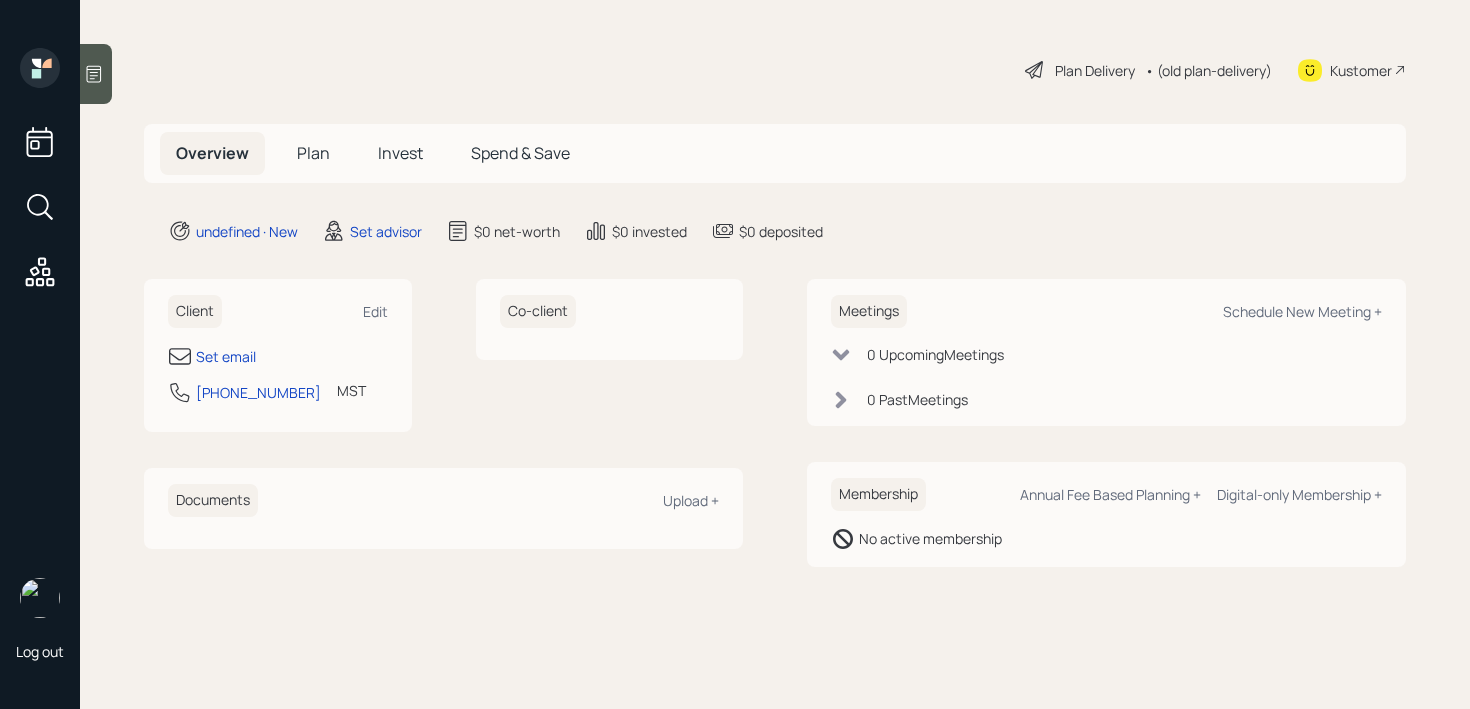 scroll, scrollTop: 0, scrollLeft: 0, axis: both 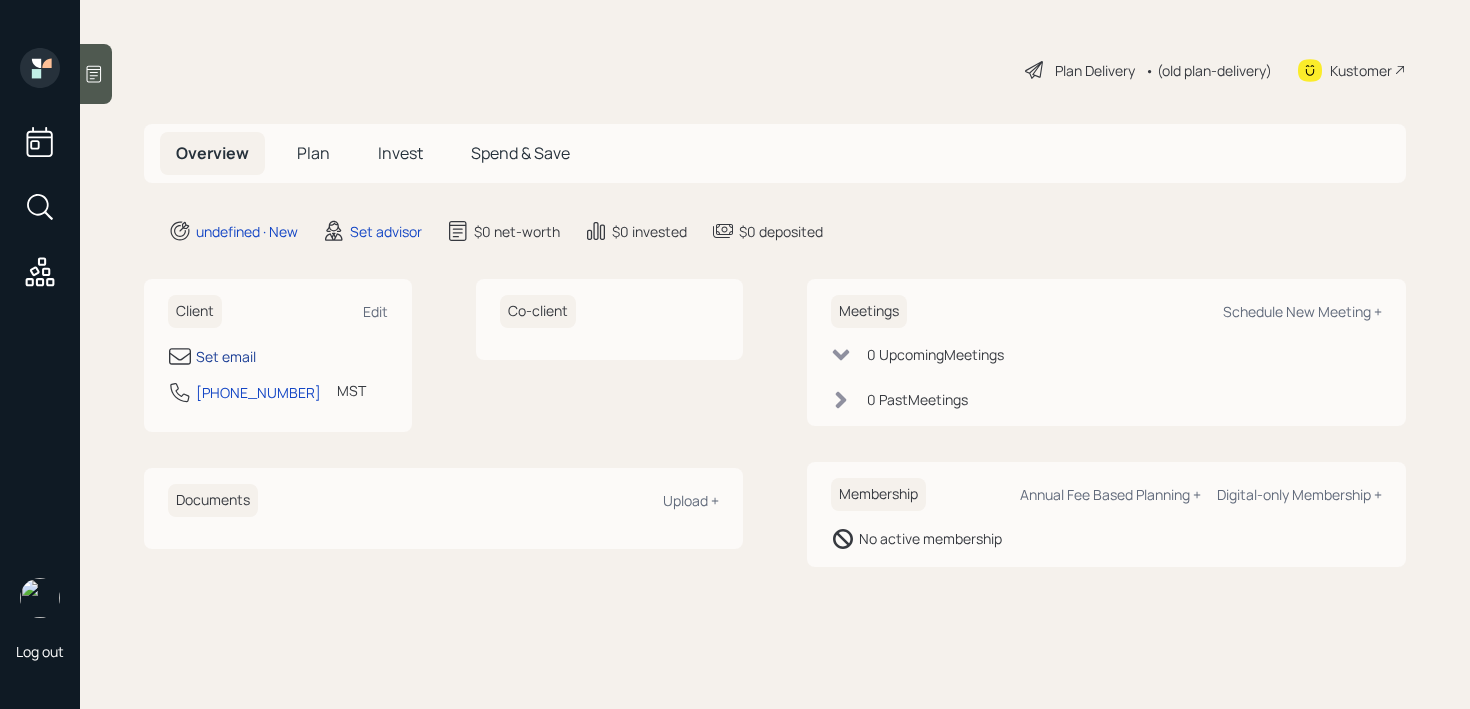 click on "Set email" at bounding box center [226, 356] 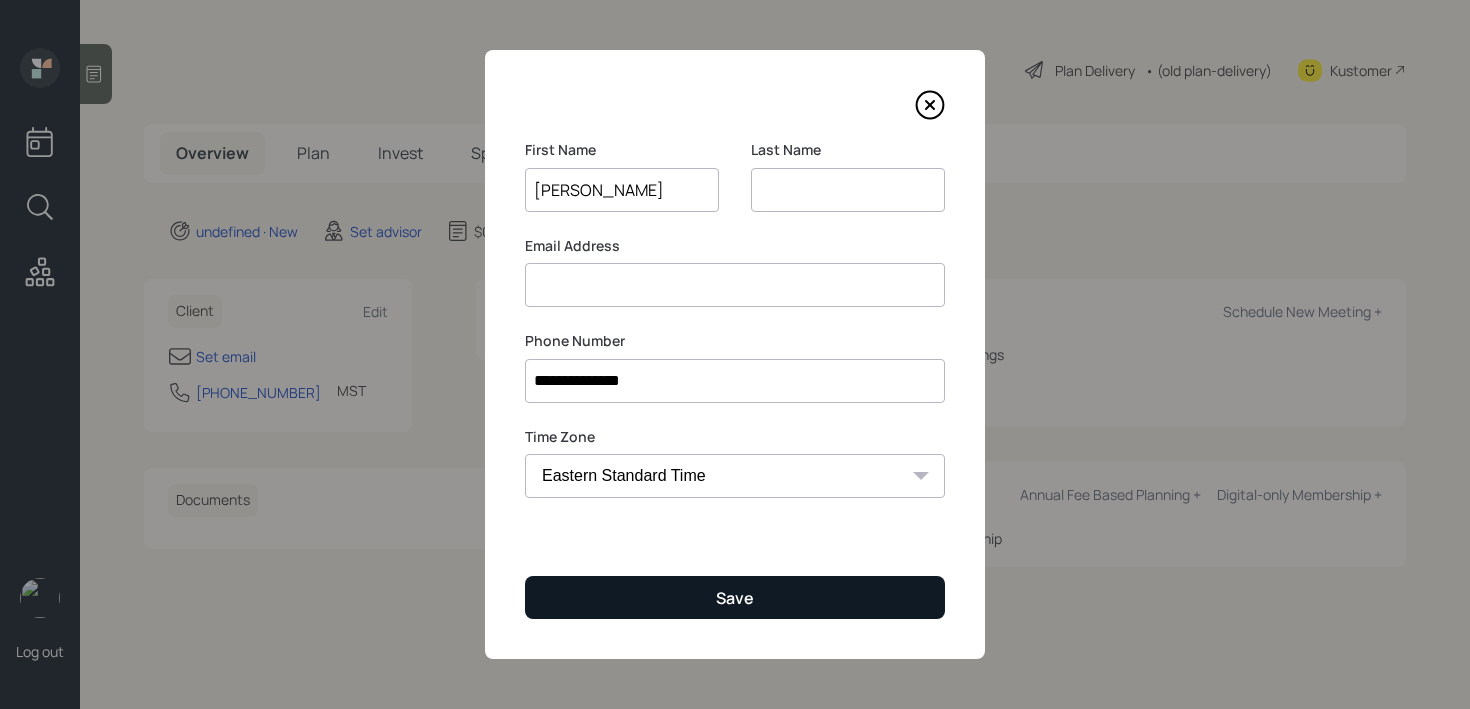 type on "Colin" 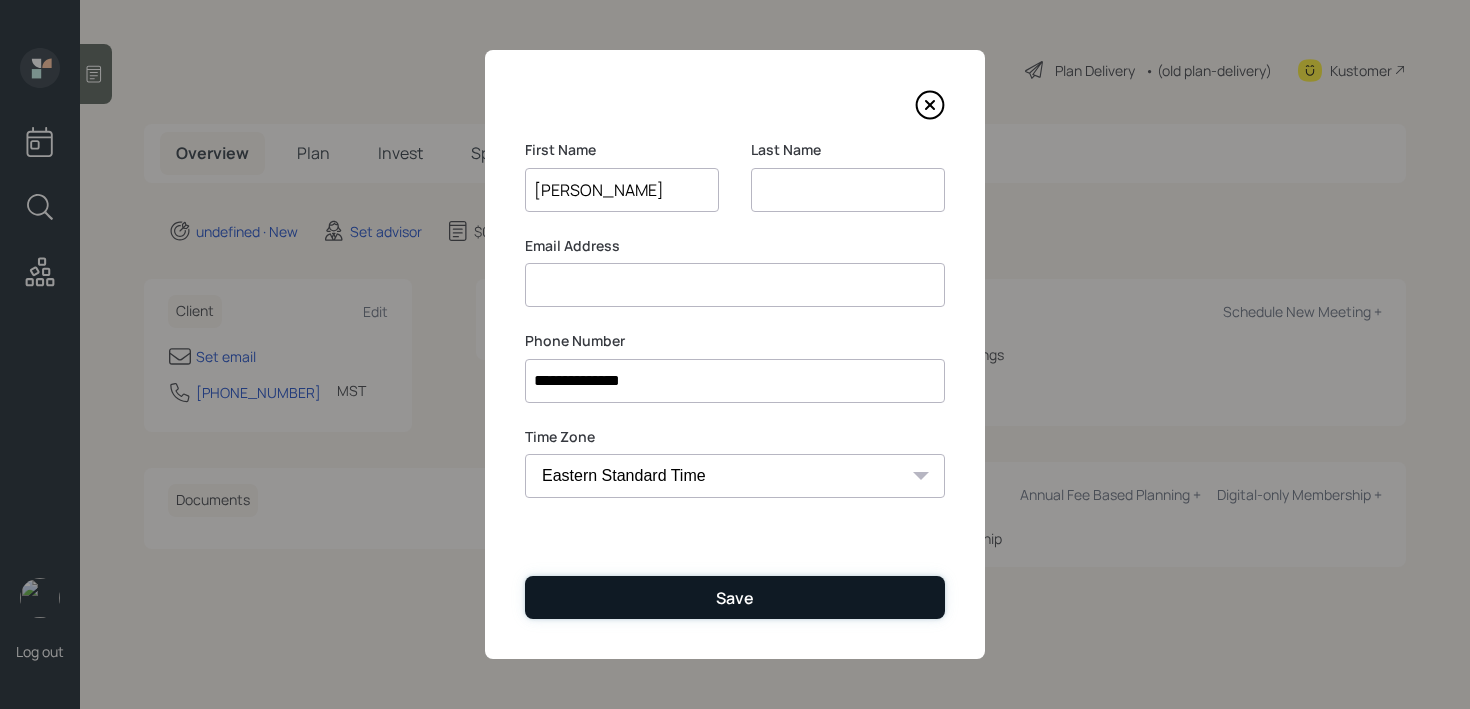 click on "Save" at bounding box center [735, 597] 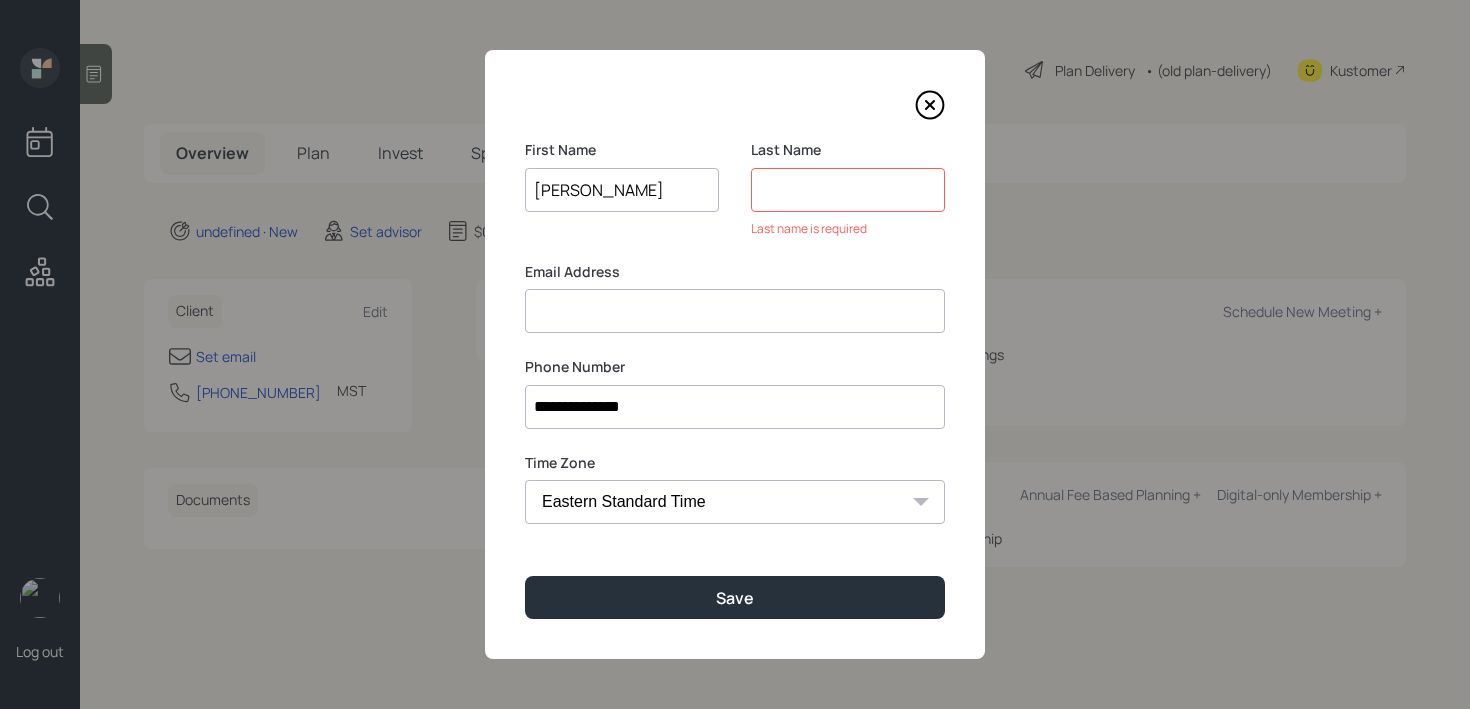 click at bounding box center (848, 190) 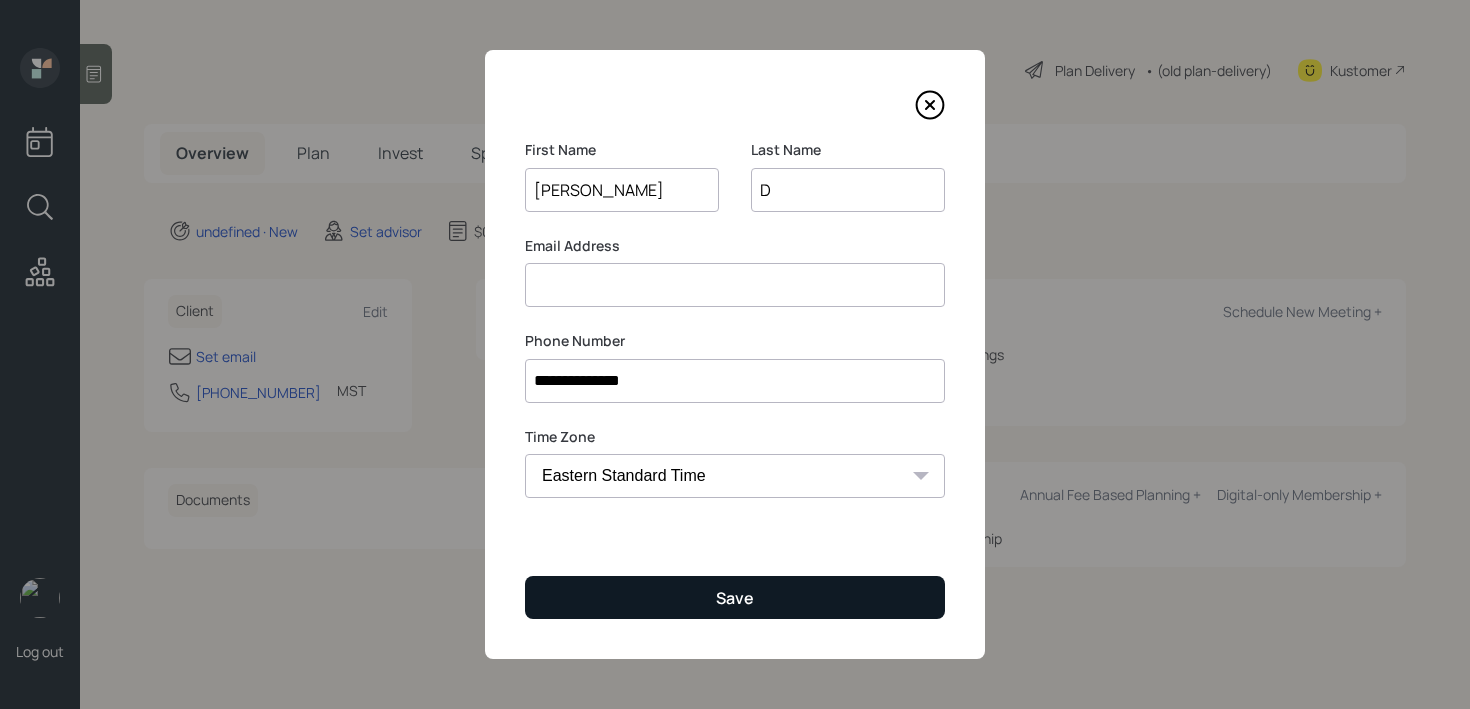 type on "D" 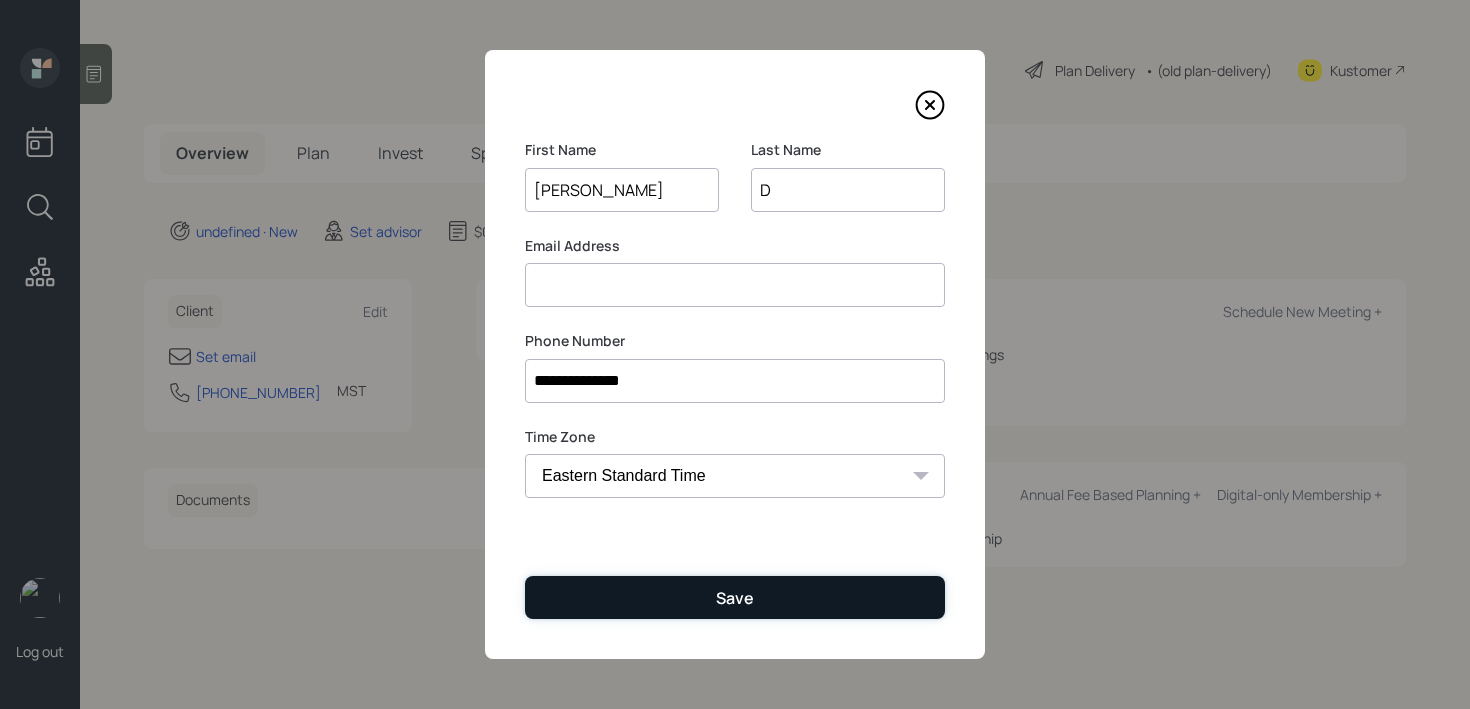 click on "Save" at bounding box center [735, 597] 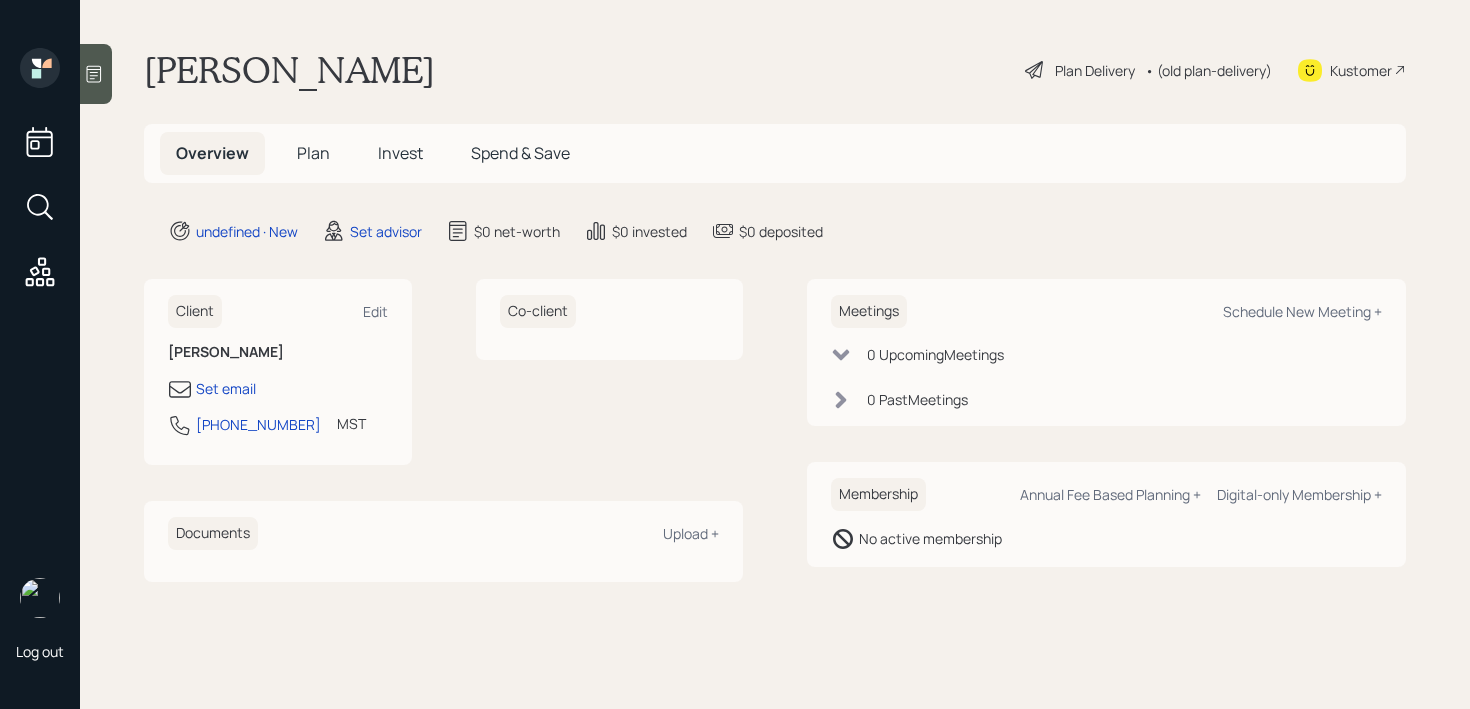 click at bounding box center (96, 74) 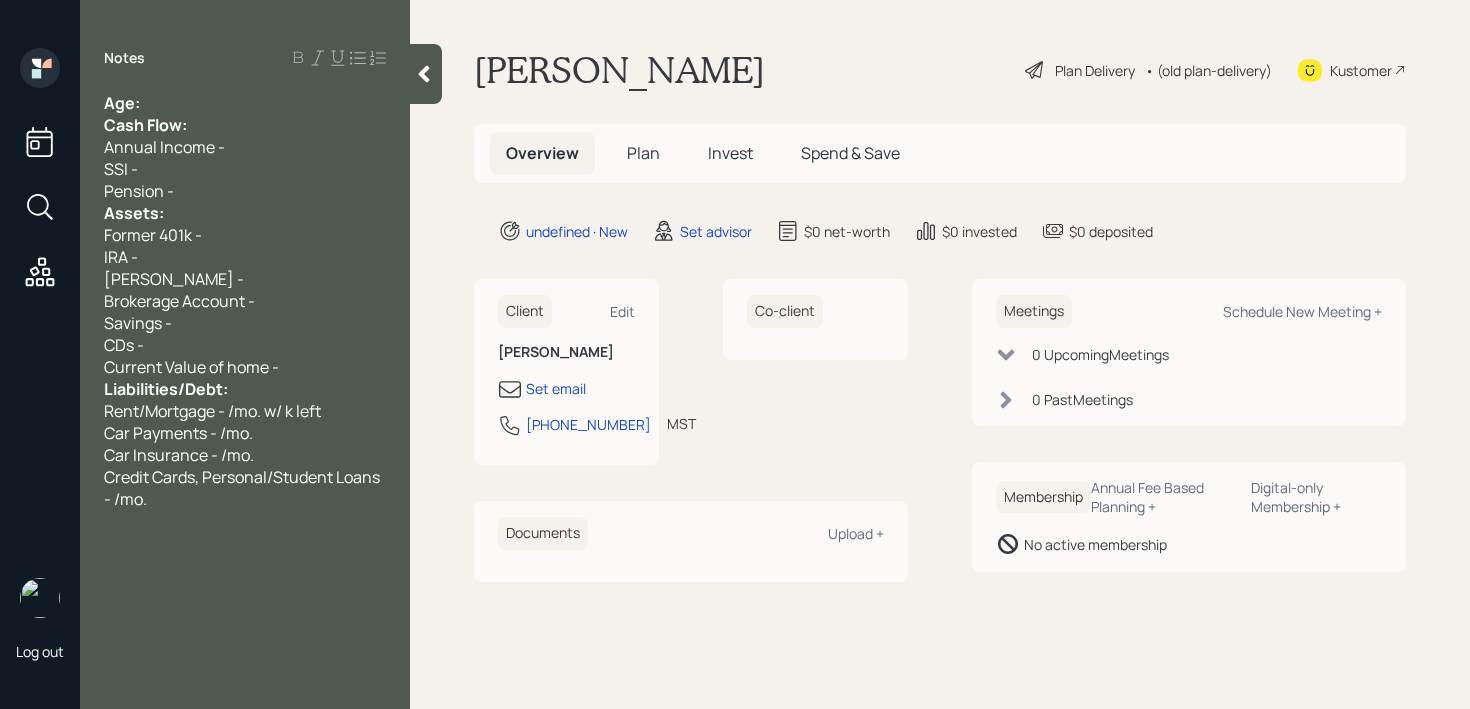 click on "Age:" at bounding box center [245, 103] 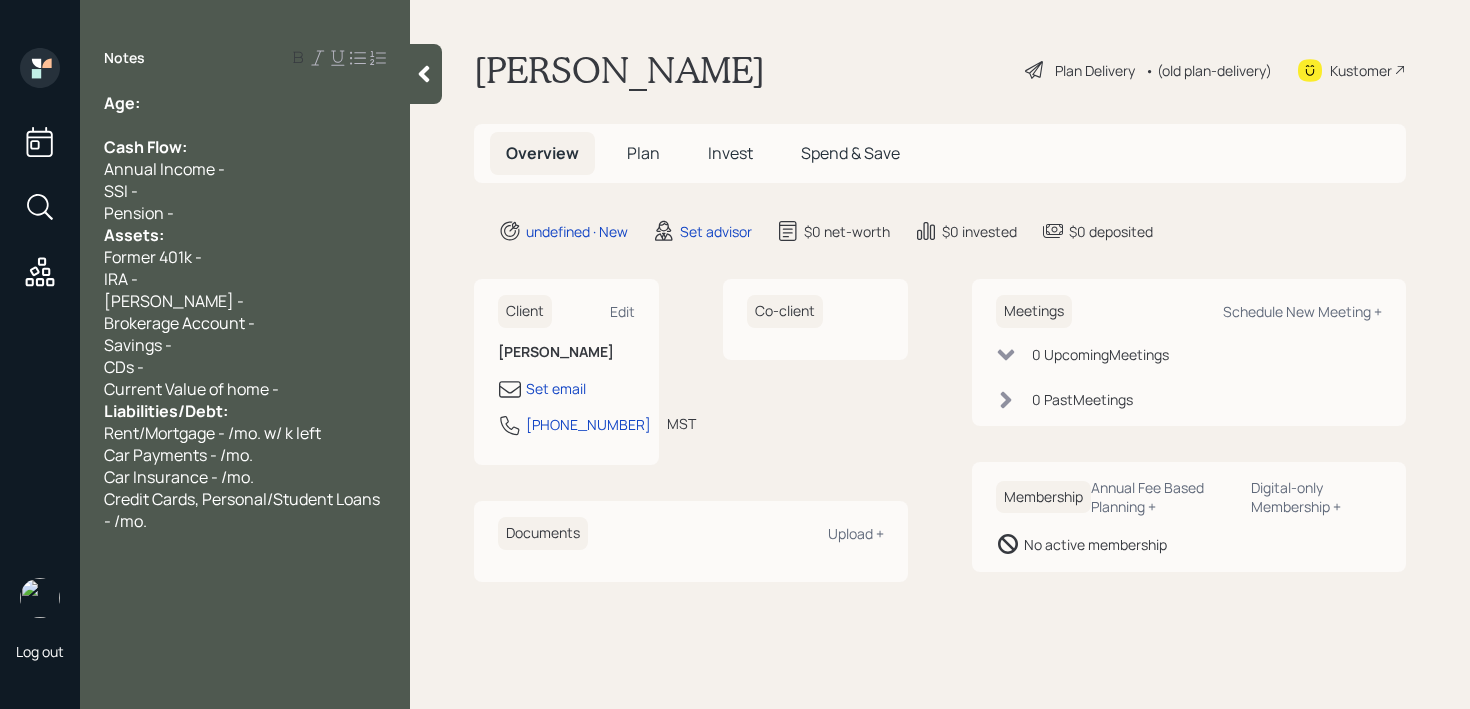 click on "Pension -" at bounding box center (245, 213) 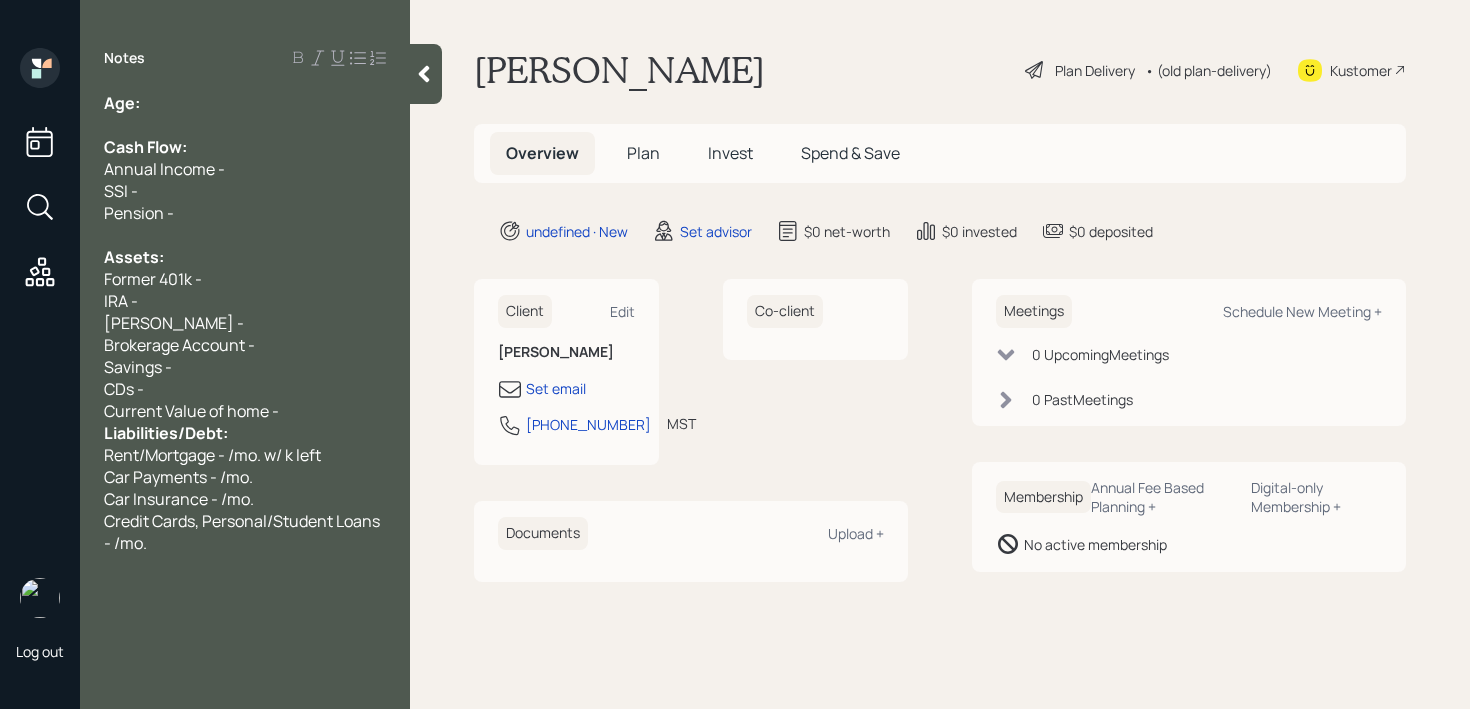 drag, startPoint x: 286, startPoint y: 404, endPoint x: 286, endPoint y: 360, distance: 44 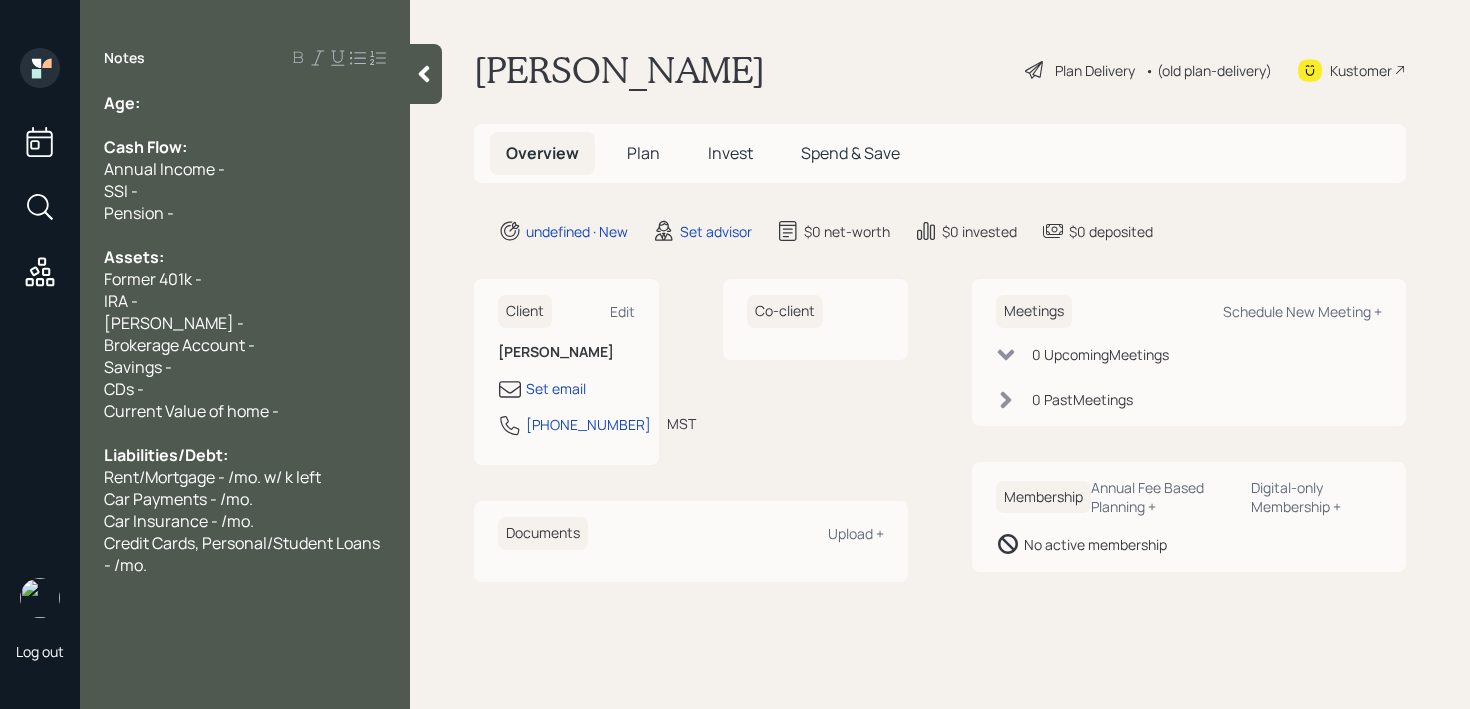 click on "Age:" at bounding box center [245, 103] 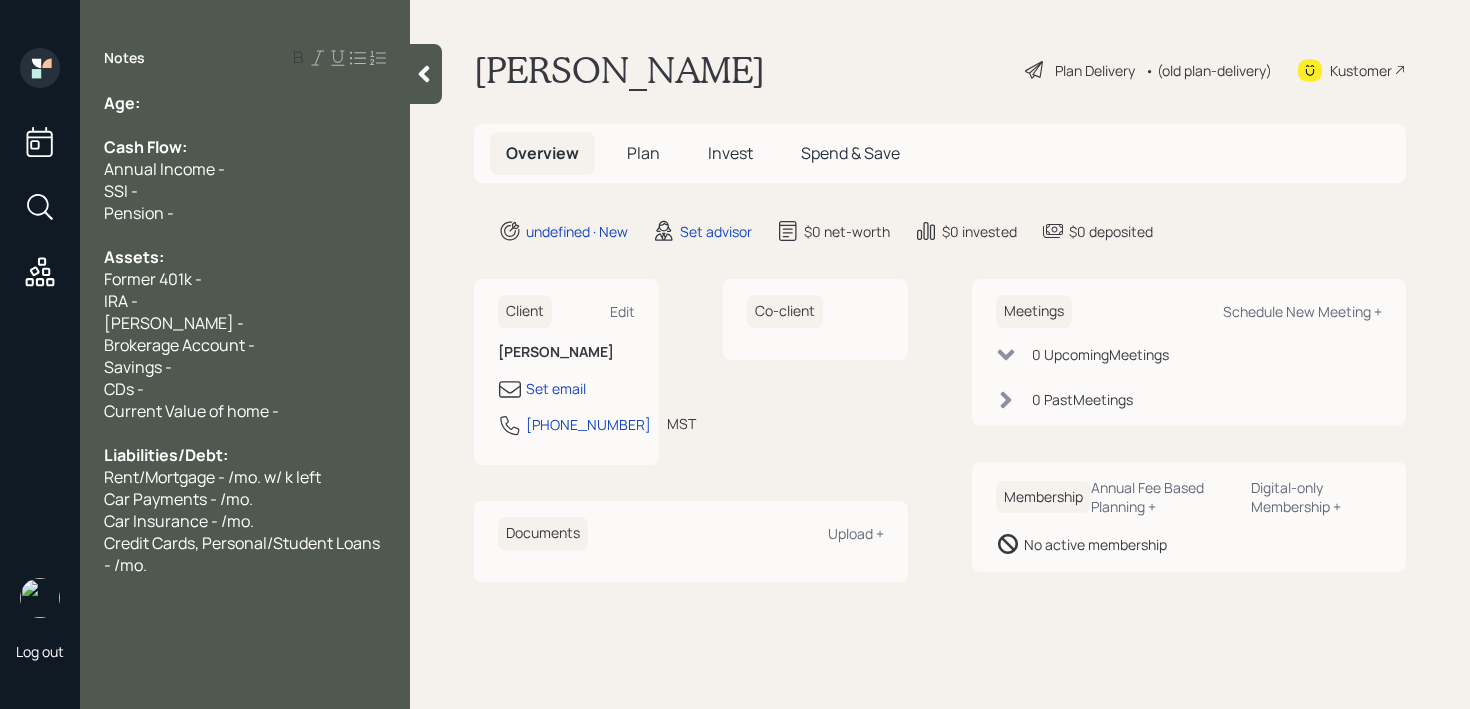type 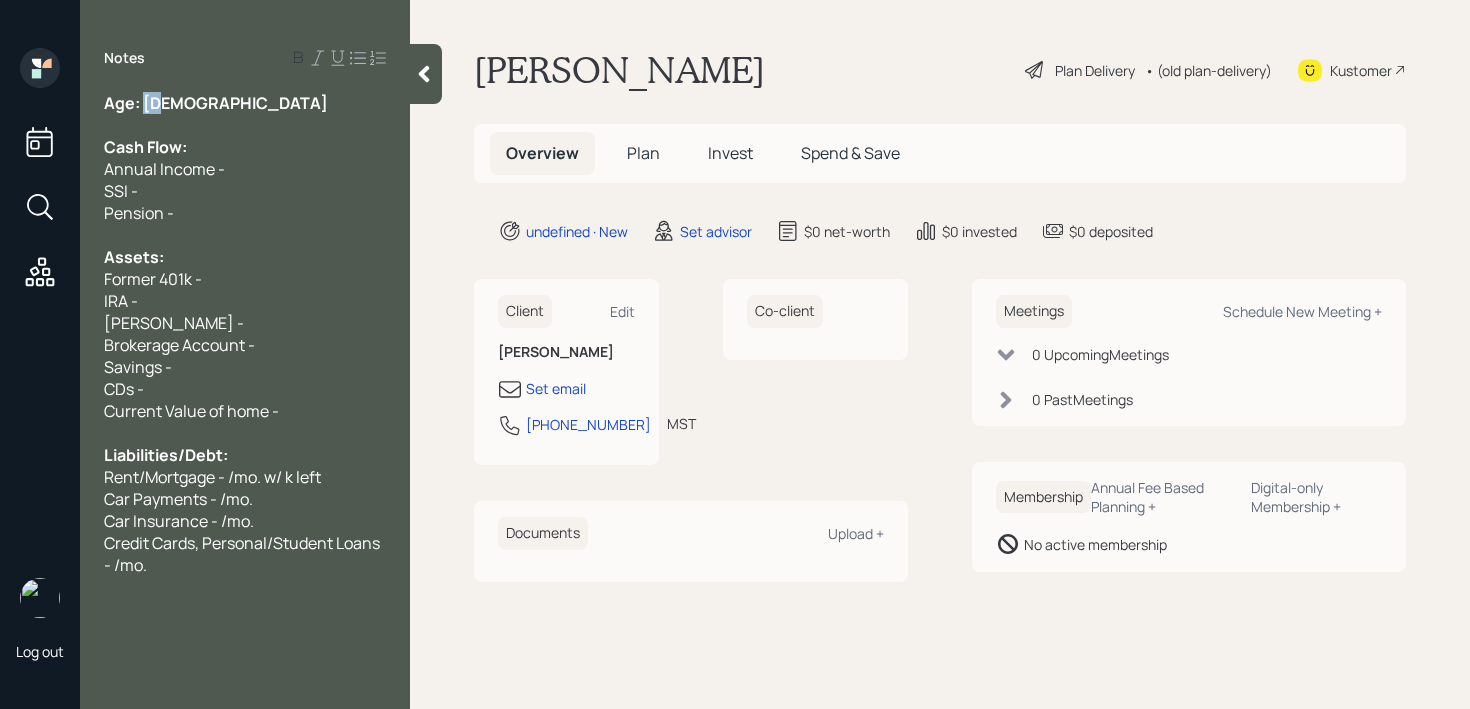 drag, startPoint x: 168, startPoint y: 98, endPoint x: 146, endPoint y: 99, distance: 22.022715 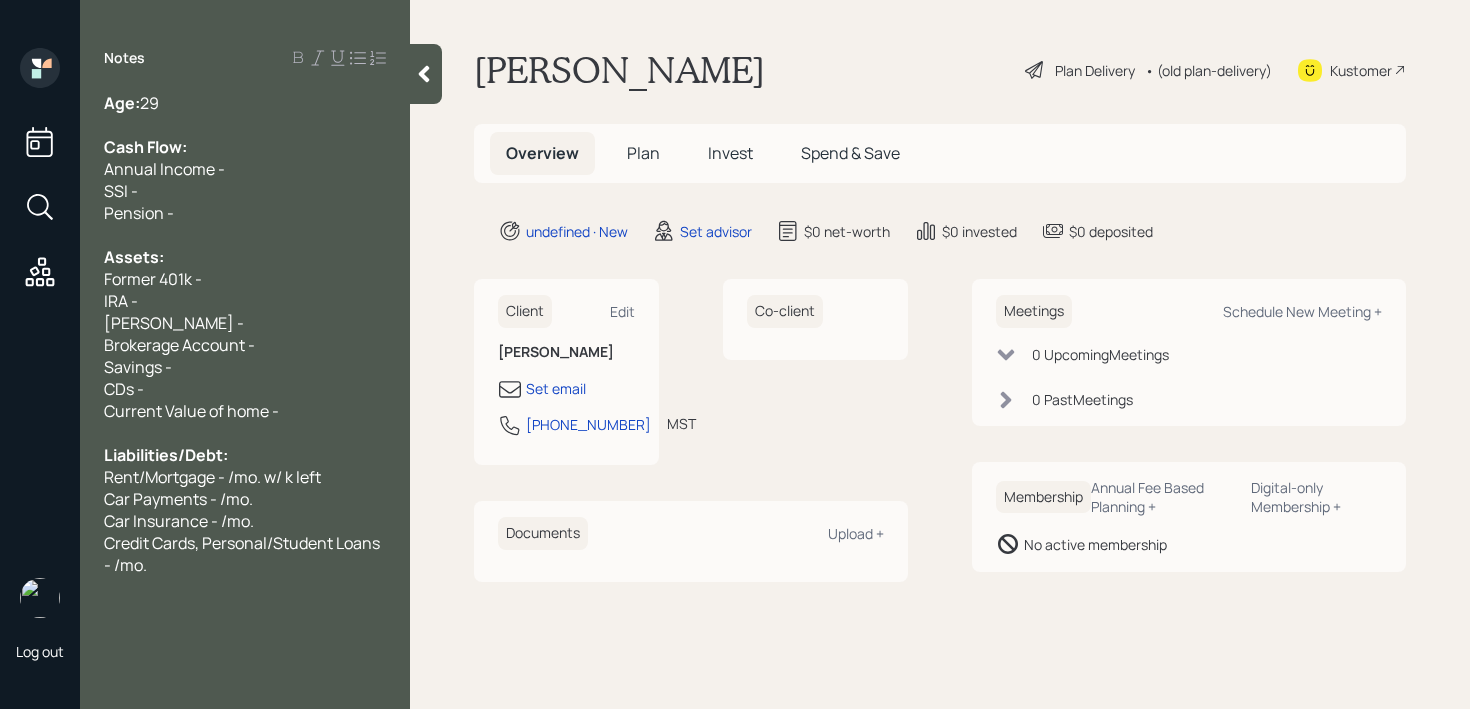 click on "29" at bounding box center [149, 103] 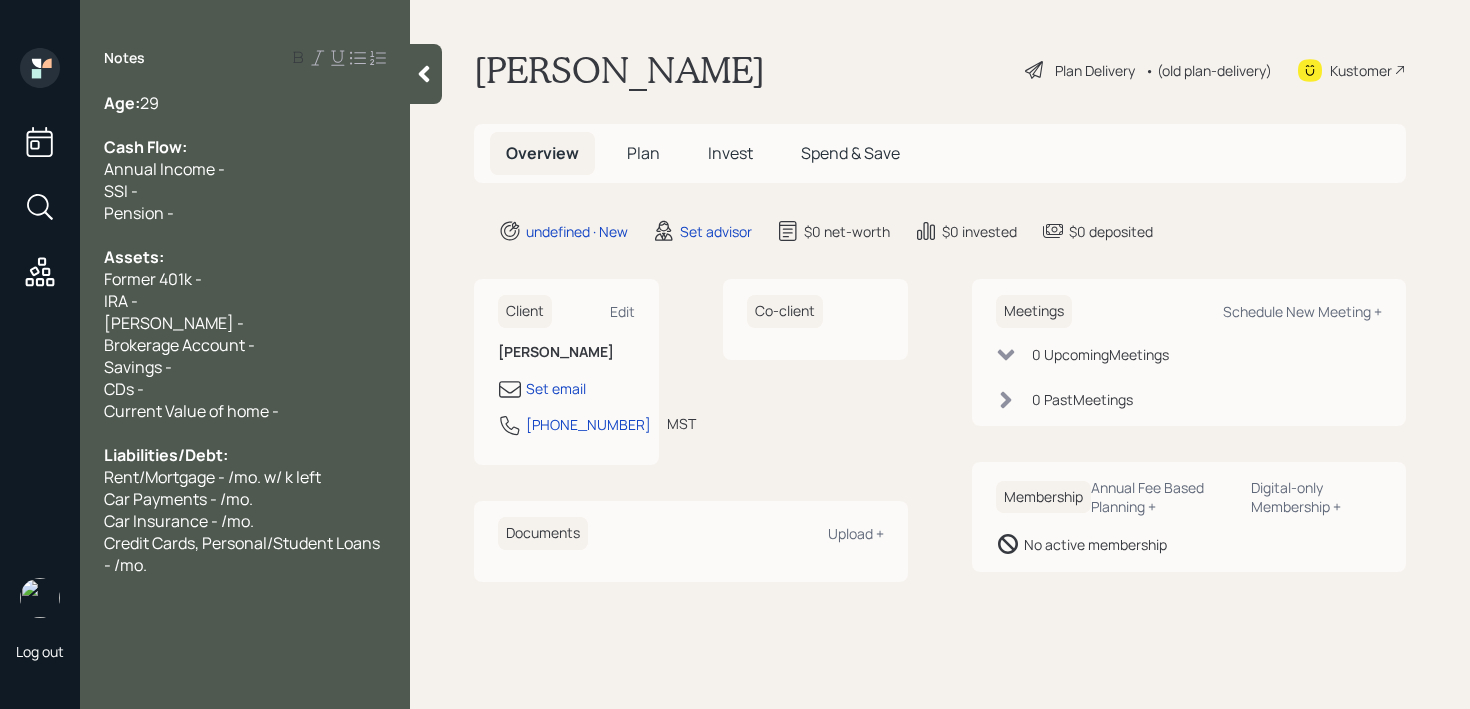 click on "Former 401k -" at bounding box center [245, 279] 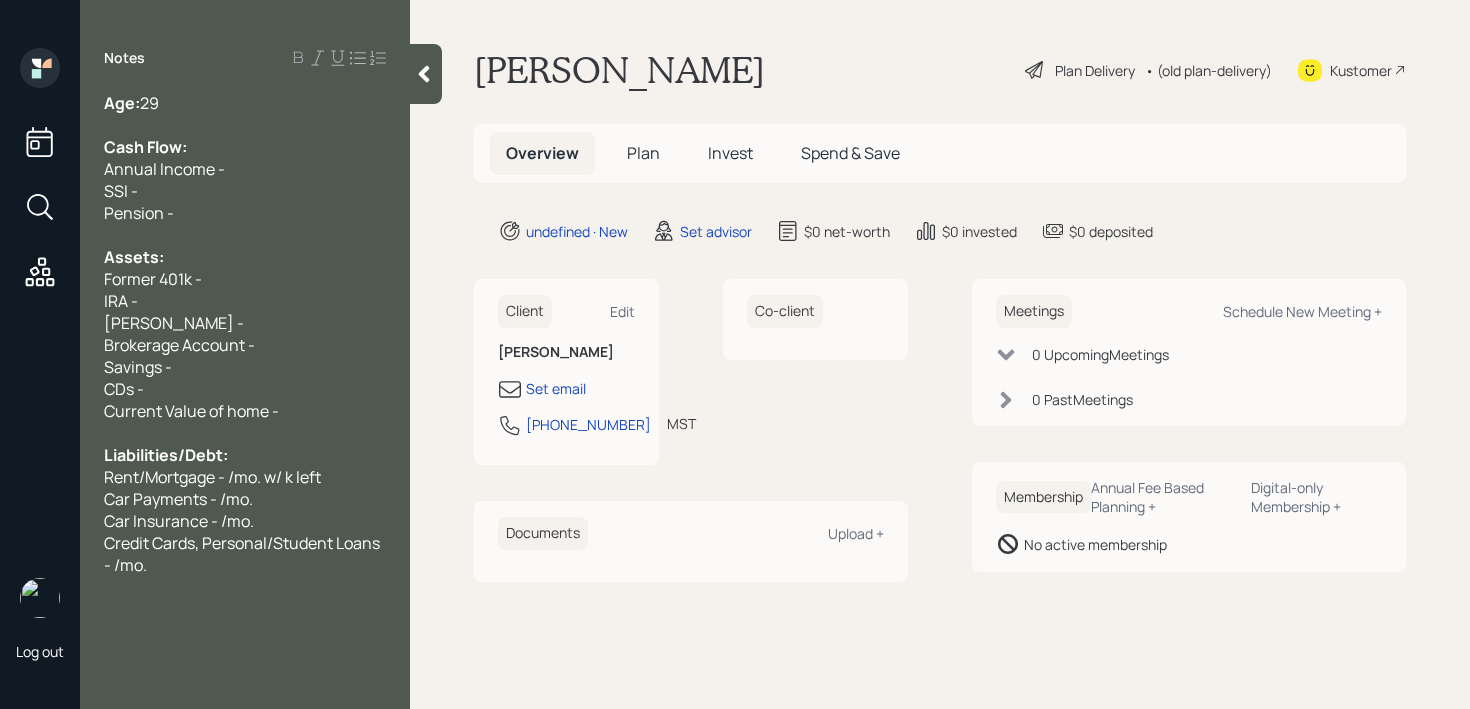 click on "[PERSON_NAME] -" at bounding box center (245, 323) 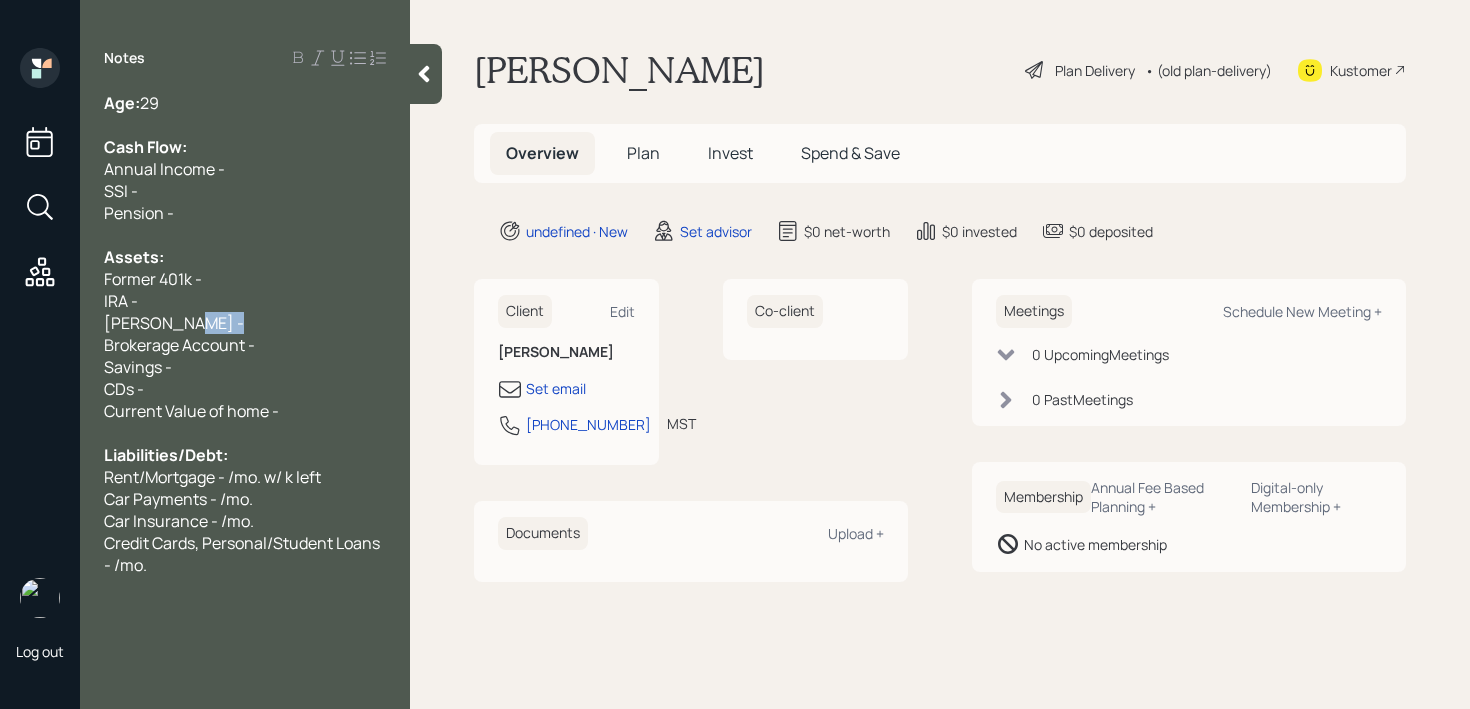 click on "[PERSON_NAME] -" at bounding box center [245, 323] 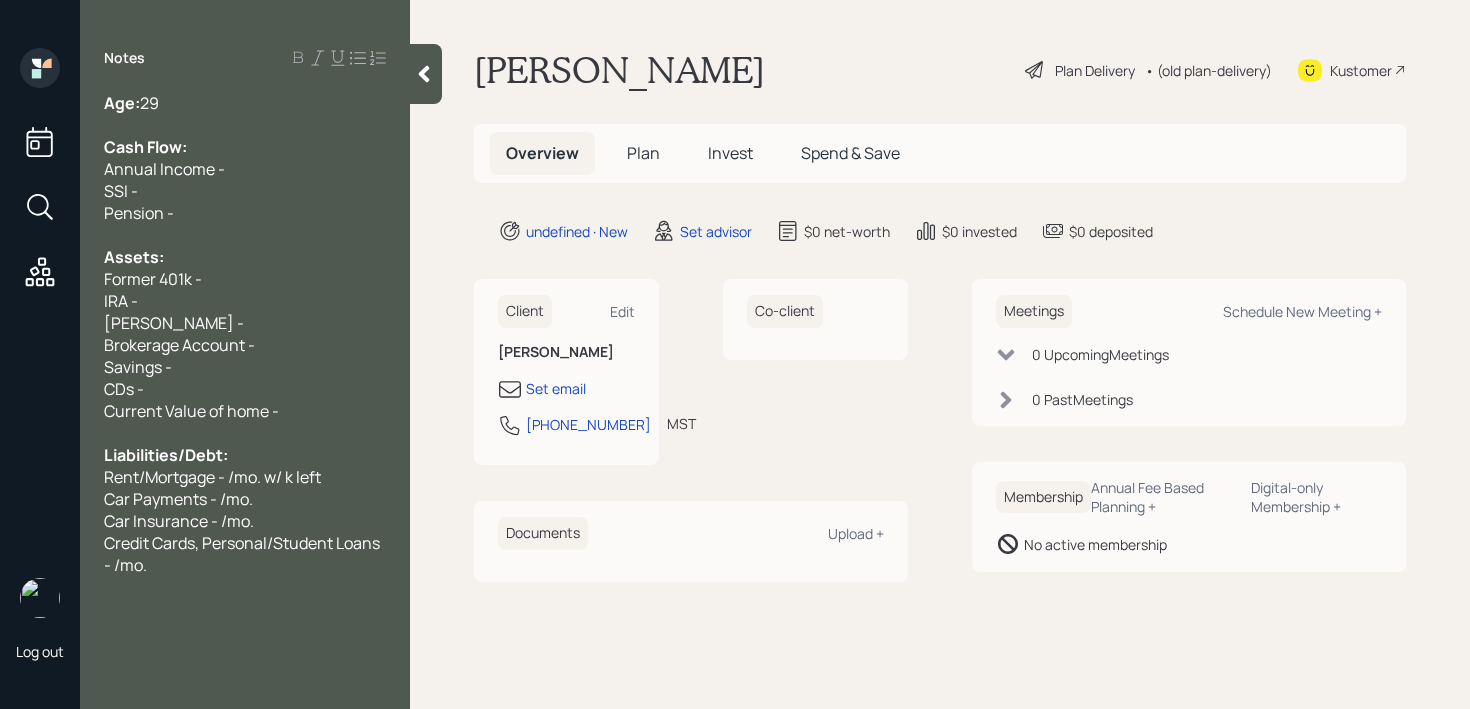click on "Brokerage Account -" at bounding box center [245, 345] 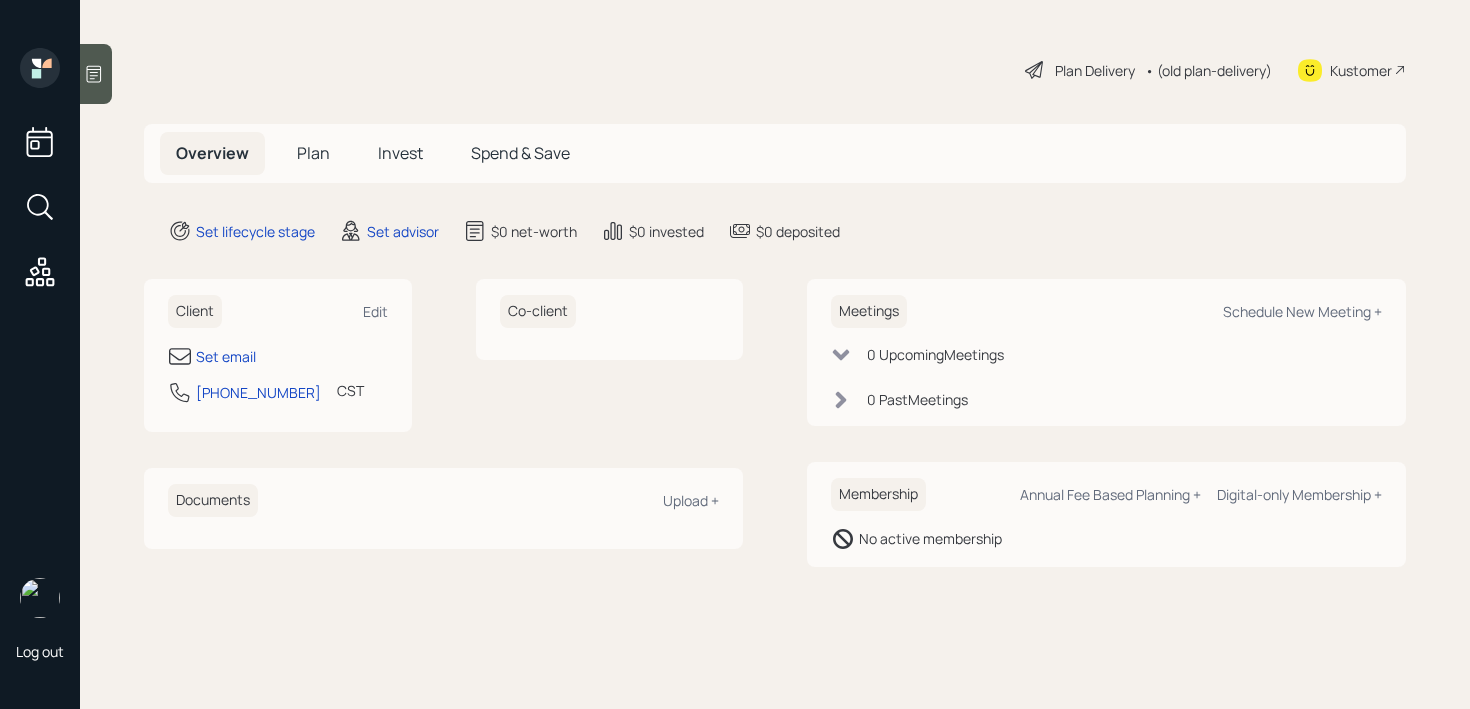 scroll, scrollTop: 0, scrollLeft: 0, axis: both 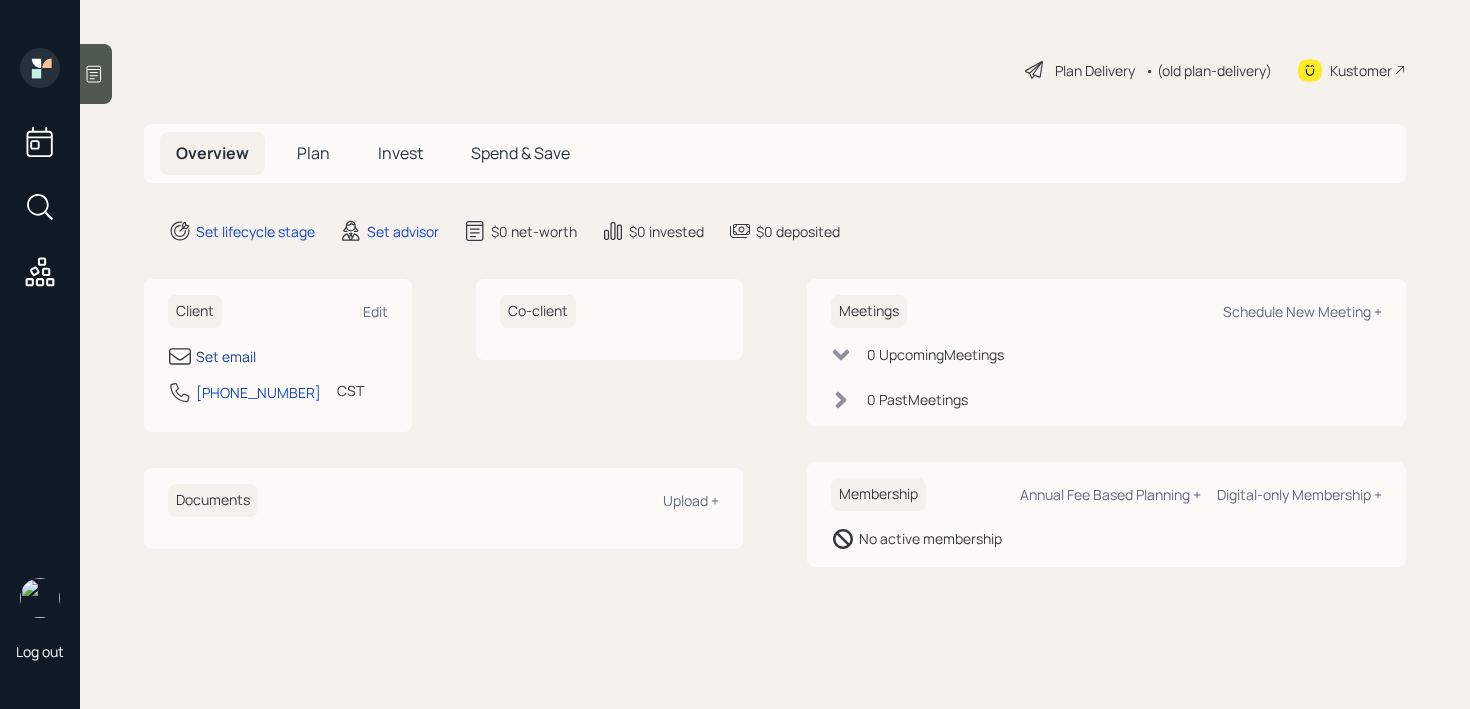 click on "Set email" at bounding box center (226, 356) 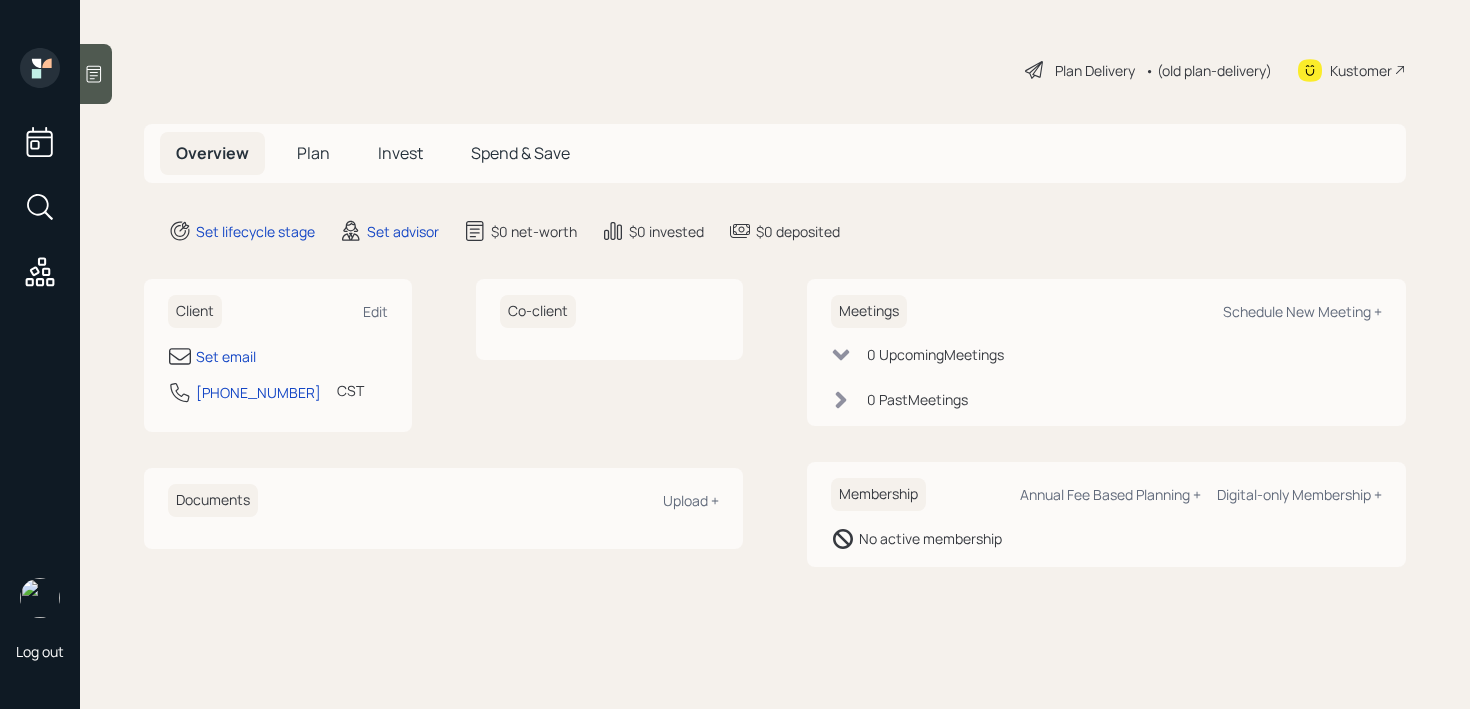 select on "America/Chicago" 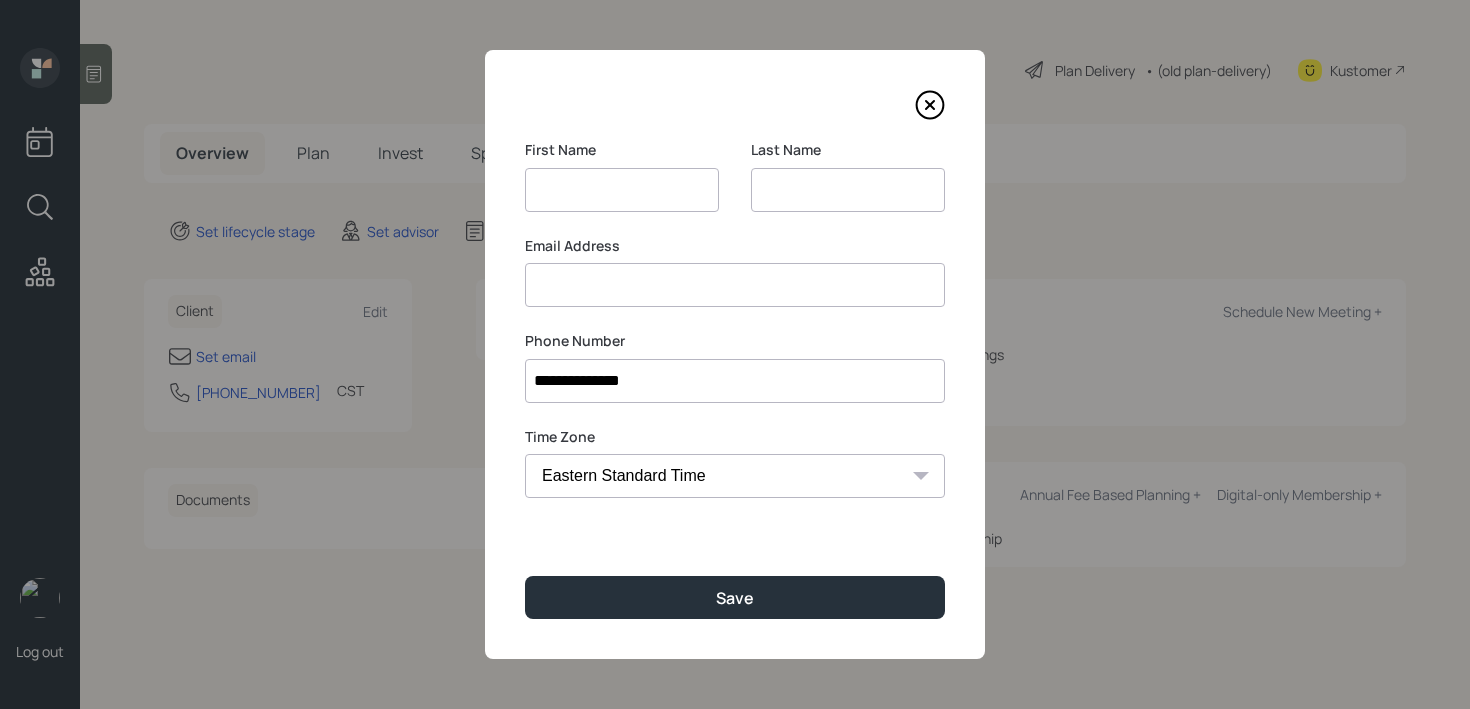 click at bounding box center (735, 285) 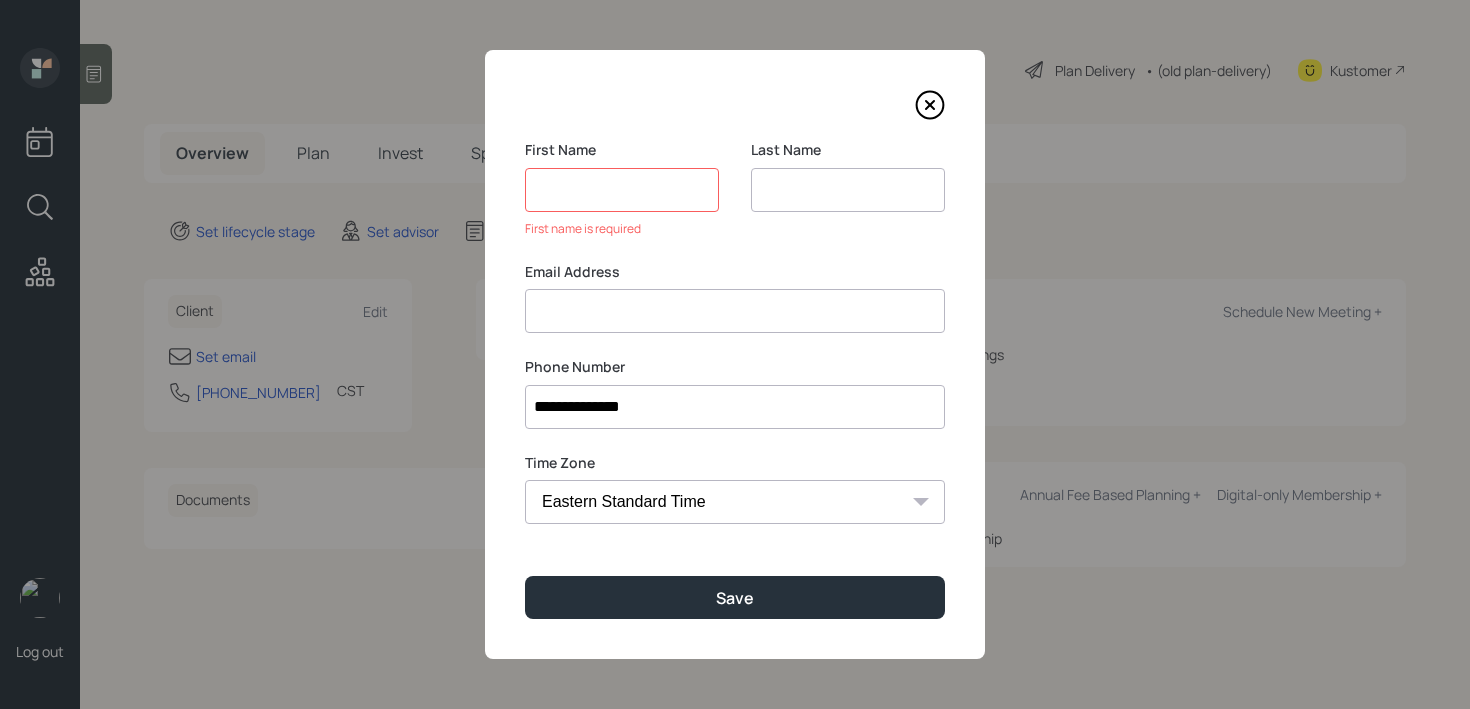 paste on "pami2389@gmail.com" 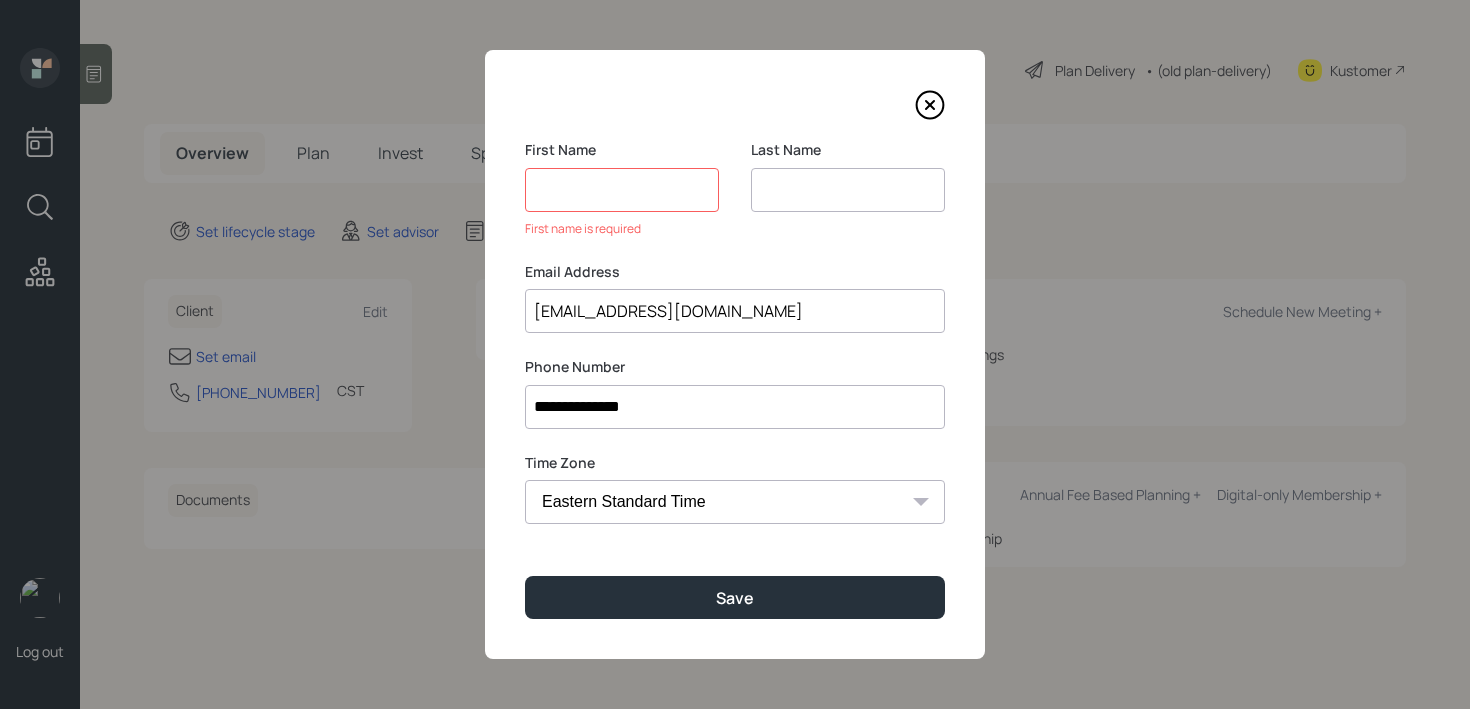 type on "pami2389@gmail.com" 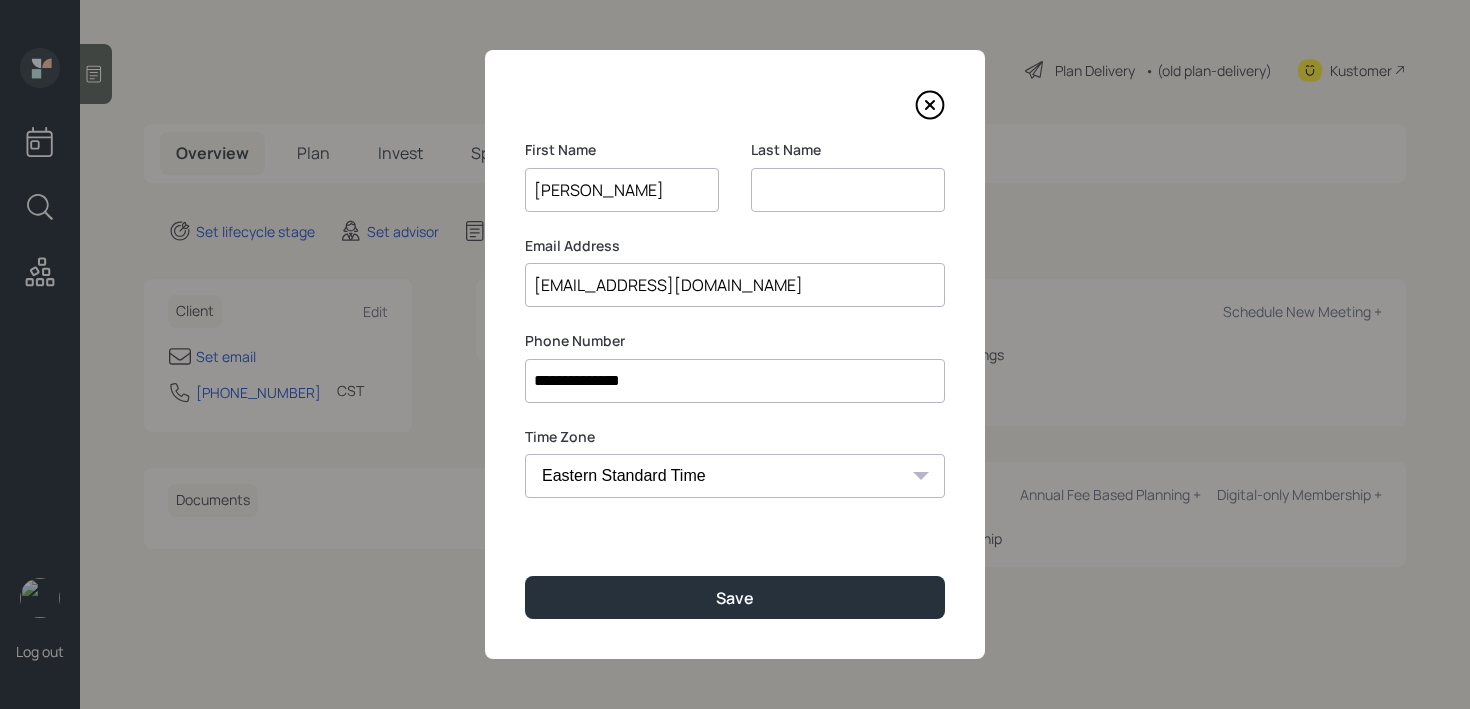 type on "Pamela" 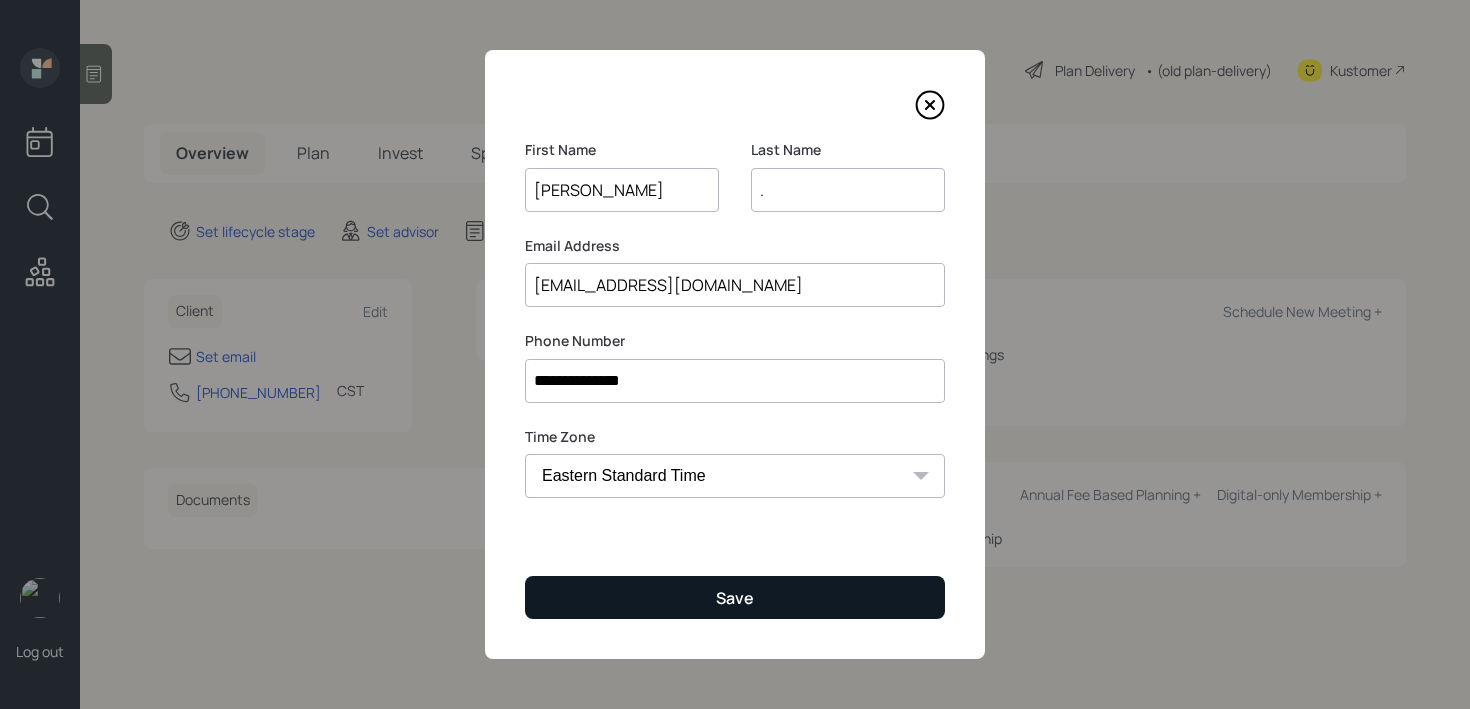 type on "." 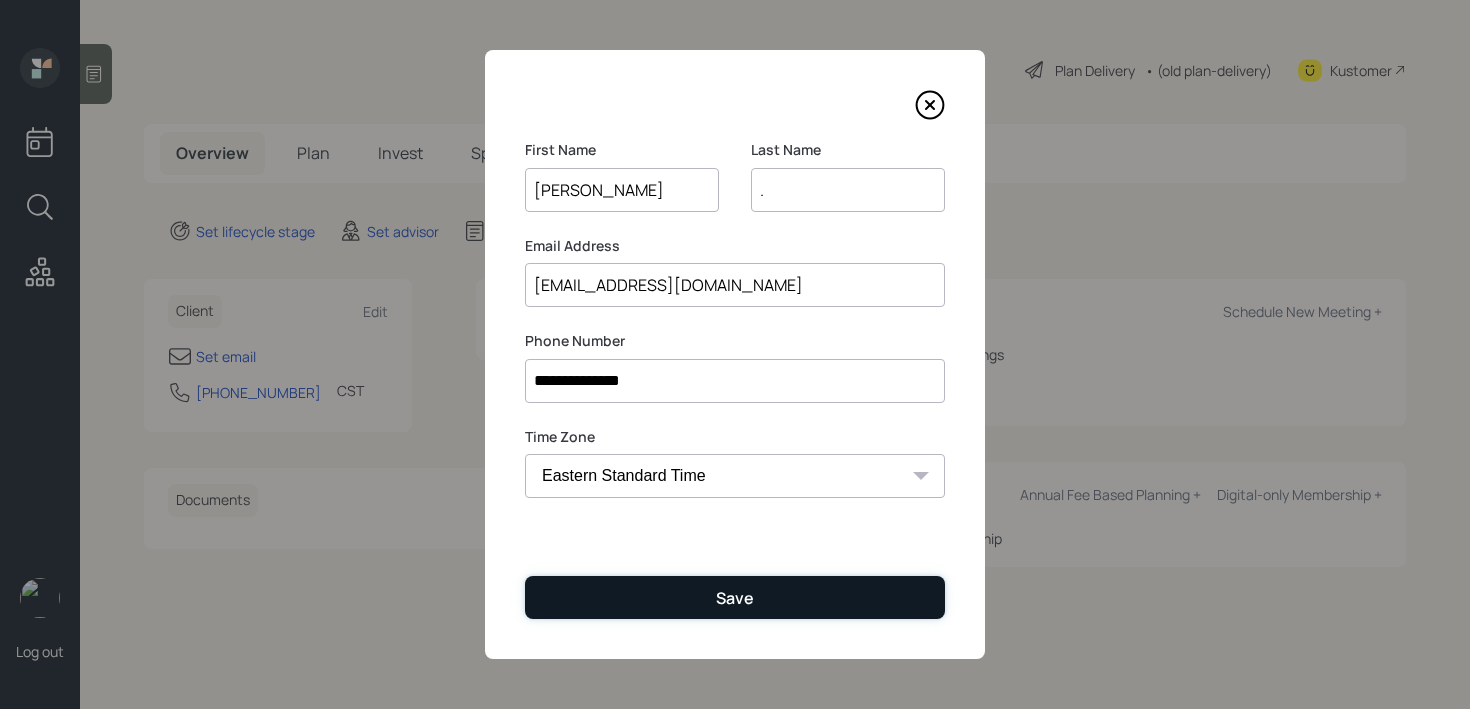 click on "Save" at bounding box center (735, 598) 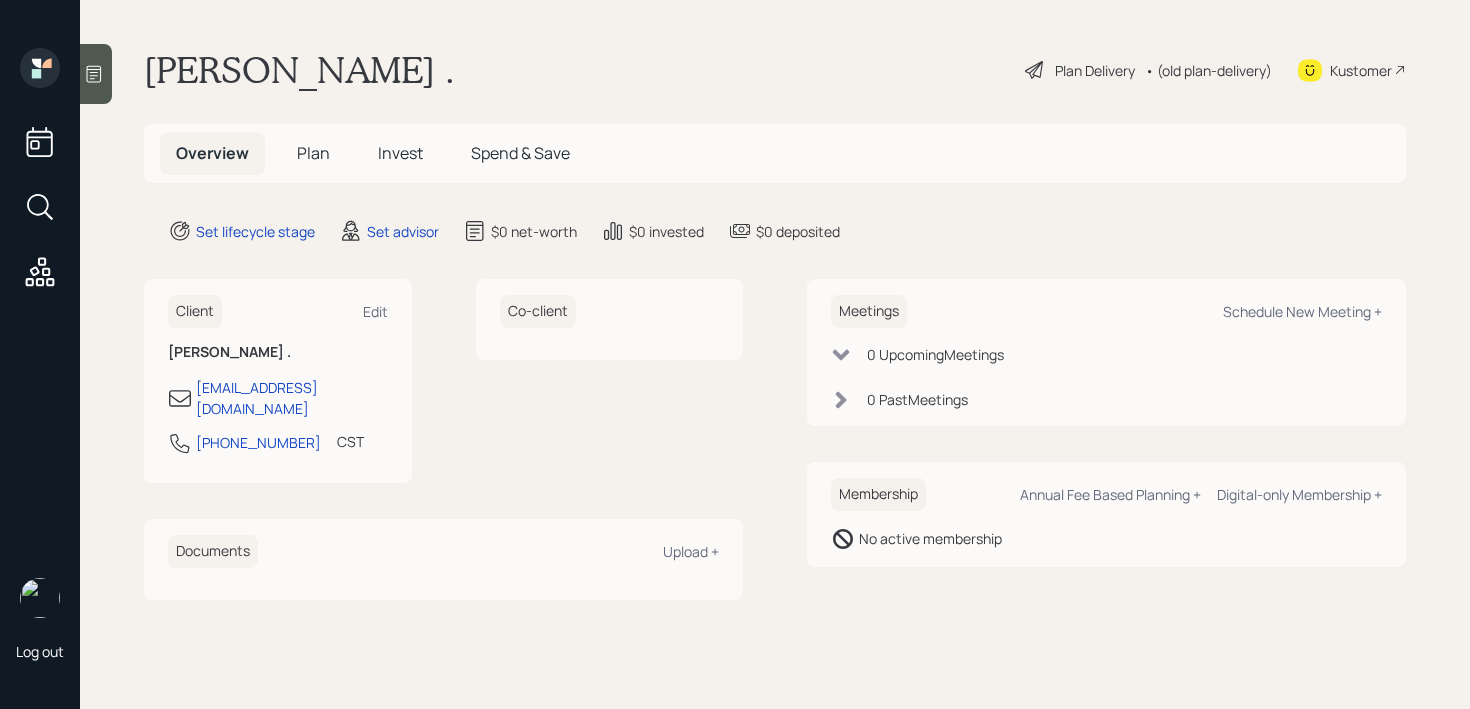 click 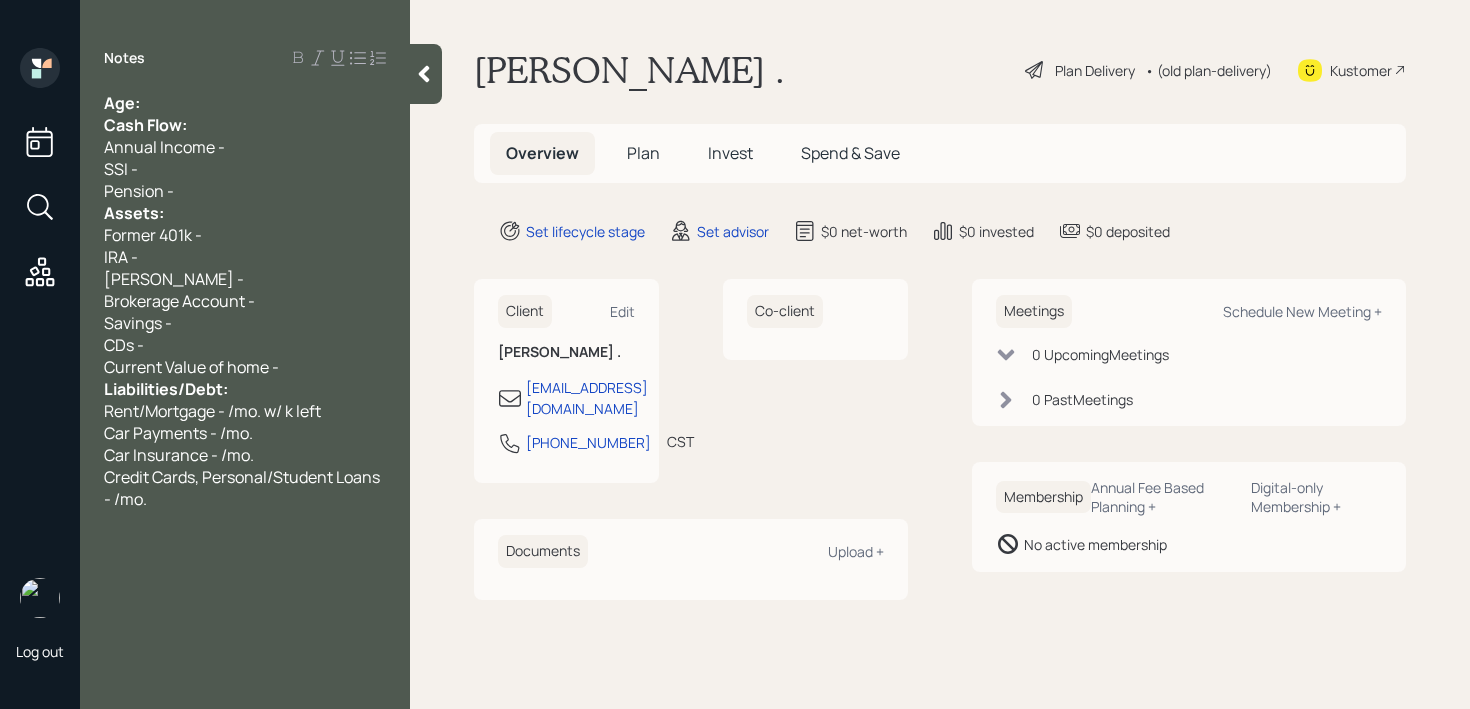 click on "Age:" at bounding box center (245, 103) 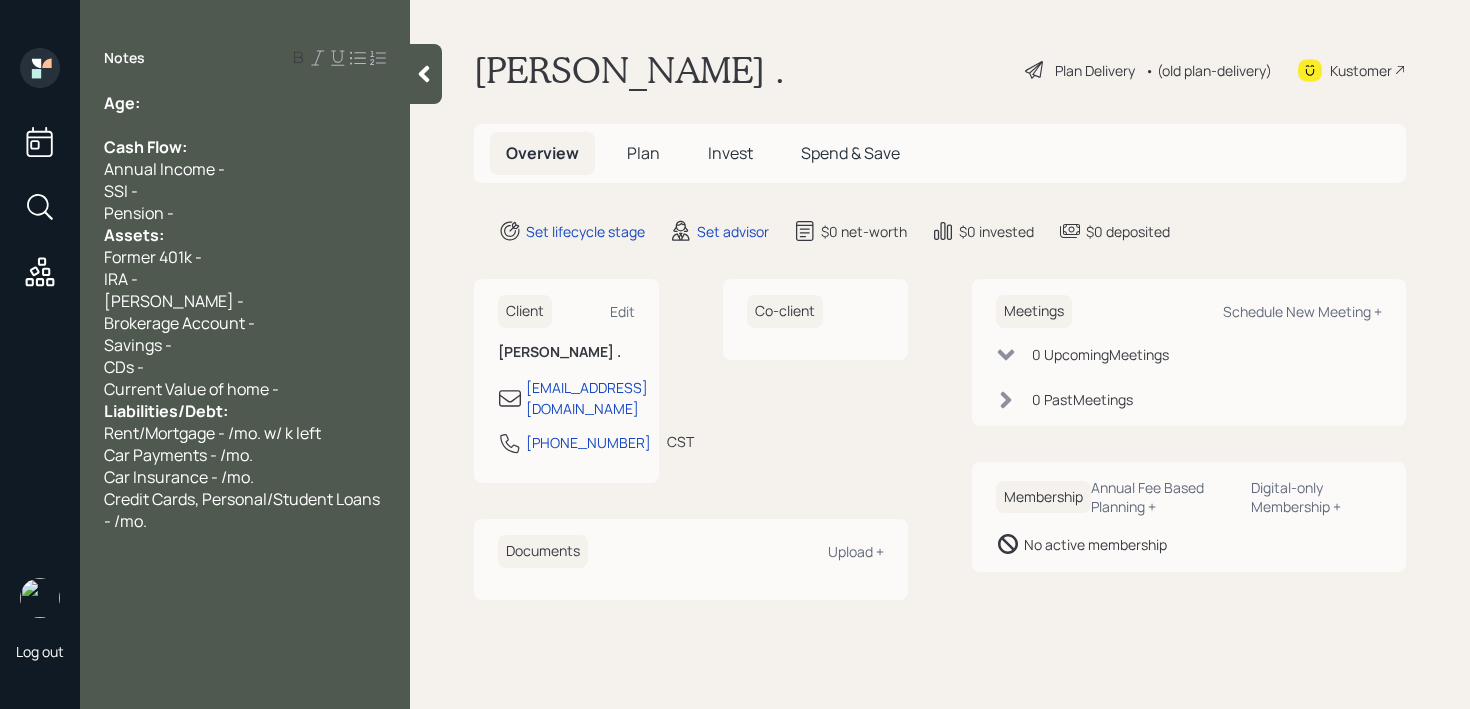 click on "Pension -" at bounding box center [245, 213] 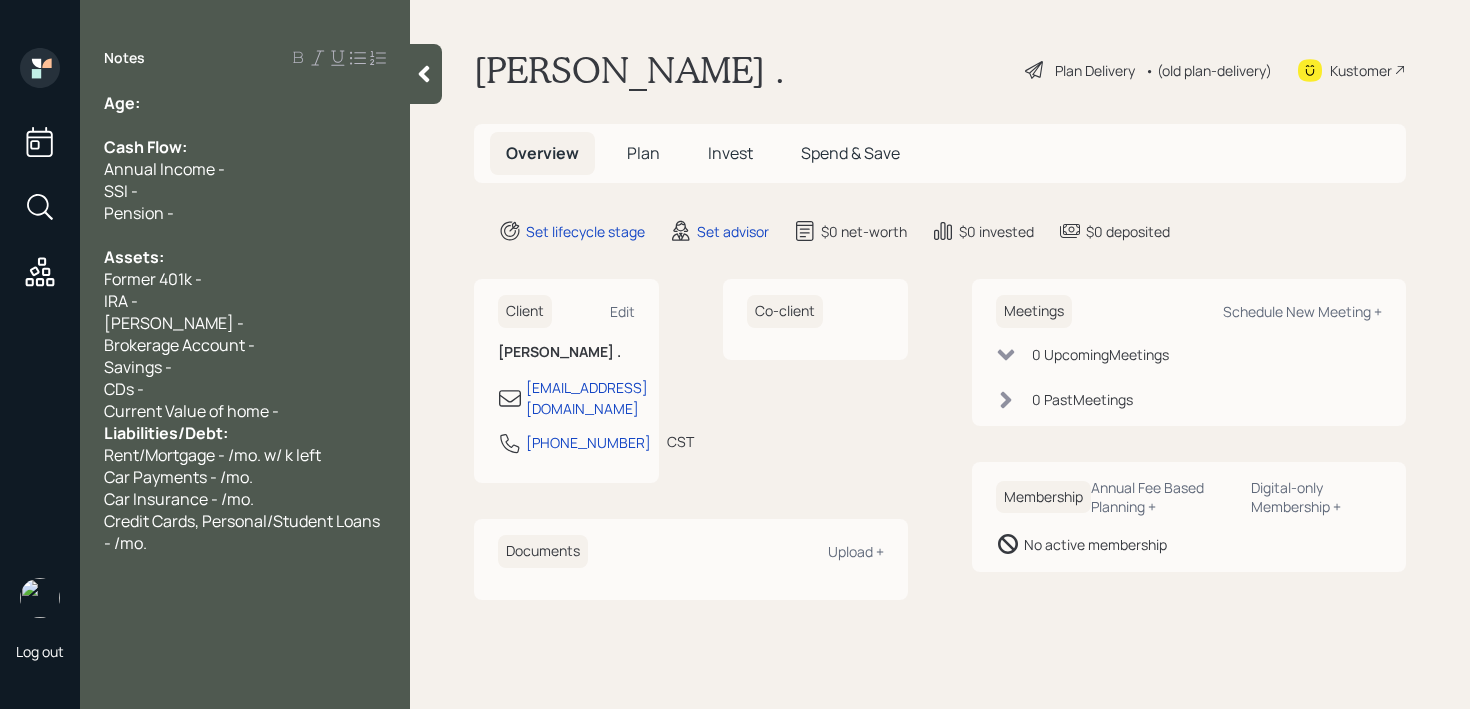 click on "Current Value of home -" at bounding box center (245, 411) 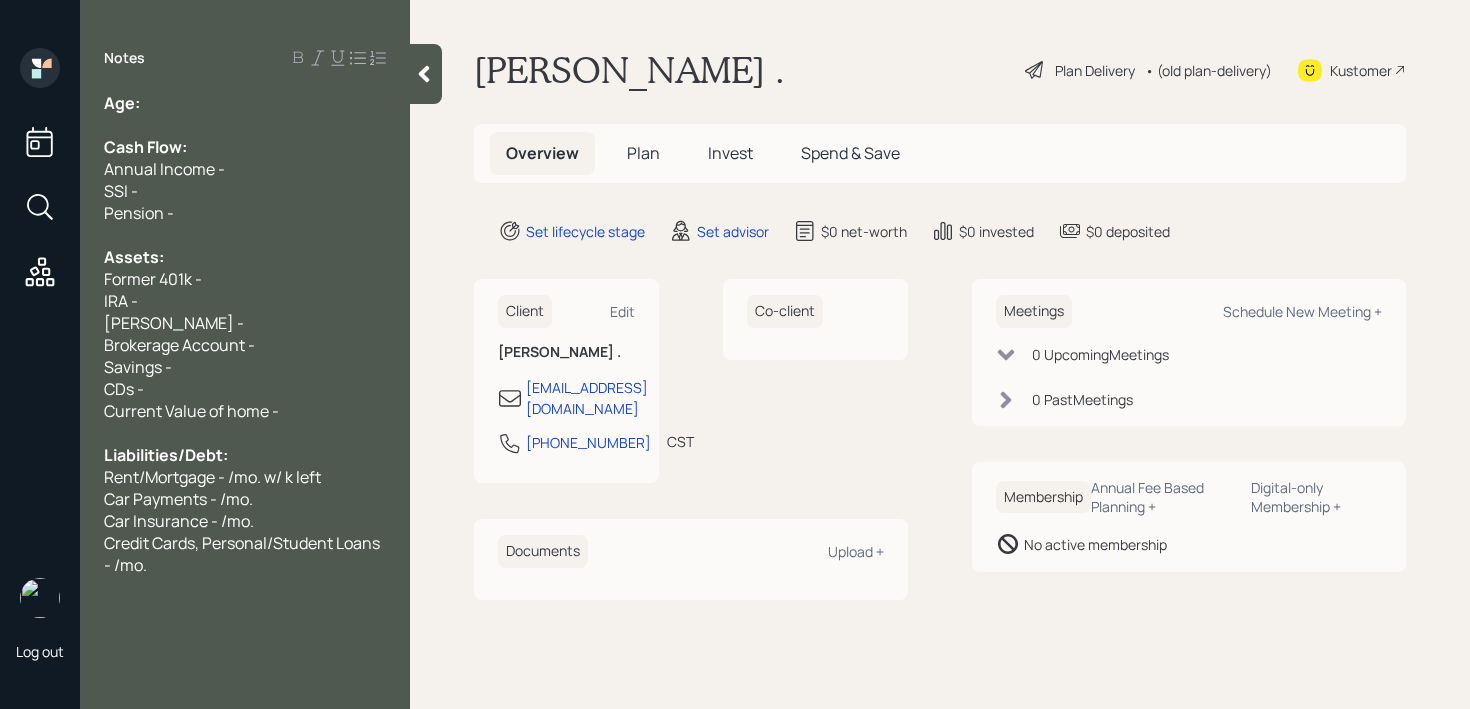 click on "Age:" at bounding box center (245, 103) 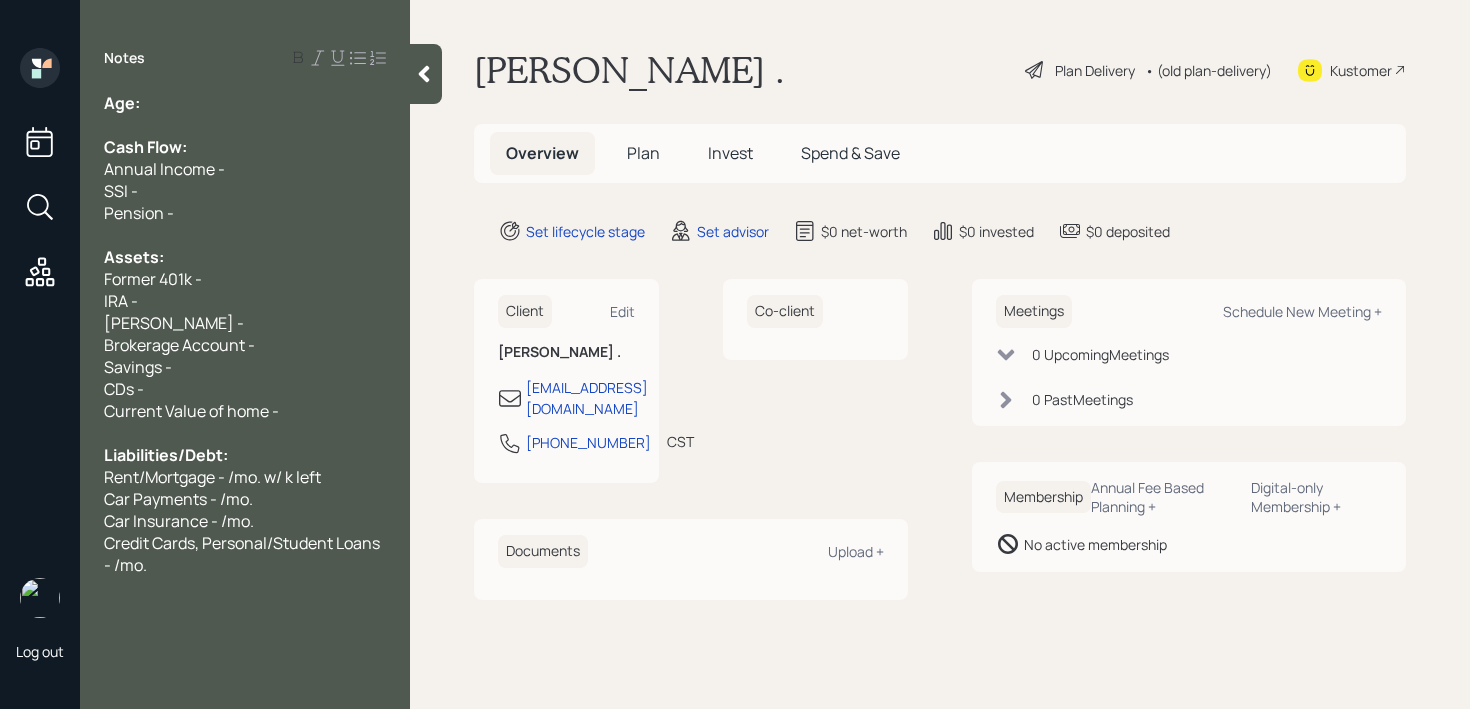 type 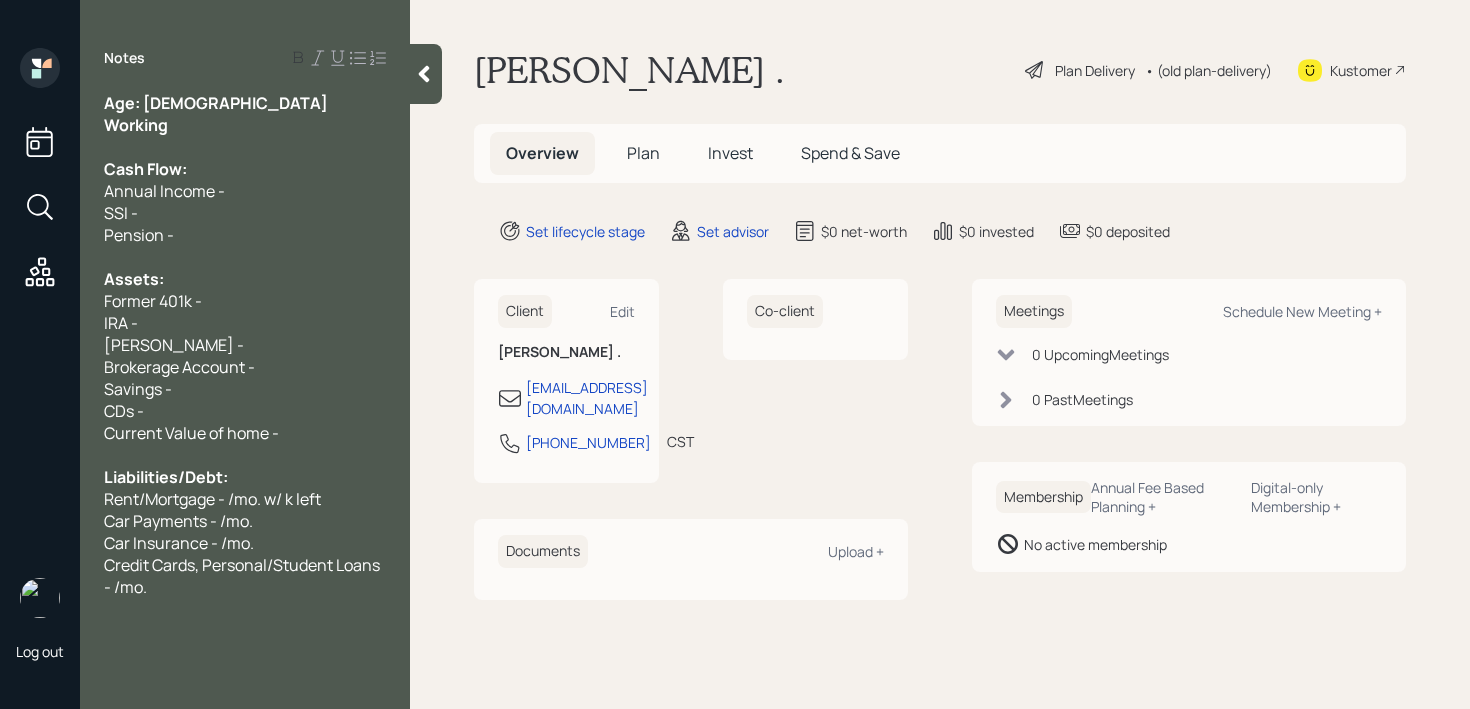 click on "[PERSON_NAME] -" at bounding box center (245, 345) 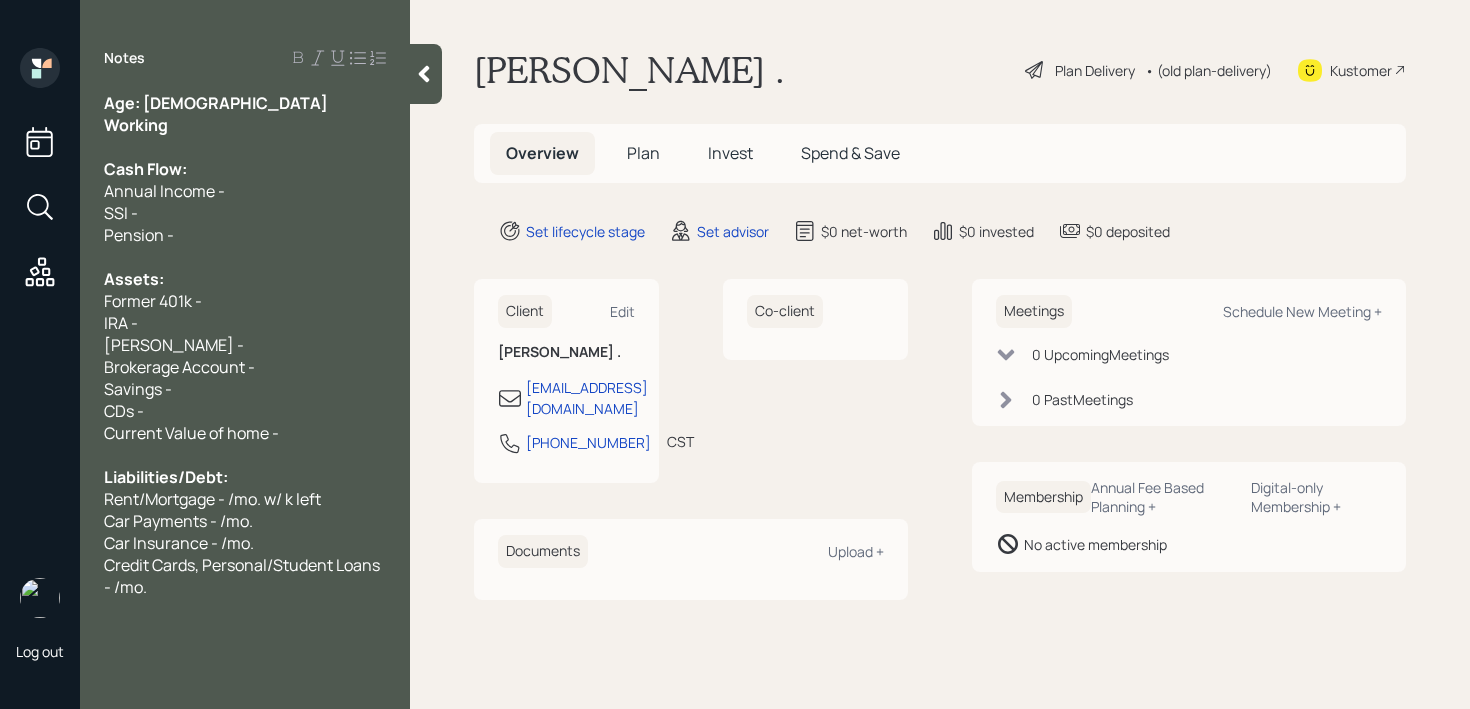 click on "IRA -" at bounding box center [245, 323] 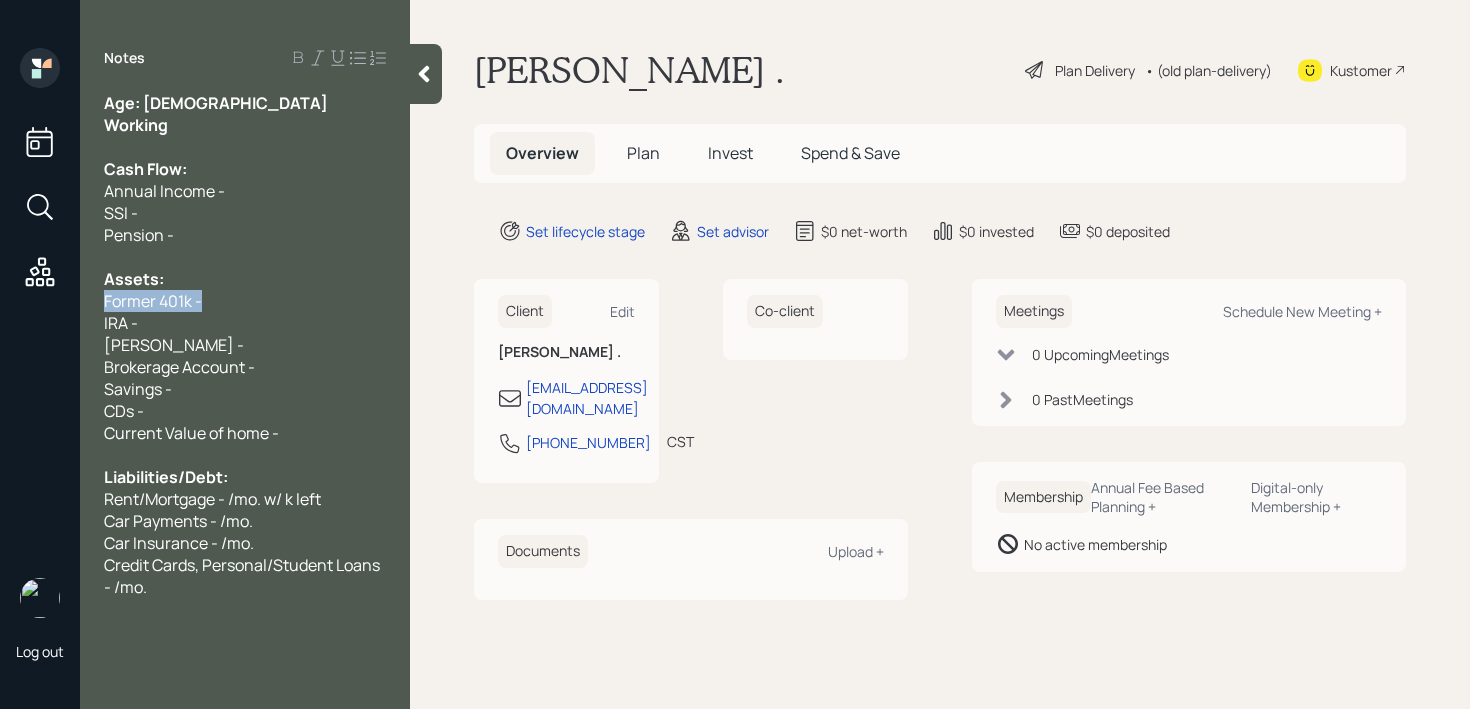 drag, startPoint x: 204, startPoint y: 306, endPoint x: 30, endPoint y: 302, distance: 174.04597 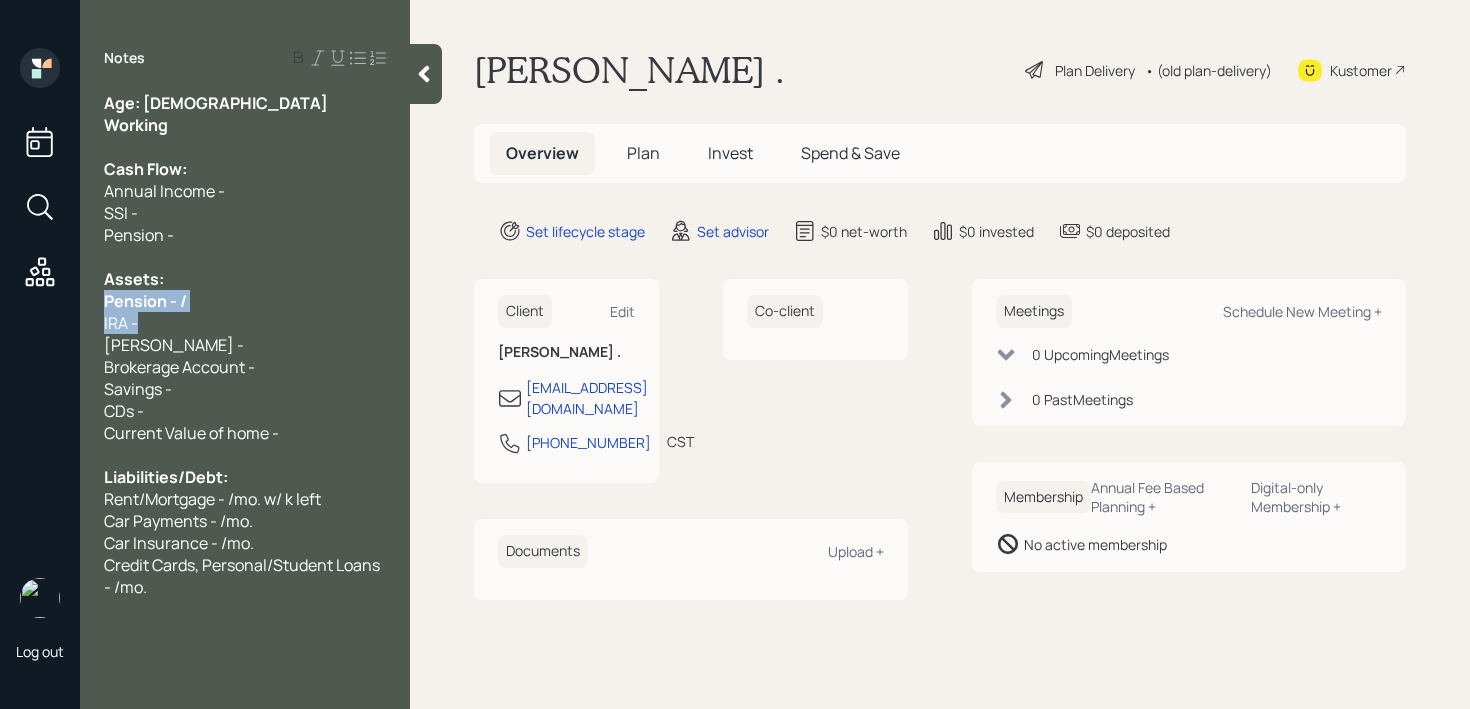 drag, startPoint x: 208, startPoint y: 314, endPoint x: 108, endPoint y: 310, distance: 100.07997 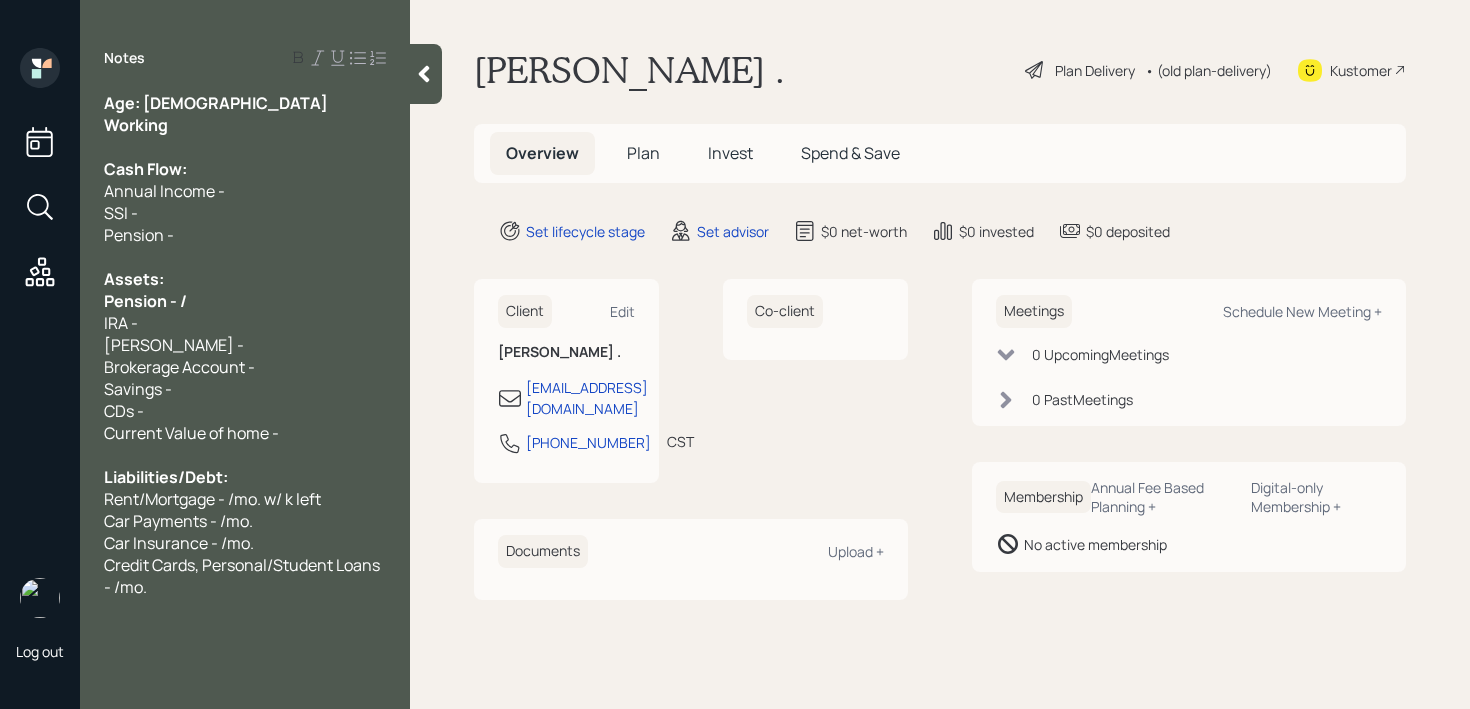 drag, startPoint x: 220, startPoint y: 302, endPoint x: 0, endPoint y: 316, distance: 220.445 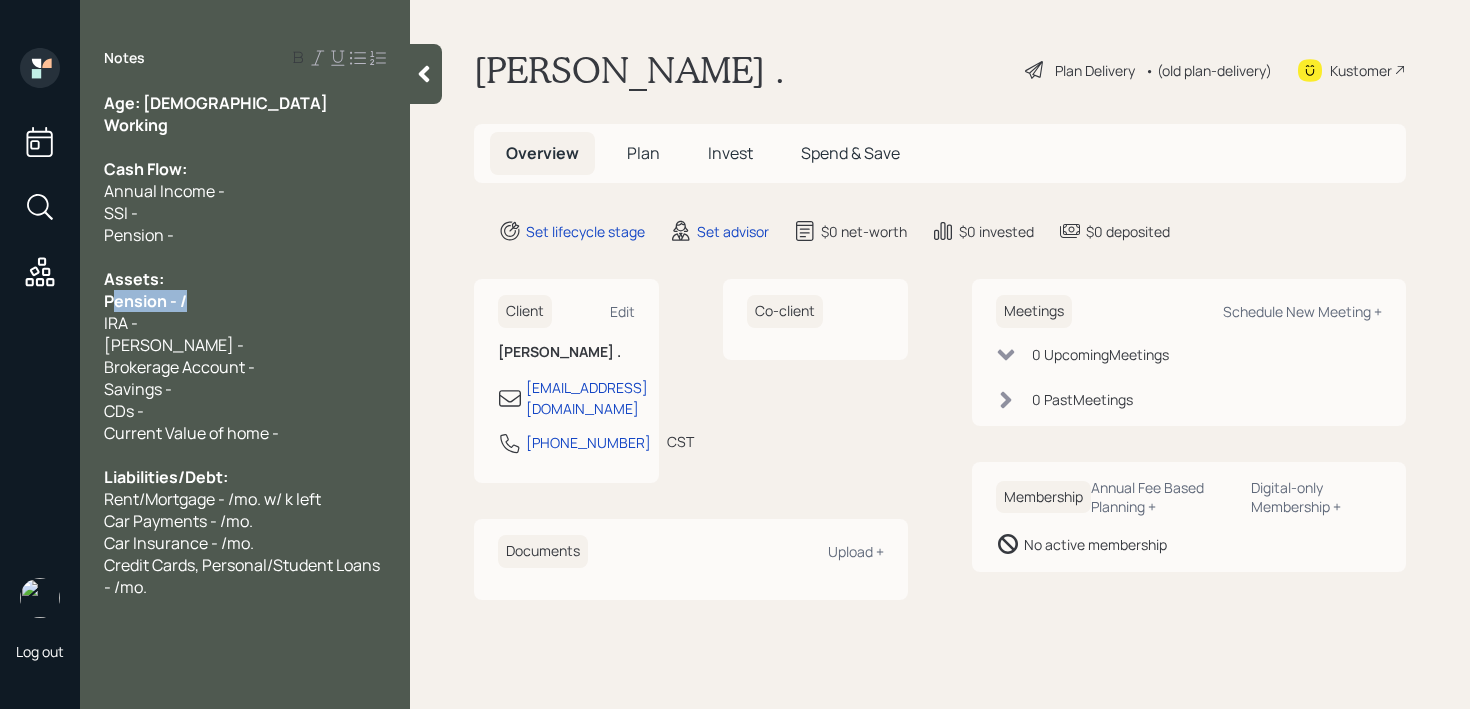 drag, startPoint x: 206, startPoint y: 305, endPoint x: 20, endPoint y: 305, distance: 186 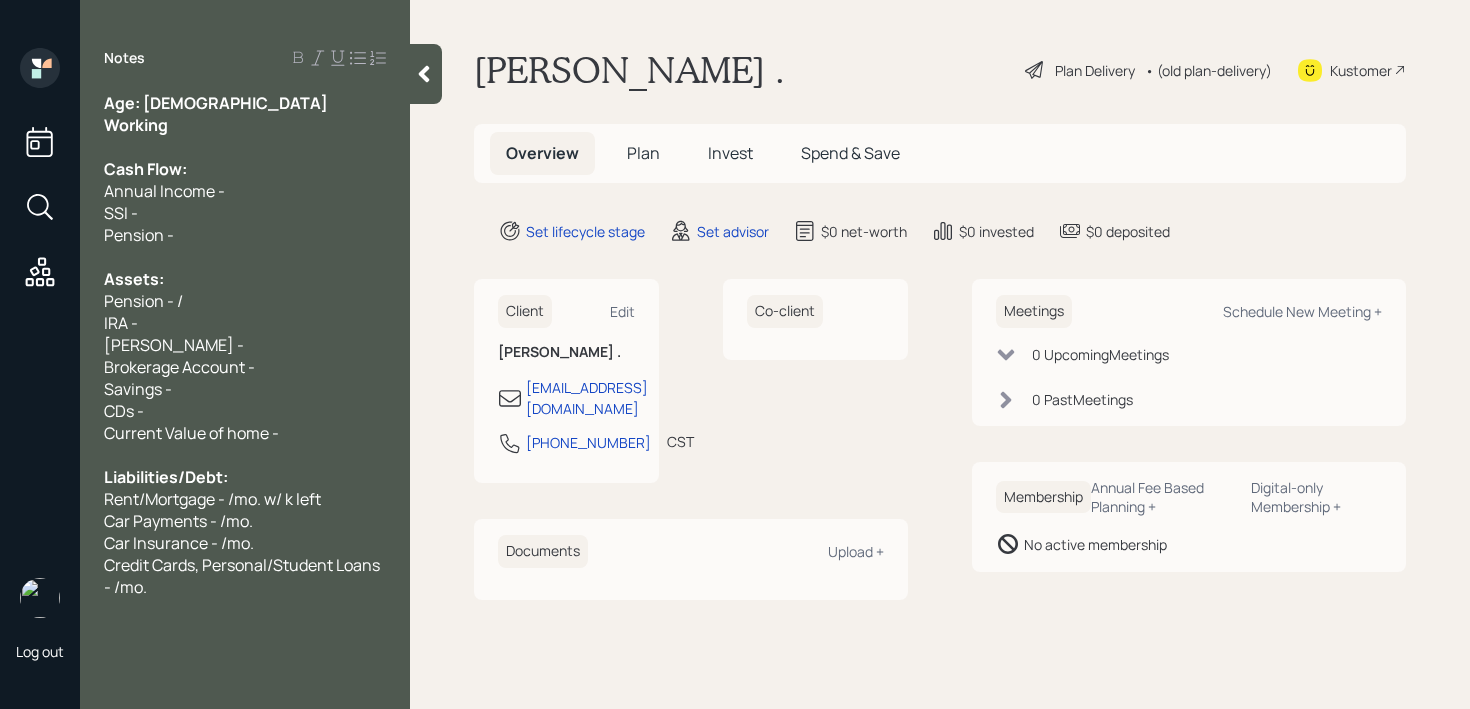 click on "Pension - /" at bounding box center (143, 301) 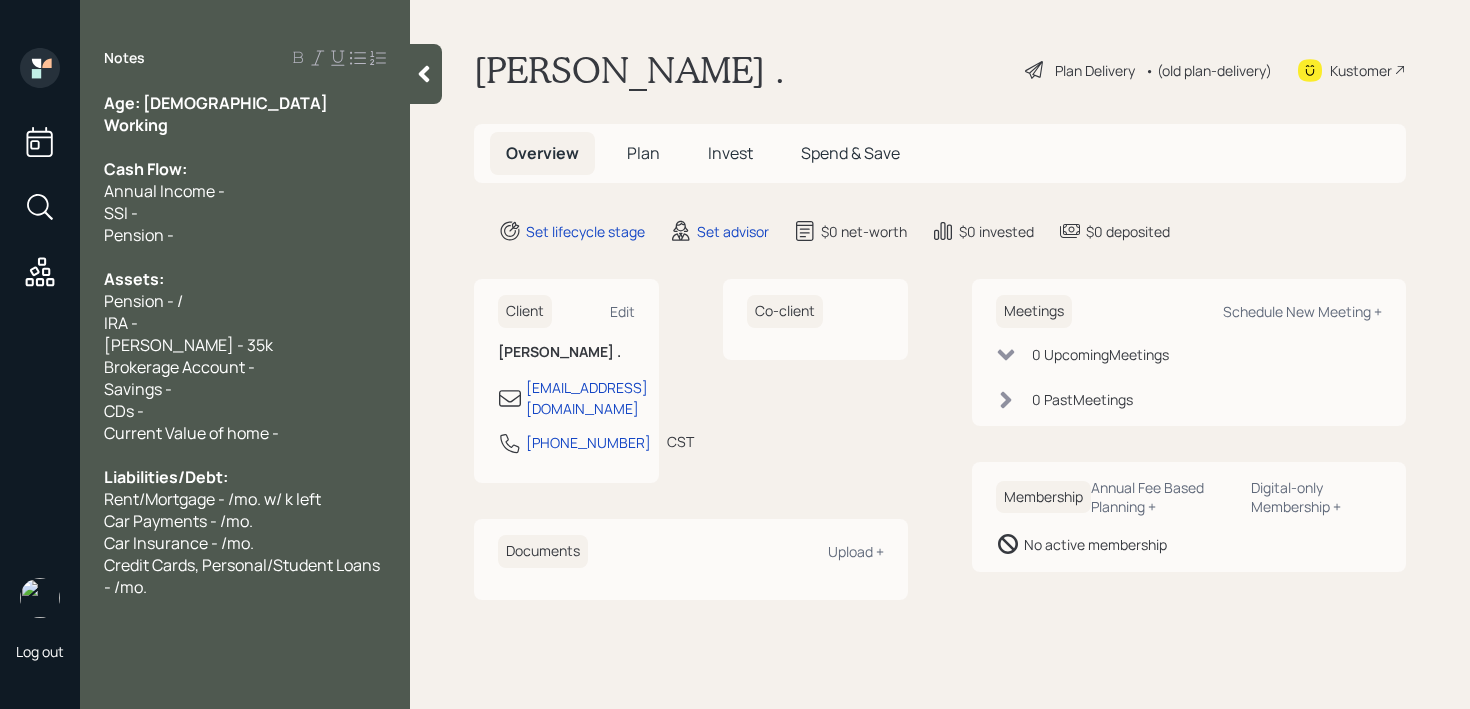 click on "IRA -" at bounding box center (245, 323) 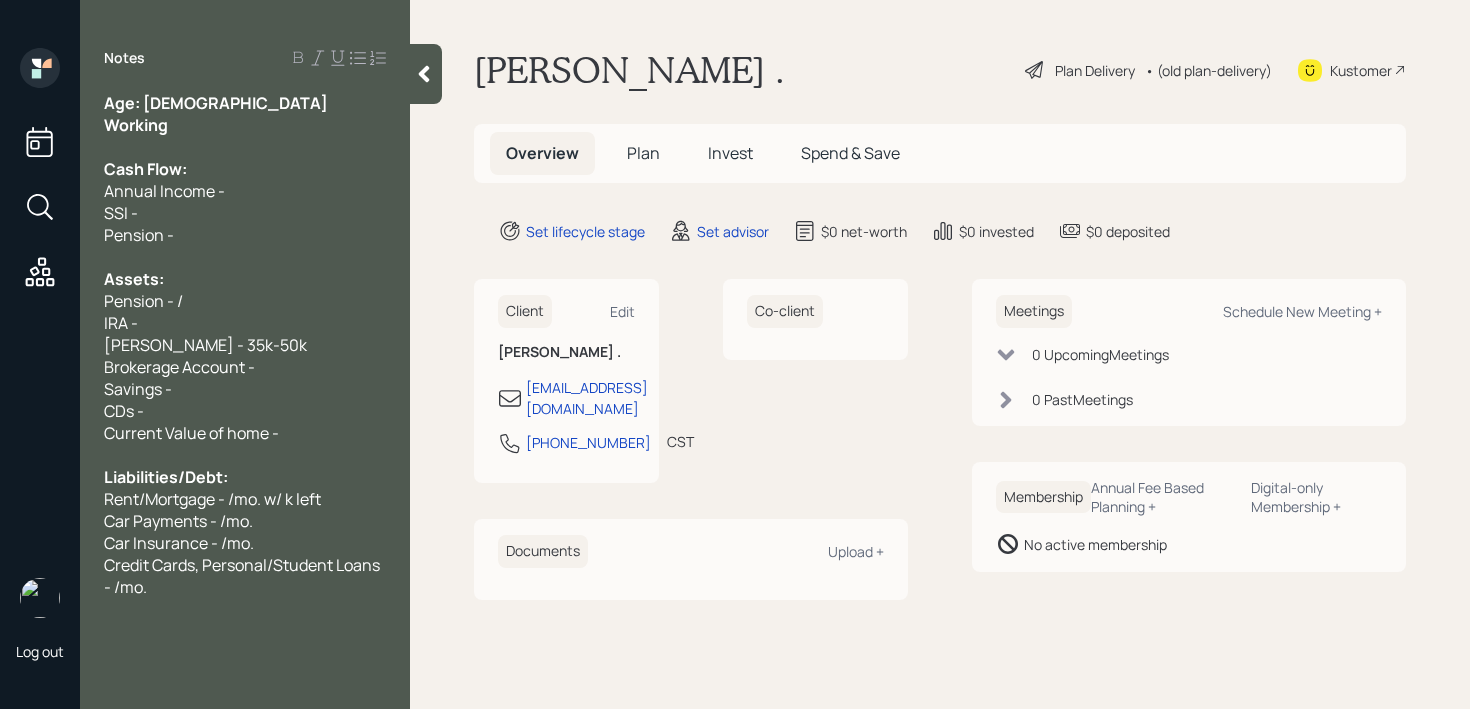 click on "IRA -" at bounding box center (245, 323) 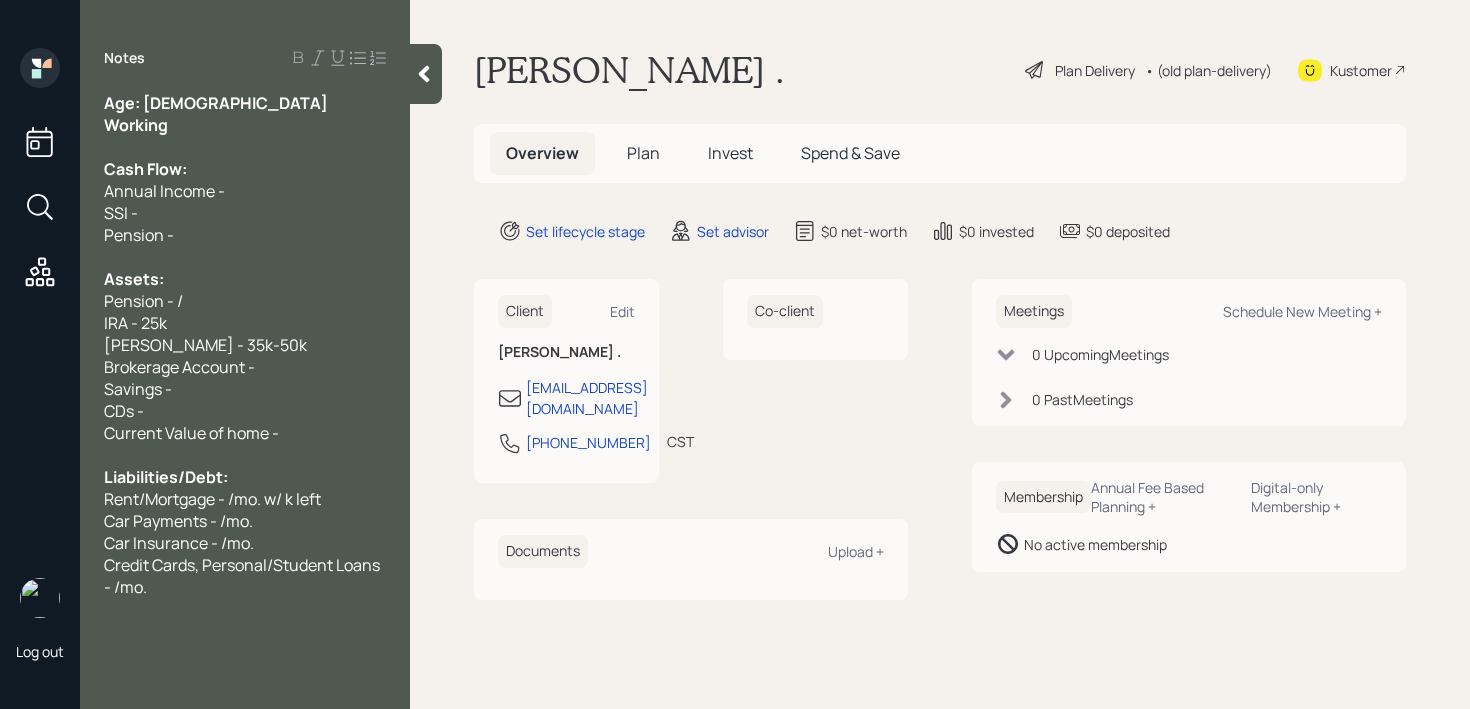 click on "Roth IRA - 35k-50k" at bounding box center (205, 345) 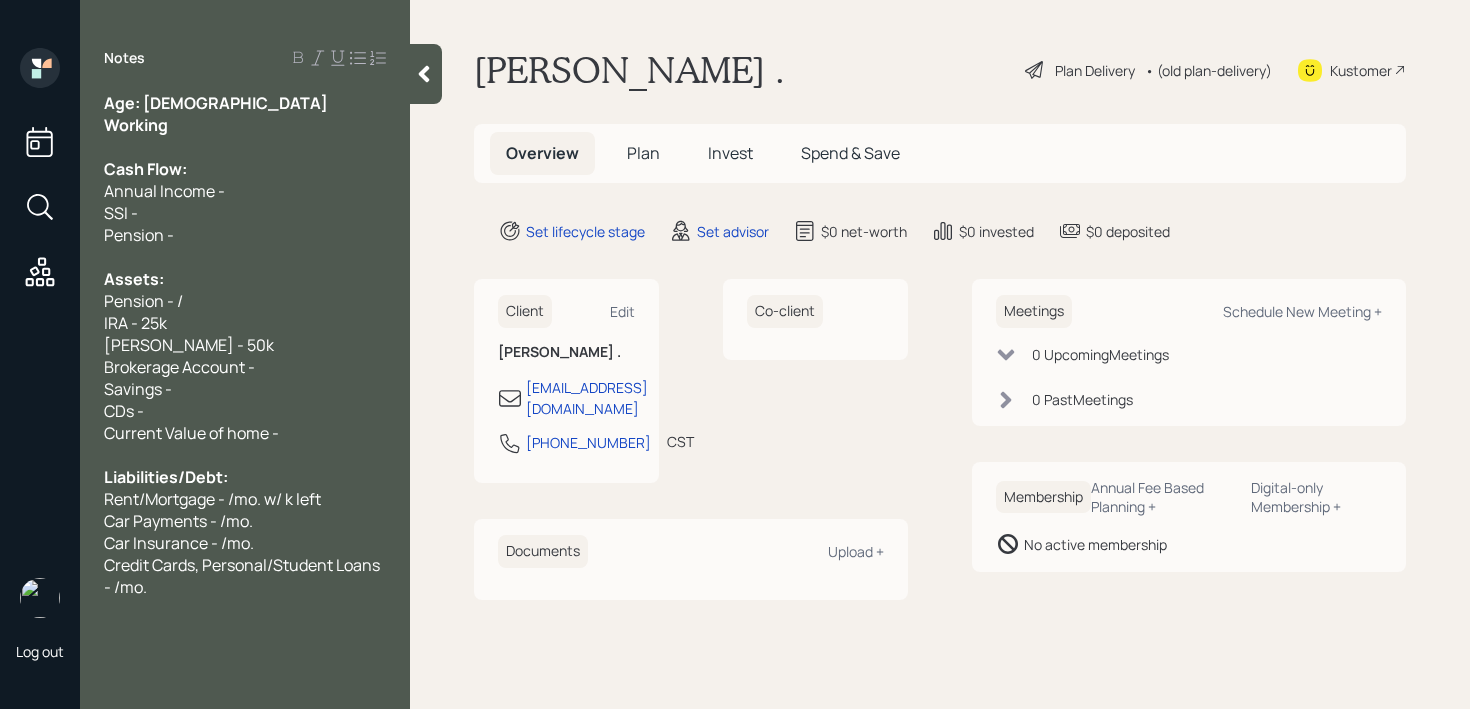 click on "IRA - 25k" at bounding box center (135, 323) 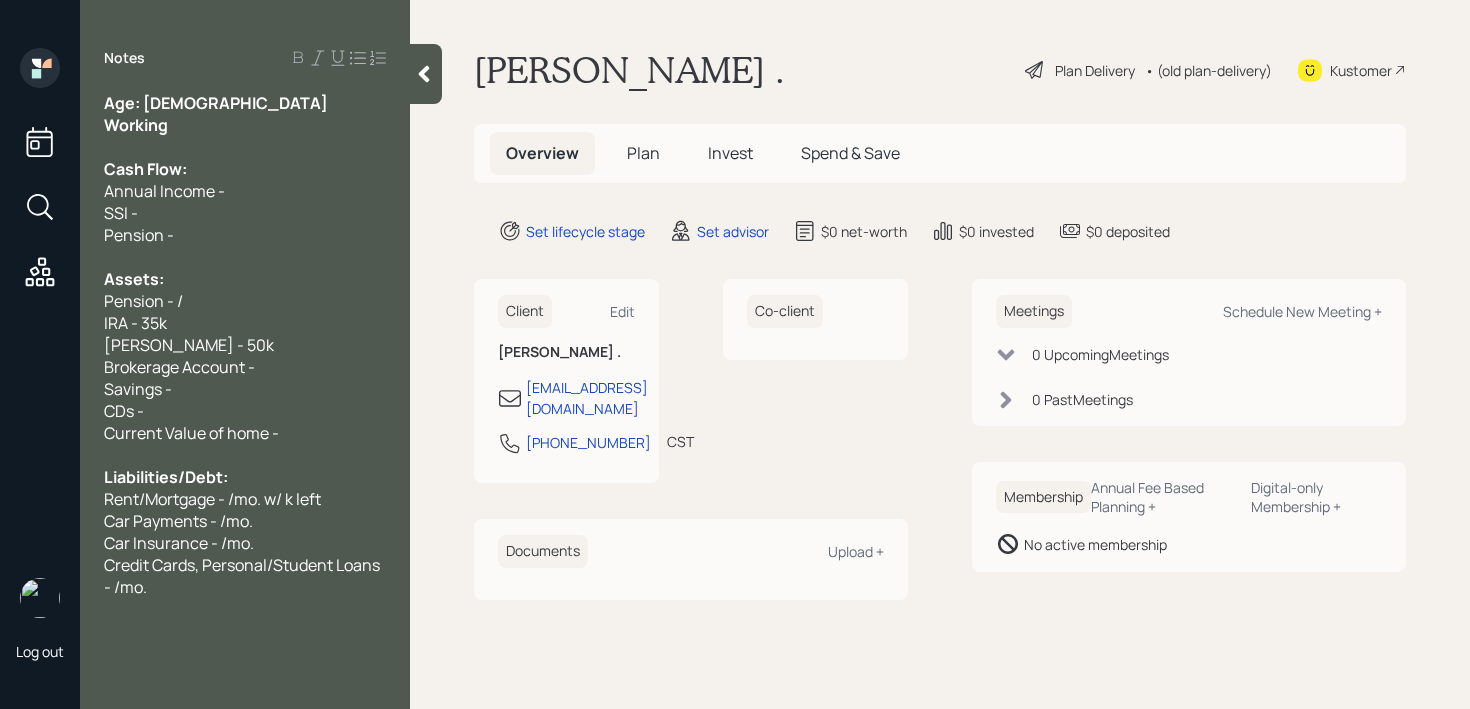 click on "IRA - 35k" at bounding box center (245, 323) 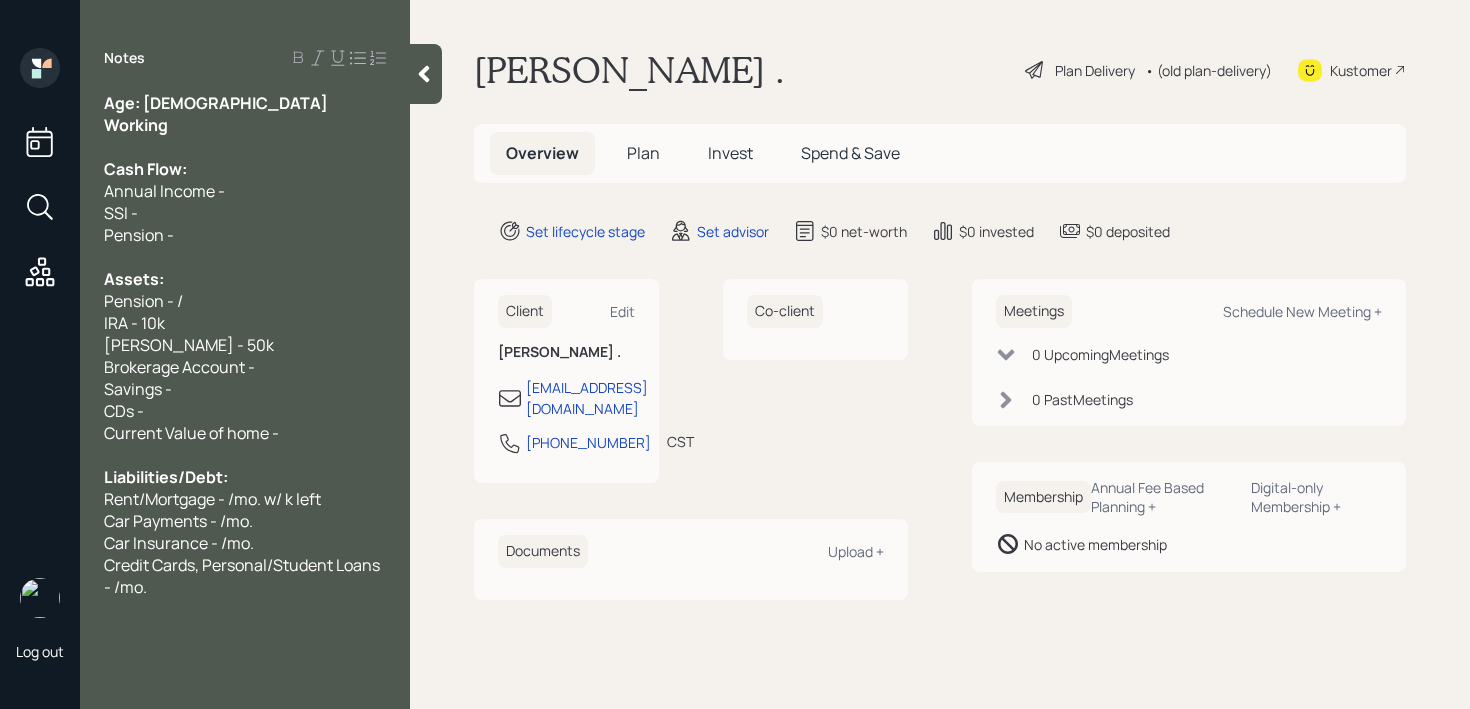 click on "Roth IRA - 50k" at bounding box center [189, 345] 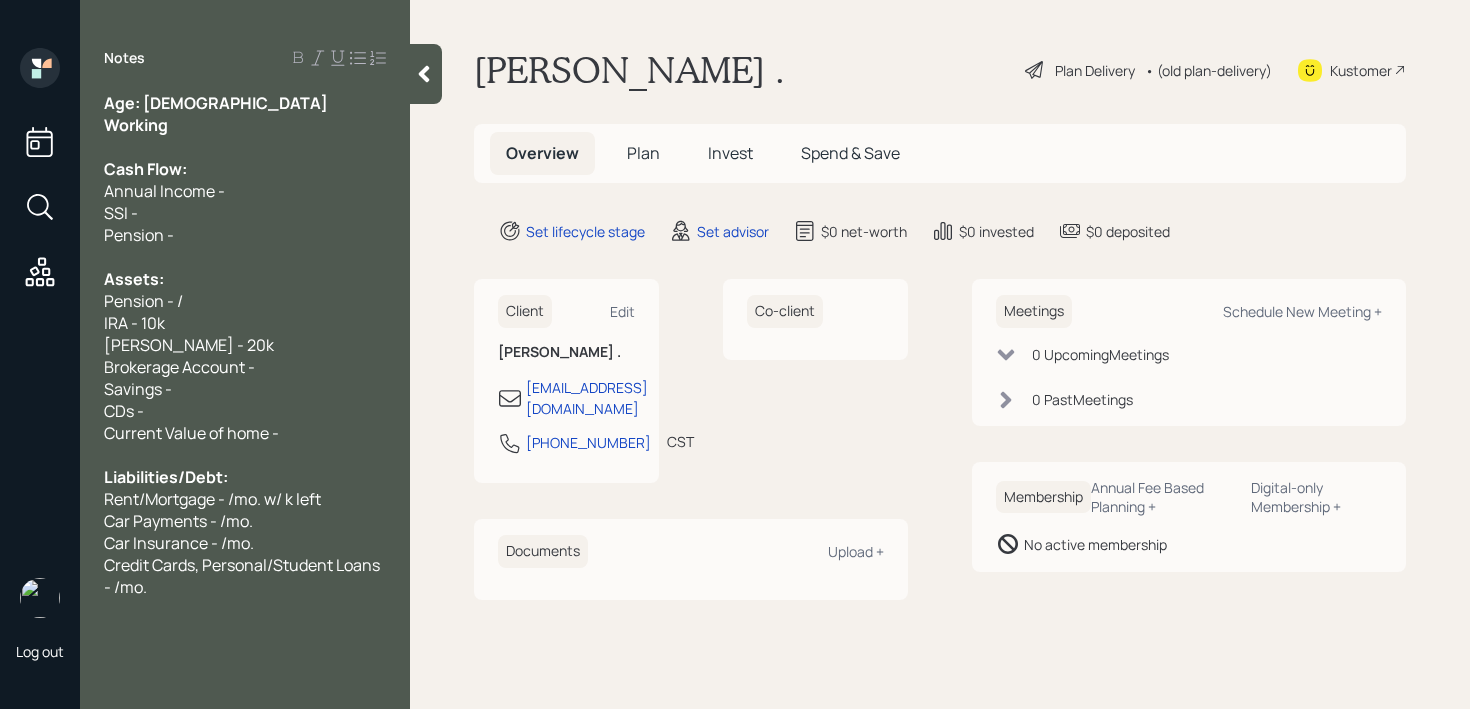 click on "CDs -" at bounding box center (245, 411) 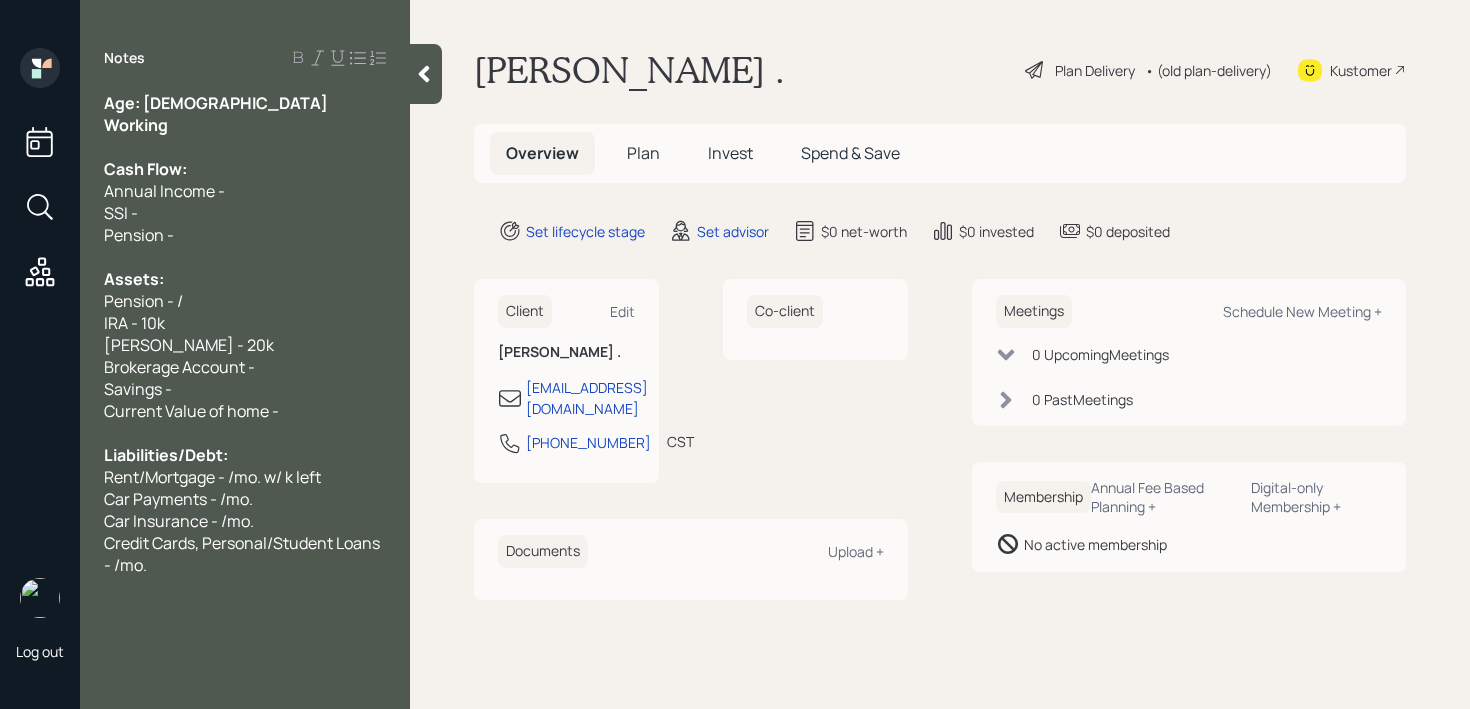 click on "Assets:" at bounding box center (245, 279) 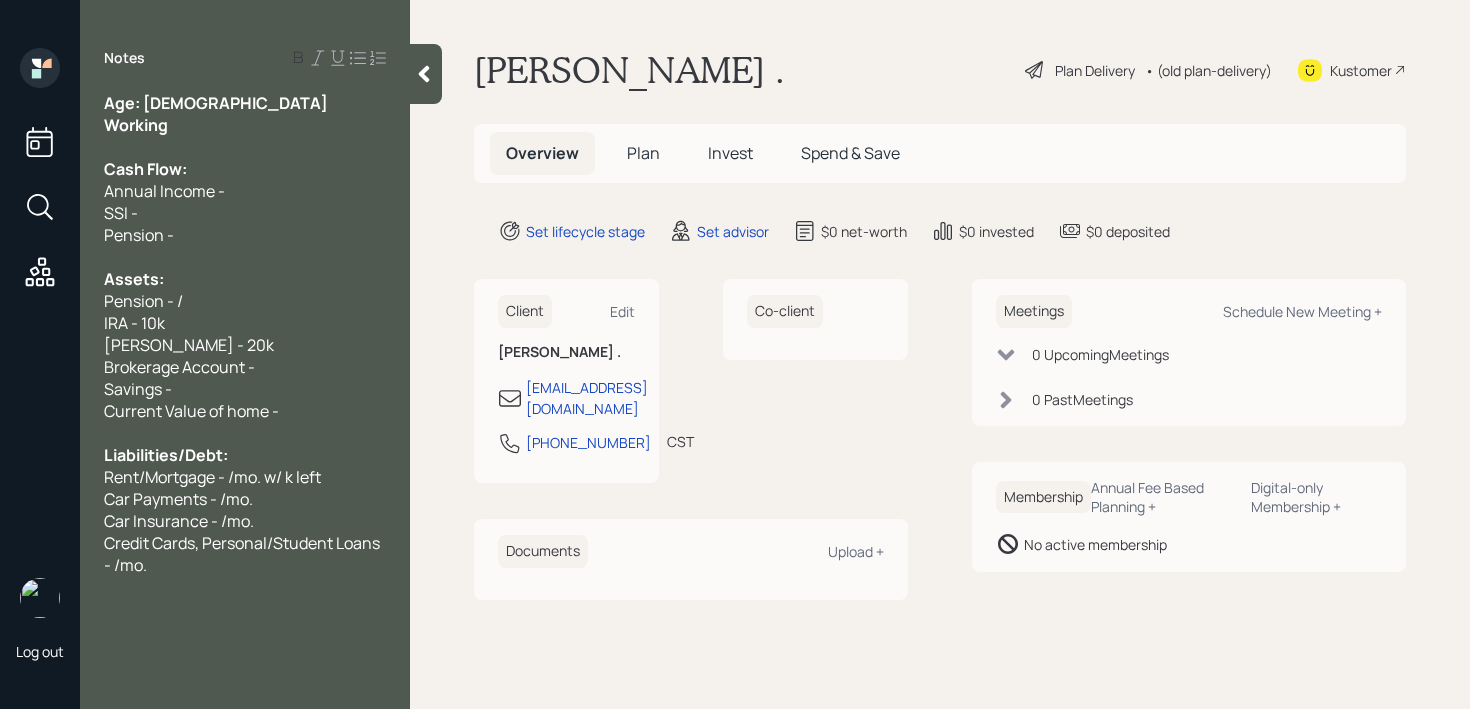 click on "Pension -" at bounding box center (245, 235) 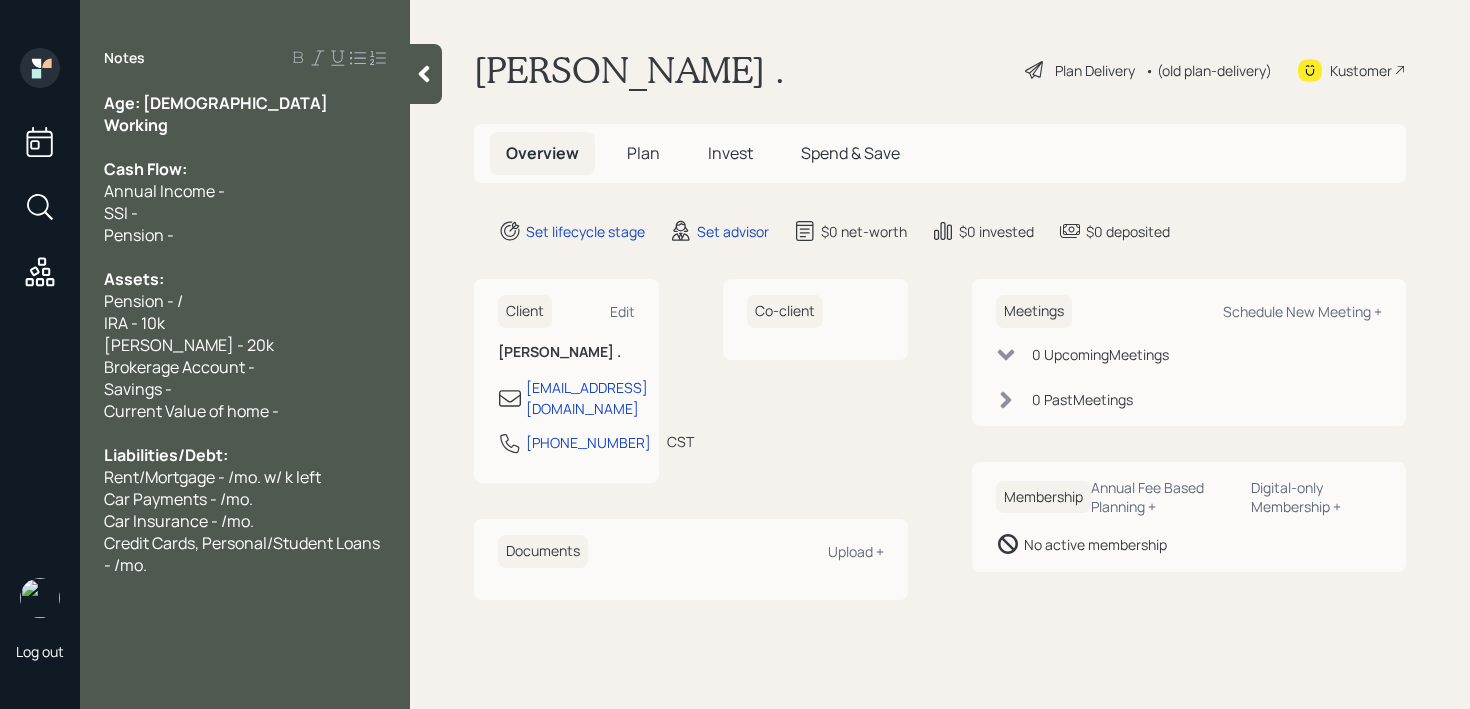 click on "Roth IRA - 20k" at bounding box center [245, 345] 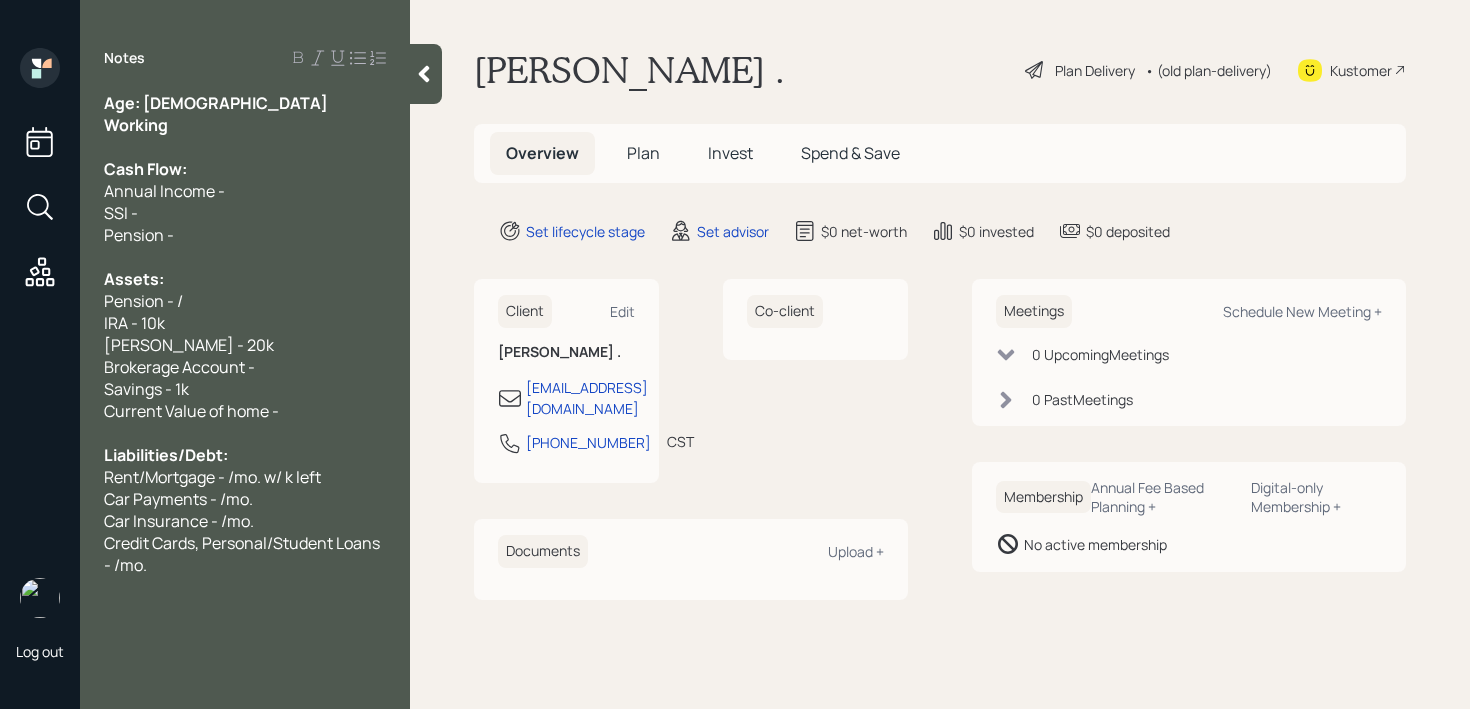 click on "IRA - 10k" at bounding box center (245, 323) 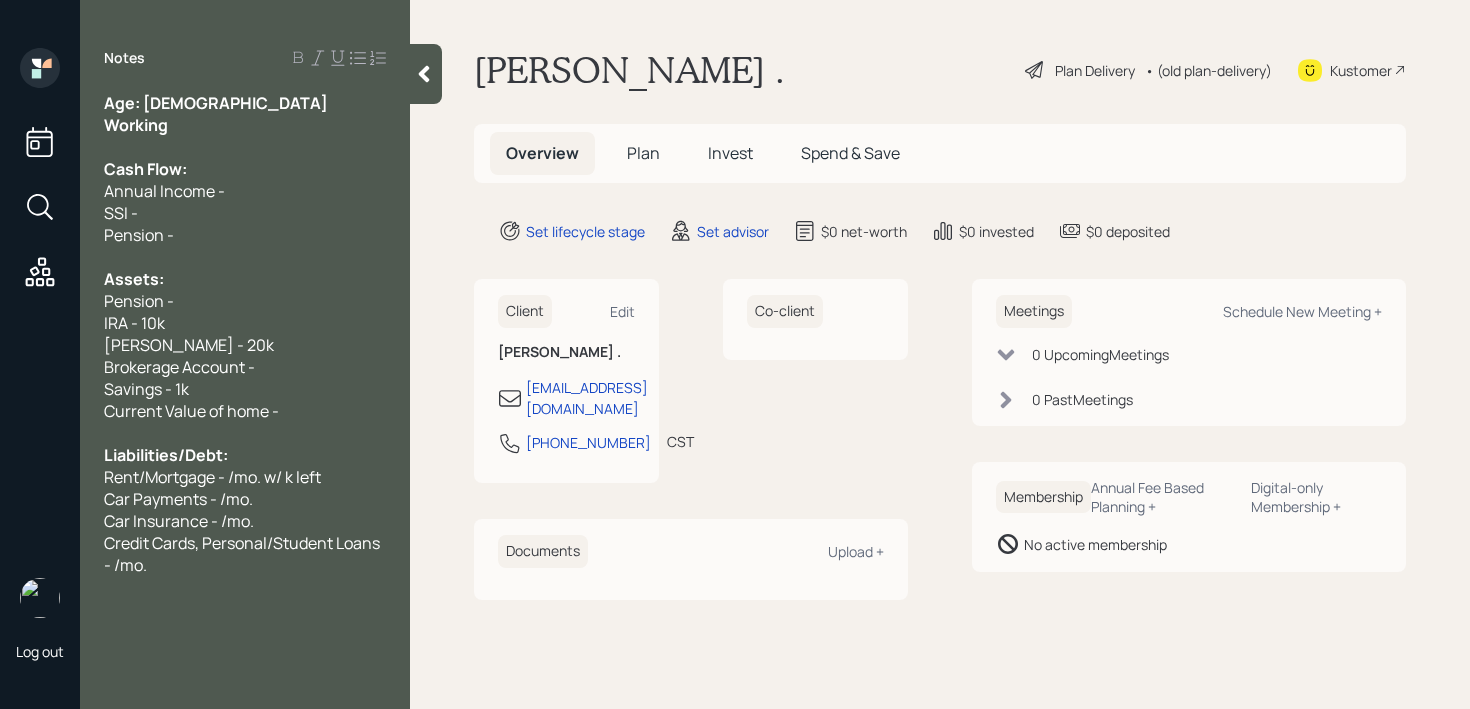 click on "Brokerage Account -" at bounding box center (245, 367) 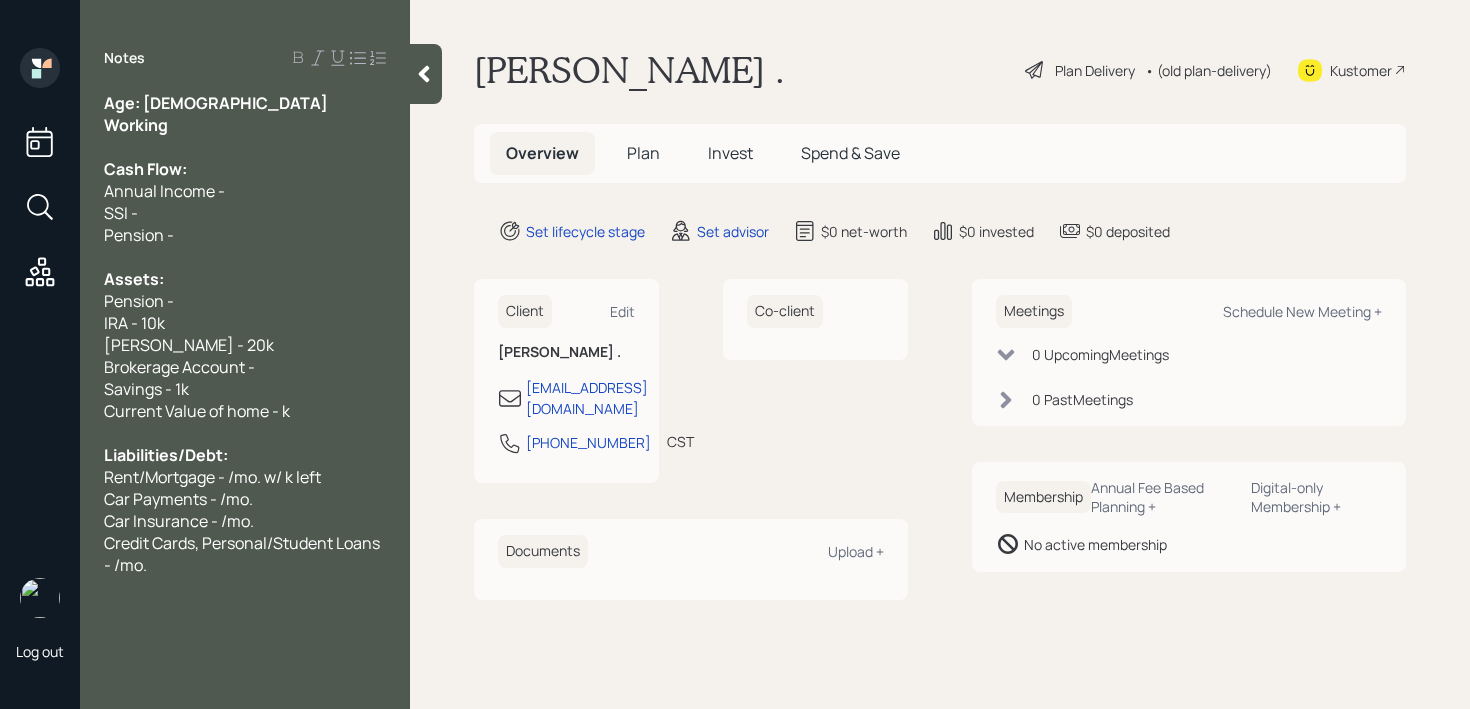 click on "Current Value of home - k" at bounding box center (245, 411) 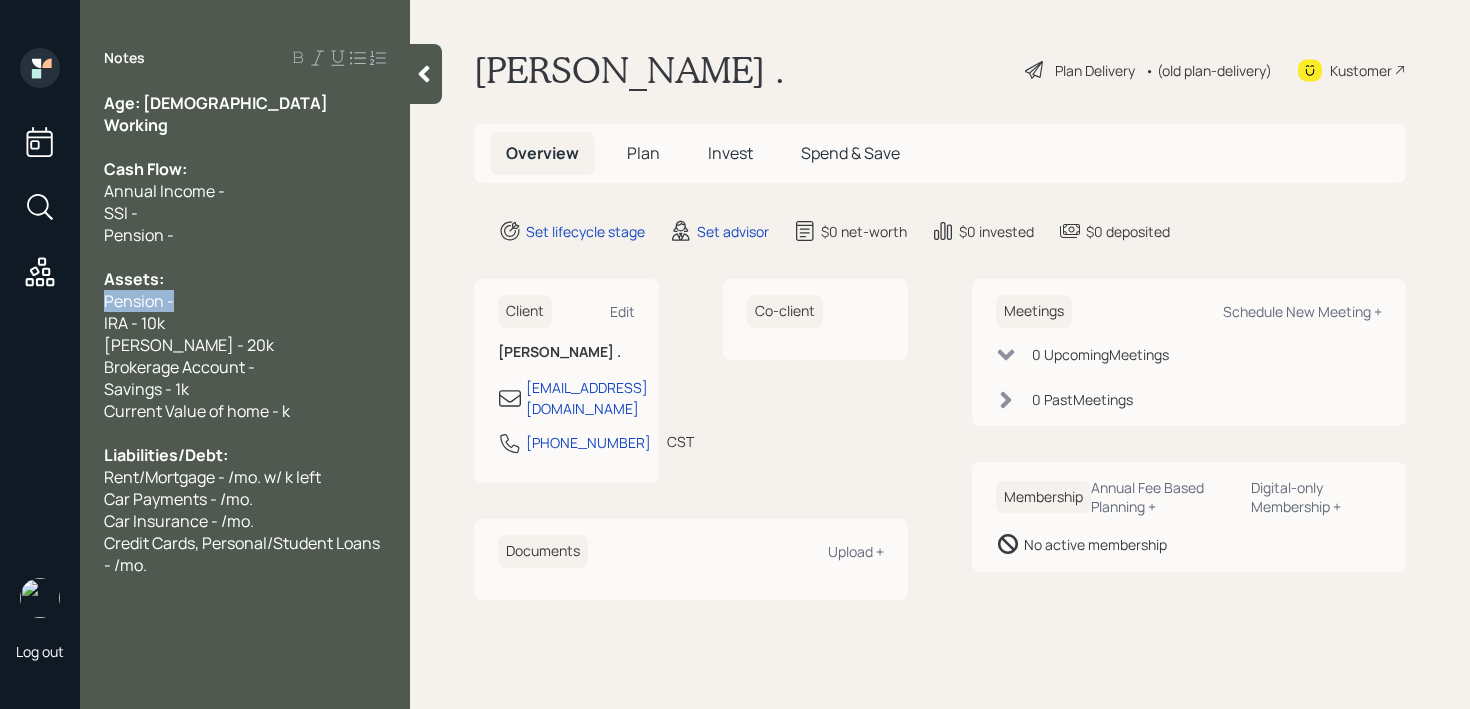 drag, startPoint x: 298, startPoint y: 300, endPoint x: 0, endPoint y: 300, distance: 298 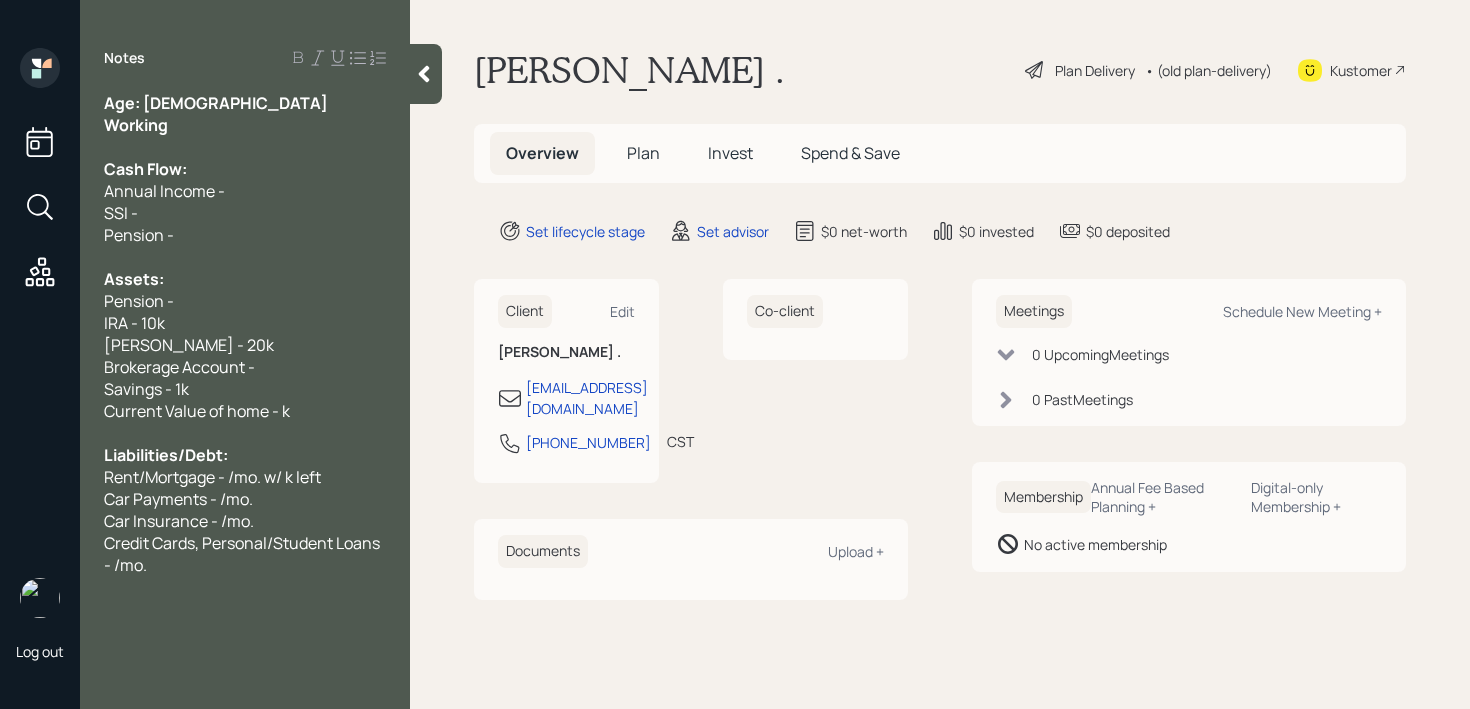 click on "Savings - 1k" at bounding box center [146, 389] 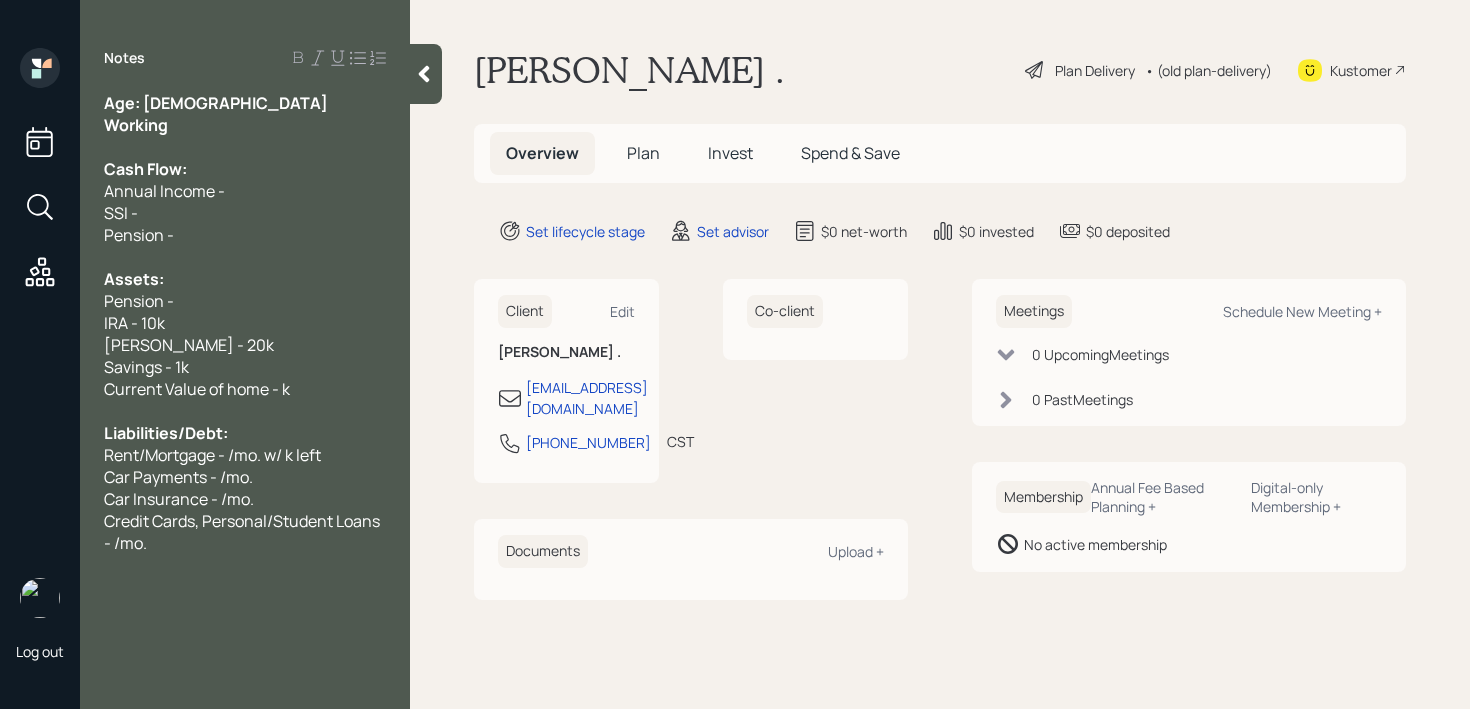 click on "Roth IRA - 20k" at bounding box center [245, 345] 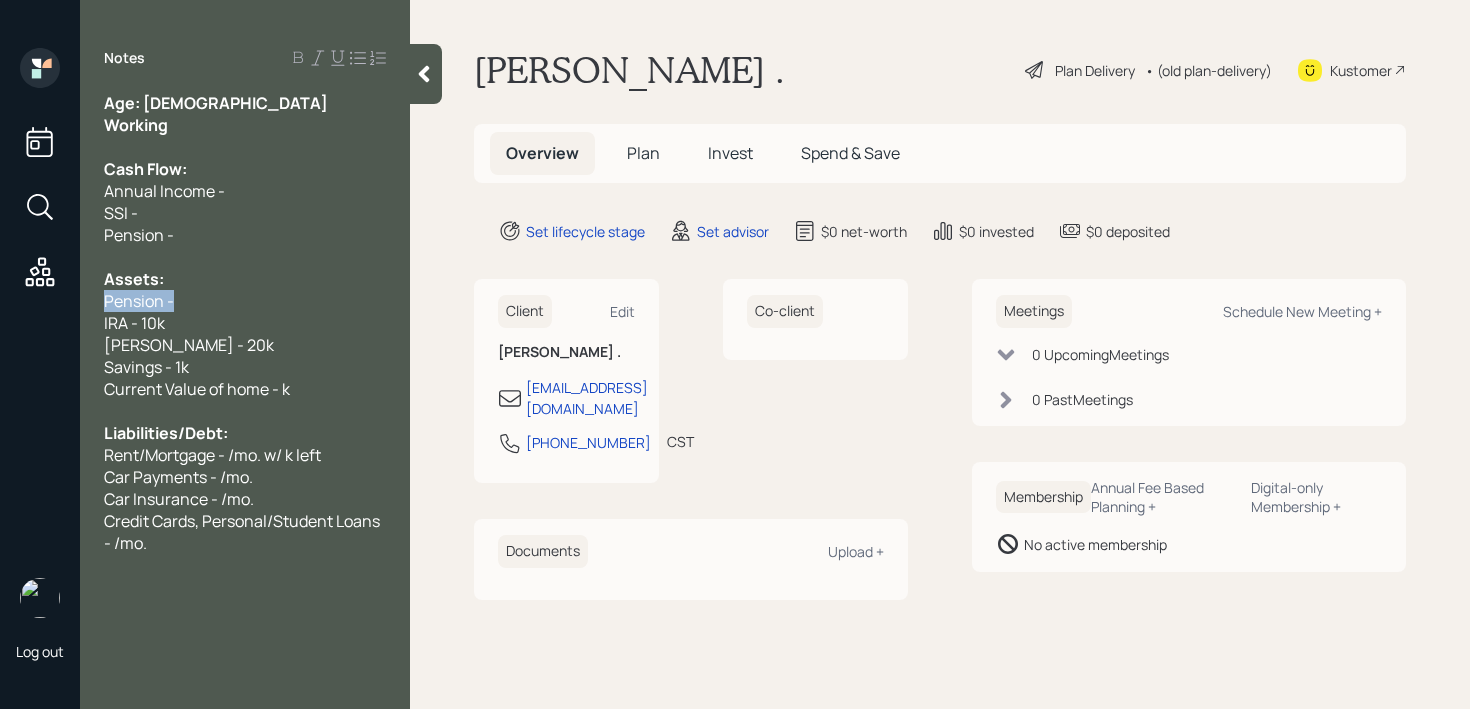 drag, startPoint x: 253, startPoint y: 305, endPoint x: 0, endPoint y: 305, distance: 253 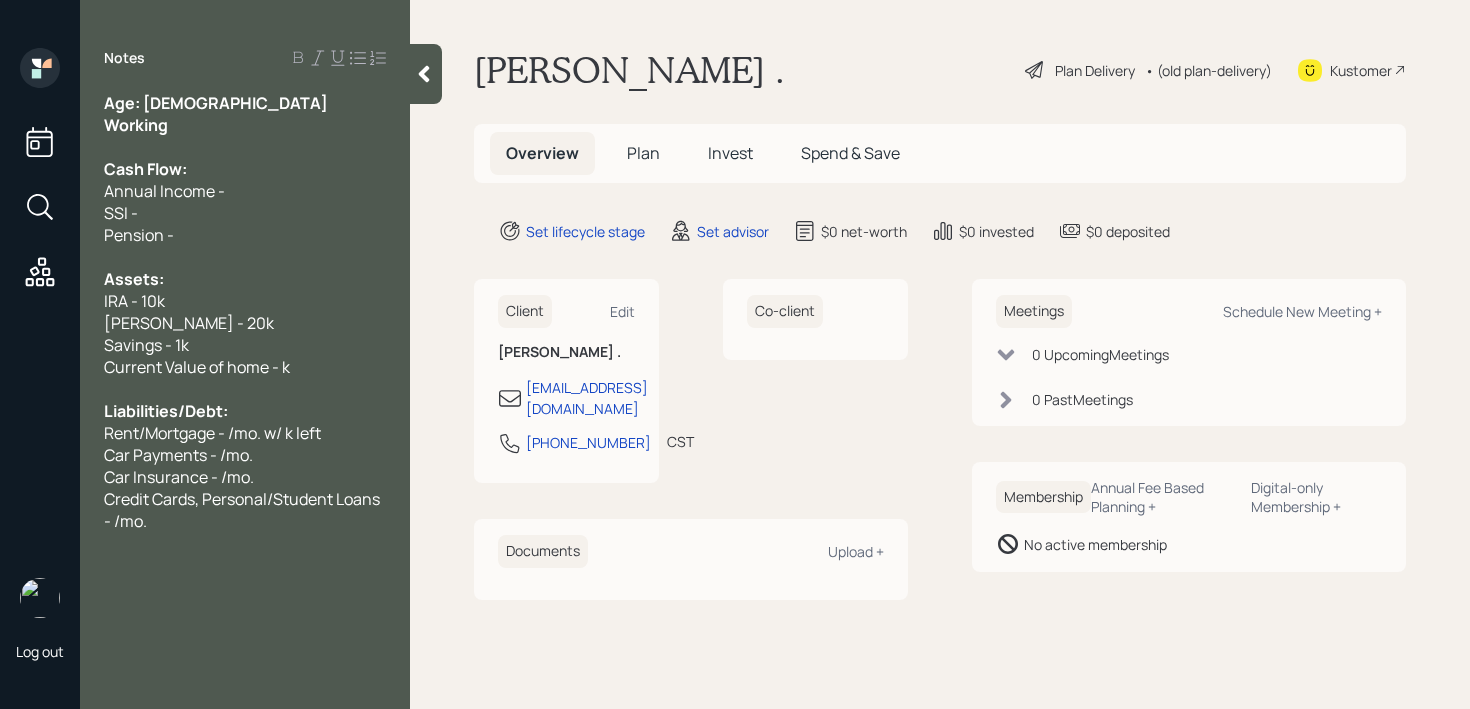click on "SSI -" at bounding box center [245, 213] 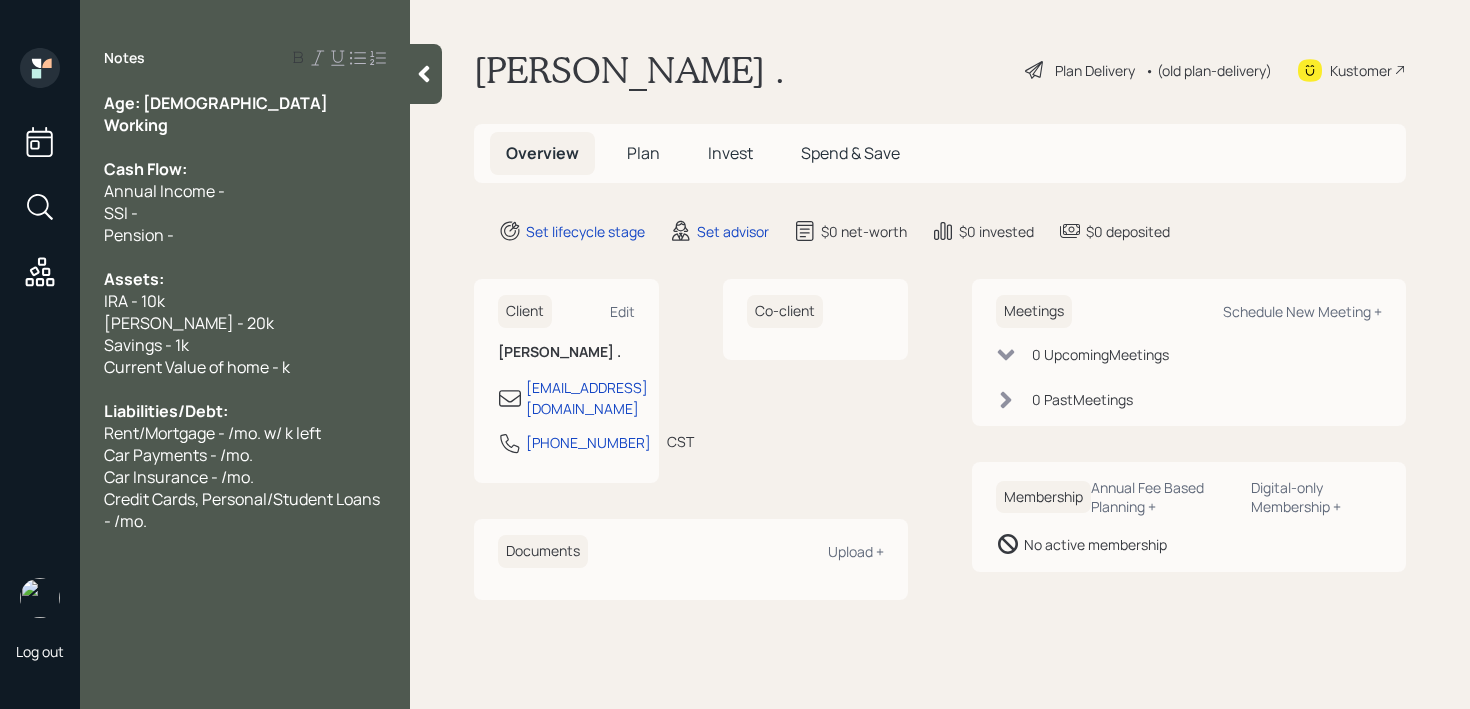 click on "Annual Income -" at bounding box center (245, 191) 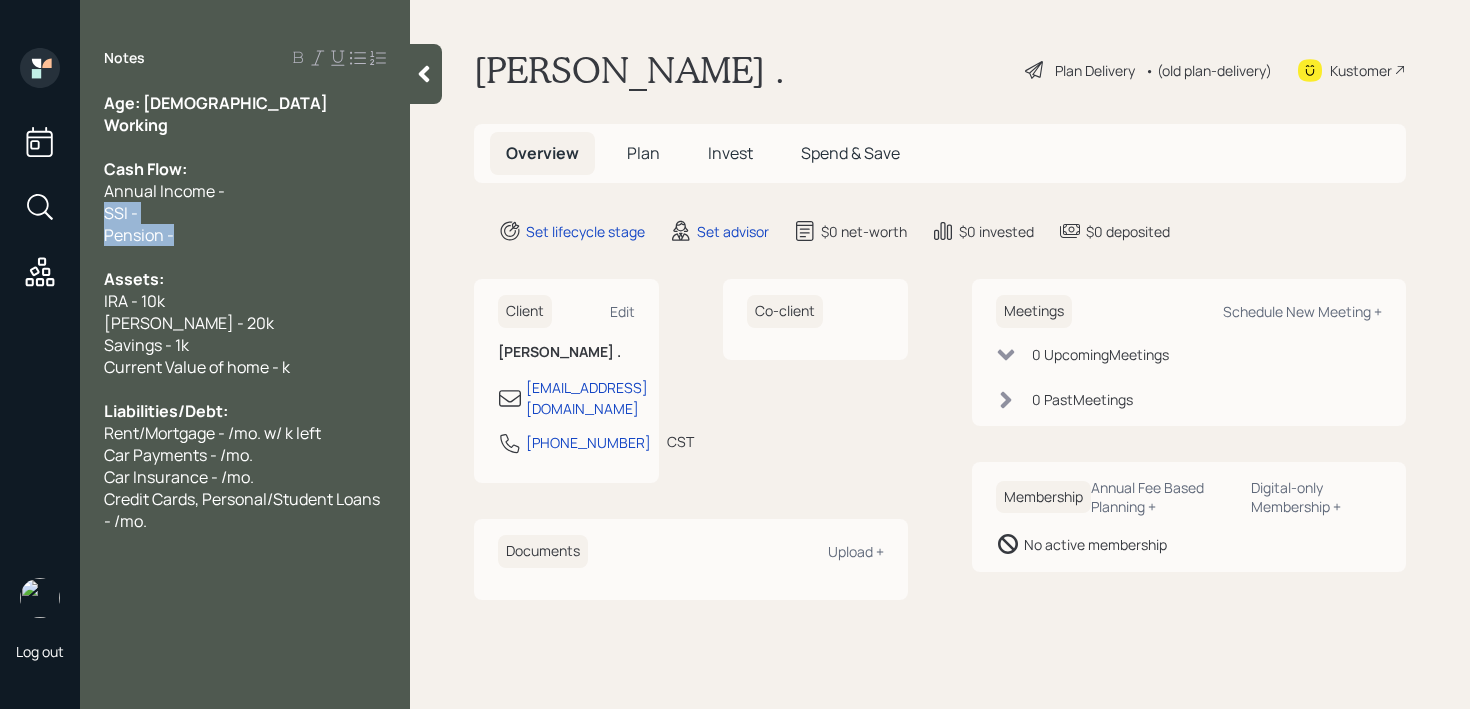 drag, startPoint x: 181, startPoint y: 235, endPoint x: 64, endPoint y: 215, distance: 118.69709 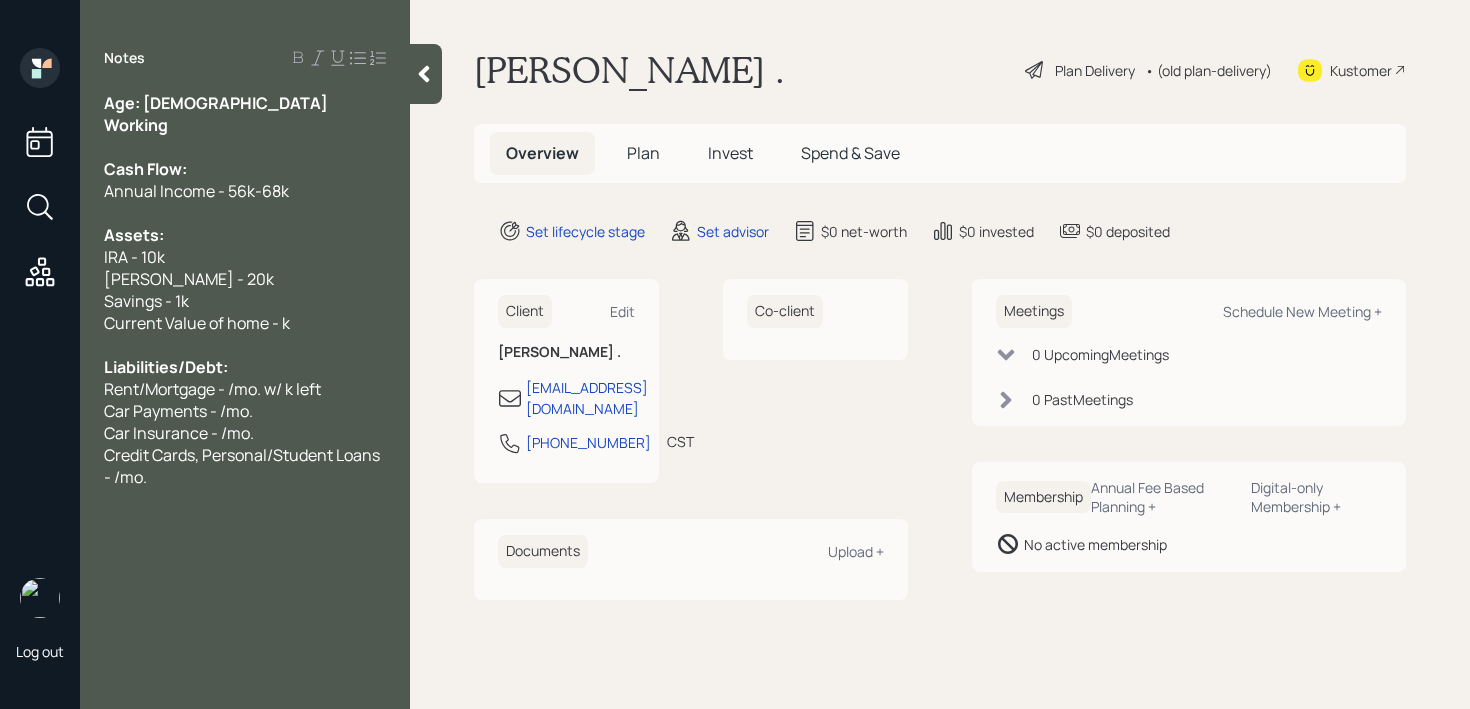 click on "Savings - 1k" at bounding box center (245, 301) 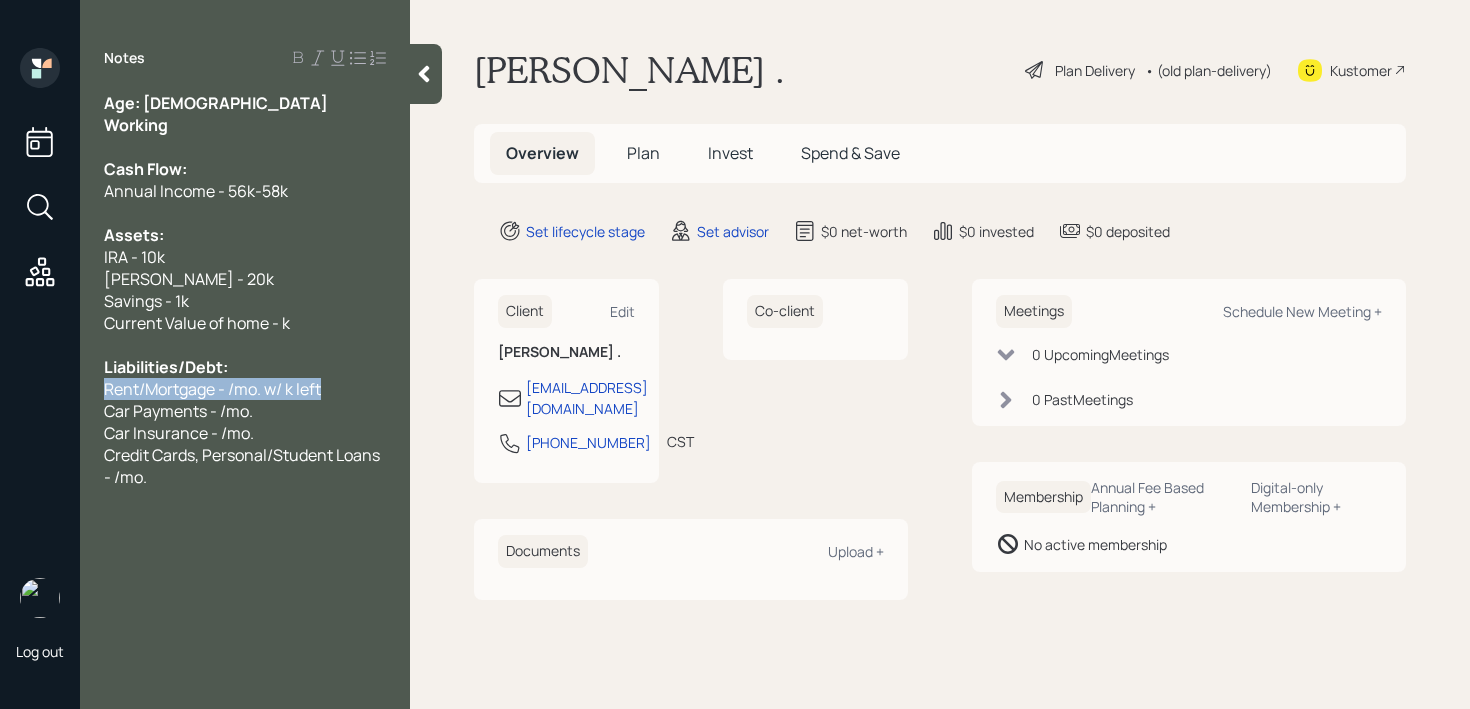 drag, startPoint x: 365, startPoint y: 389, endPoint x: 0, endPoint y: 389, distance: 365 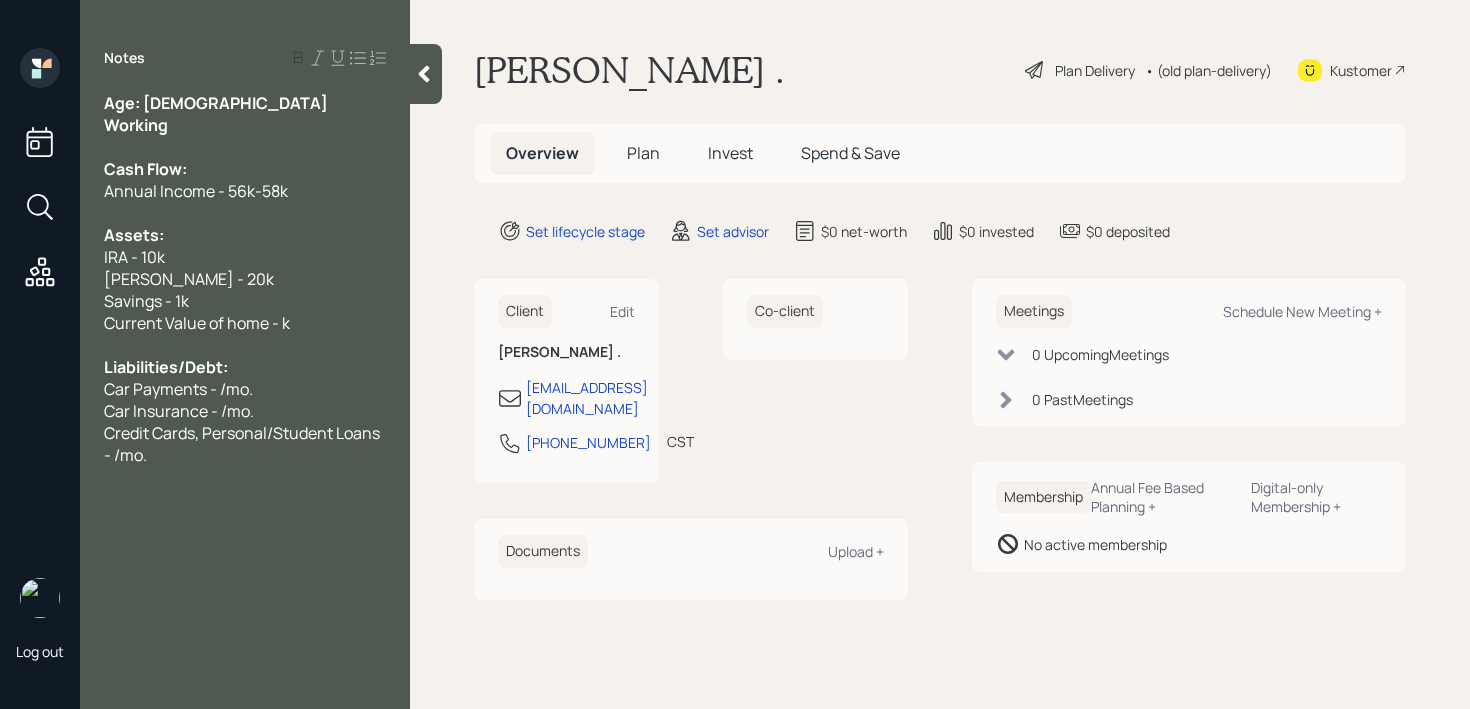 click on "Car Insurance - /mo." at bounding box center (179, 411) 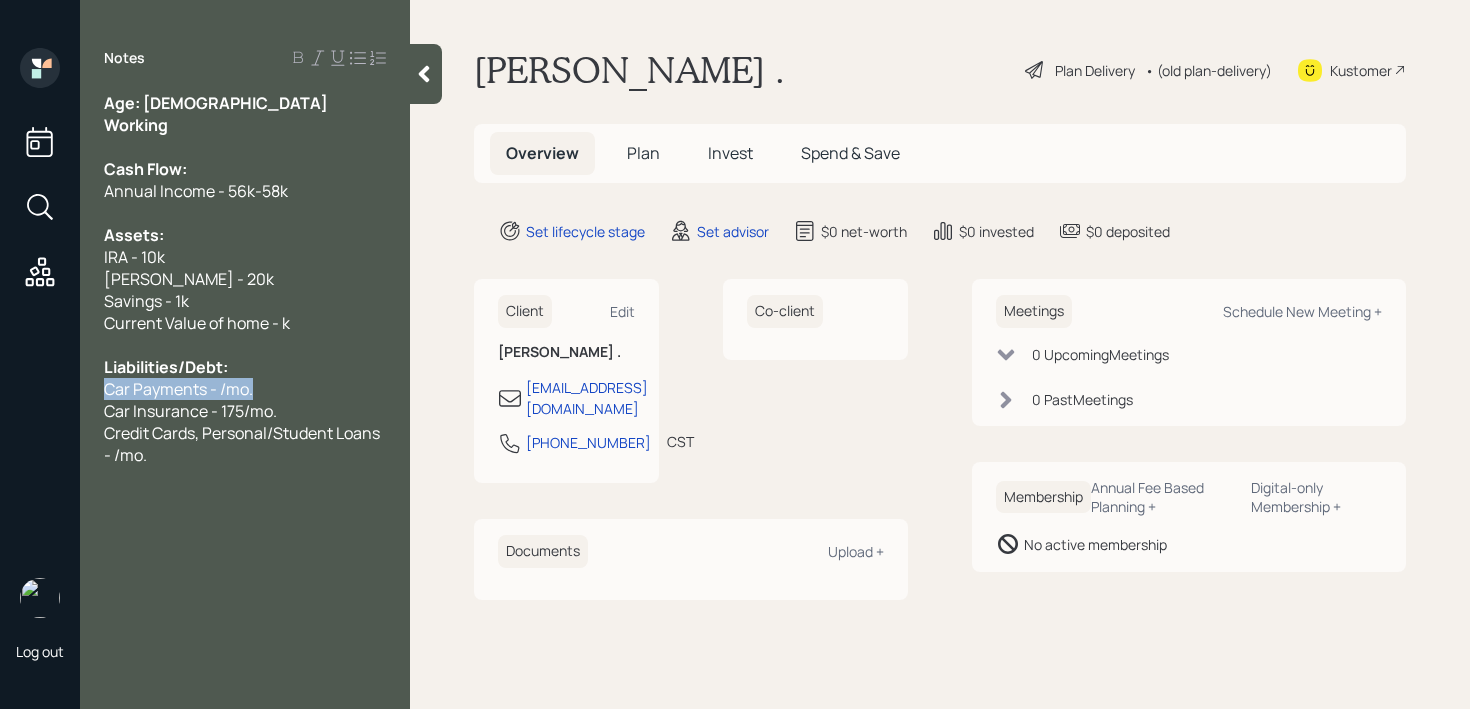 drag, startPoint x: 333, startPoint y: 391, endPoint x: 0, endPoint y: 391, distance: 333 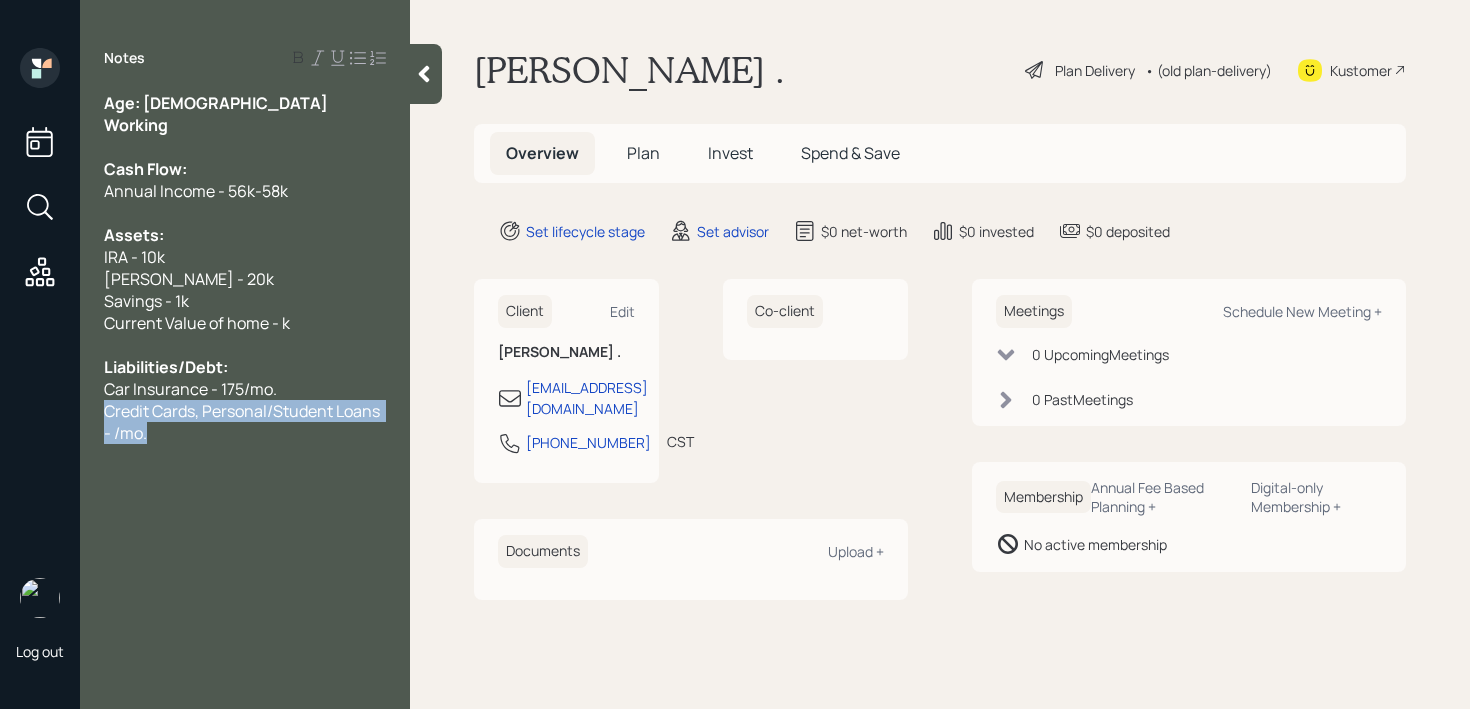 drag, startPoint x: 161, startPoint y: 435, endPoint x: 62, endPoint y: 406, distance: 103.16007 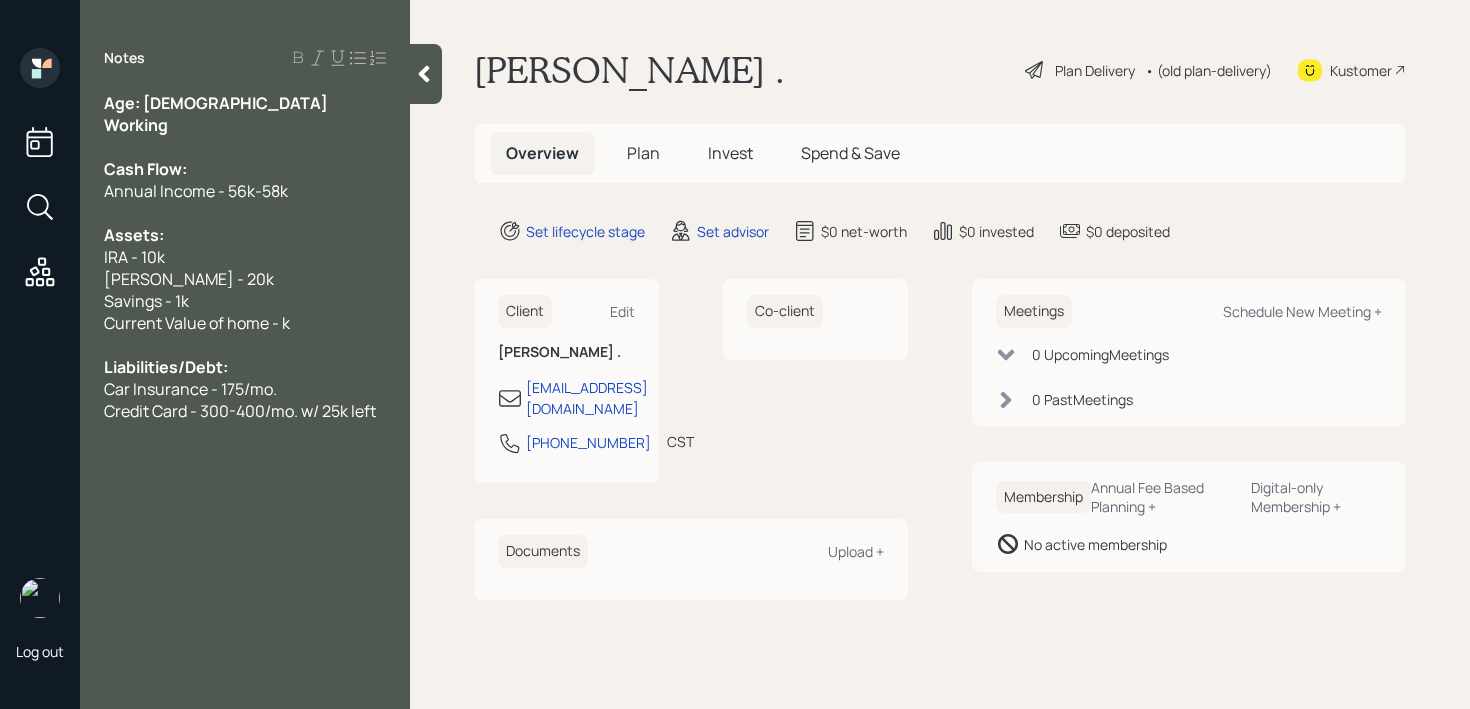 click on "Current Value of home - k" at bounding box center (245, 323) 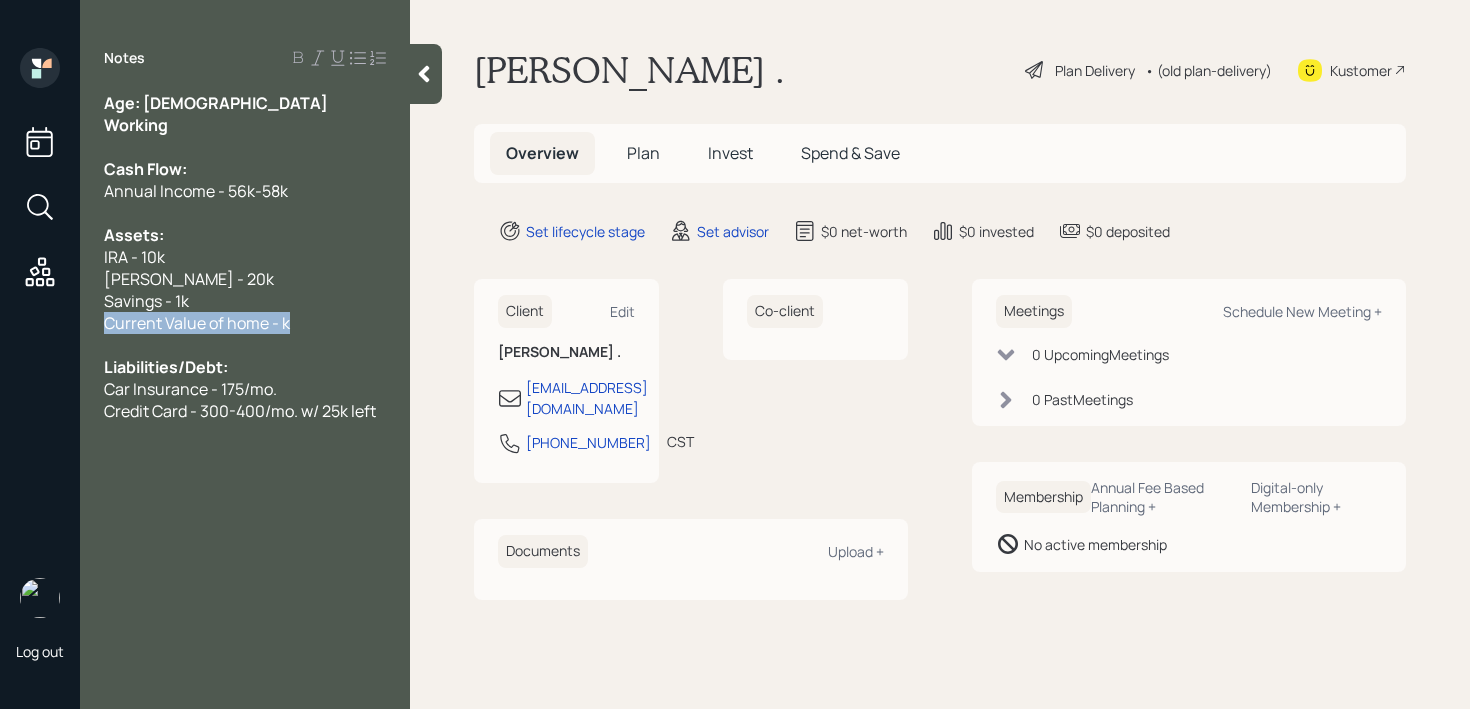 drag, startPoint x: 308, startPoint y: 323, endPoint x: 0, endPoint y: 323, distance: 308 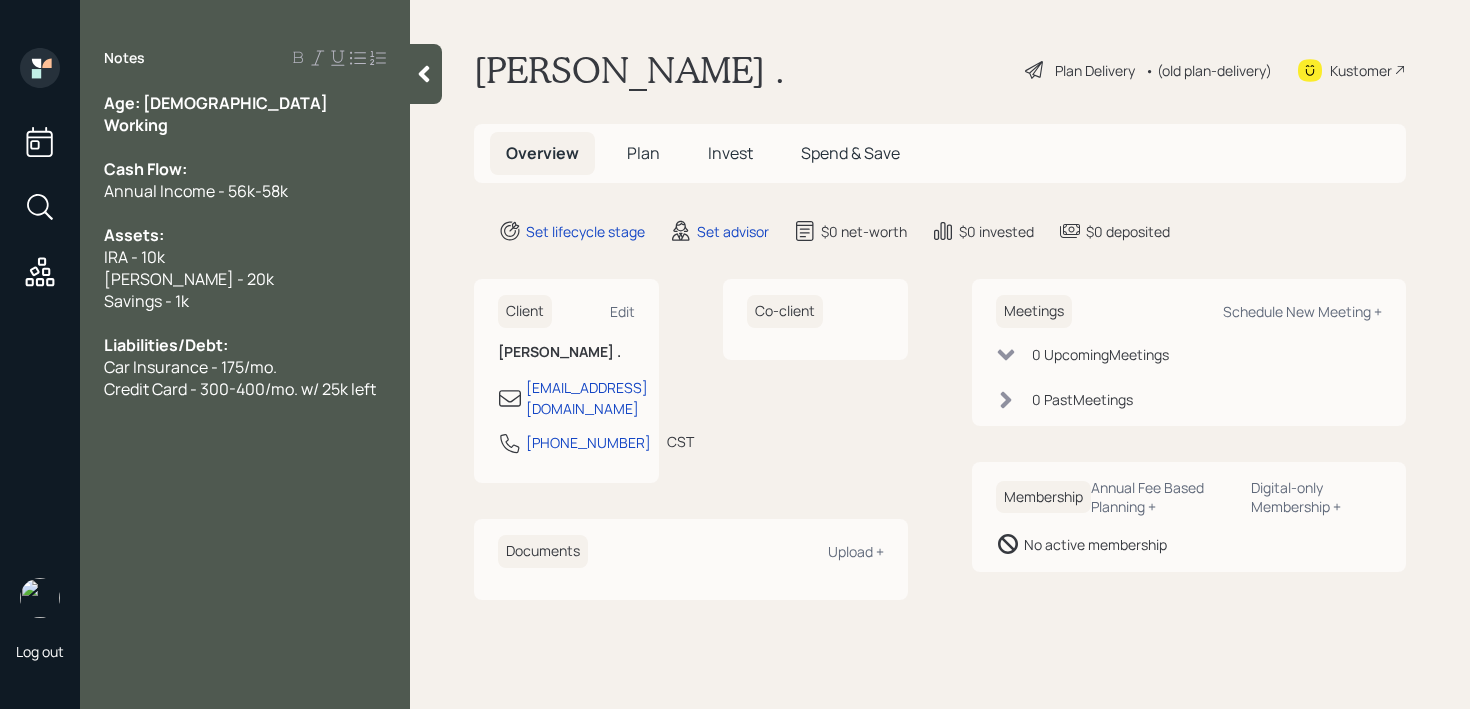 click on "Car Insurance - 175/mo." at bounding box center [245, 367] 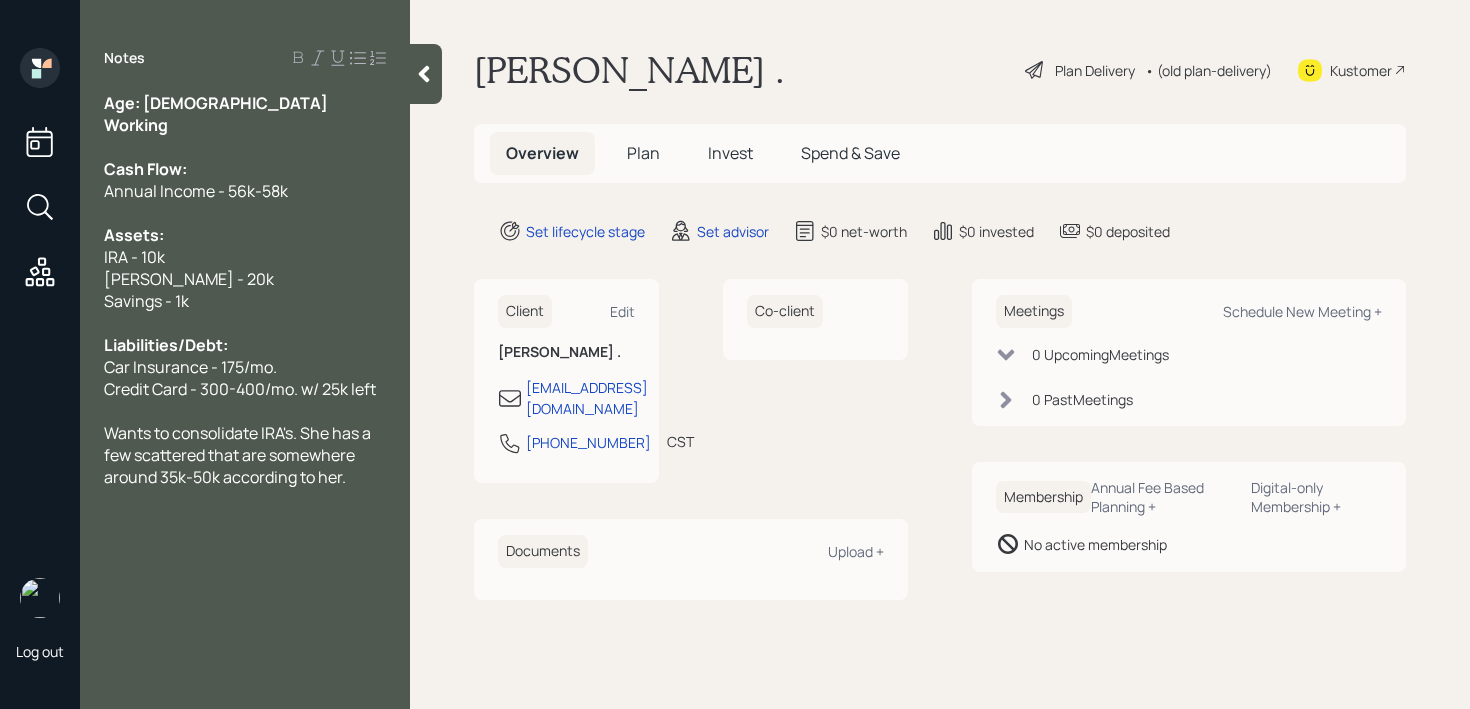 click on "Roth IRA - 20k" at bounding box center [245, 279] 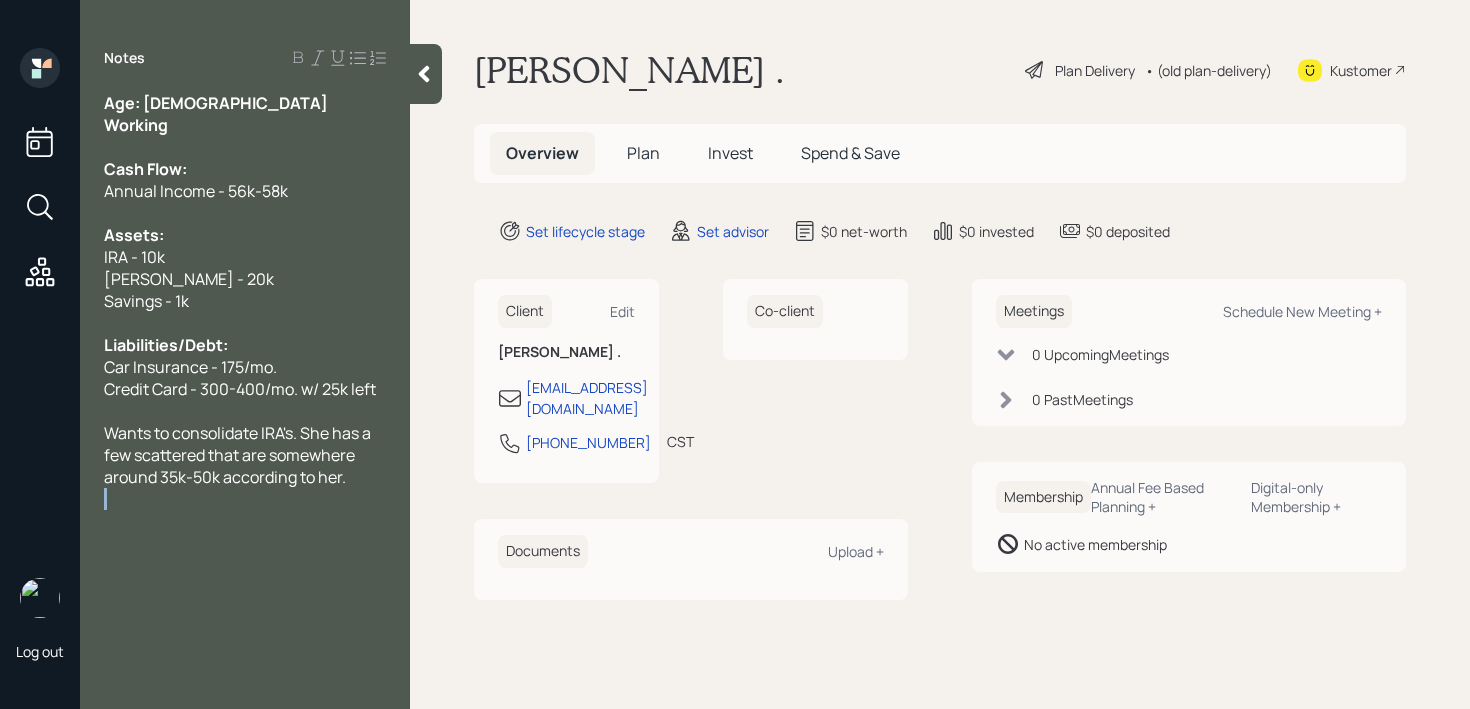 click at bounding box center (245, 499) 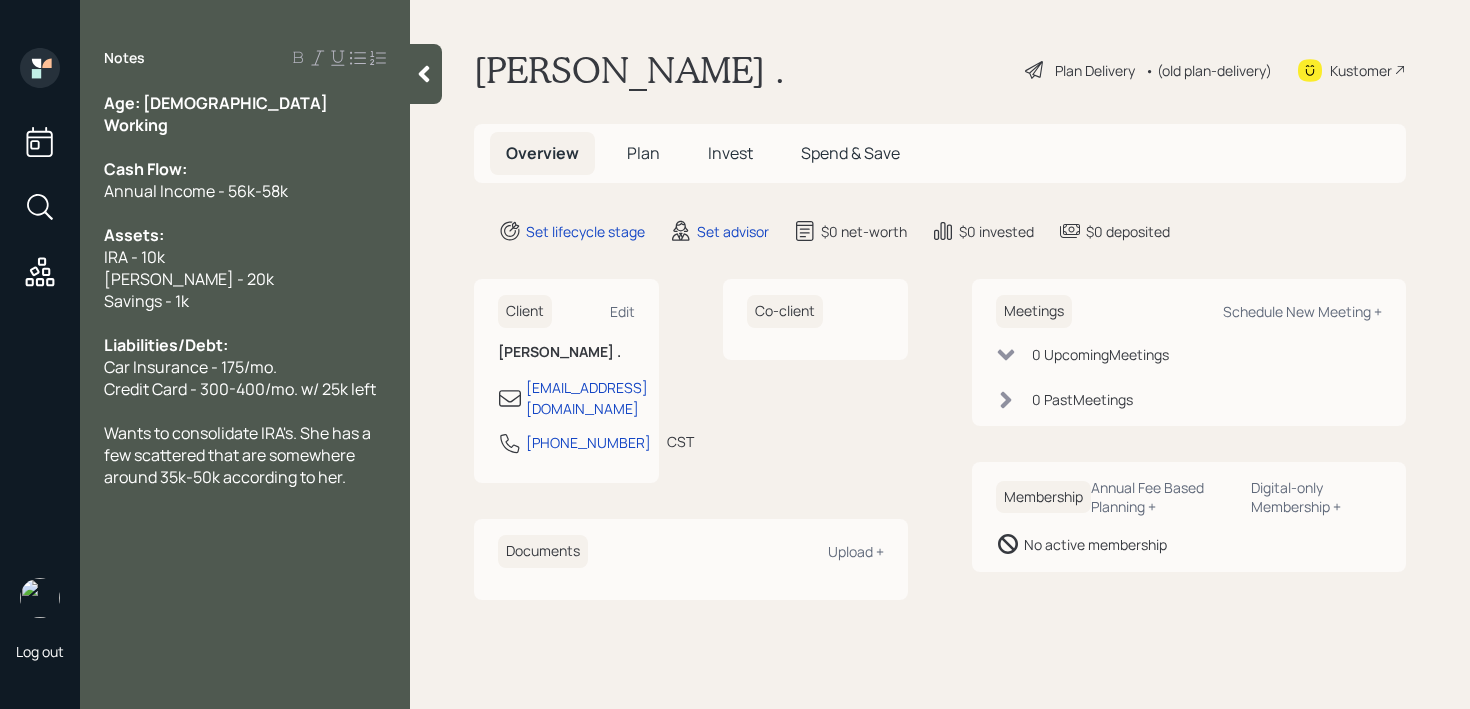click on "Wants to consolidate IRA's. She has a few scattered that are somewhere around 35k-50k according to her." at bounding box center (245, 455) 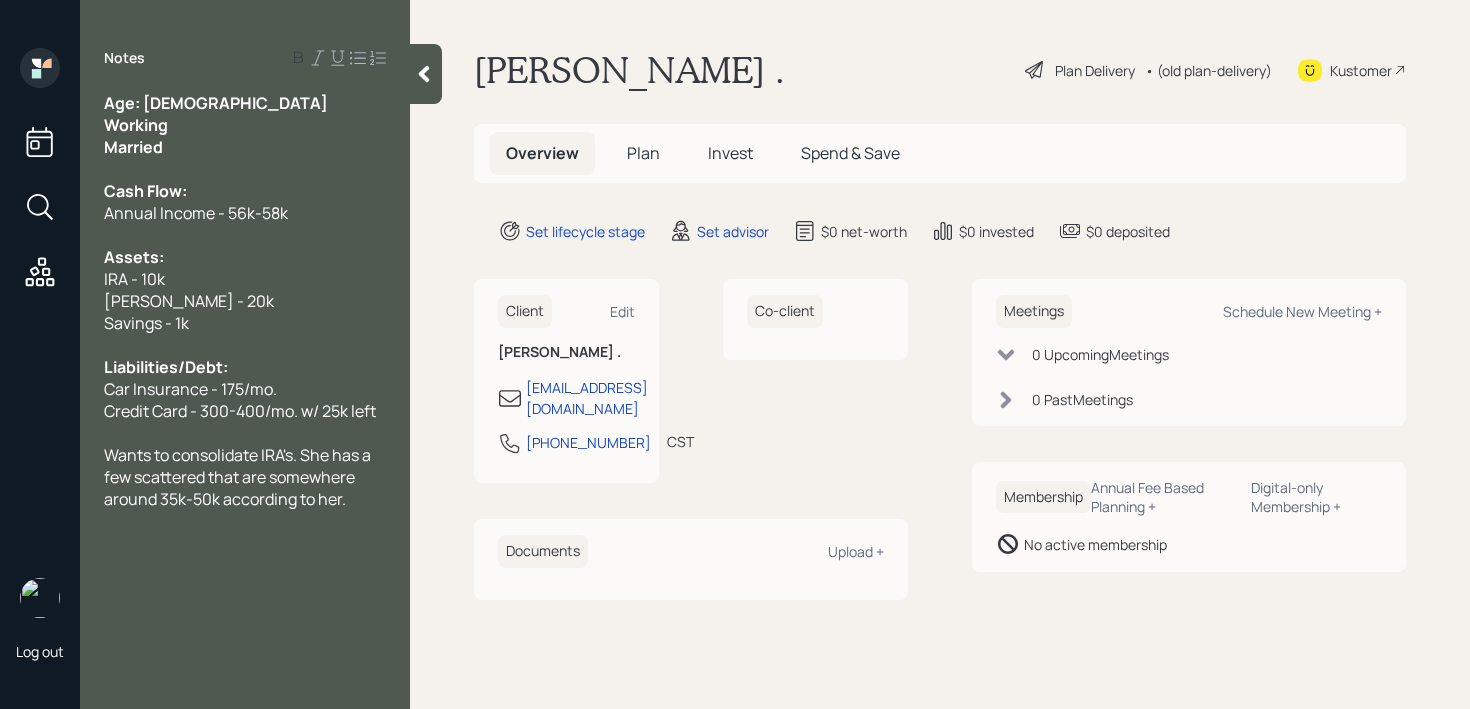 click at bounding box center (245, 521) 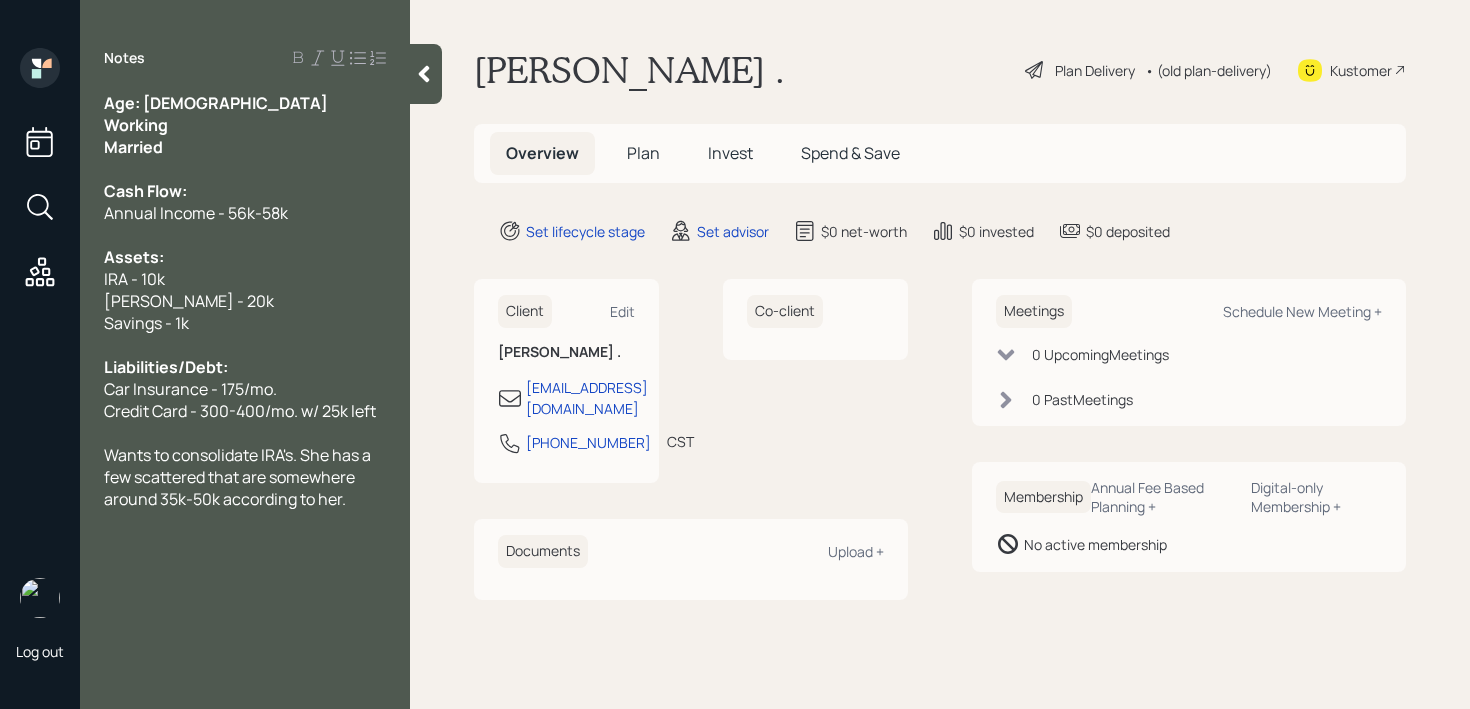 click on "Wants to consolidate IRA's. She has a few scattered that are somewhere around 35k-50k according to her." at bounding box center [245, 477] 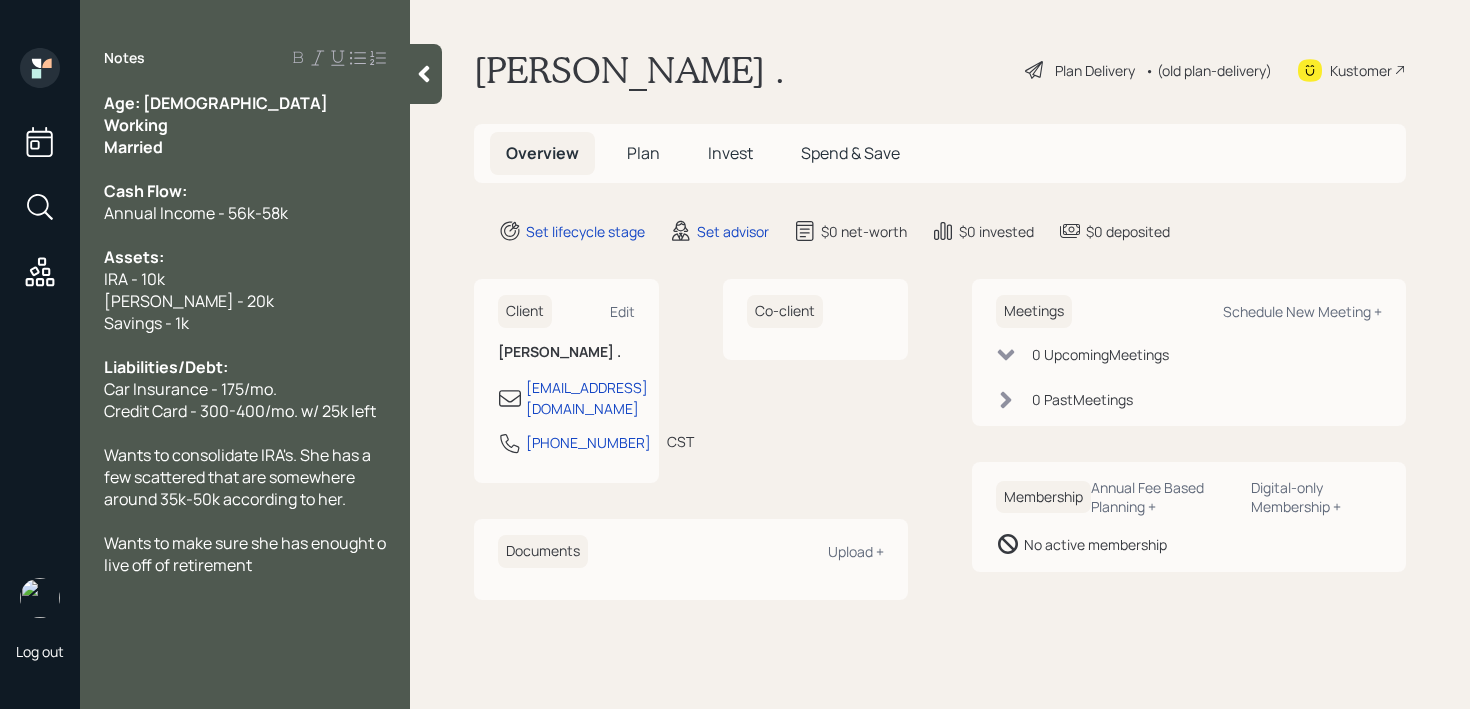 click on "Wants to make sure she has enought o live off of retirement" at bounding box center [246, 554] 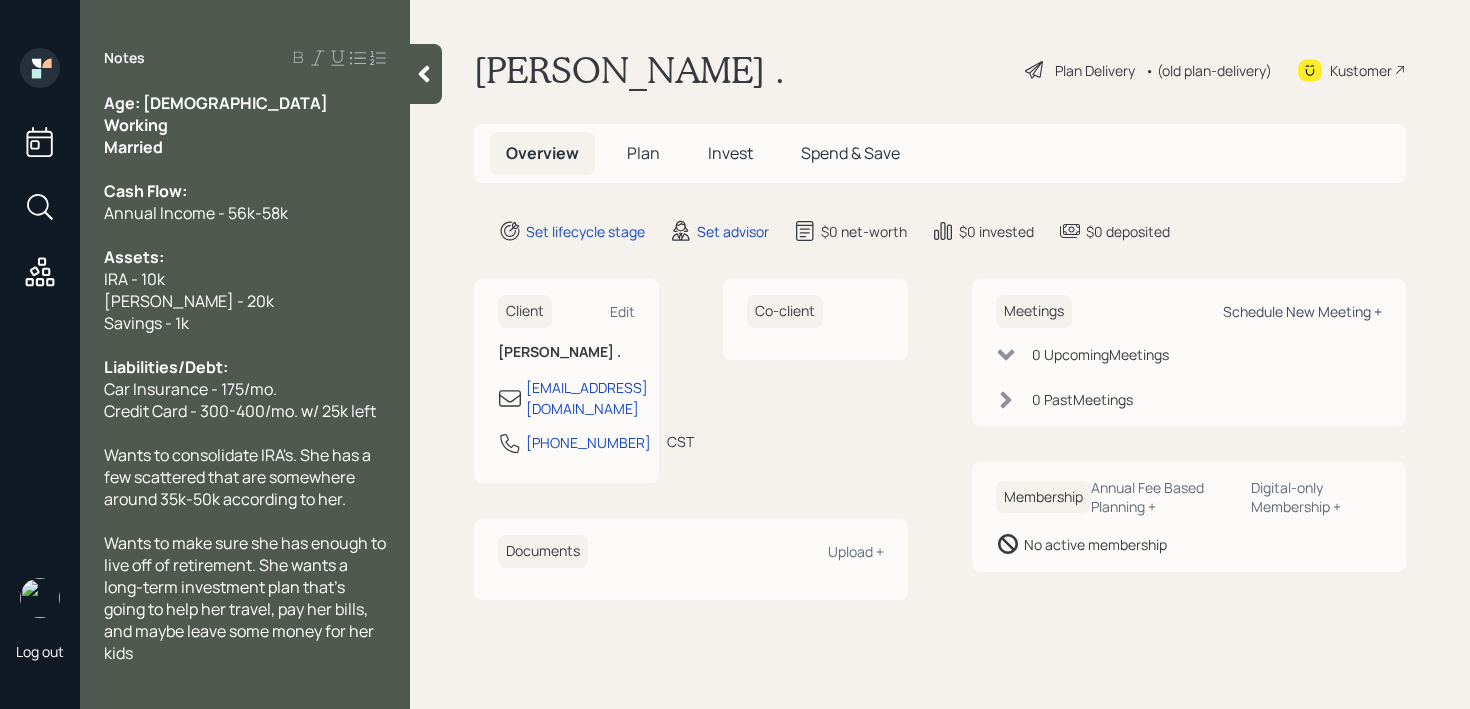 click on "Schedule New Meeting +" at bounding box center (1302, 311) 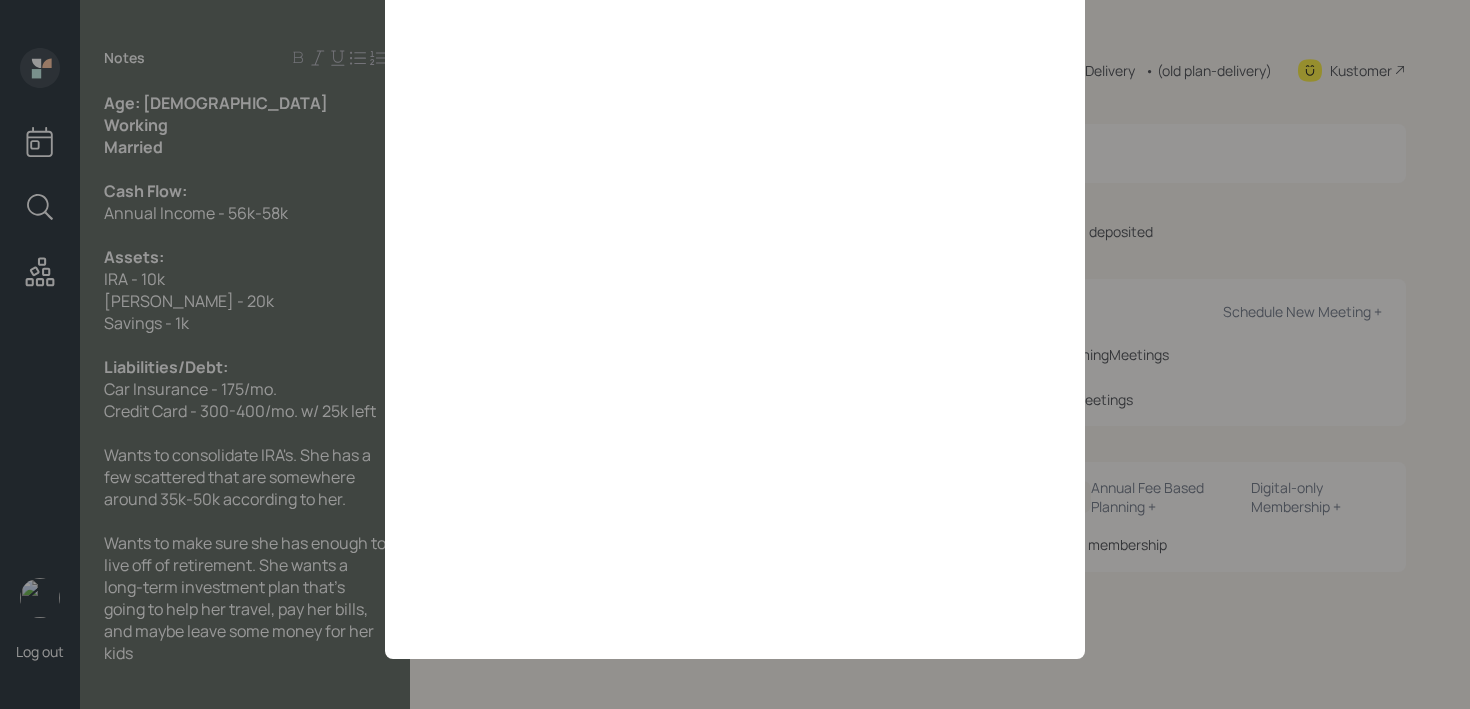 scroll, scrollTop: 0, scrollLeft: 0, axis: both 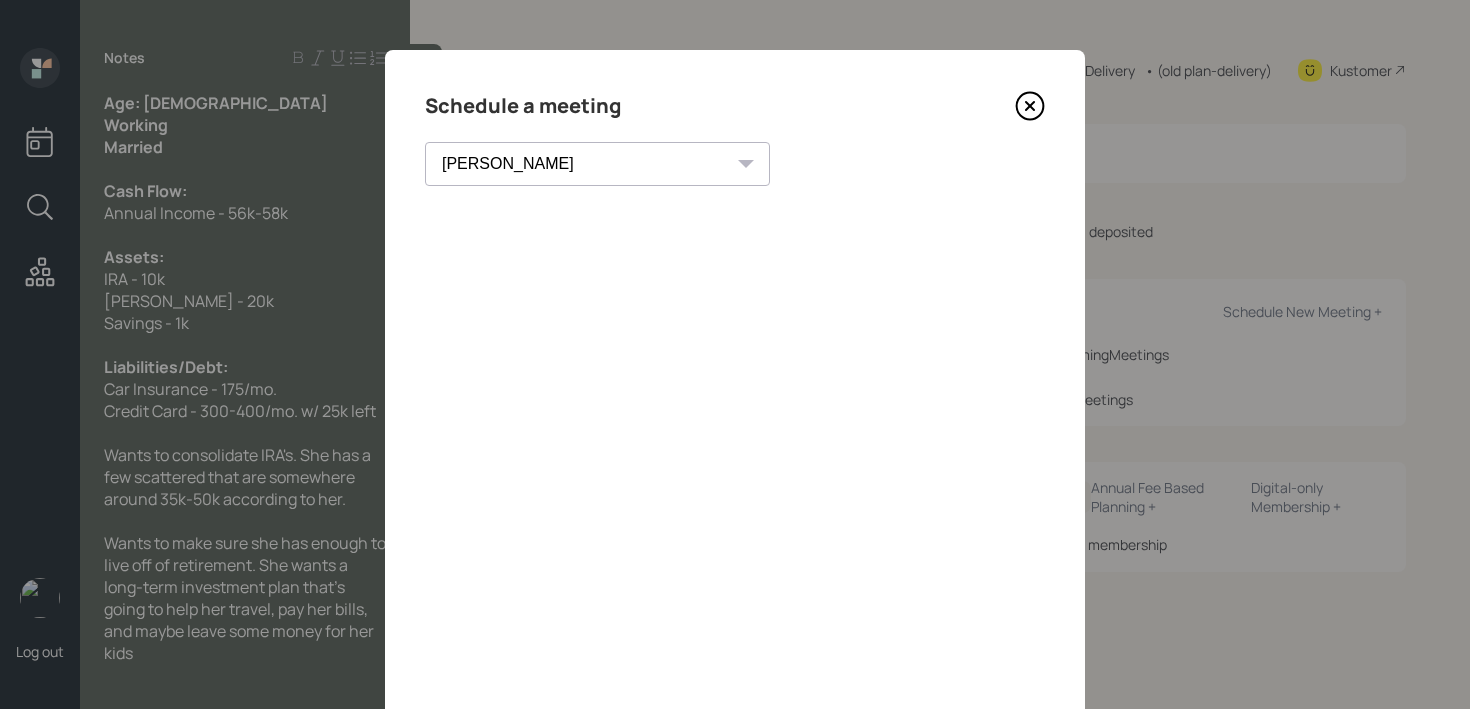 click 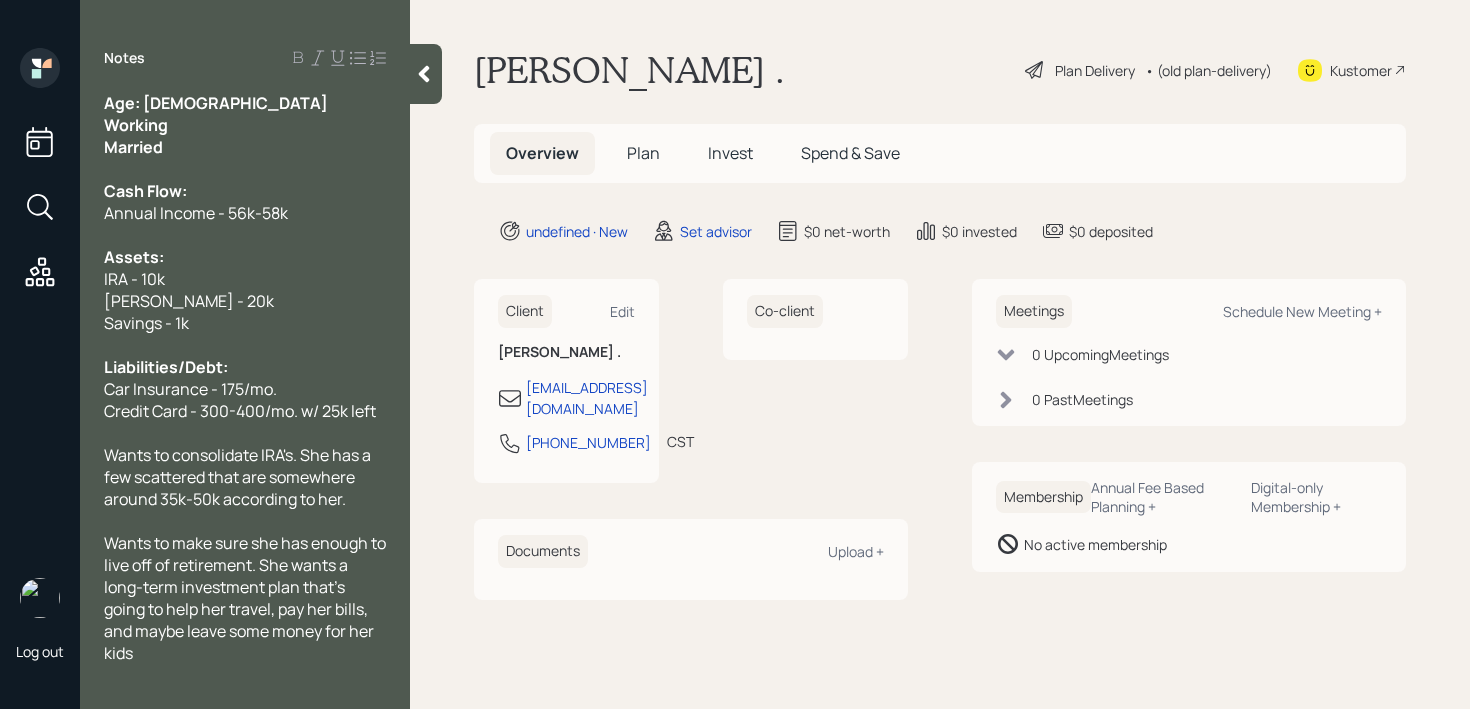 click at bounding box center [245, 169] 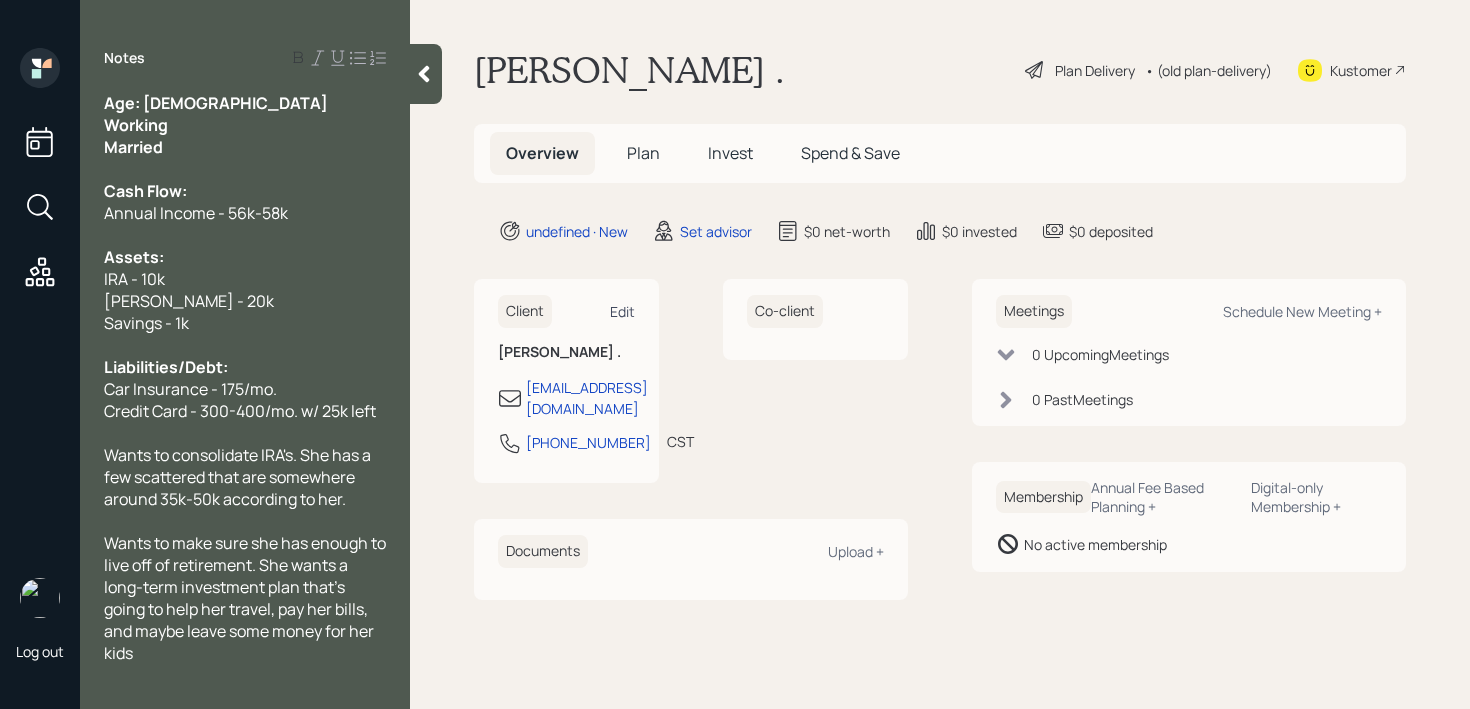 click on "Edit" at bounding box center [622, 311] 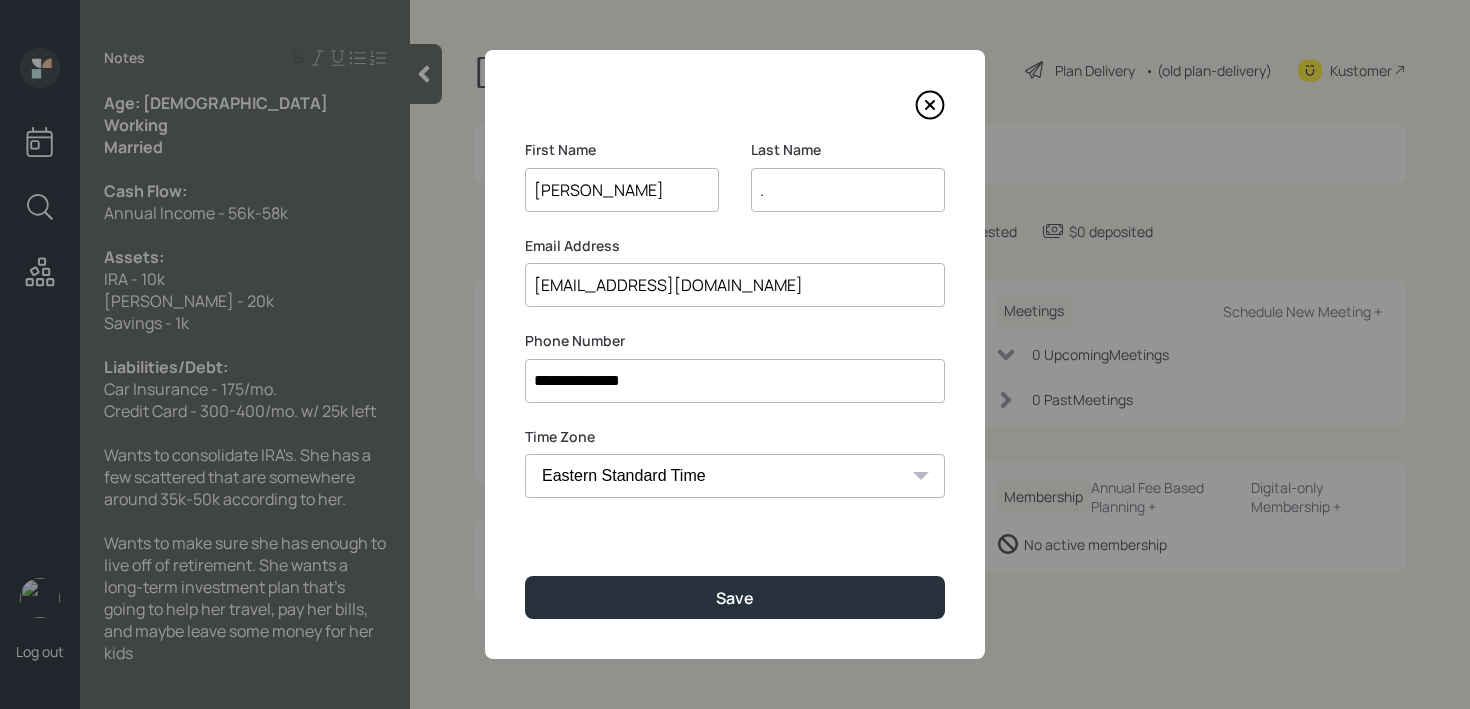 click on "." at bounding box center (848, 190) 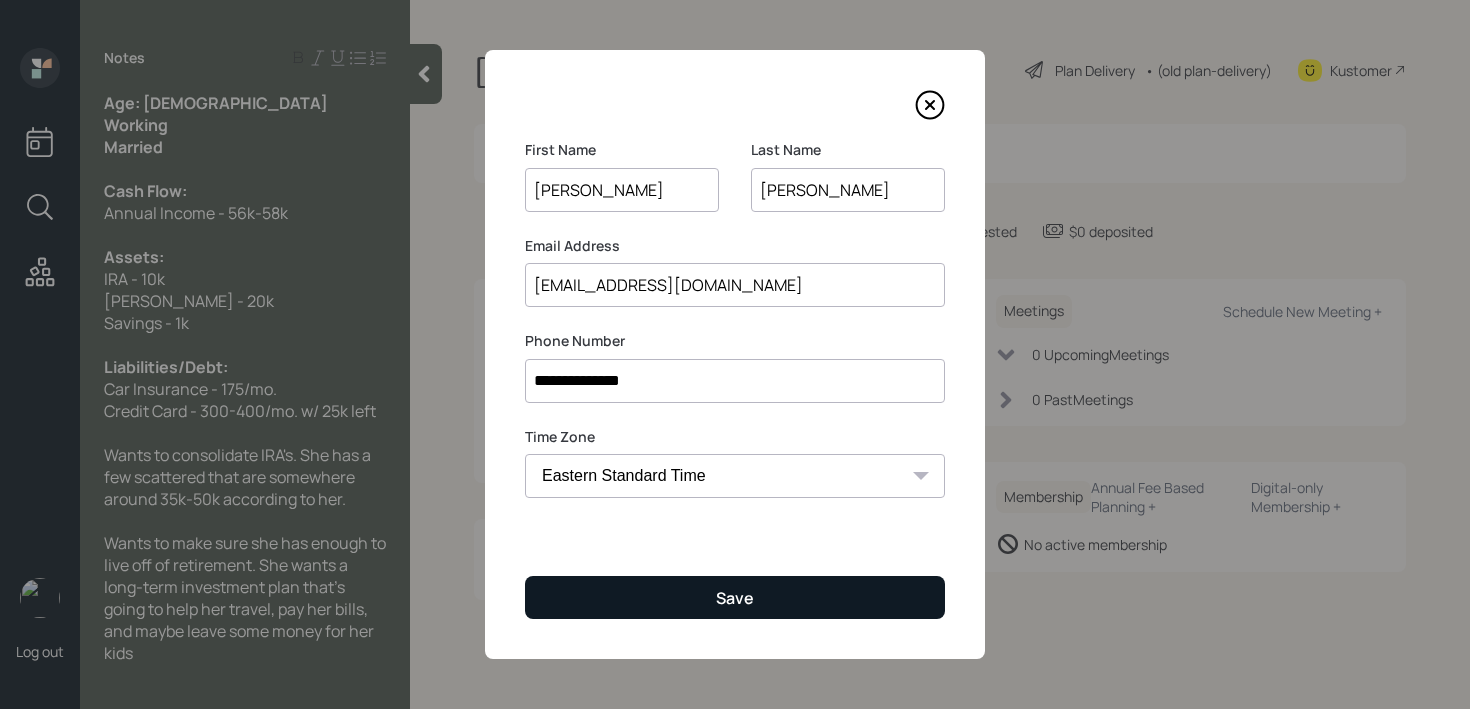 type on "Edmonson" 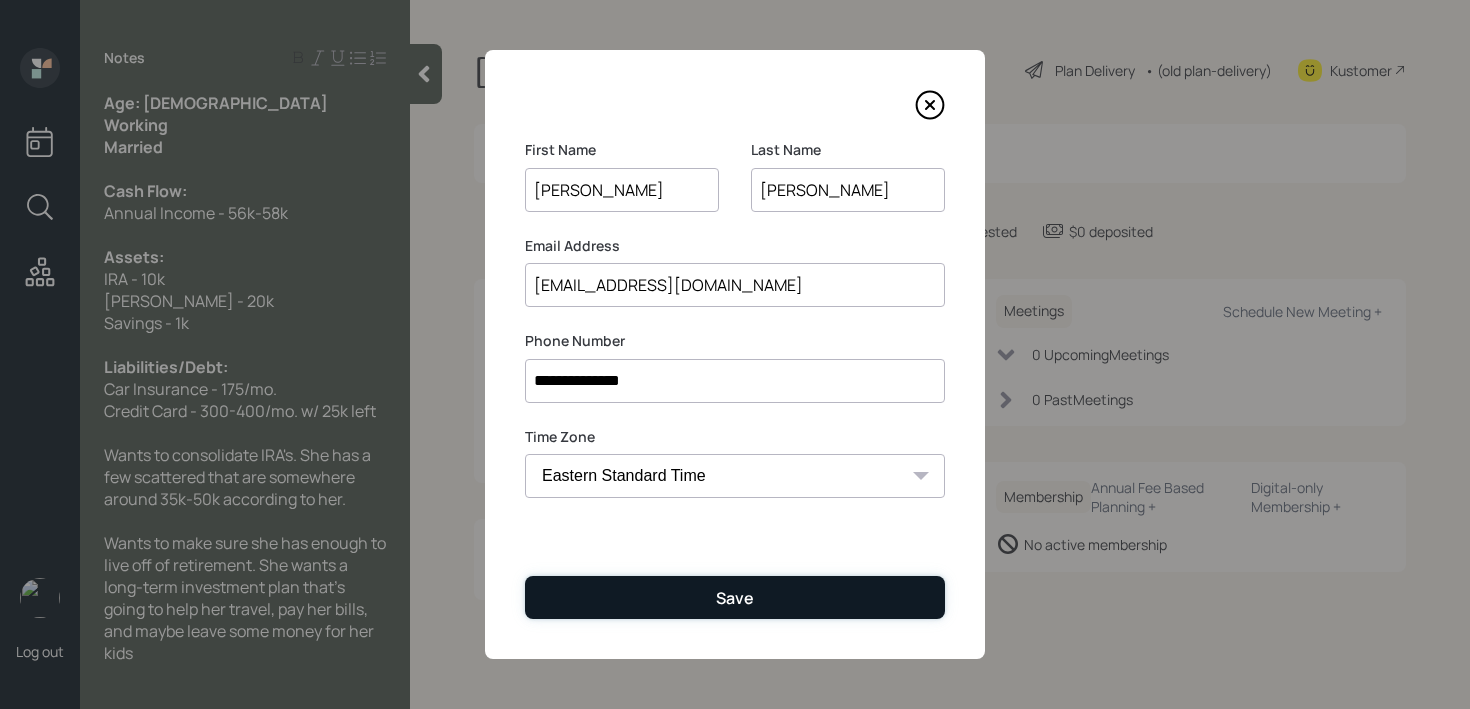 click on "Save" at bounding box center [735, 598] 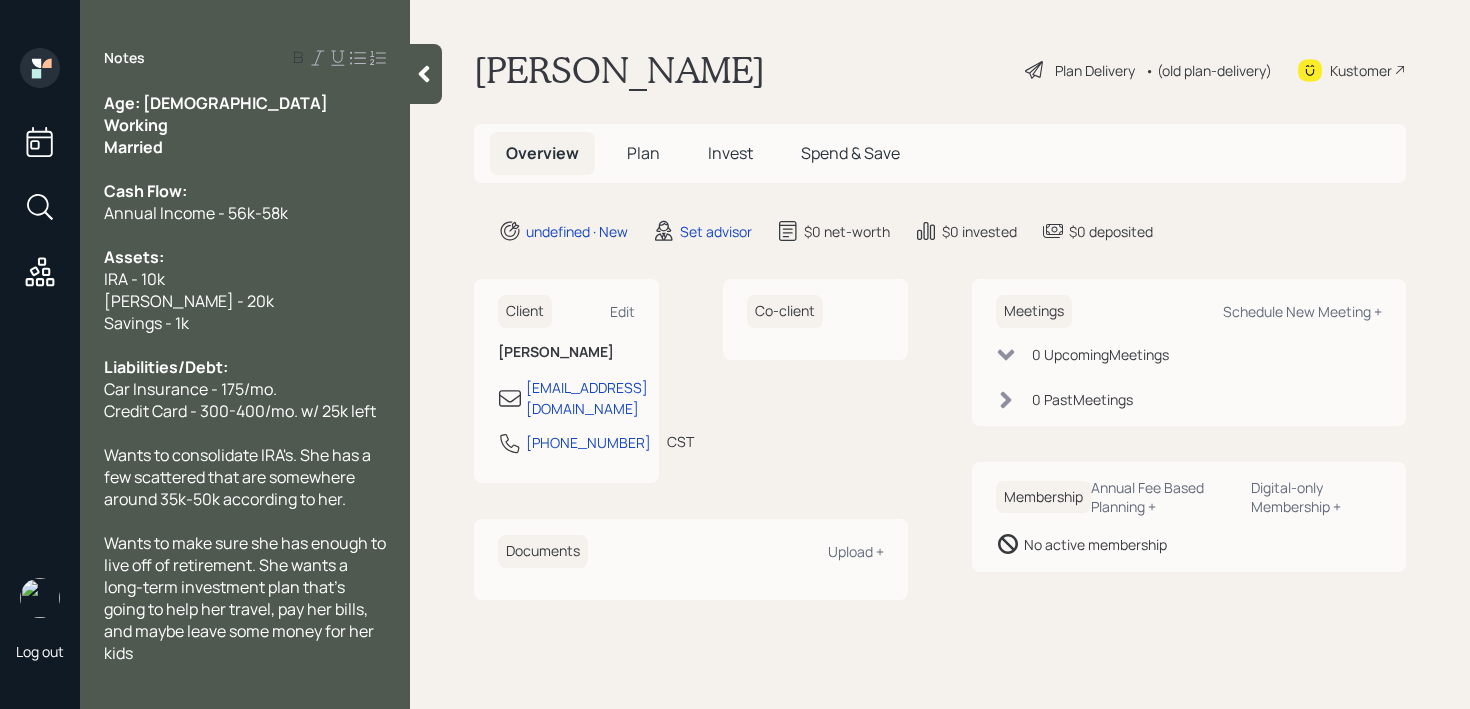 click on "Married" at bounding box center (245, 147) 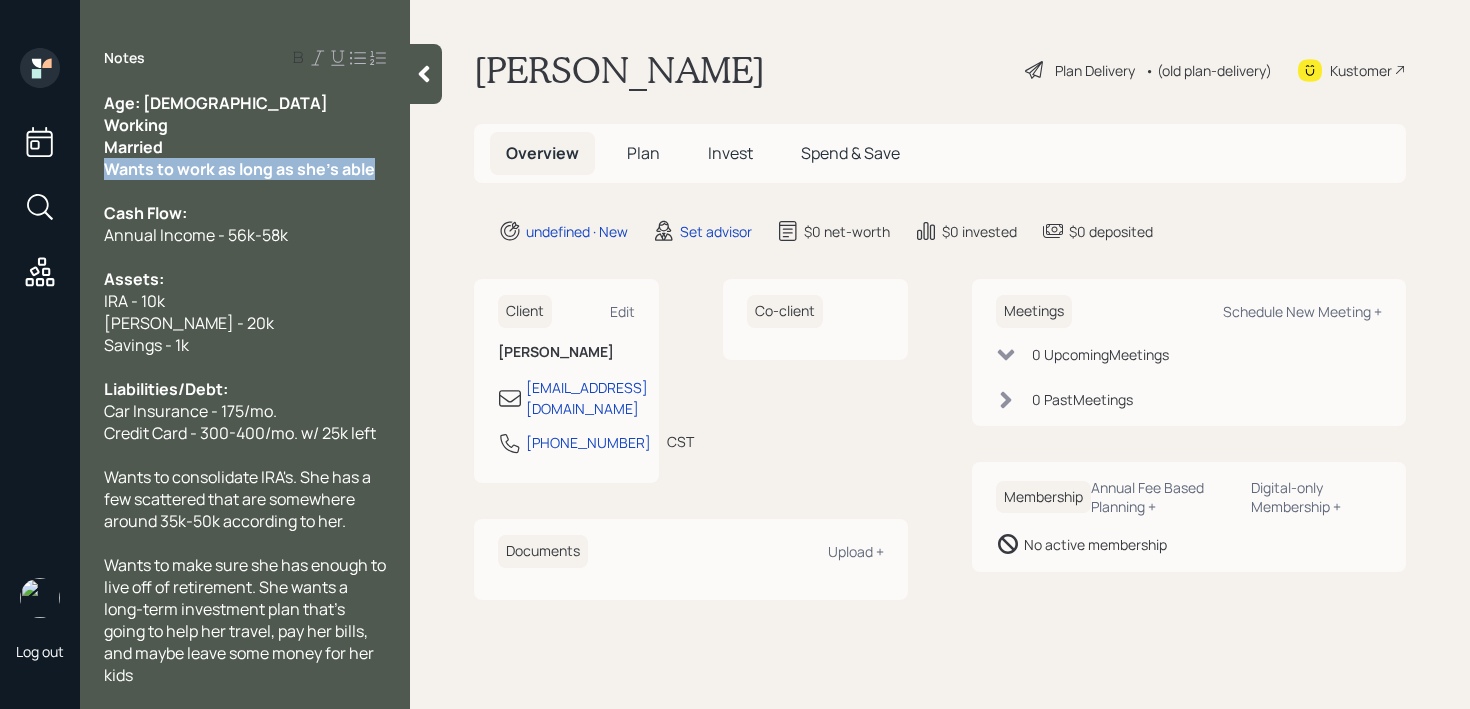 drag, startPoint x: 377, startPoint y: 173, endPoint x: 38, endPoint y: 173, distance: 339 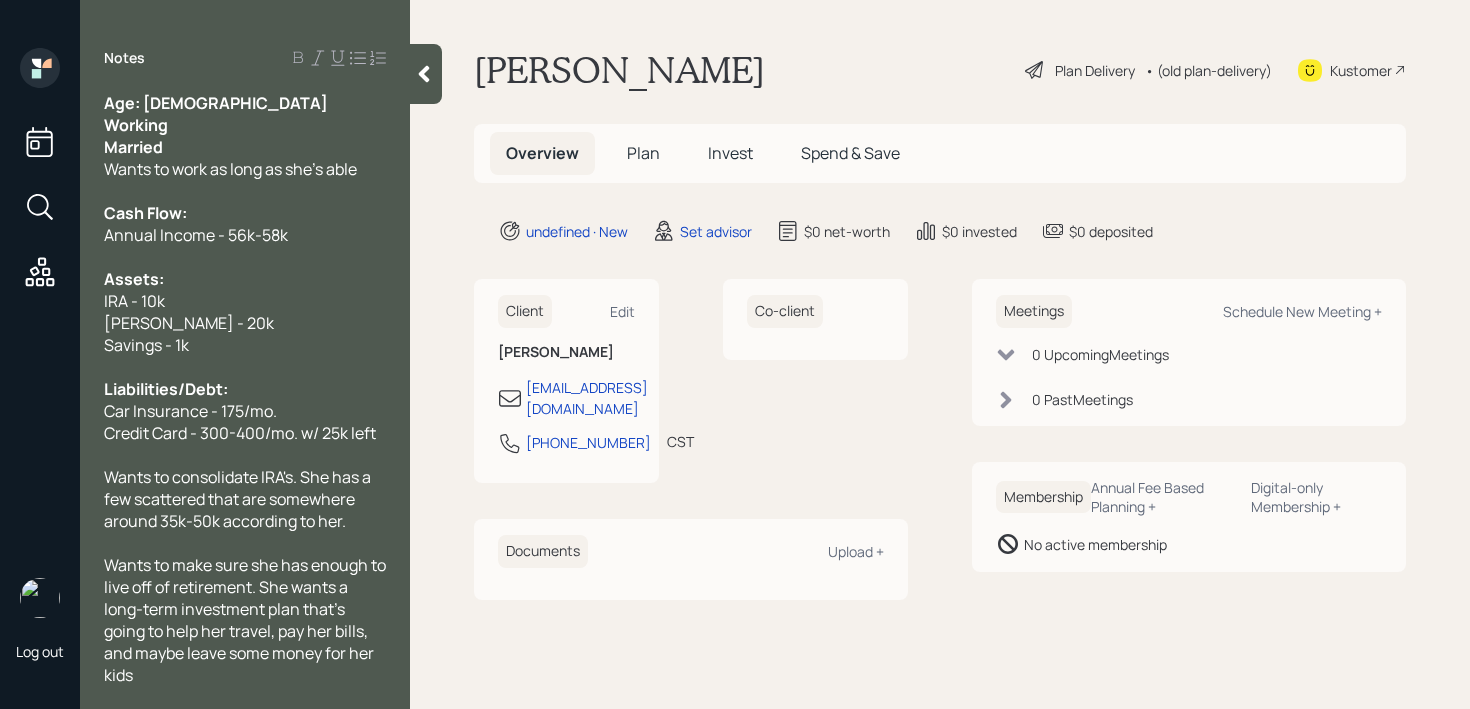 click on "Wants to work as long as she's able" at bounding box center (245, 169) 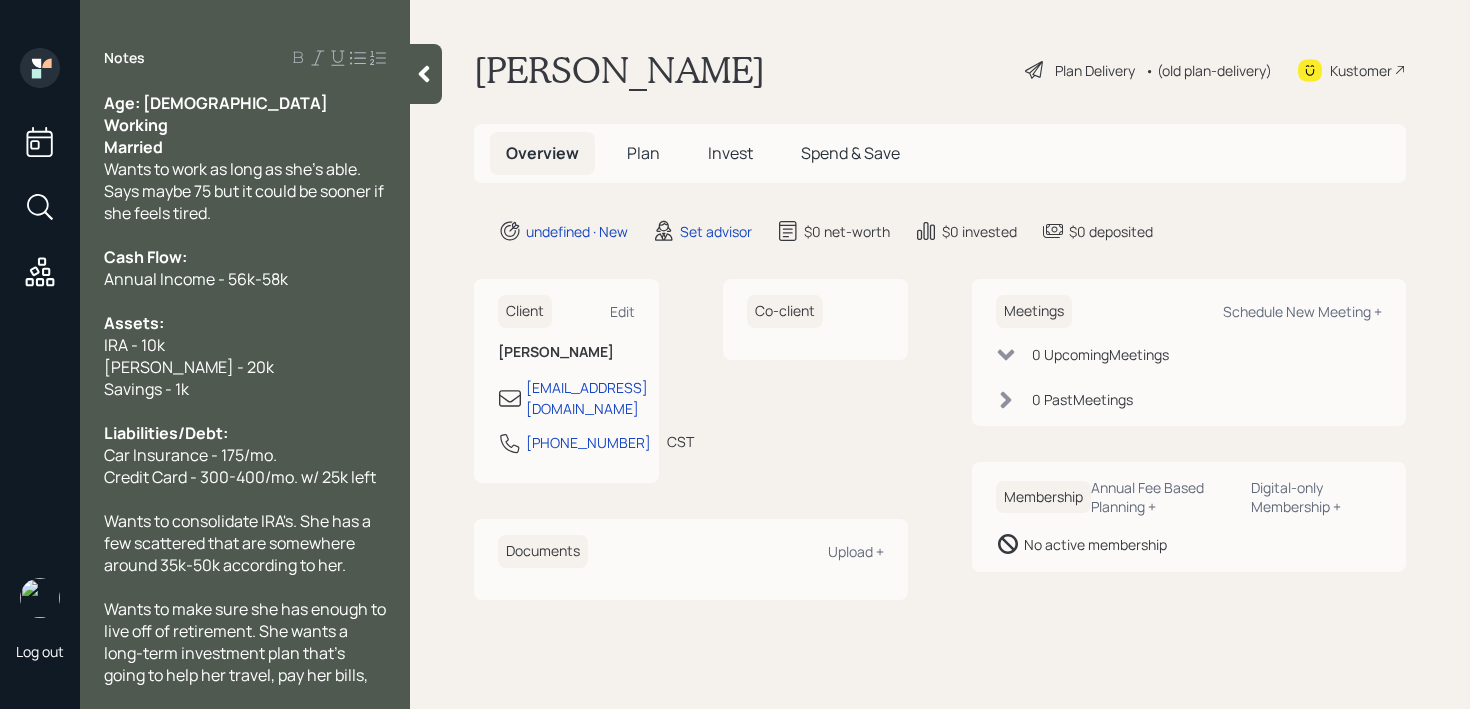 click on "Kustomer" at bounding box center (1361, 70) 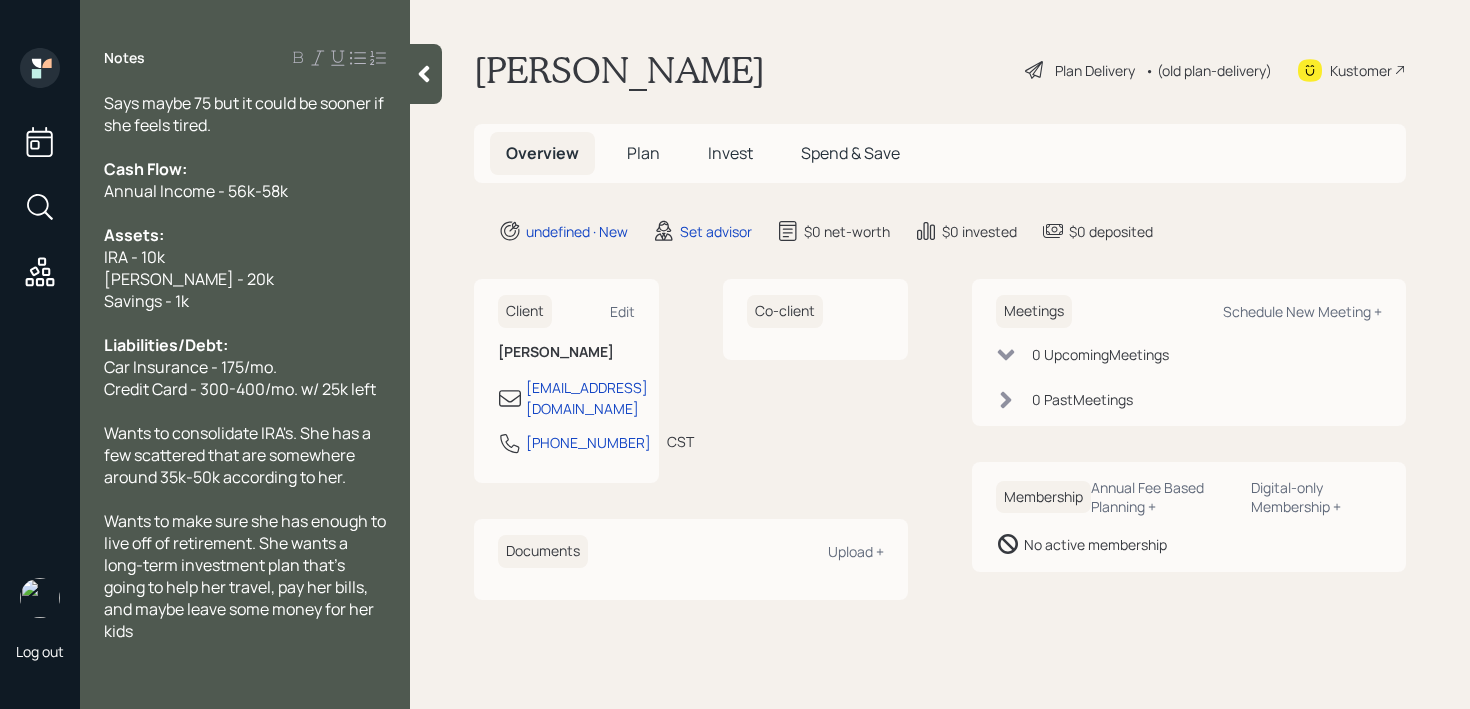 click on "Wants to make sure she has enough to live off of retirement. She wants a long-term investment plan that's going to help her travel, pay her bills, and maybe leave some money for her kids" at bounding box center [245, 576] 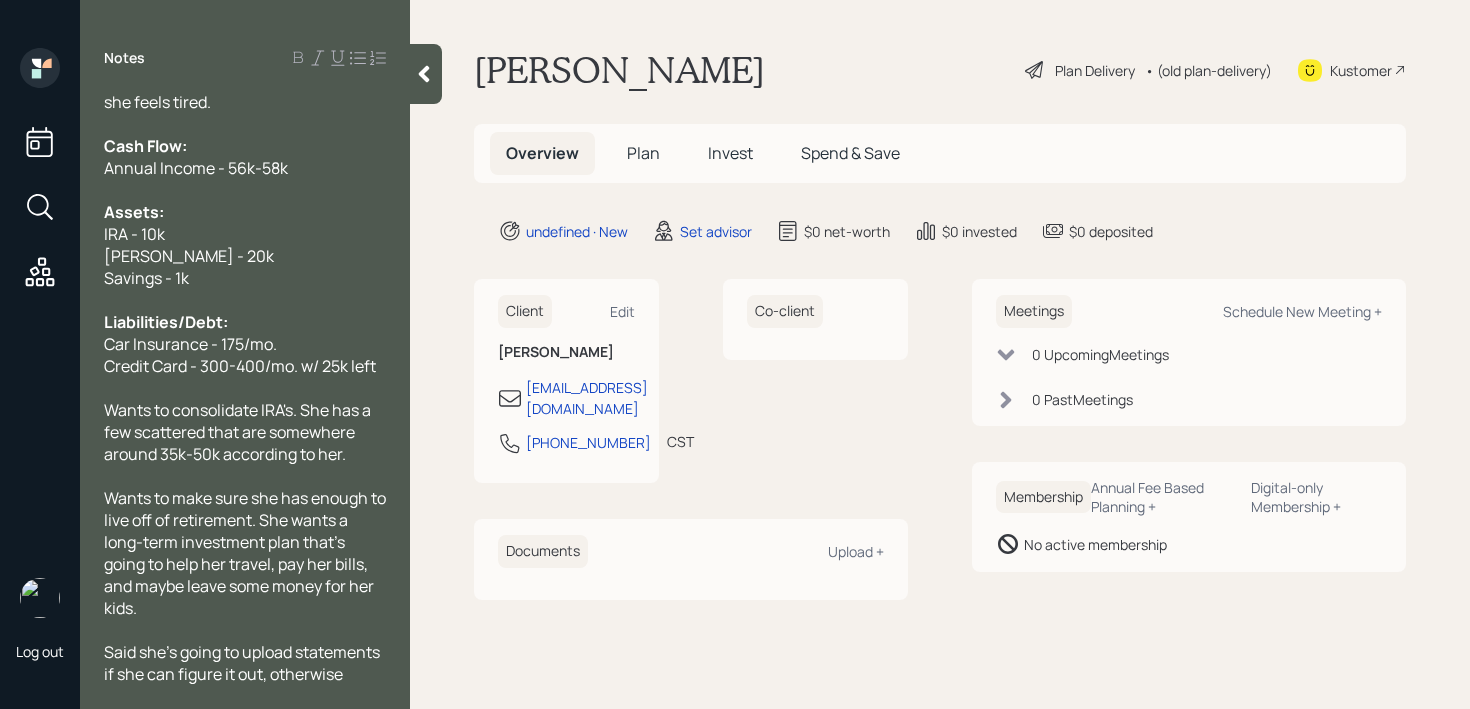 scroll, scrollTop: 133, scrollLeft: 0, axis: vertical 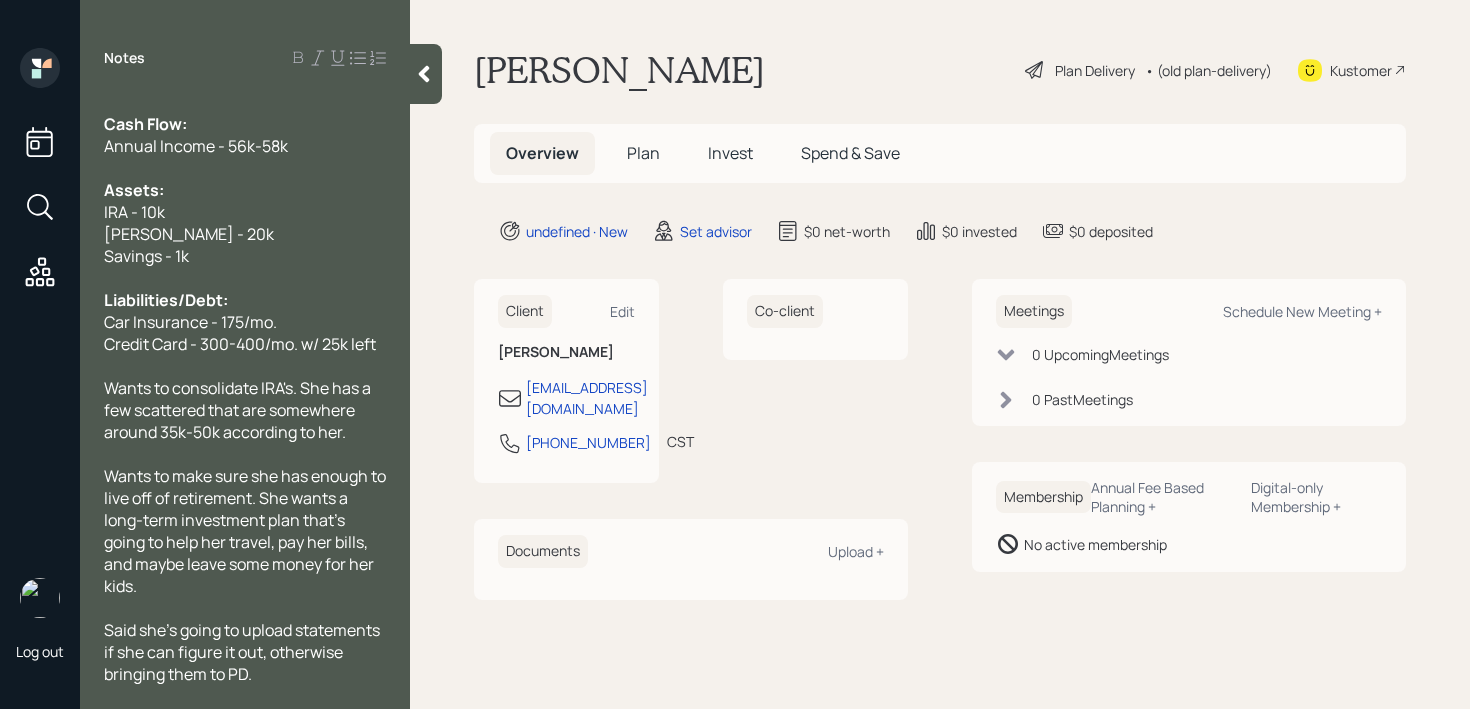 click on "Savings - 1k" at bounding box center [245, 256] 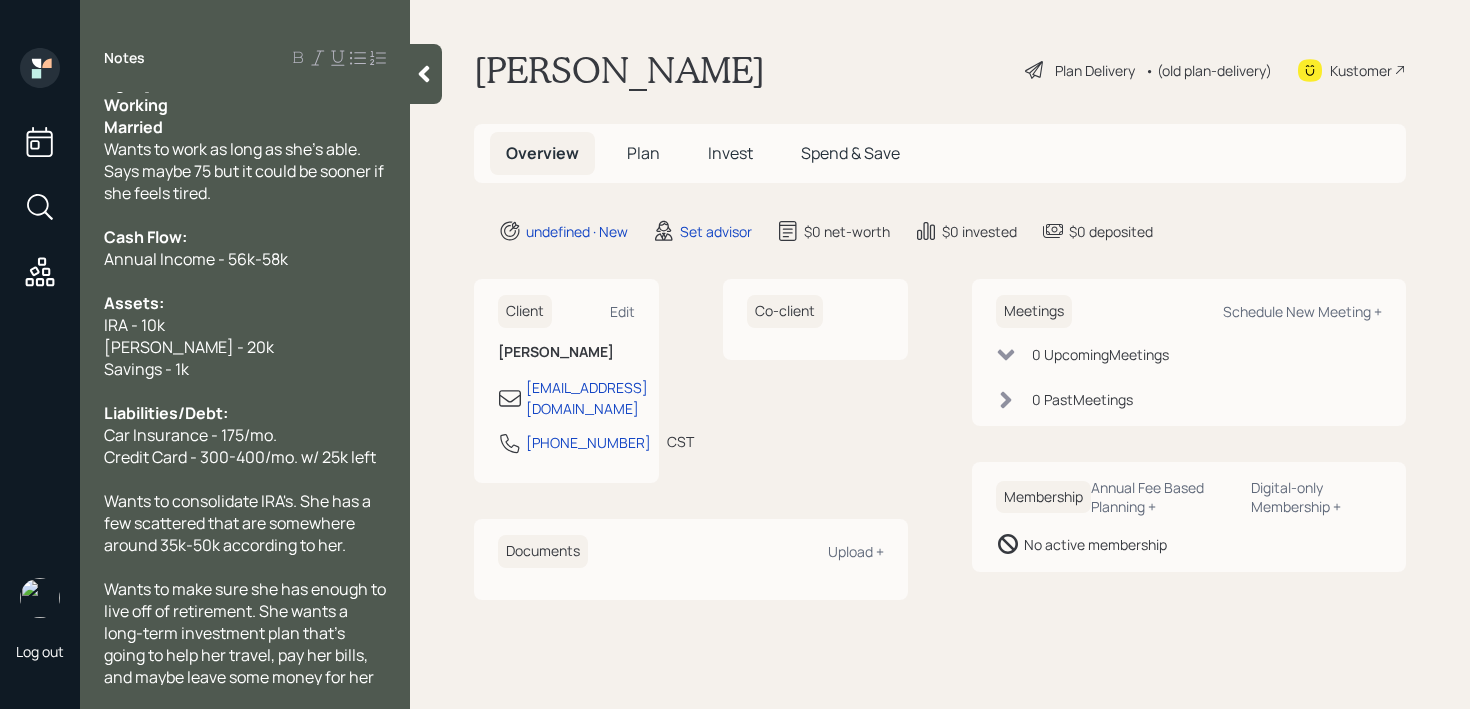 scroll, scrollTop: 0, scrollLeft: 0, axis: both 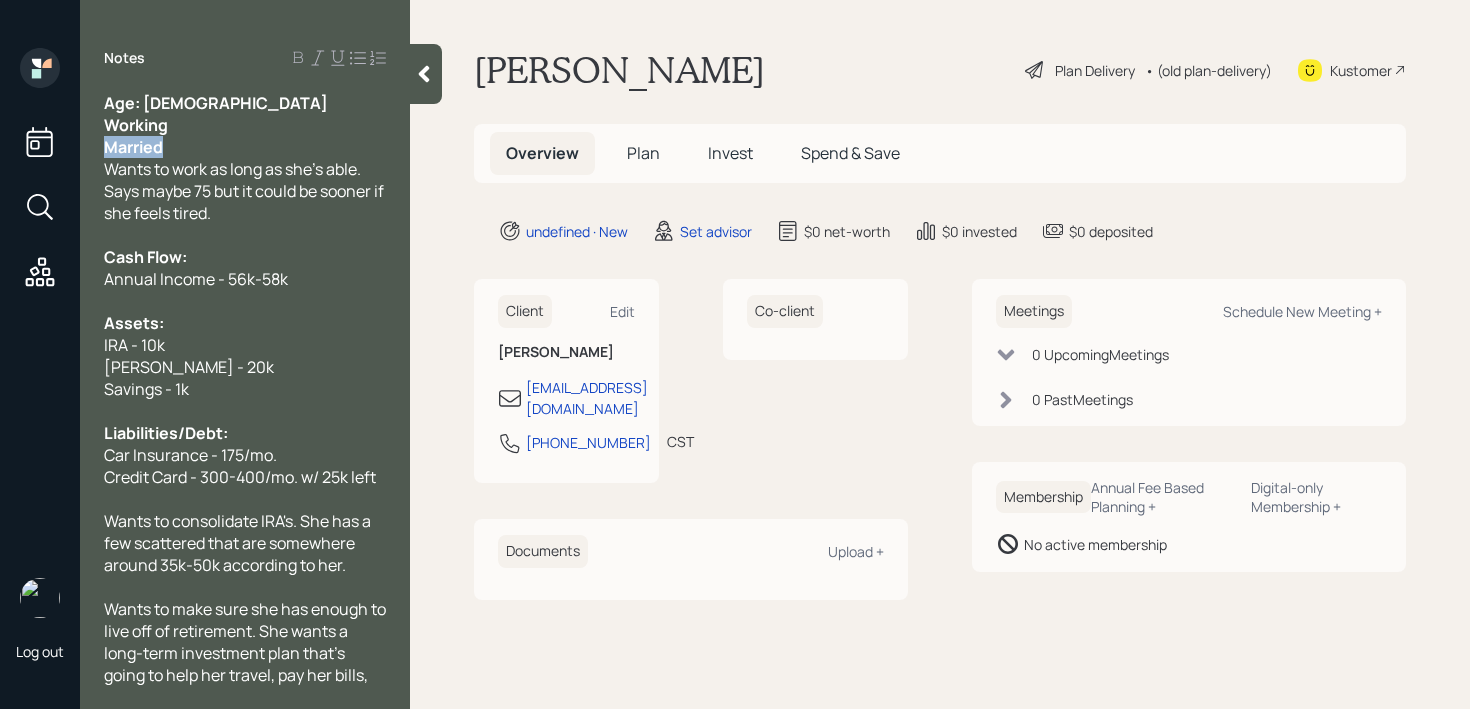 drag, startPoint x: 121, startPoint y: 144, endPoint x: 37, endPoint y: 144, distance: 84 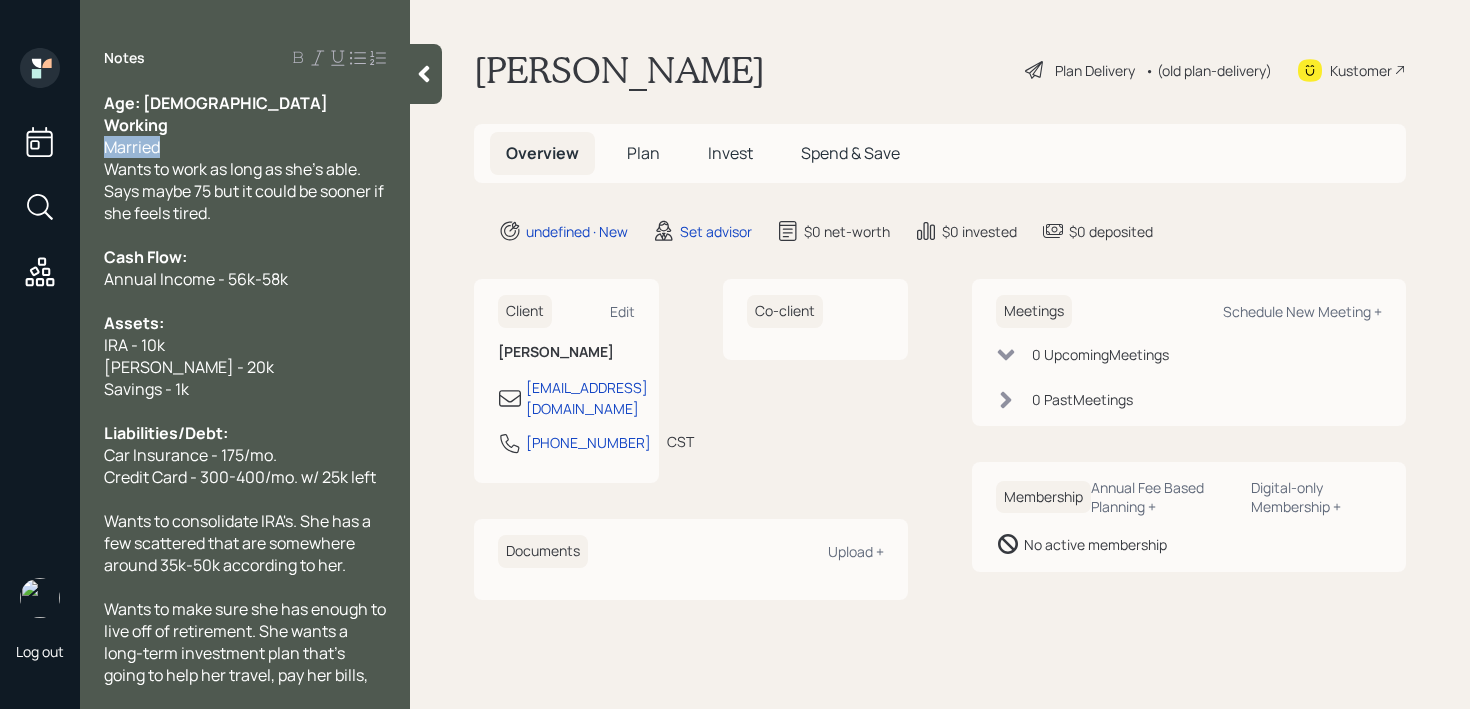 drag, startPoint x: 197, startPoint y: 115, endPoint x: 13, endPoint y: 115, distance: 184 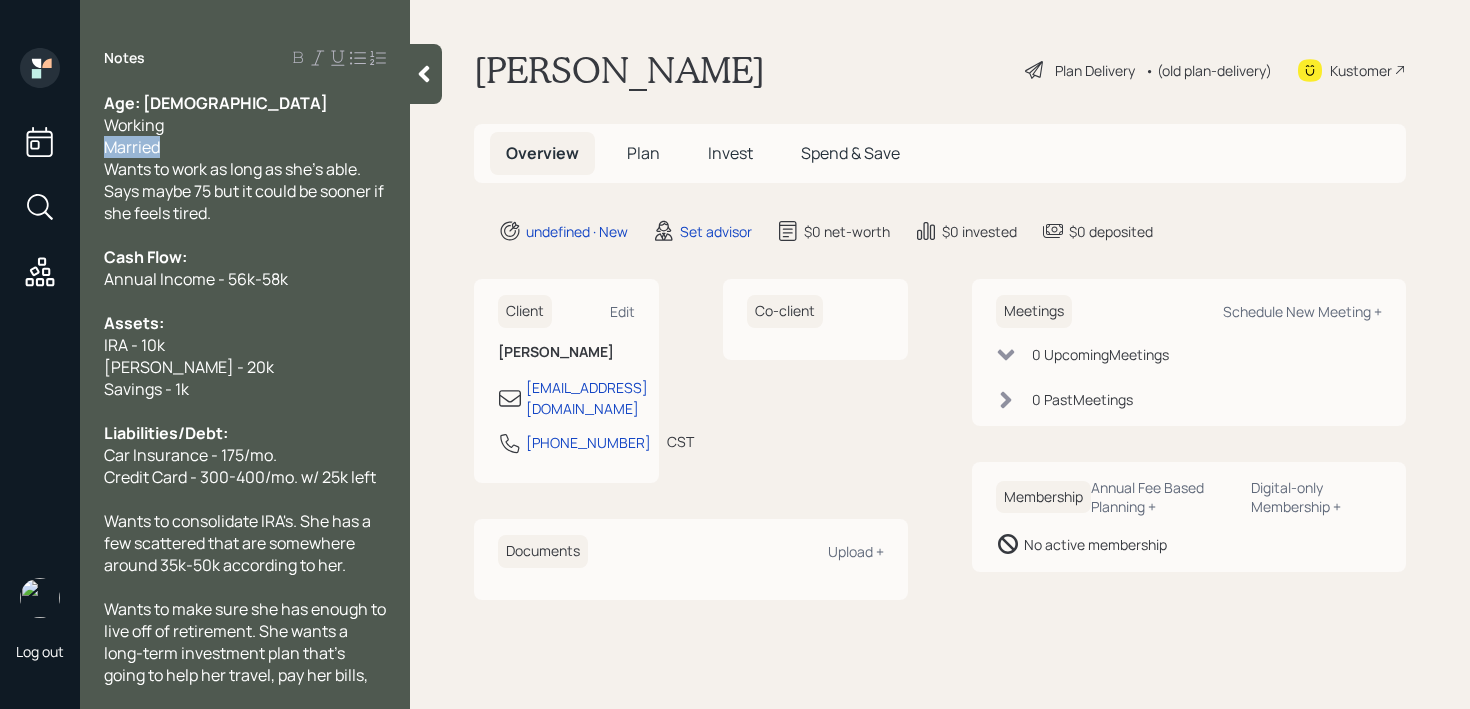 click on "Working" at bounding box center [245, 125] 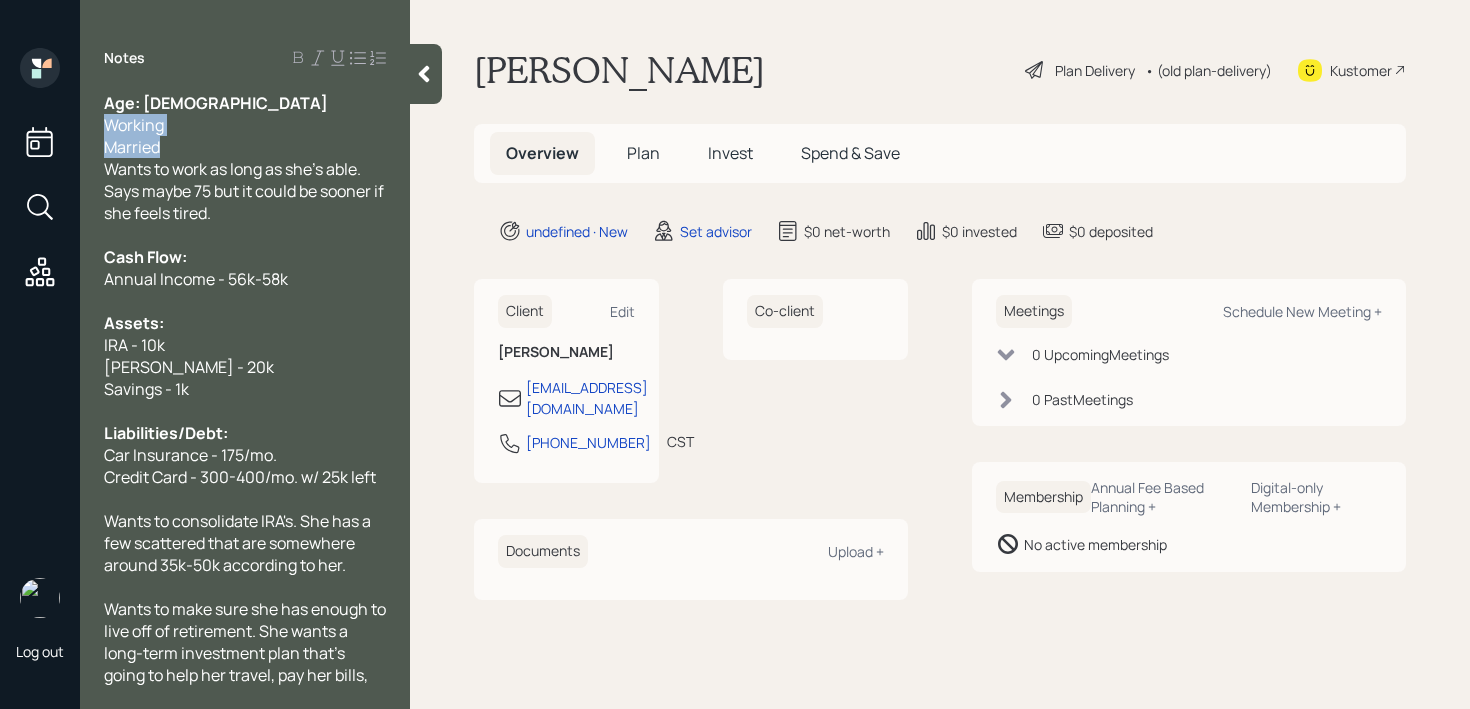 drag, startPoint x: 211, startPoint y: 146, endPoint x: 90, endPoint y: 121, distance: 123.55566 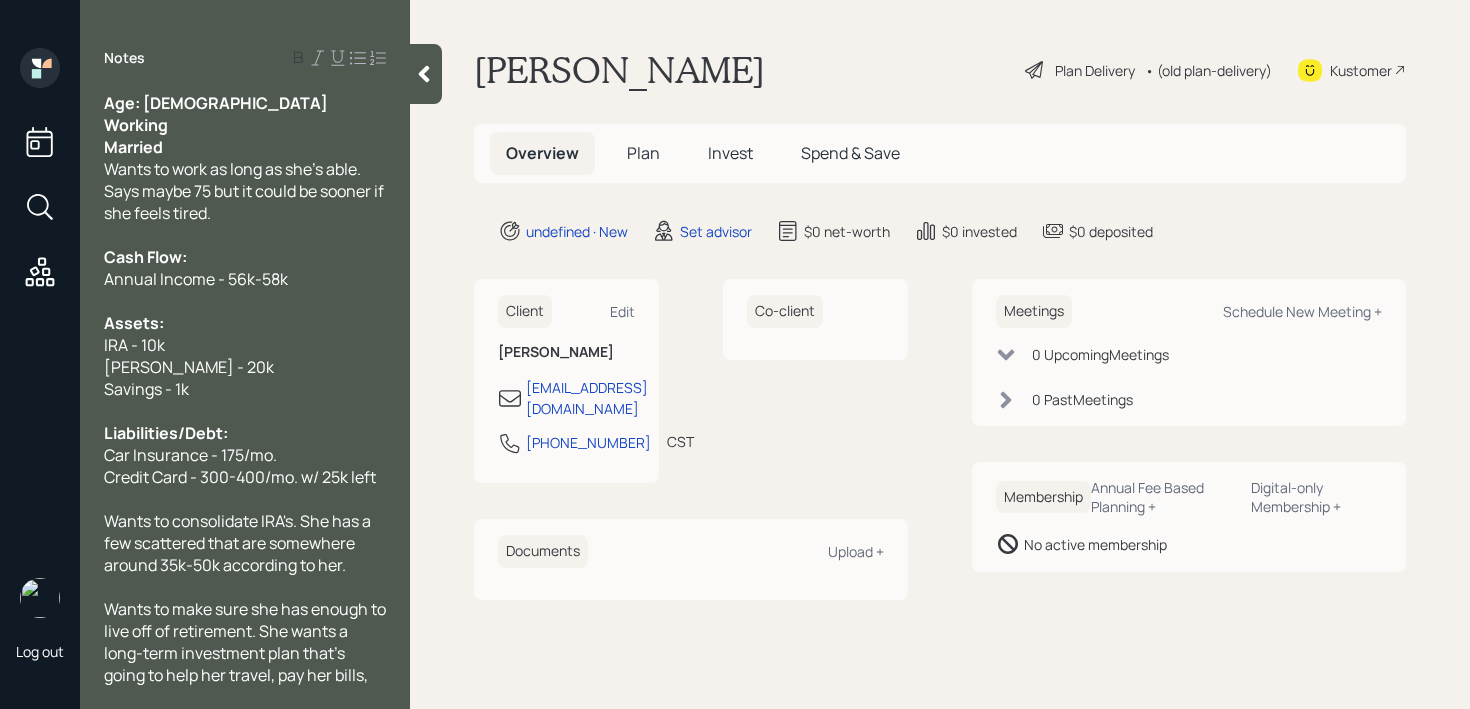 click on "Married" at bounding box center [245, 147] 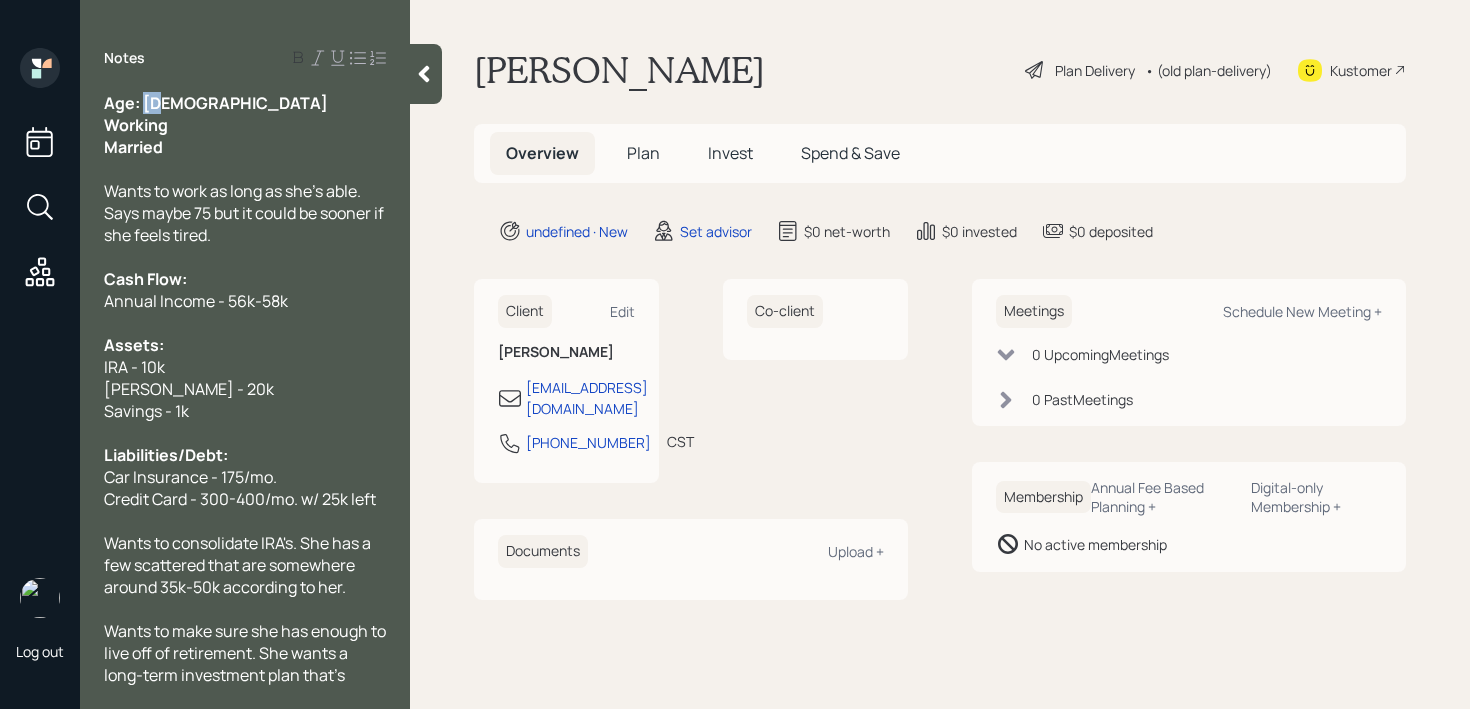 drag, startPoint x: 206, startPoint y: 103, endPoint x: 145, endPoint y: 105, distance: 61.03278 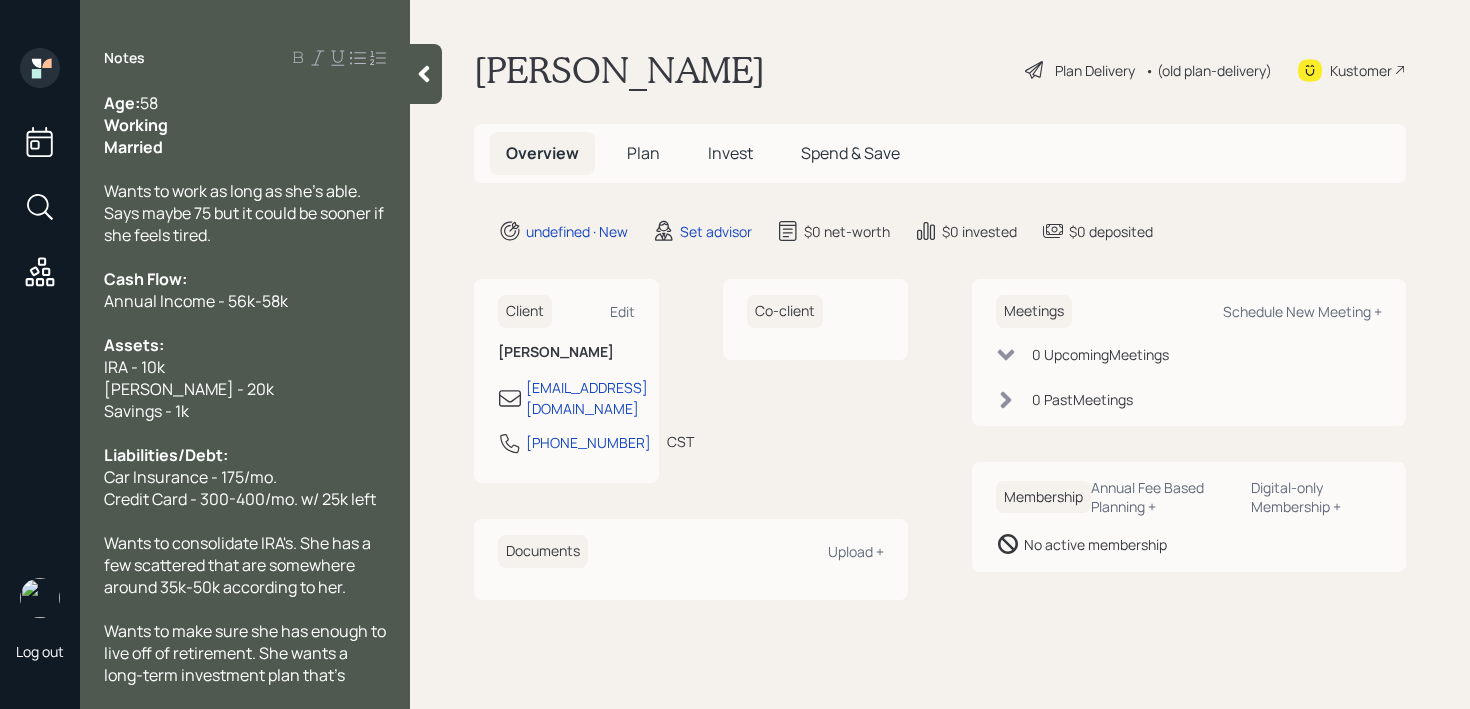 click on "Wants to work as long as she's able. Says maybe 75 but it could be sooner if she feels tired." at bounding box center (245, 213) 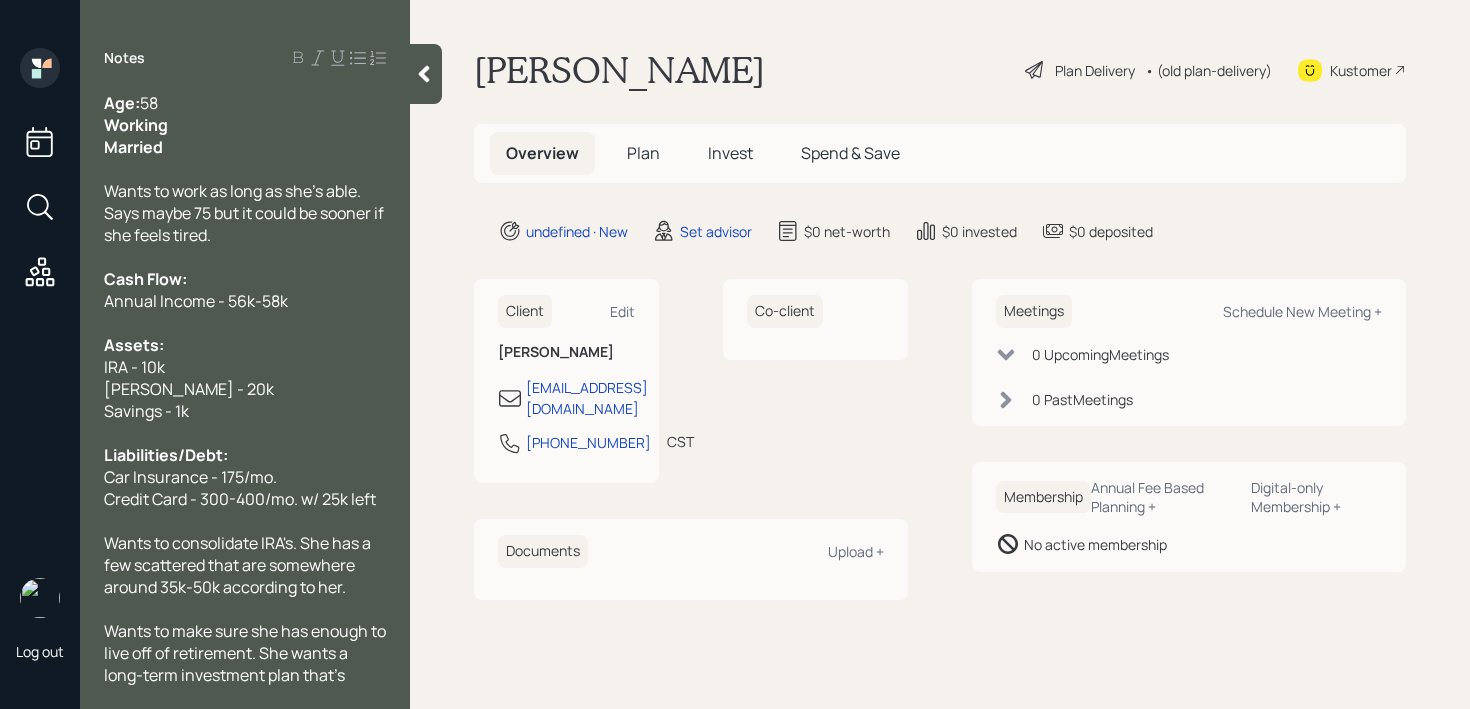 click at bounding box center [426, 74] 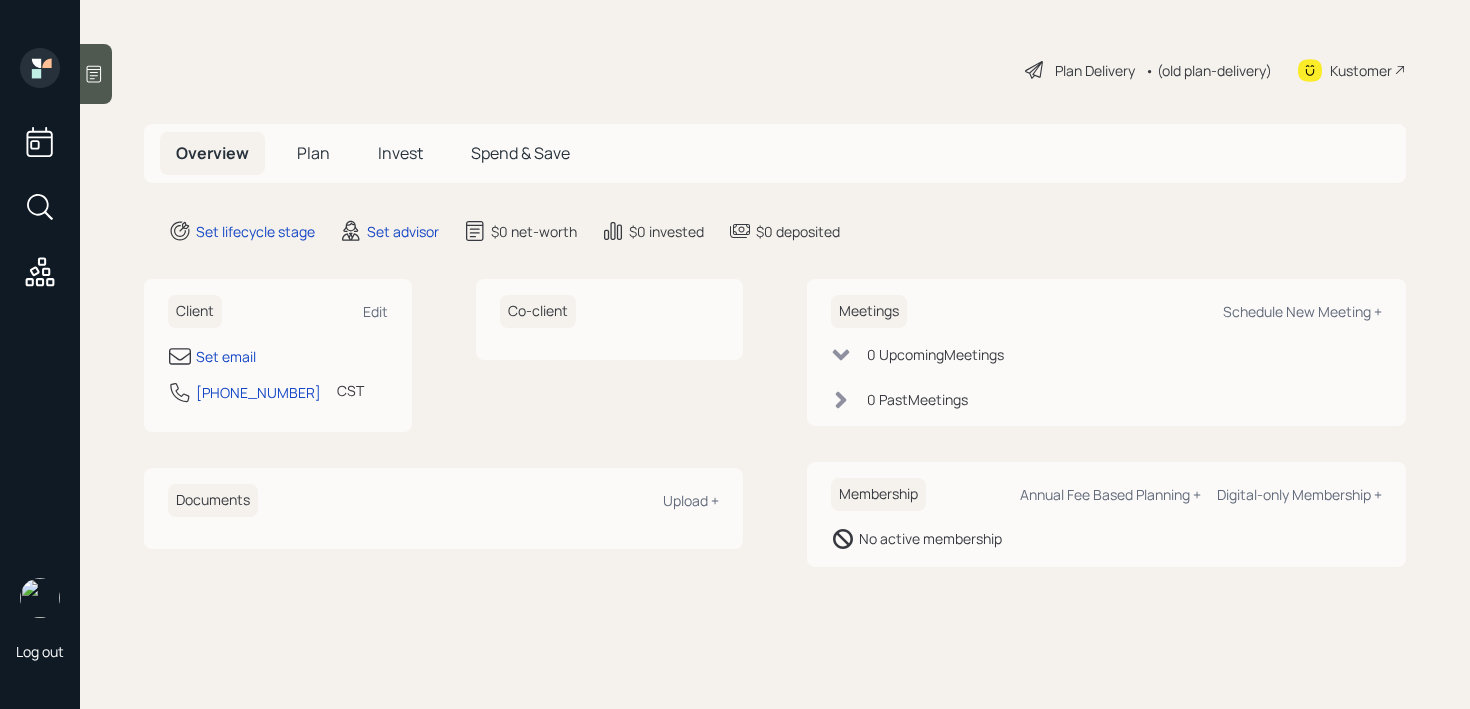 scroll, scrollTop: 0, scrollLeft: 0, axis: both 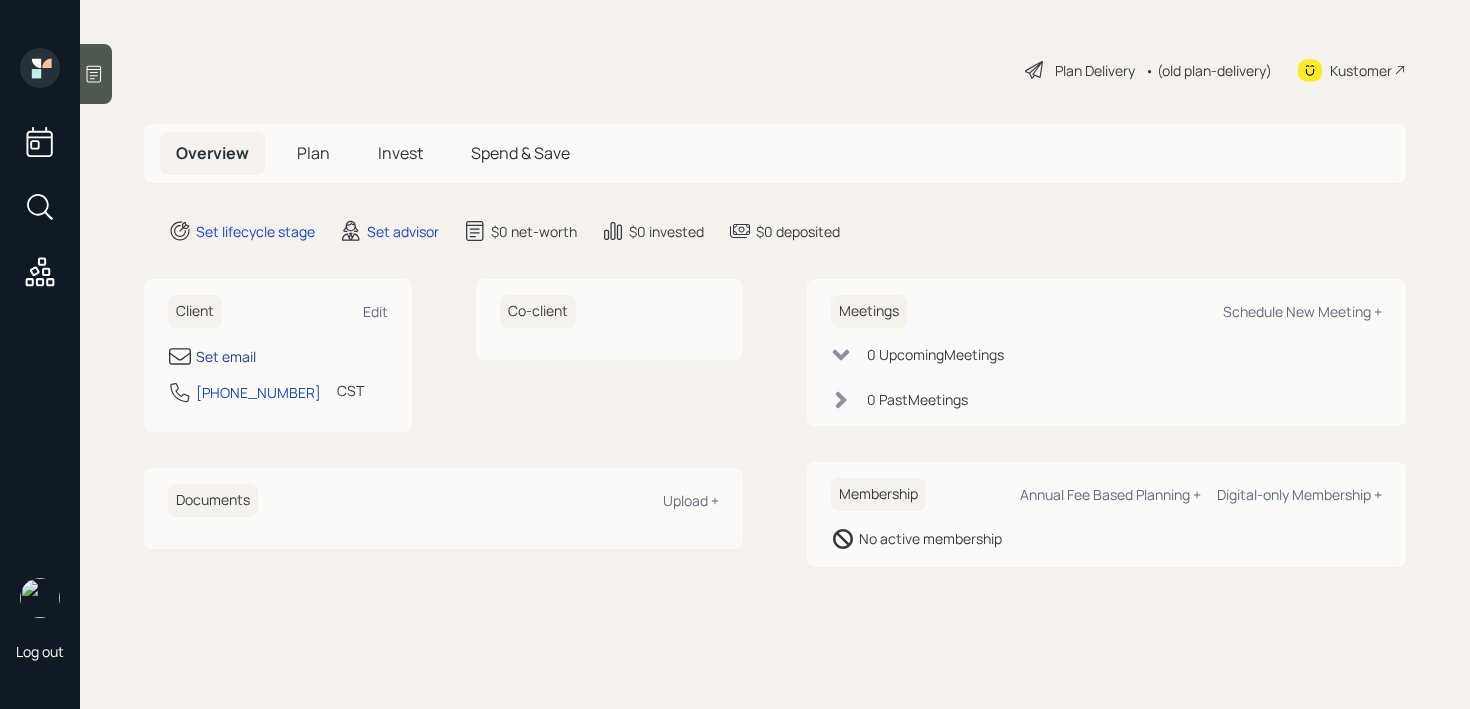 click on "Set email" at bounding box center (226, 356) 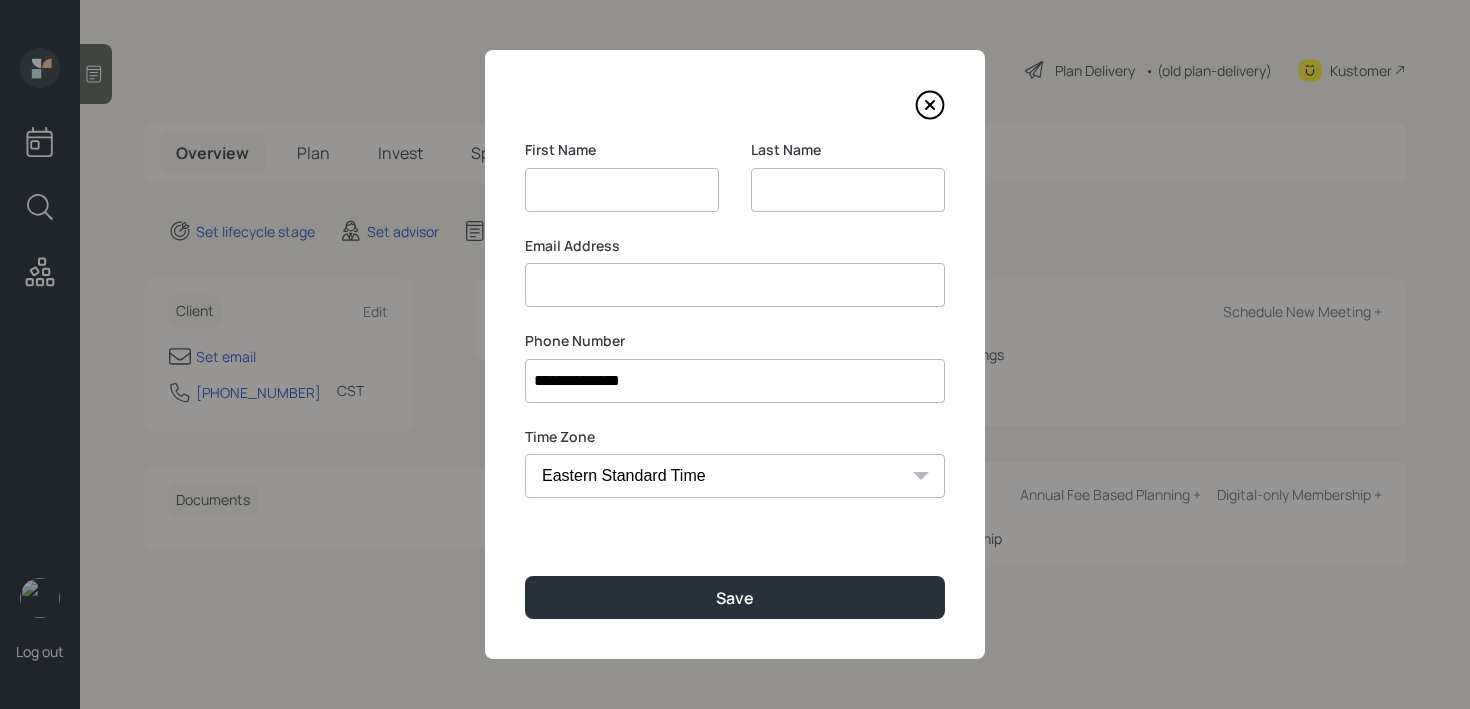 click at bounding box center (848, 190) 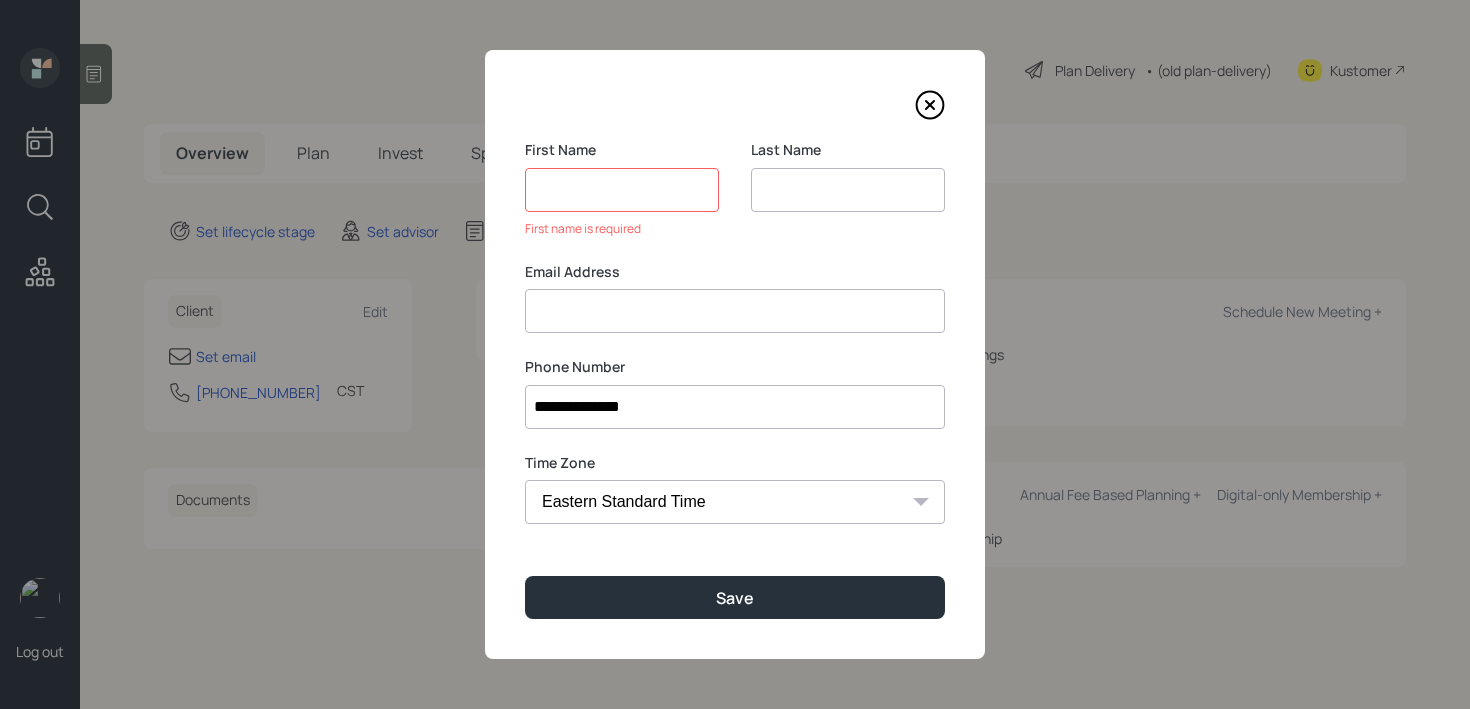 type on "c" 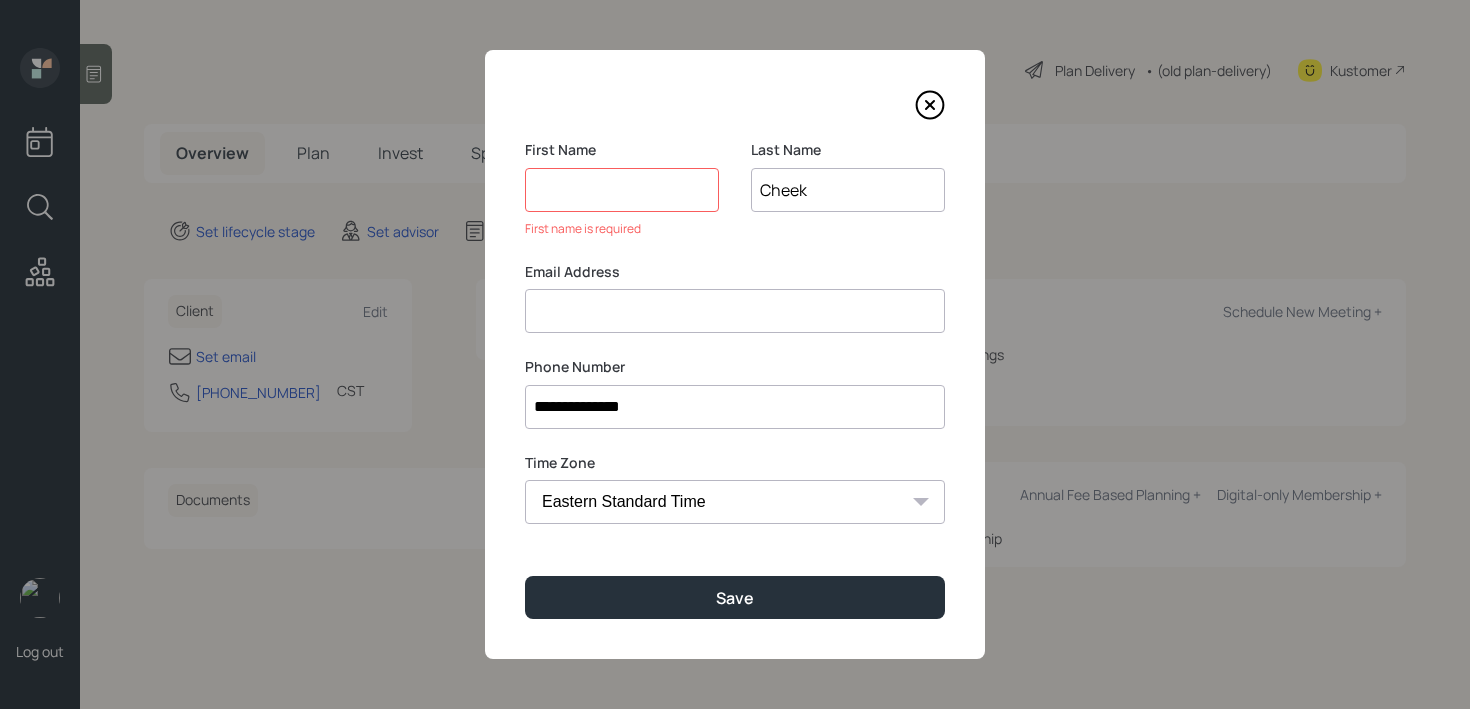type on "Cheek" 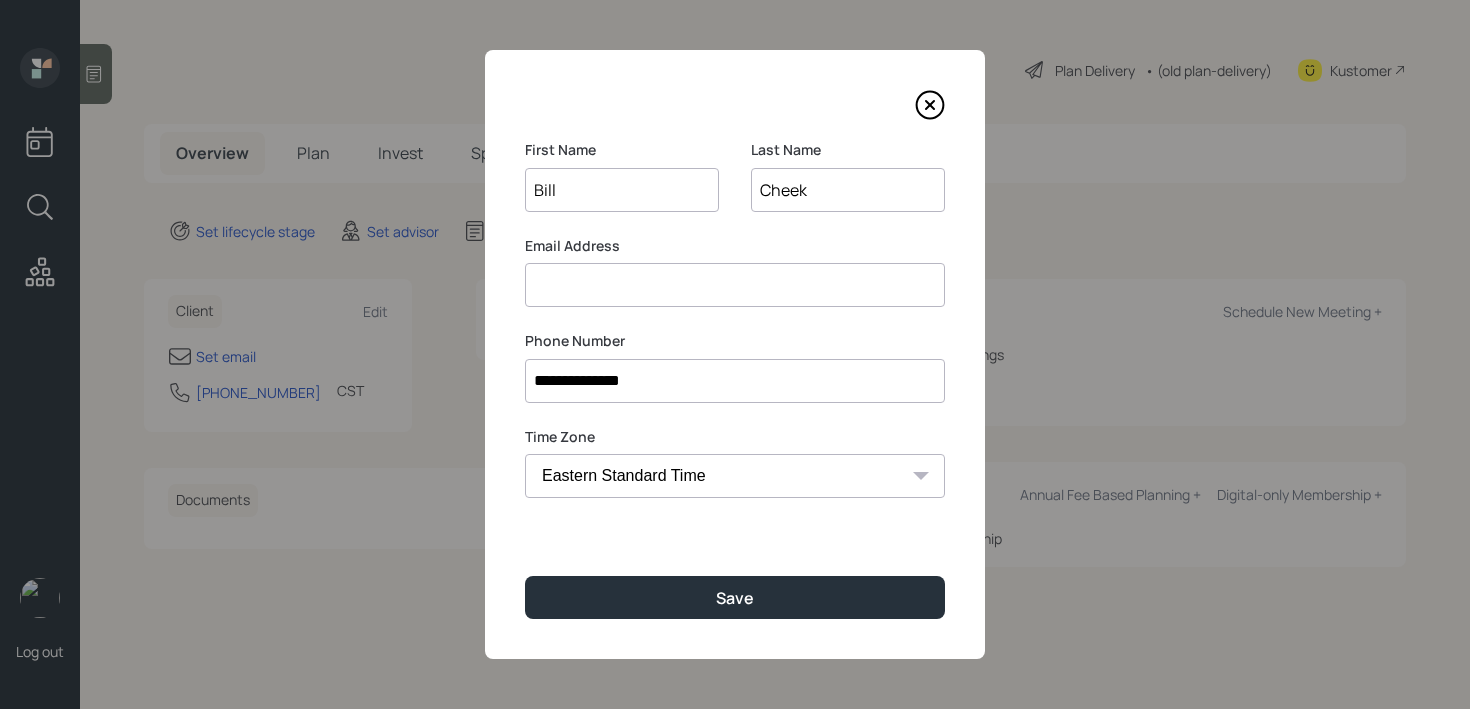 type on "Bill" 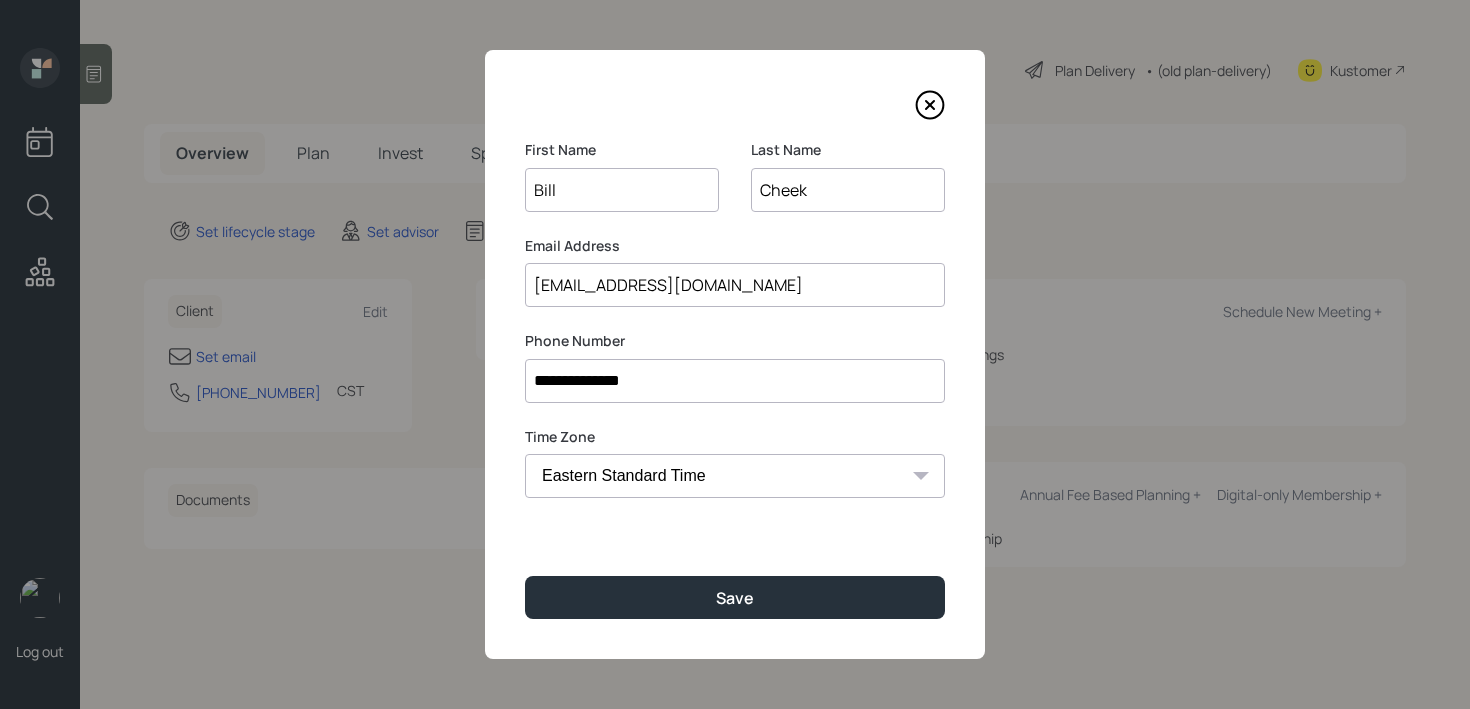 click on "billcheek57@Gmail.com" at bounding box center [735, 285] 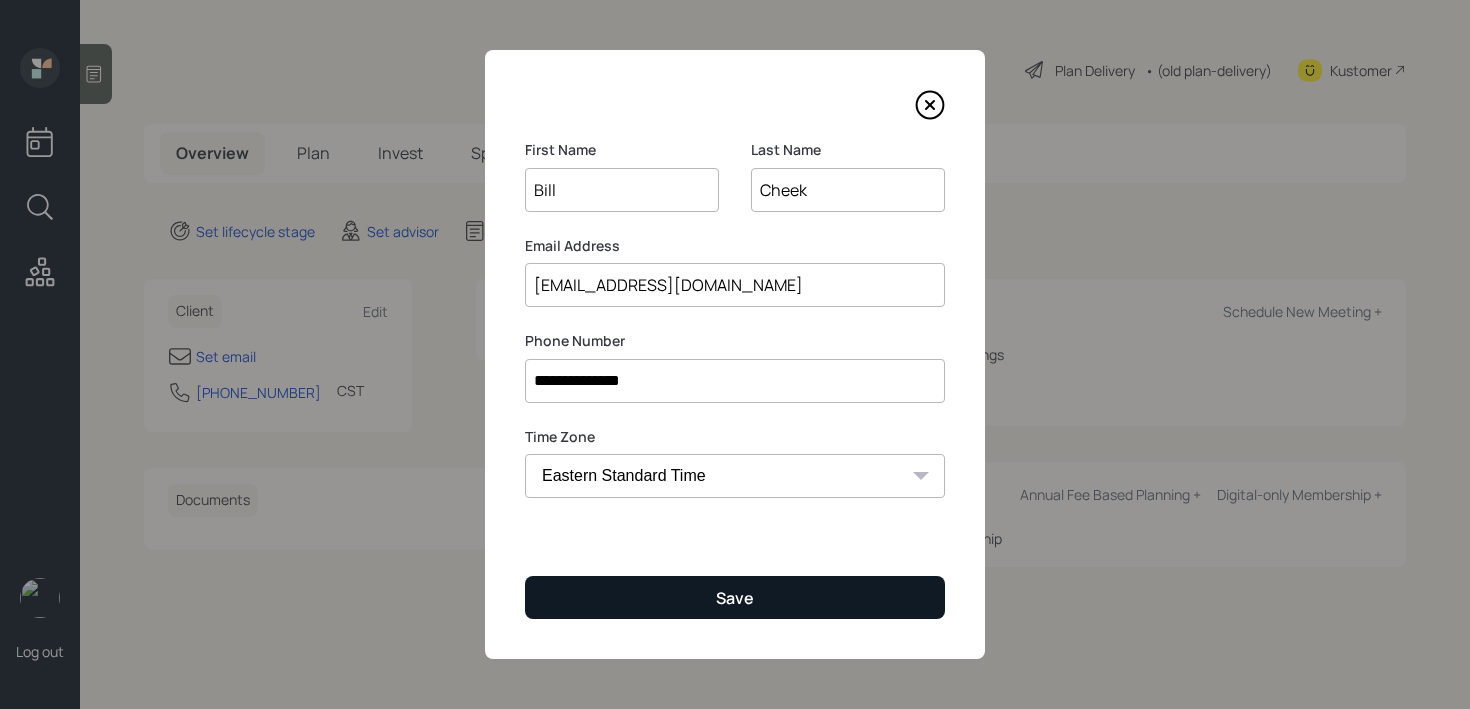 type on "billcheek57@gmail.com" 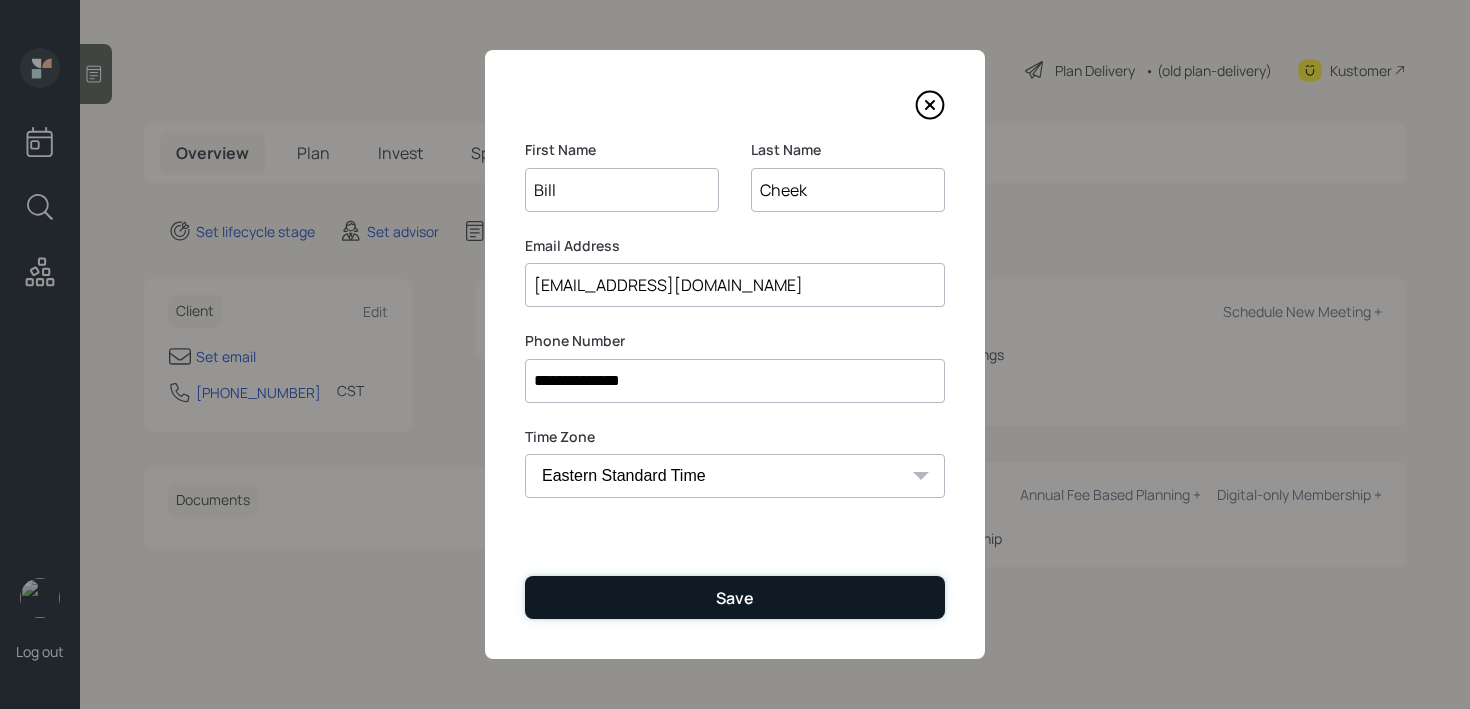 click on "Save" at bounding box center (735, 597) 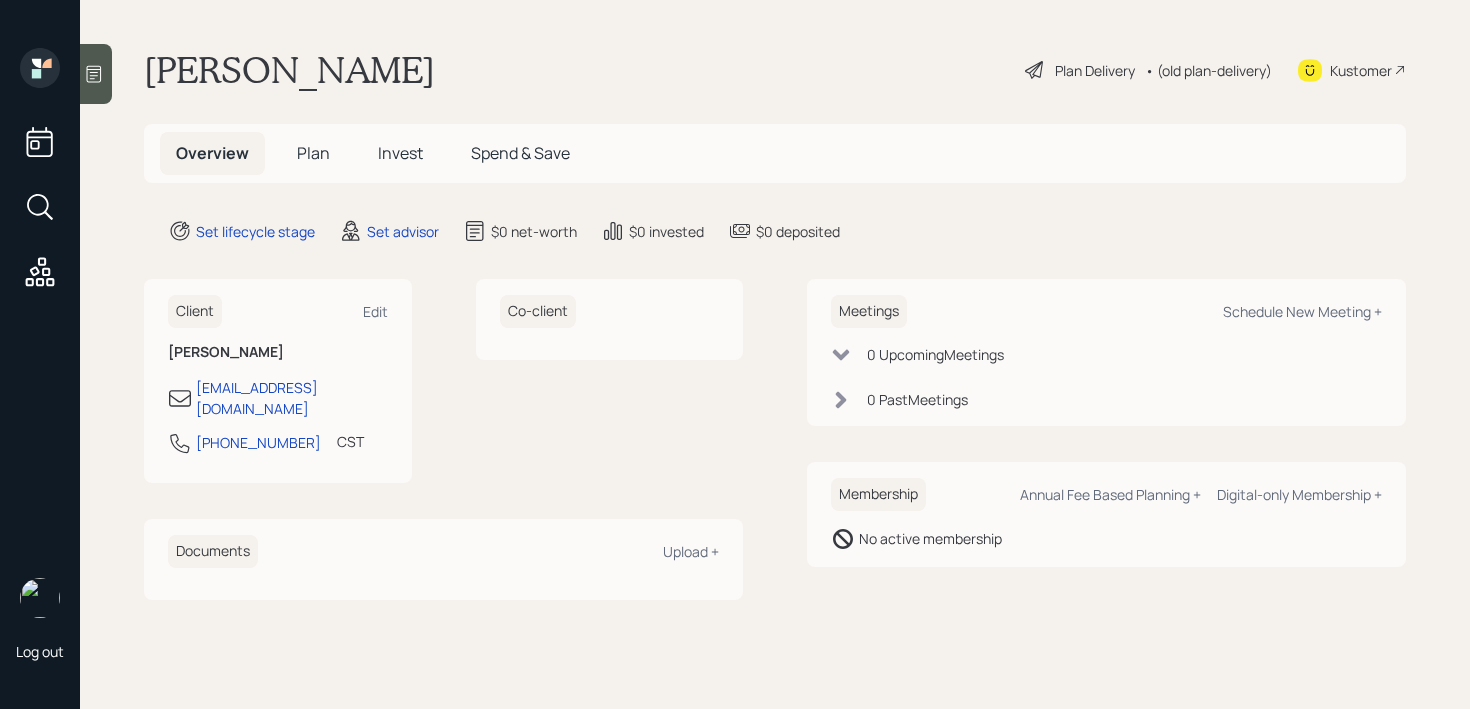 click 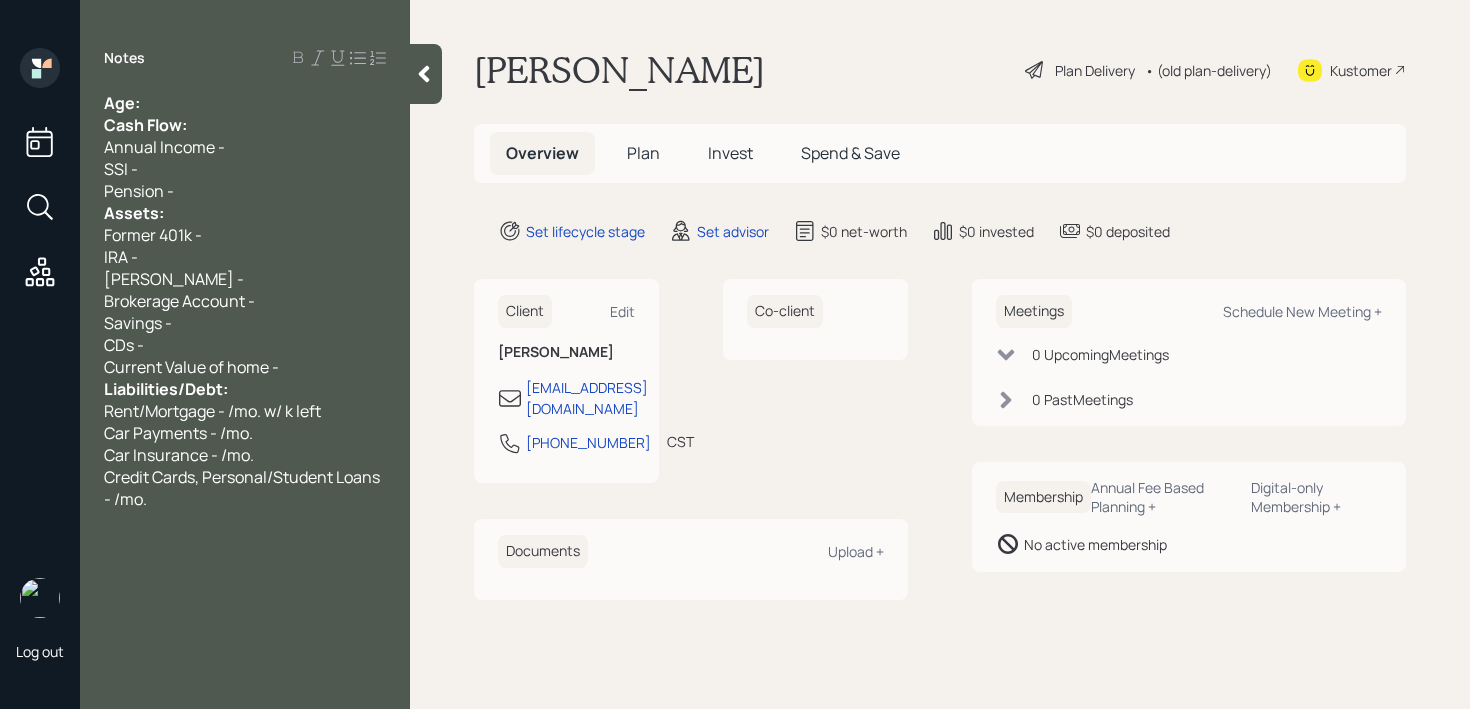click on "Age:" at bounding box center (245, 103) 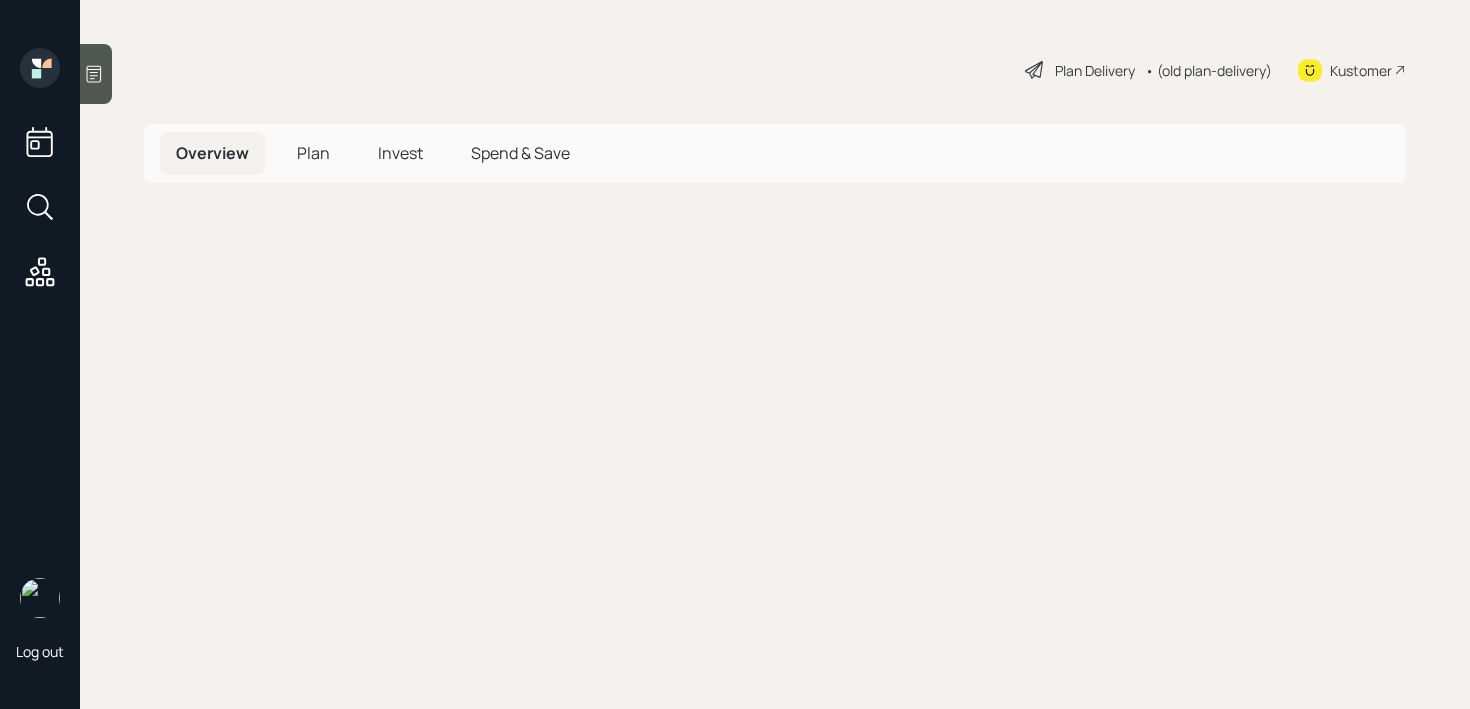 scroll, scrollTop: 0, scrollLeft: 0, axis: both 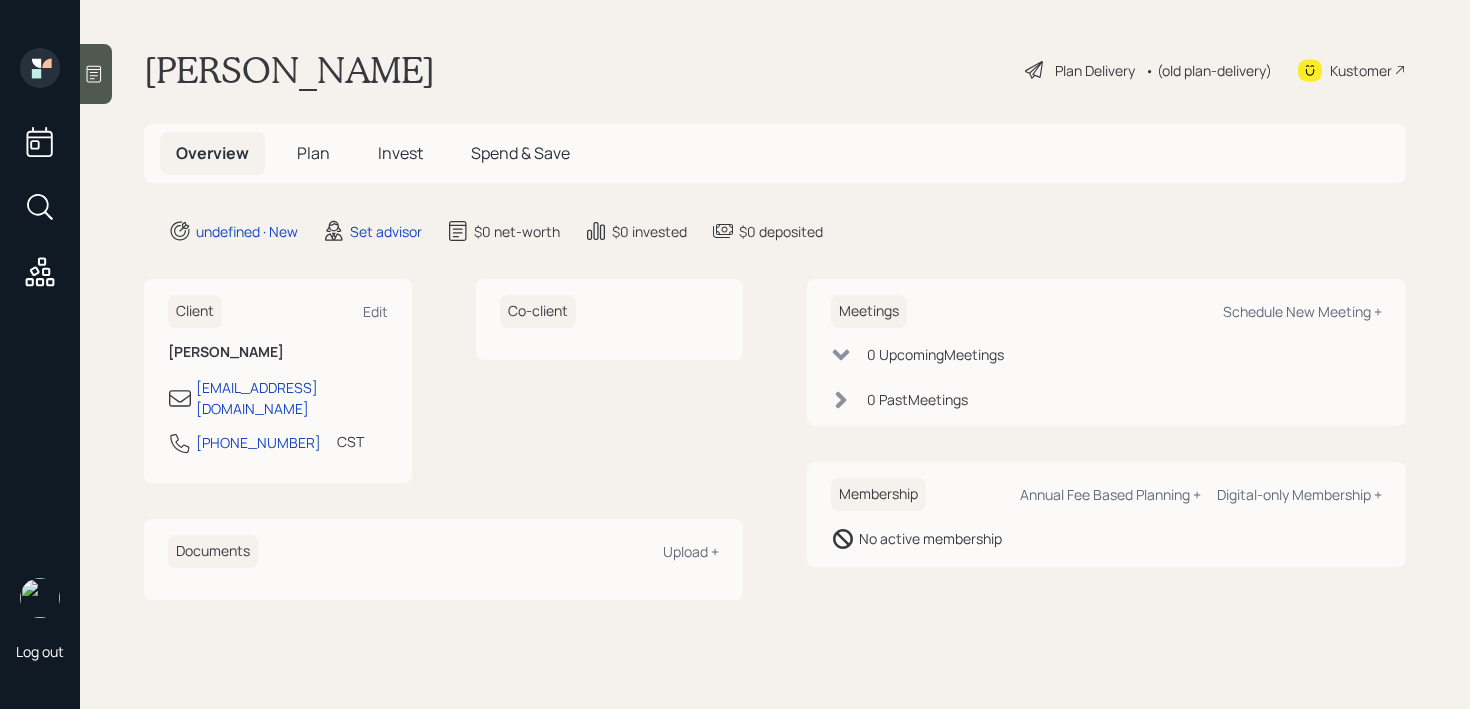click 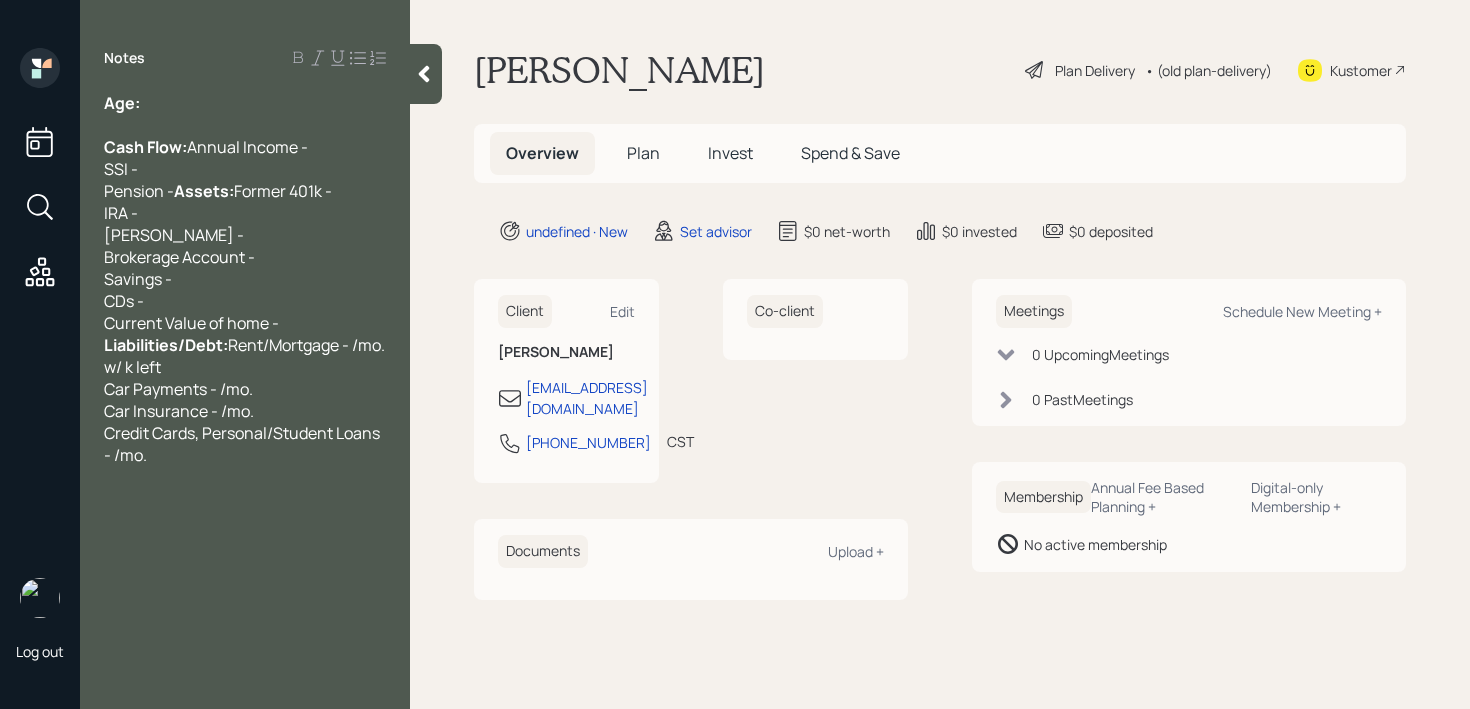 click on "Cash Flow:
Annual Income -
SSI -
Pension -
Assets:
Former 401k -
IRA -
Roth IRA -
Brokerage Account -
Savings -
CDs -
Current Value of home -
Liabilities/Debt:
Rent/Mortgage - /mo. w/ k left
Car Payments - /mo.
Car Insurance - /mo.
Credit Cards, Personal/Student Loans - /mo." at bounding box center [245, 301] 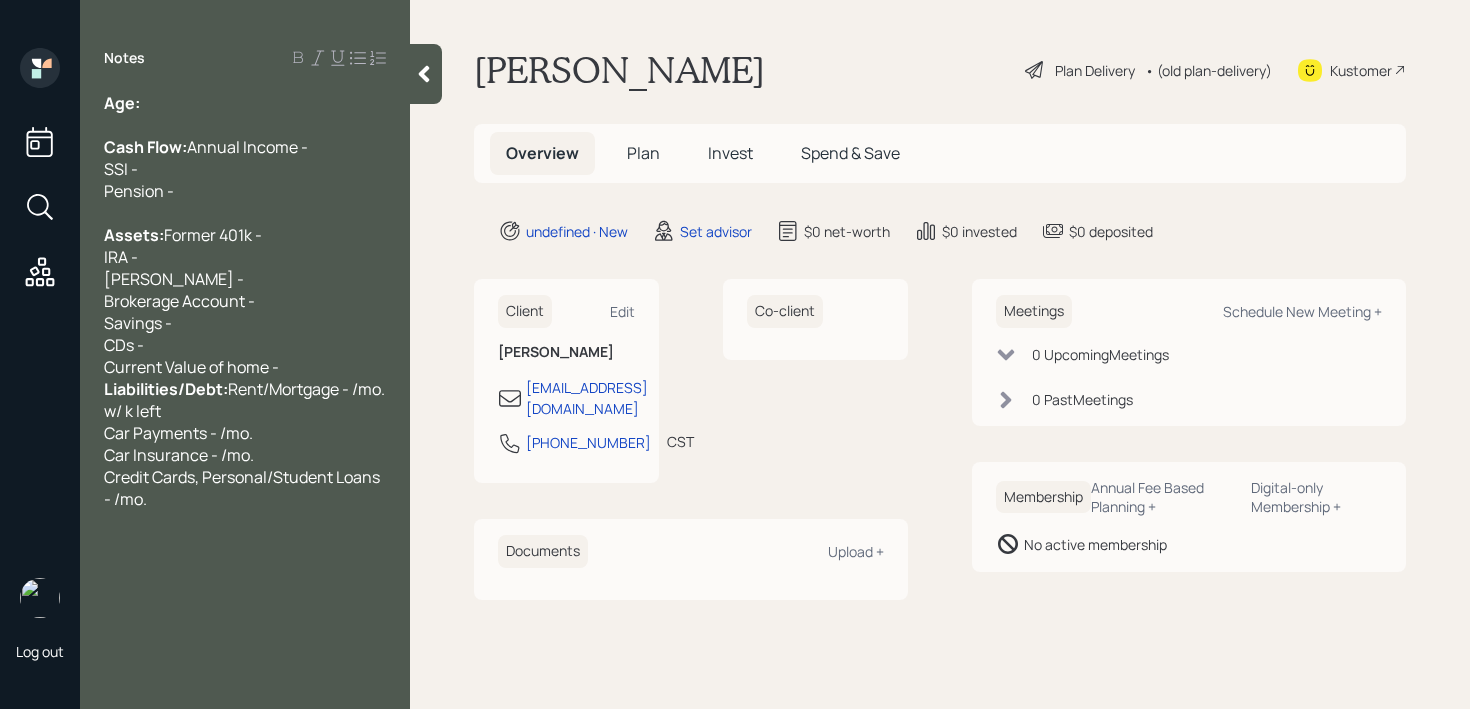 click on "Assets:
Former 401k -
IRA -
Roth IRA -
Brokerage Account -
Savings -
CDs -
Current Value of home -
Liabilities/Debt:
Rent/Mortgage - /mo. w/ k left
Car Payments - /mo.
Car Insurance - /mo.
Credit Cards, Personal/Student Loans - /mo." at bounding box center (245, 356) 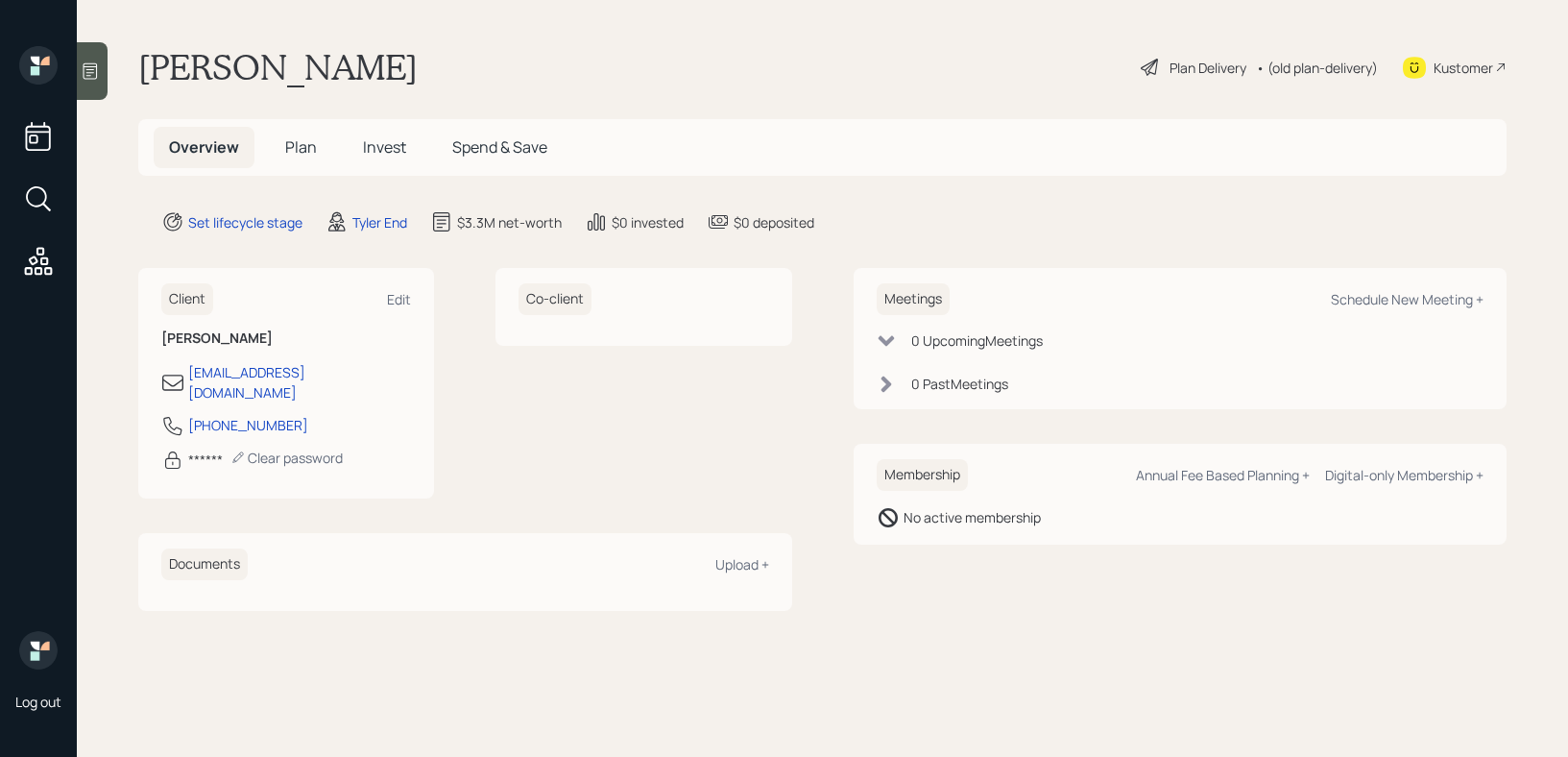 scroll, scrollTop: 0, scrollLeft: 0, axis: both 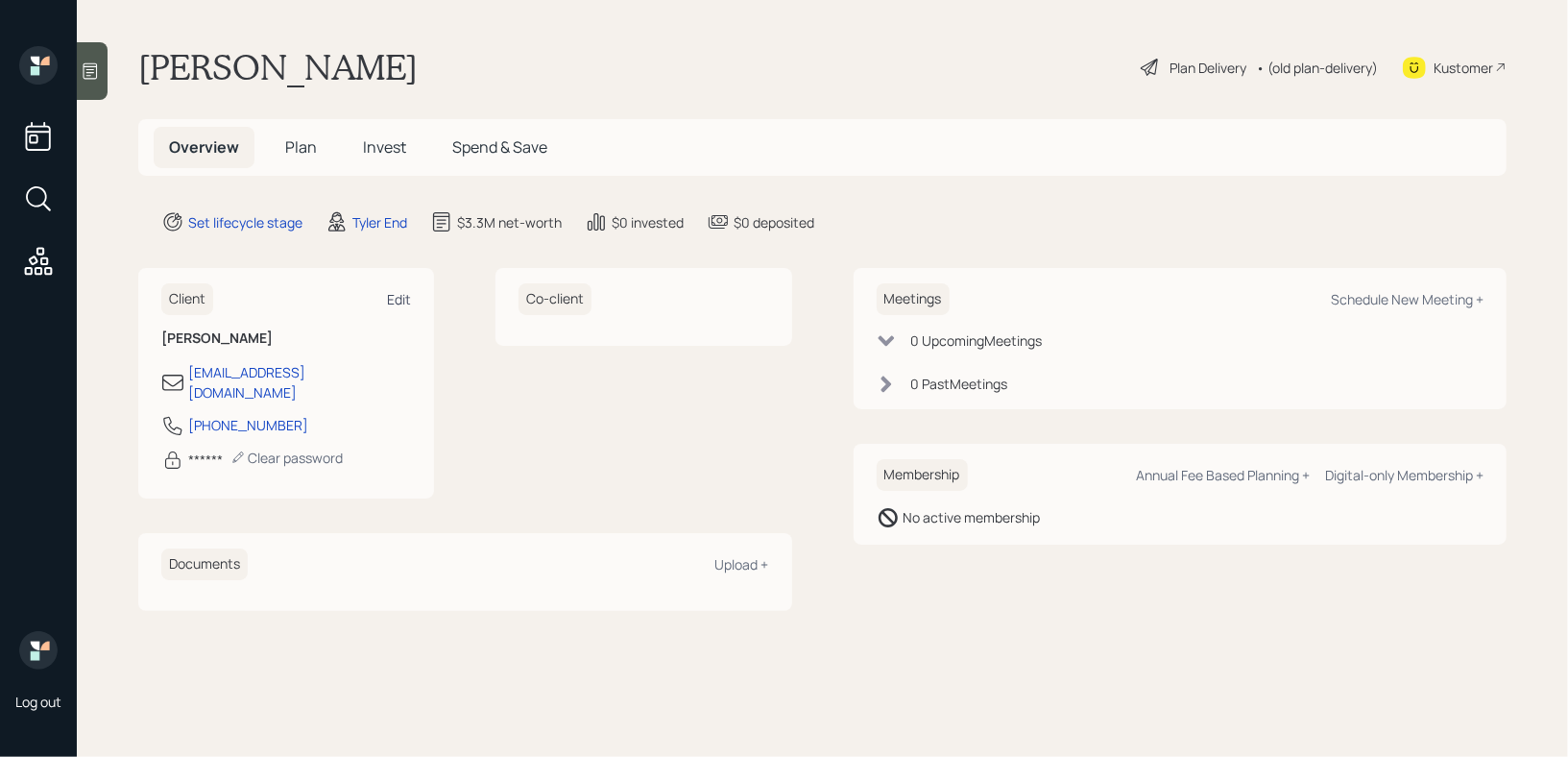 click on "Edit" at bounding box center [398, 299] 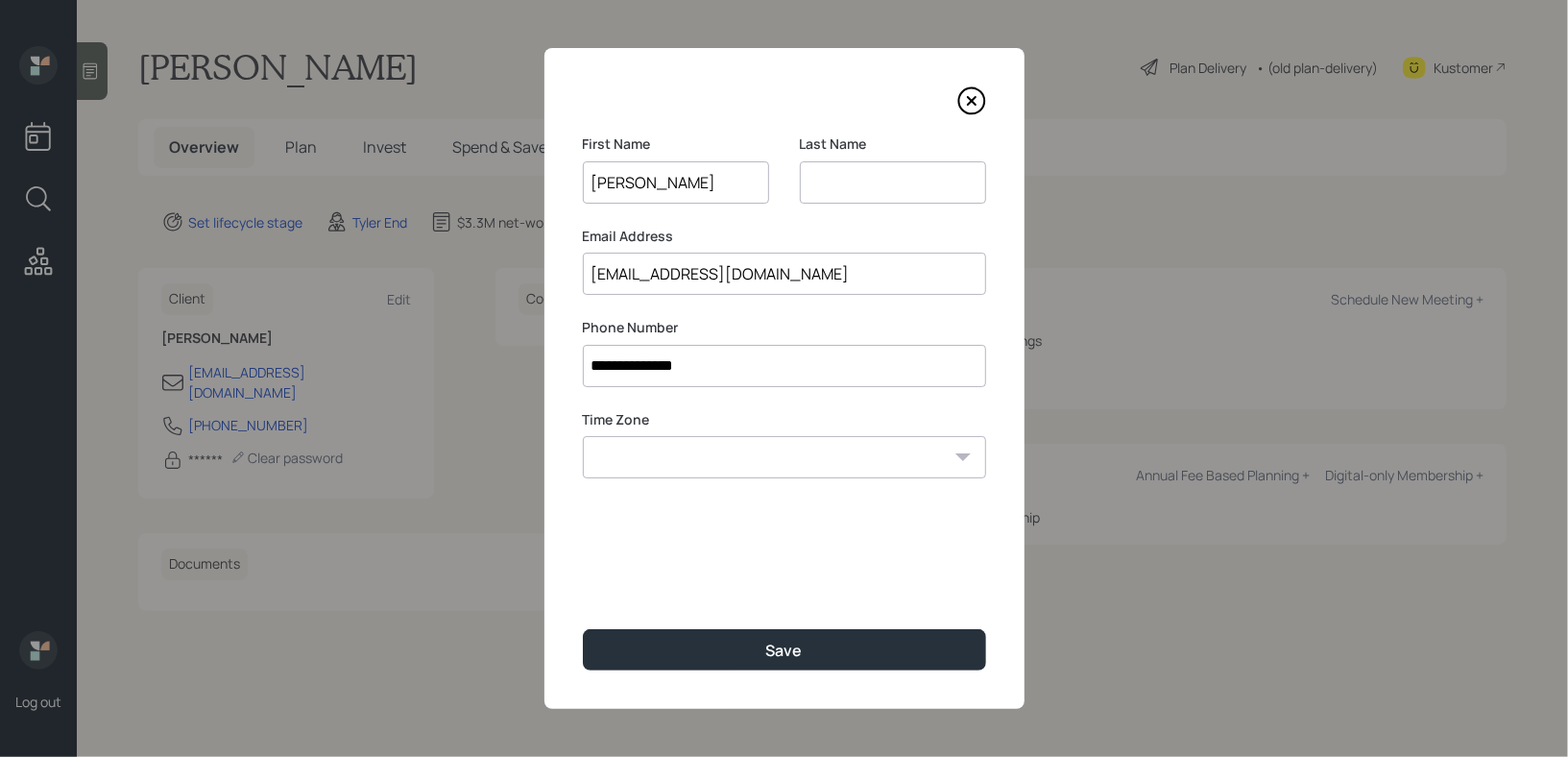 click on "[EMAIL_ADDRESS][DOMAIN_NAME]" at bounding box center [784, 274] 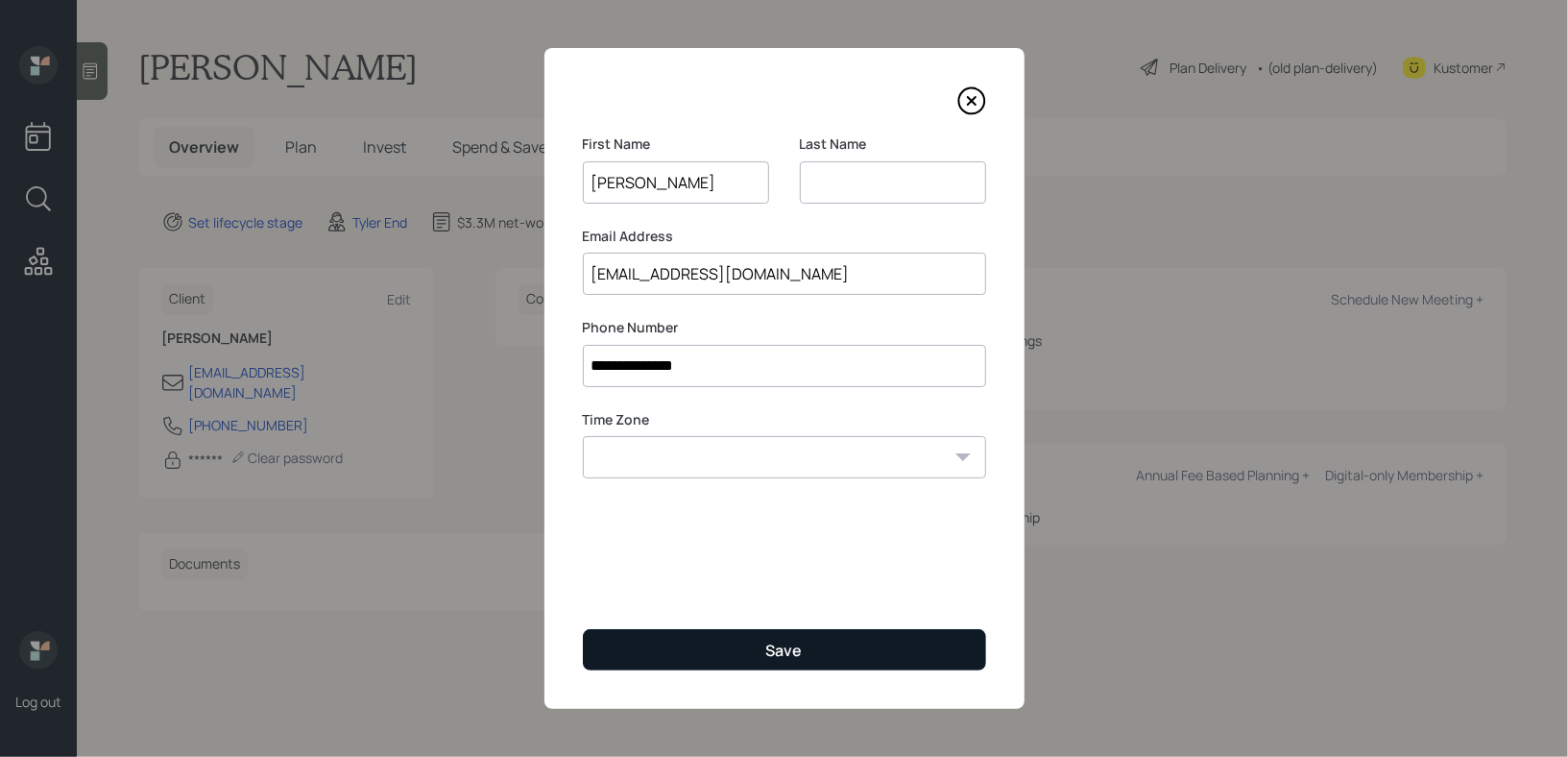 type on "[EMAIL_ADDRESS][DOMAIN_NAME]" 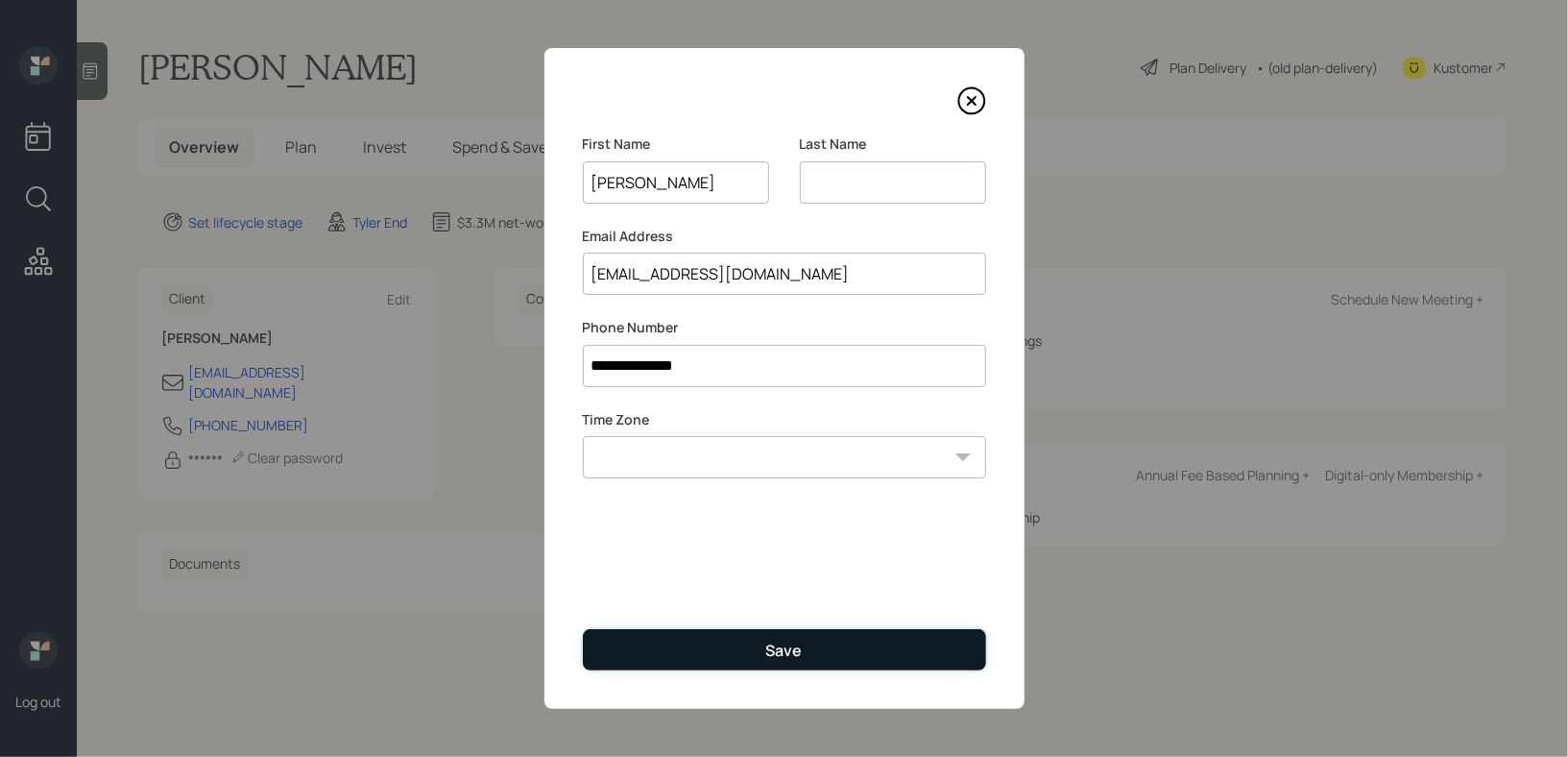 click on "Save" at bounding box center (784, 649) 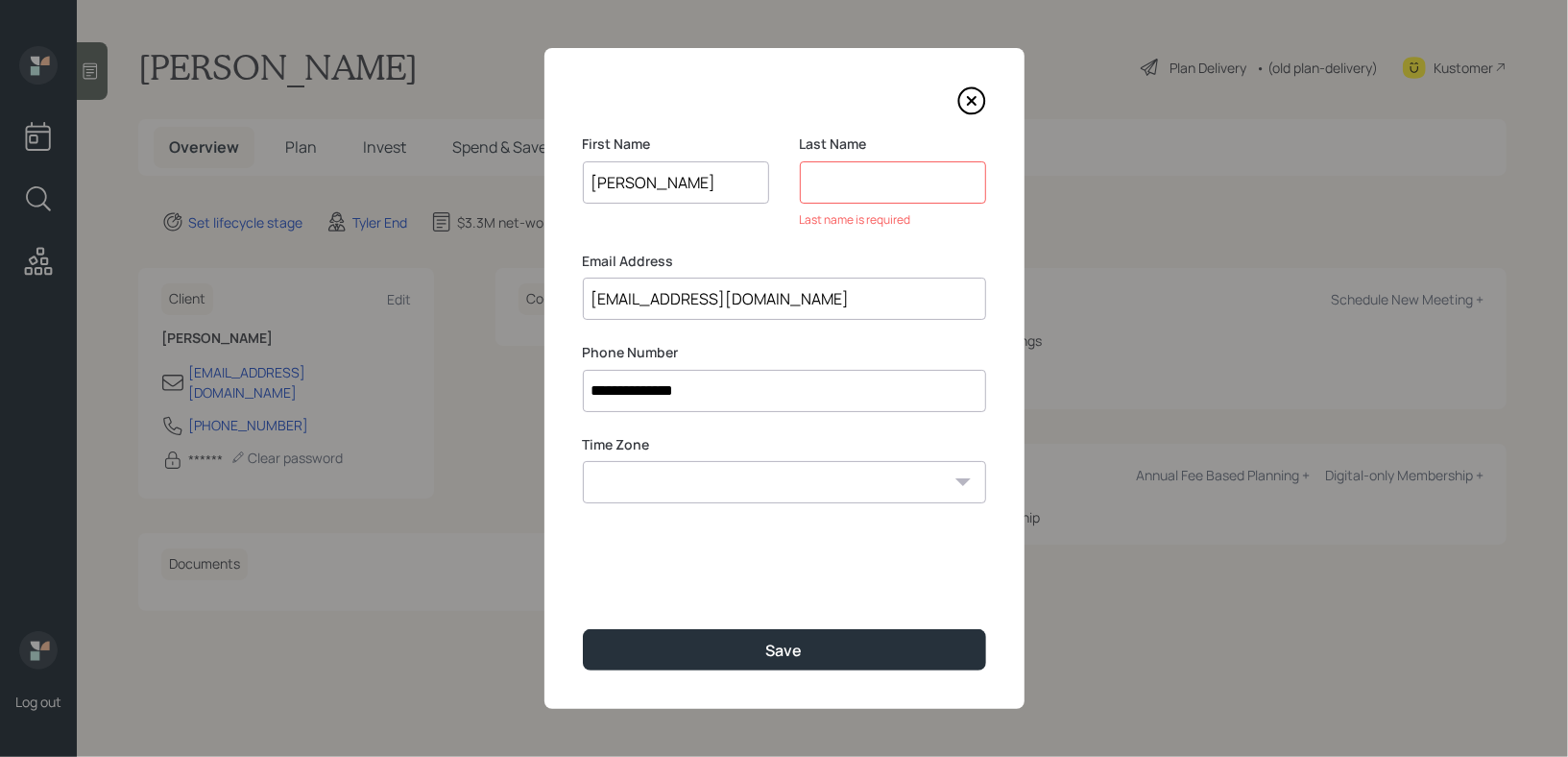 click at bounding box center (893, 183) 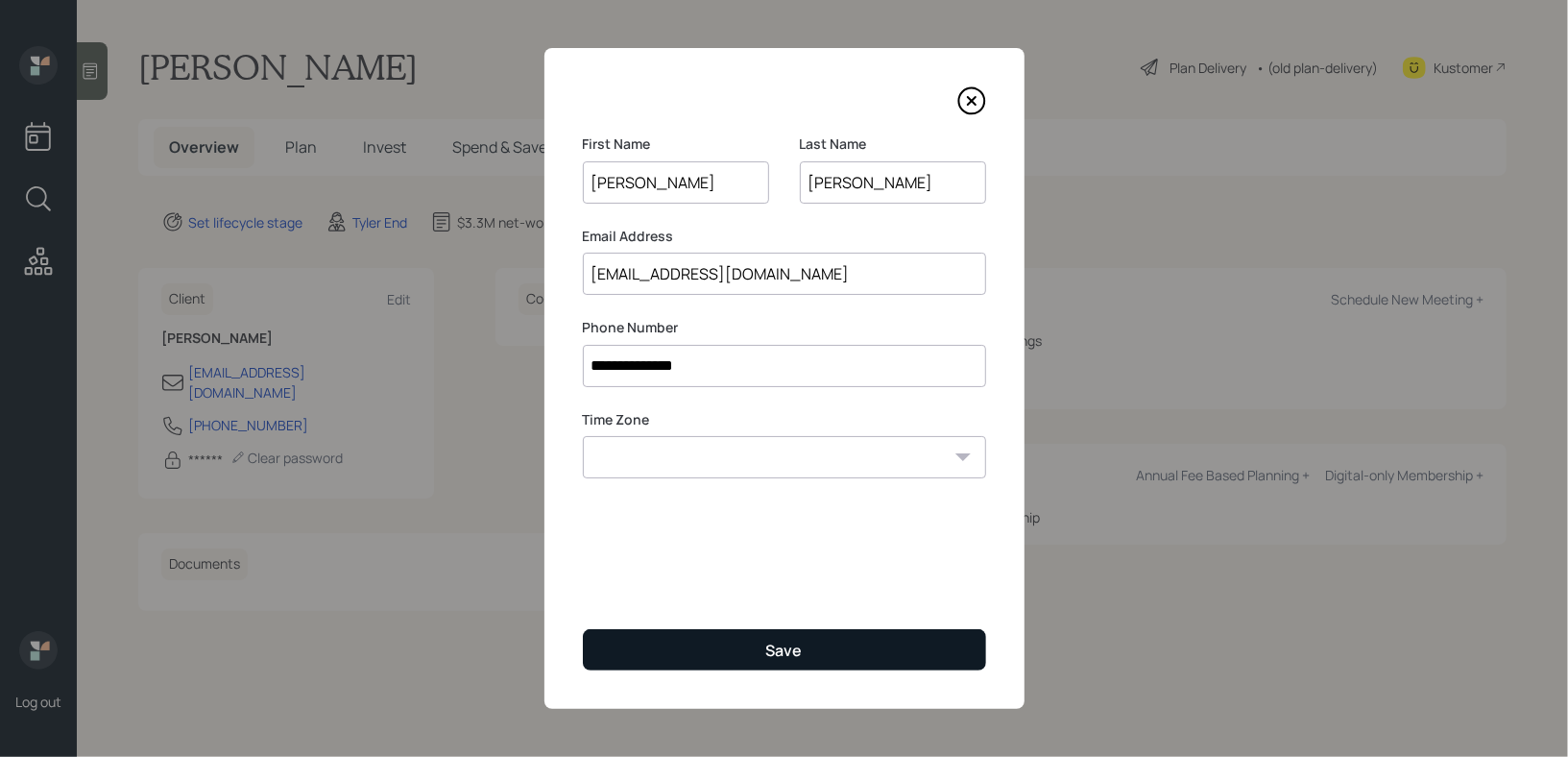 type on "[PERSON_NAME]" 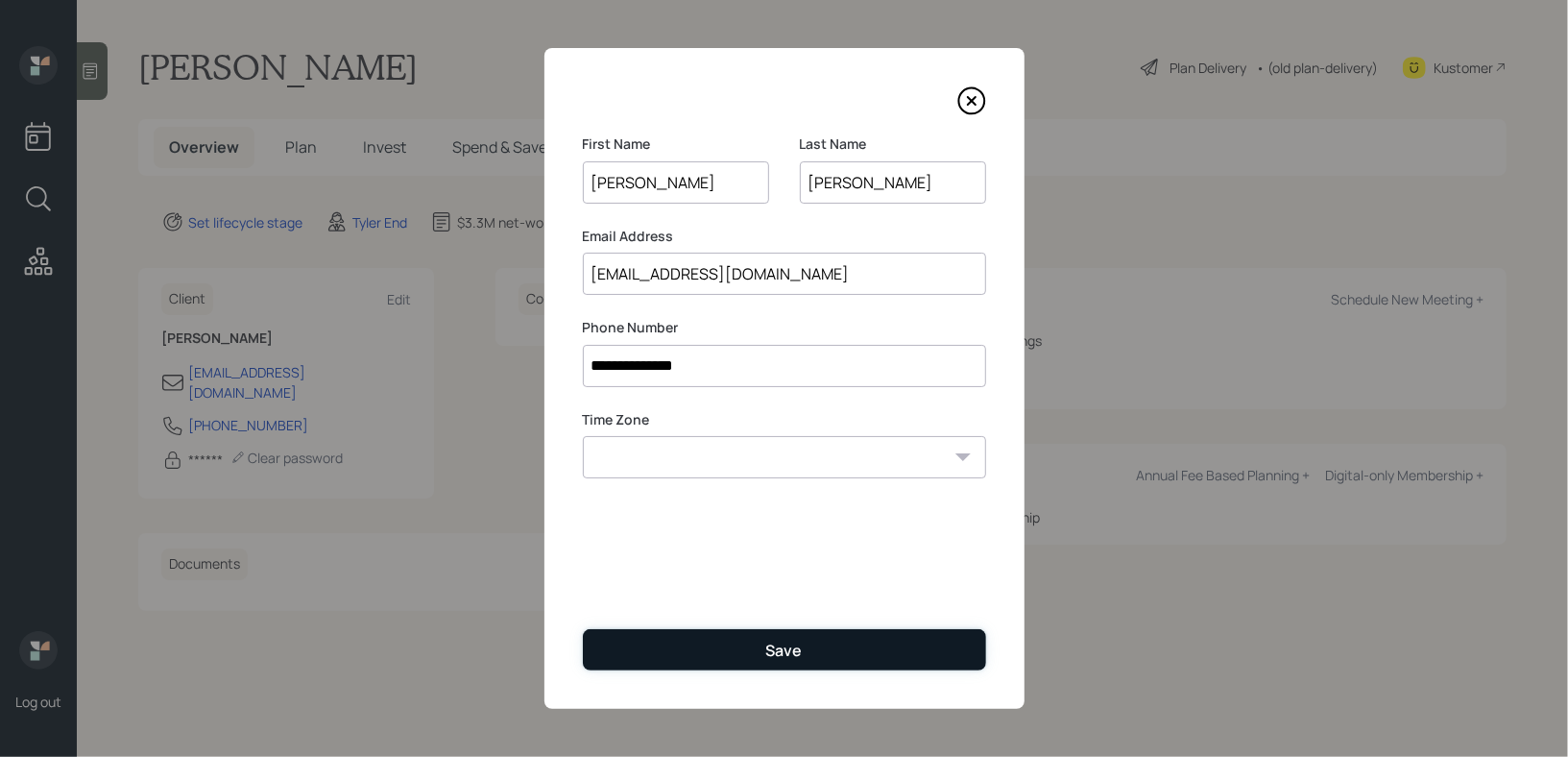 click on "Save" at bounding box center [784, 649] 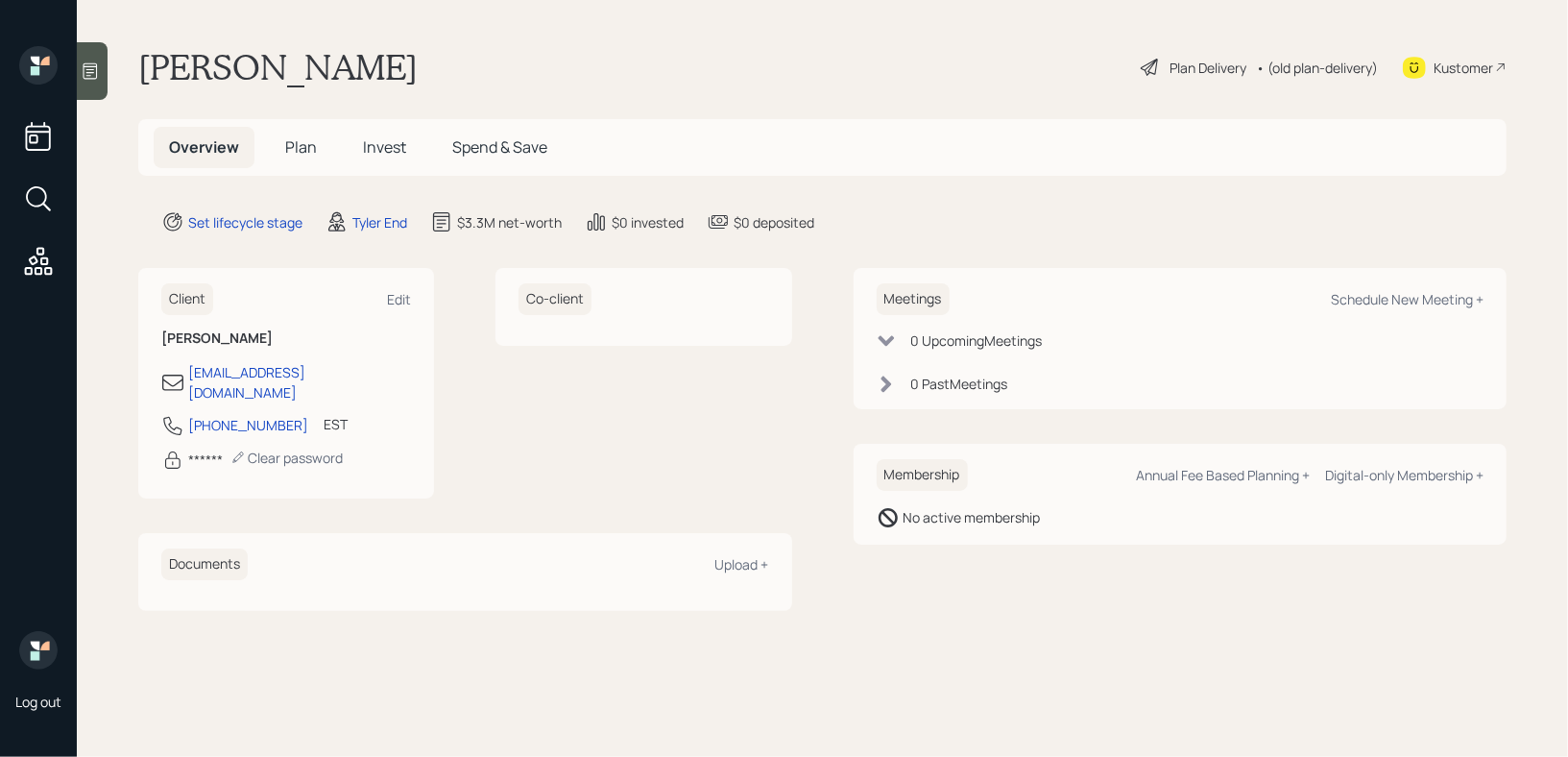 click at bounding box center [92, 71] 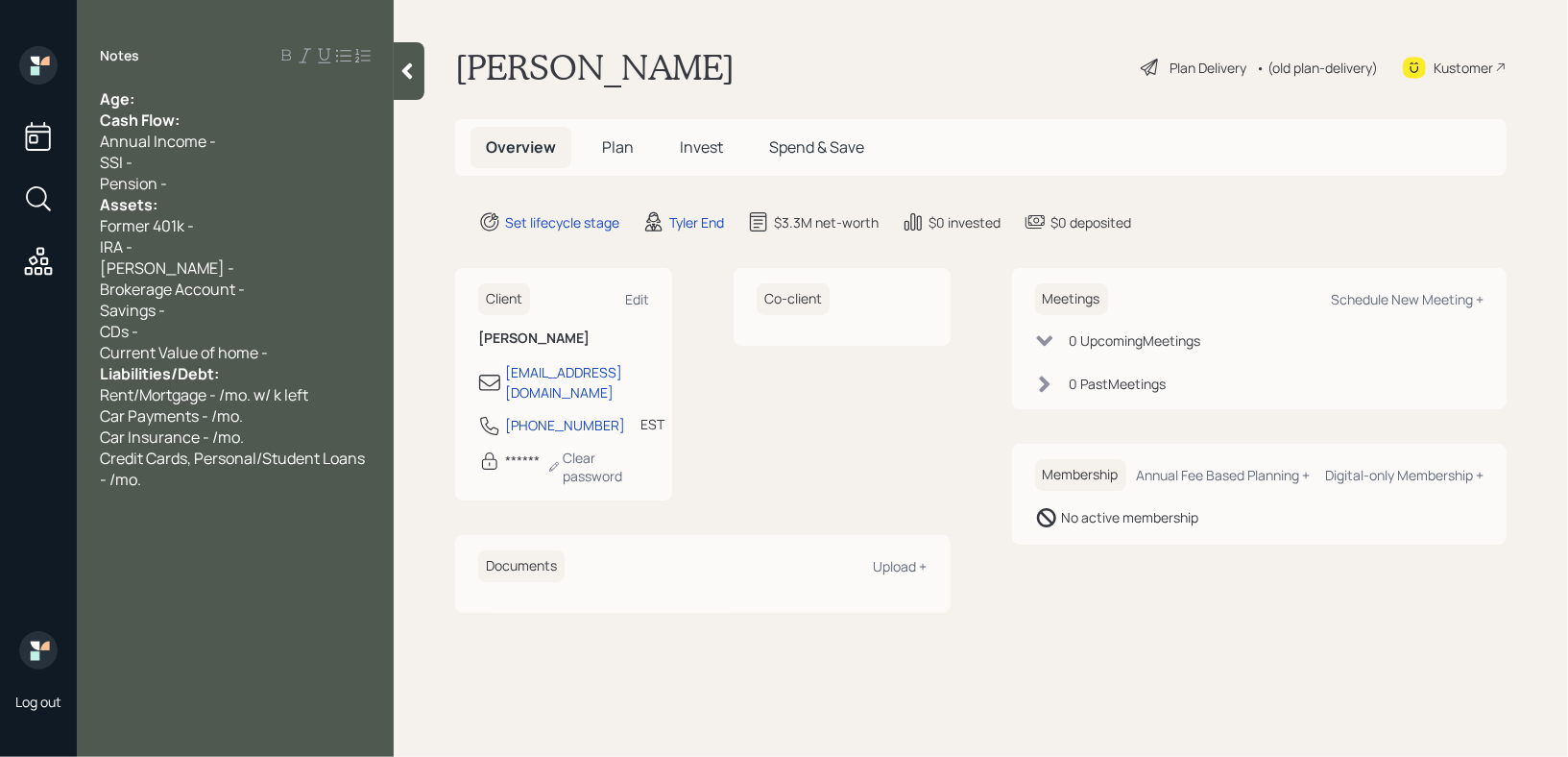 click on "Age:" at bounding box center (235, 99) 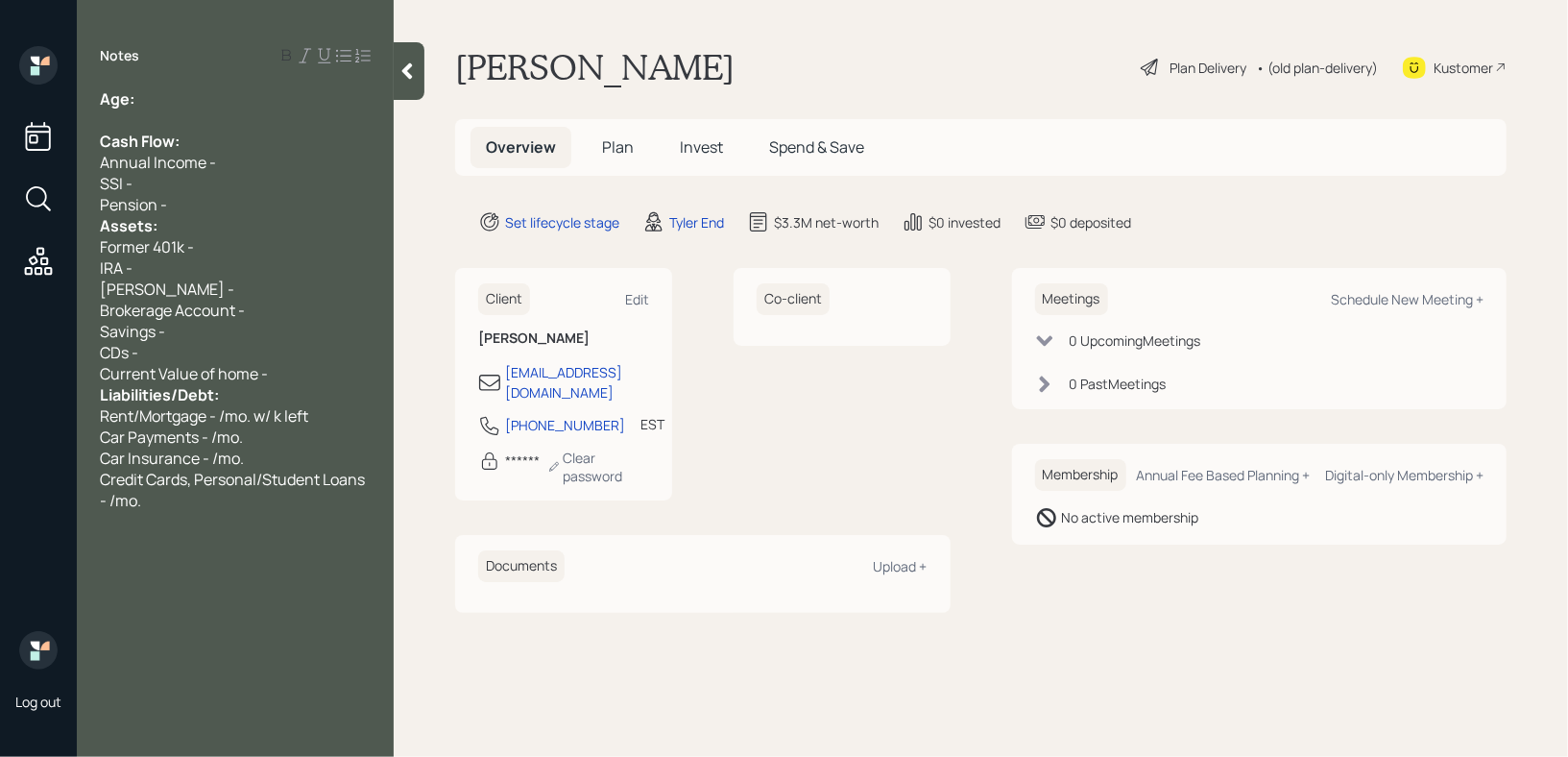 click on "Pension -" at bounding box center (235, 205) 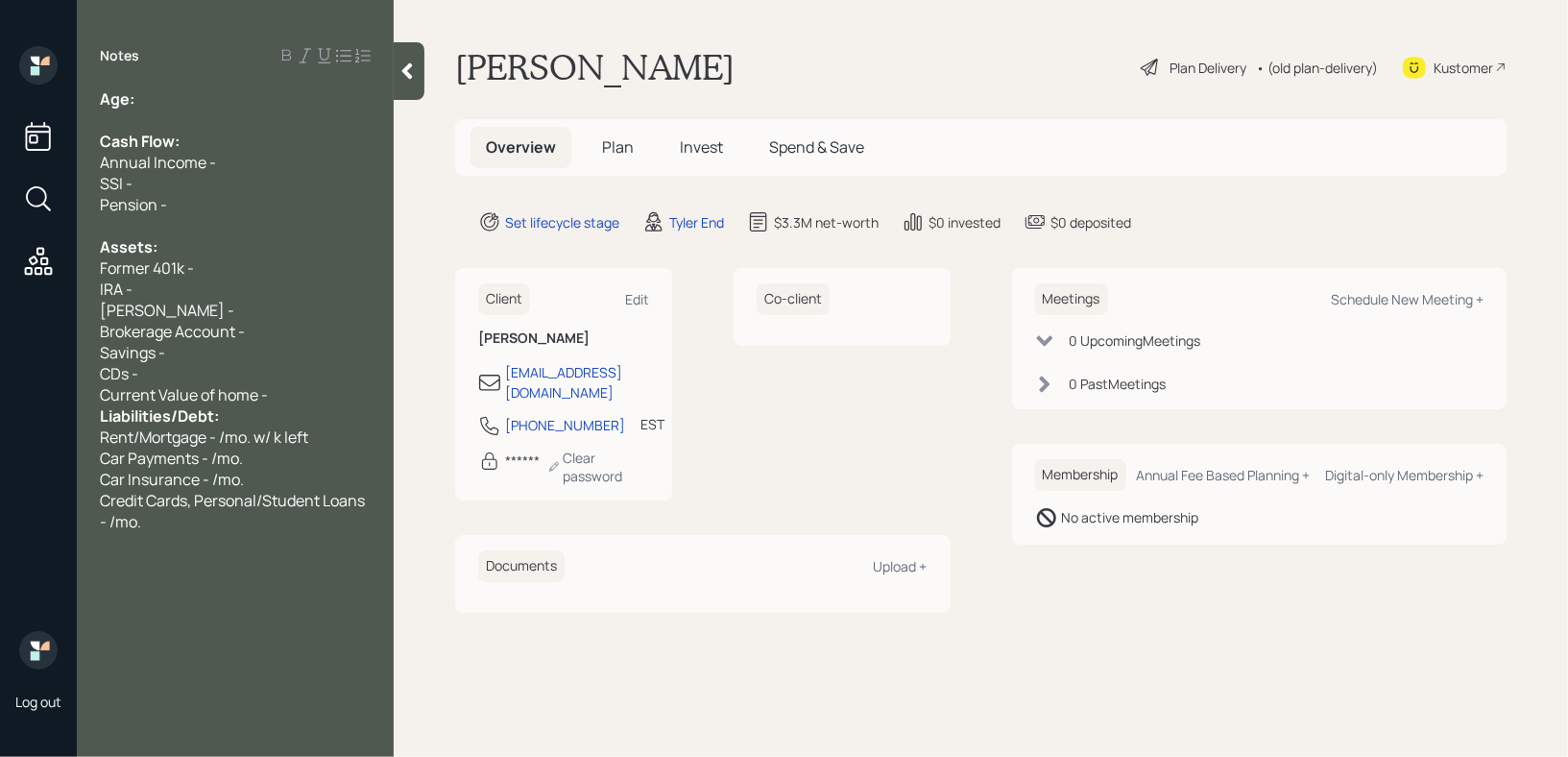 click at bounding box center (235, 120) 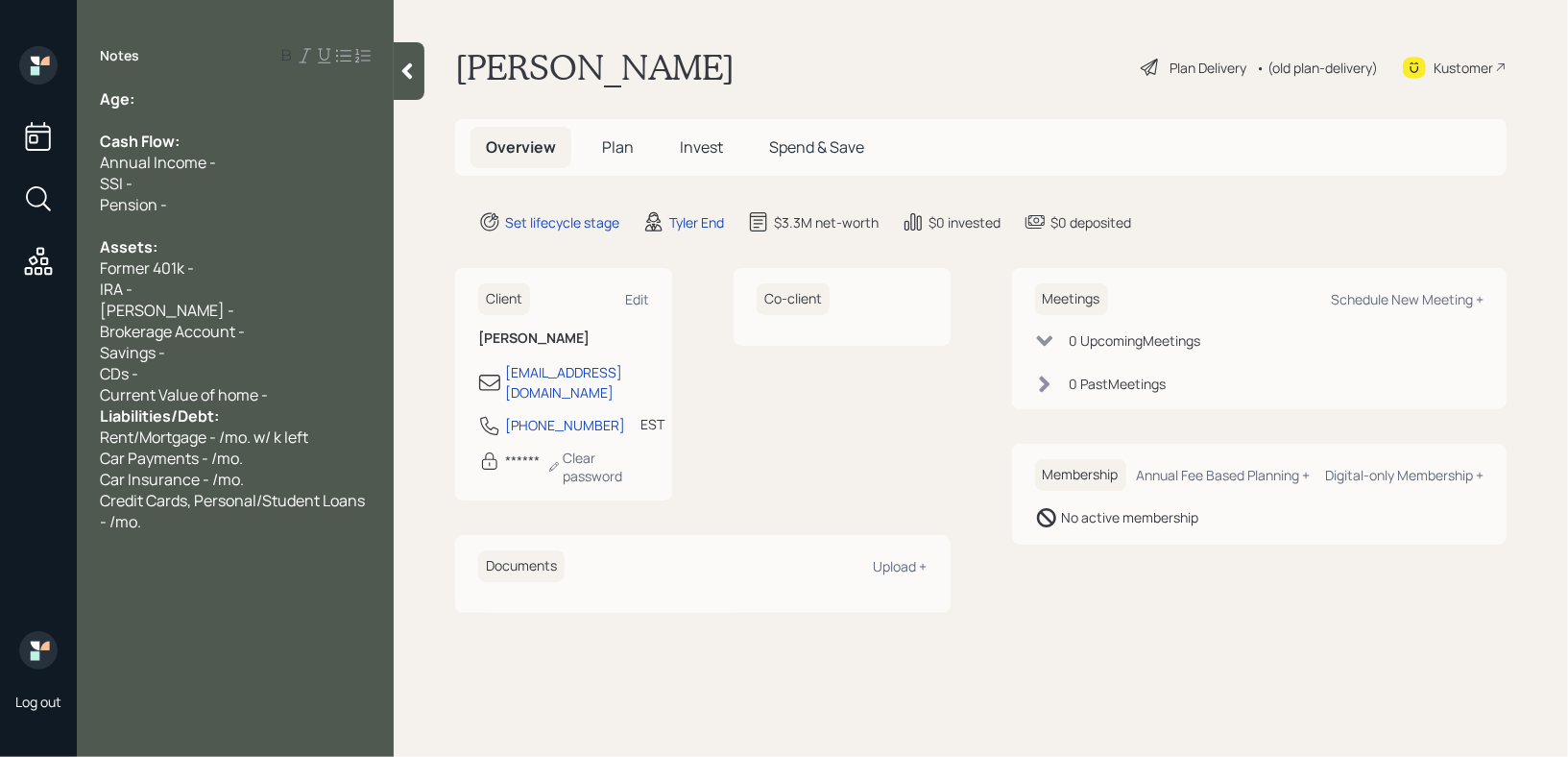 click on "Age:" at bounding box center [235, 99] 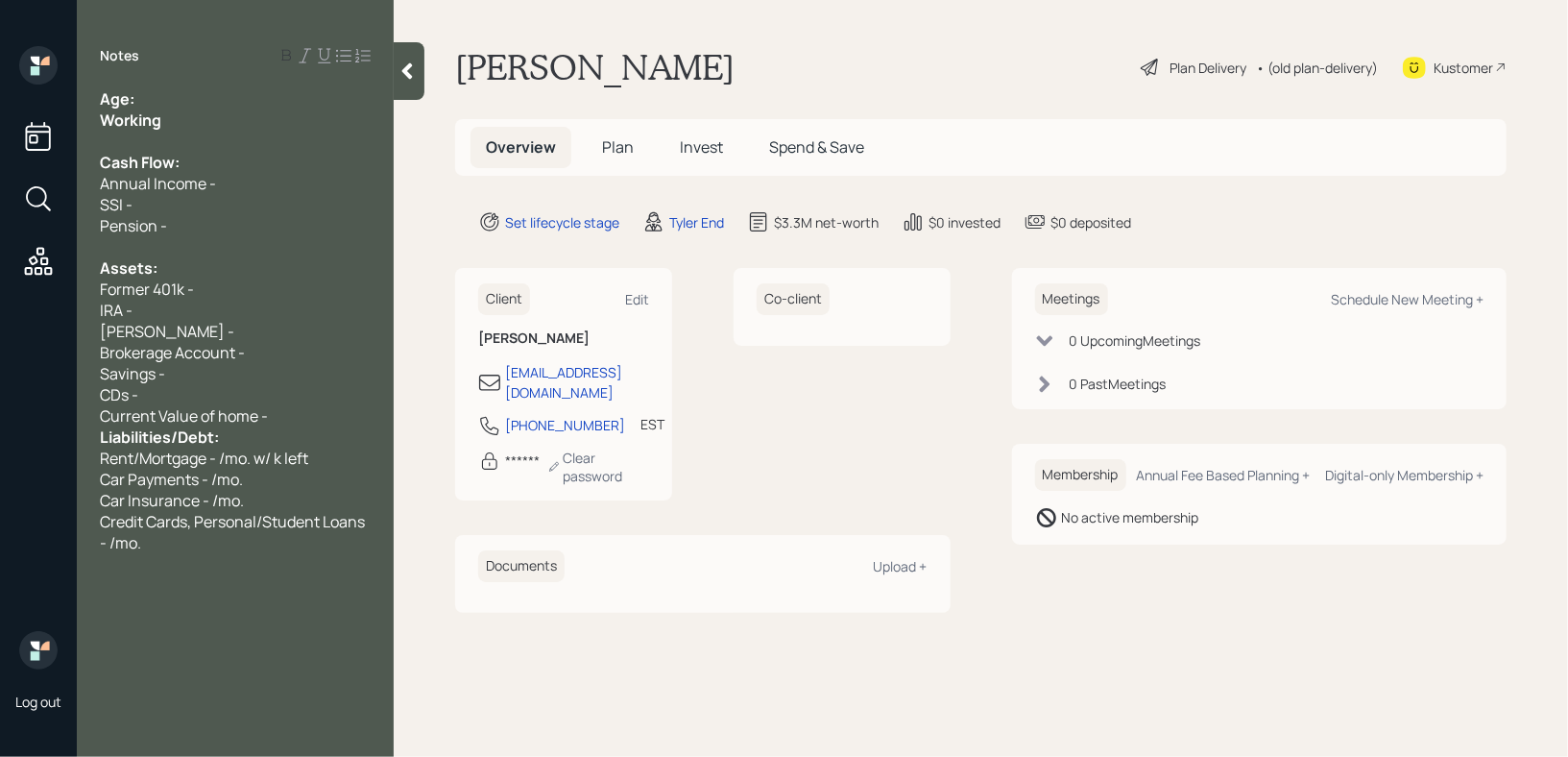 click on "Age:" at bounding box center (235, 99) 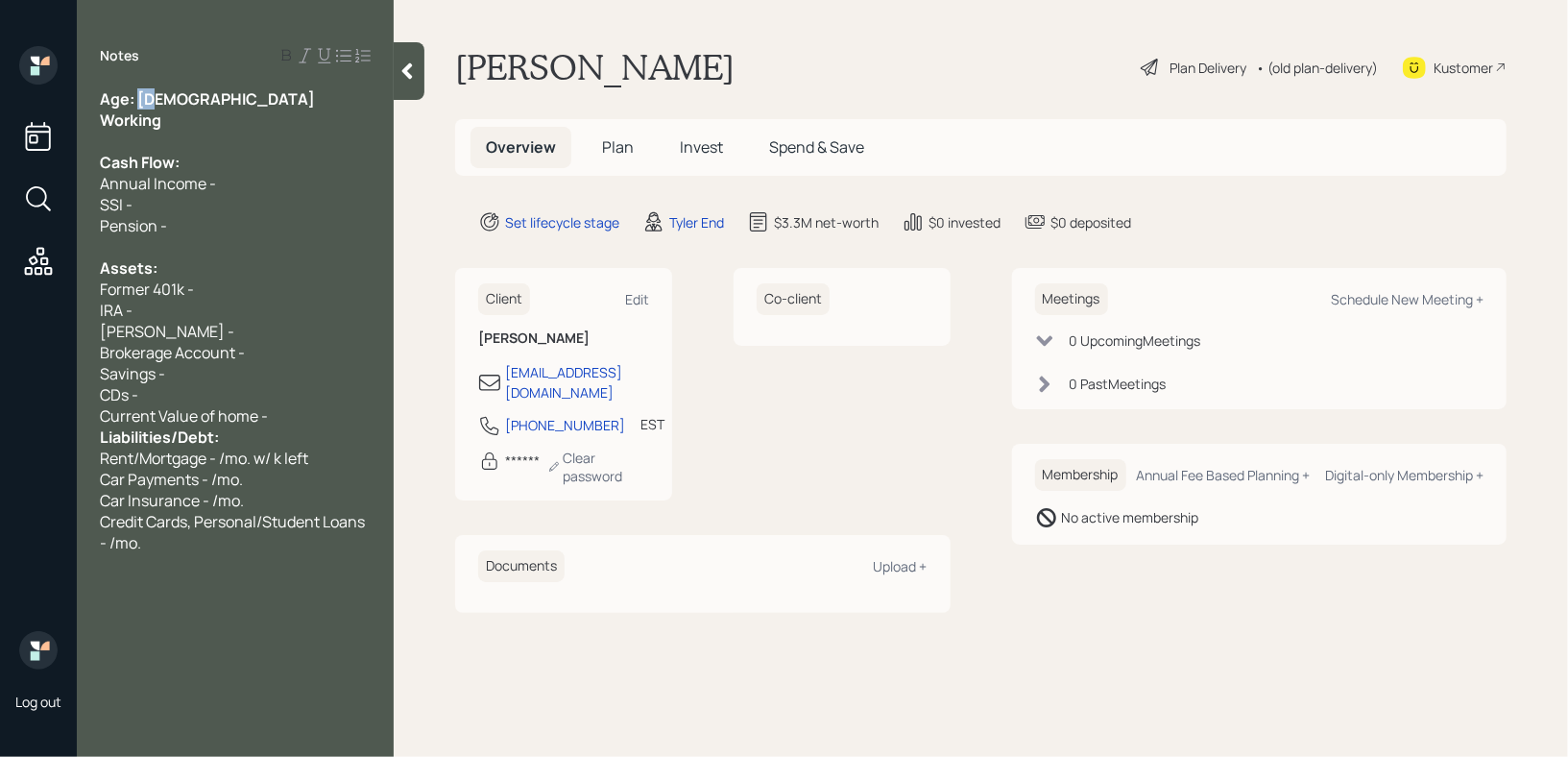 drag, startPoint x: 174, startPoint y: 103, endPoint x: 142, endPoint y: 104, distance: 32.01562 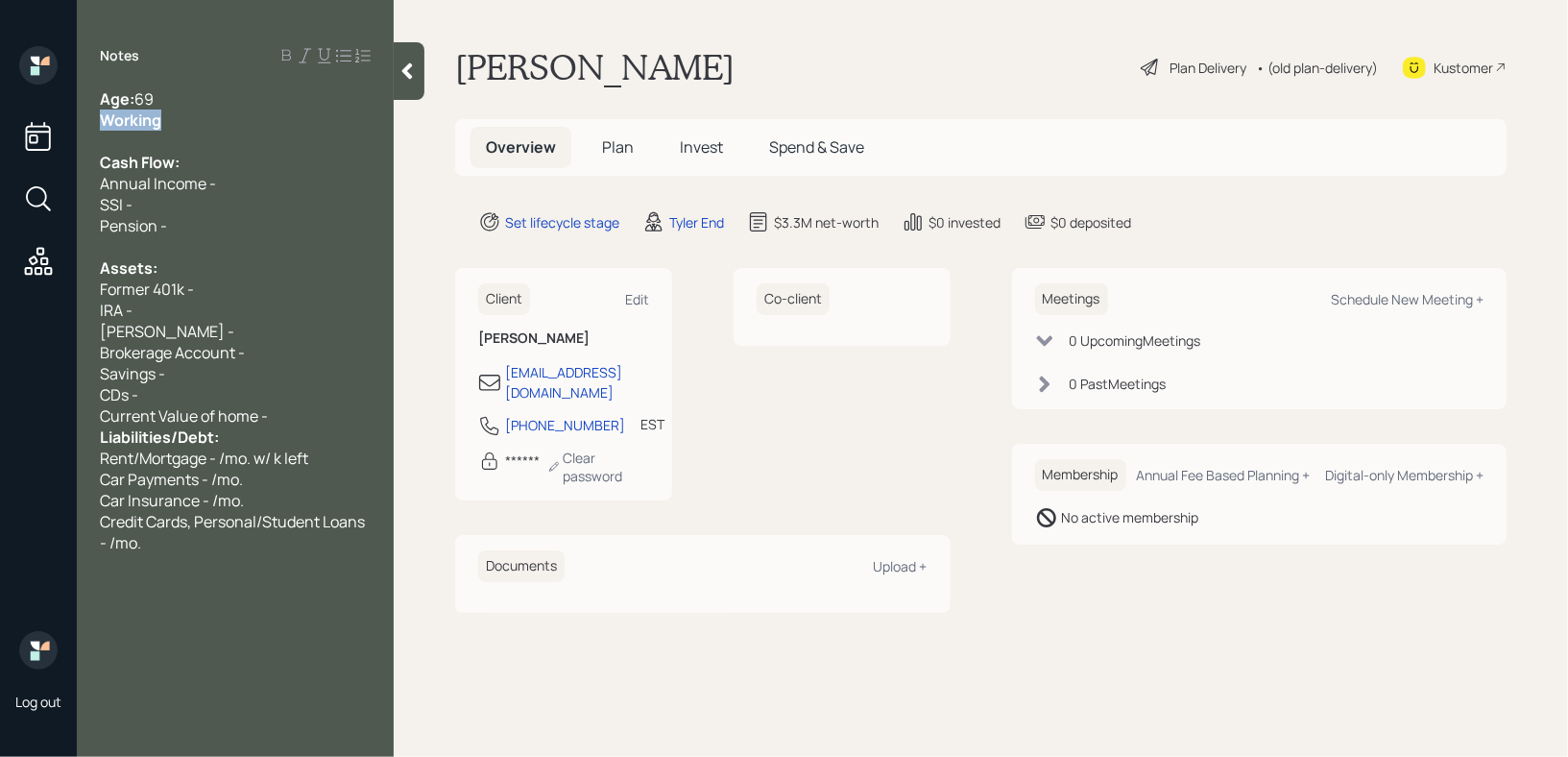 drag, startPoint x: 117, startPoint y: 126, endPoint x: 23, endPoint y: 126, distance: 94 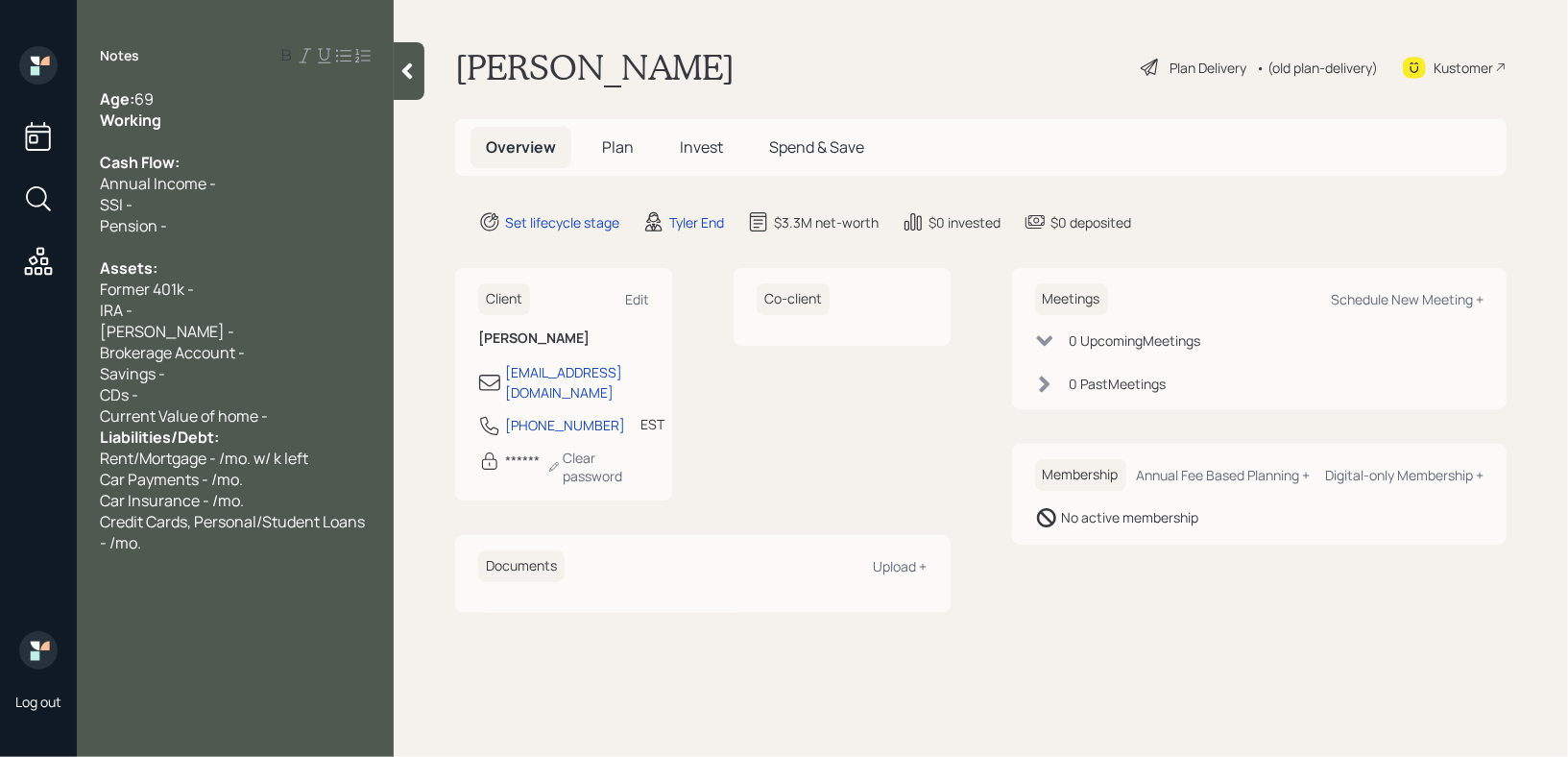 click on "Working" at bounding box center (131, 120) 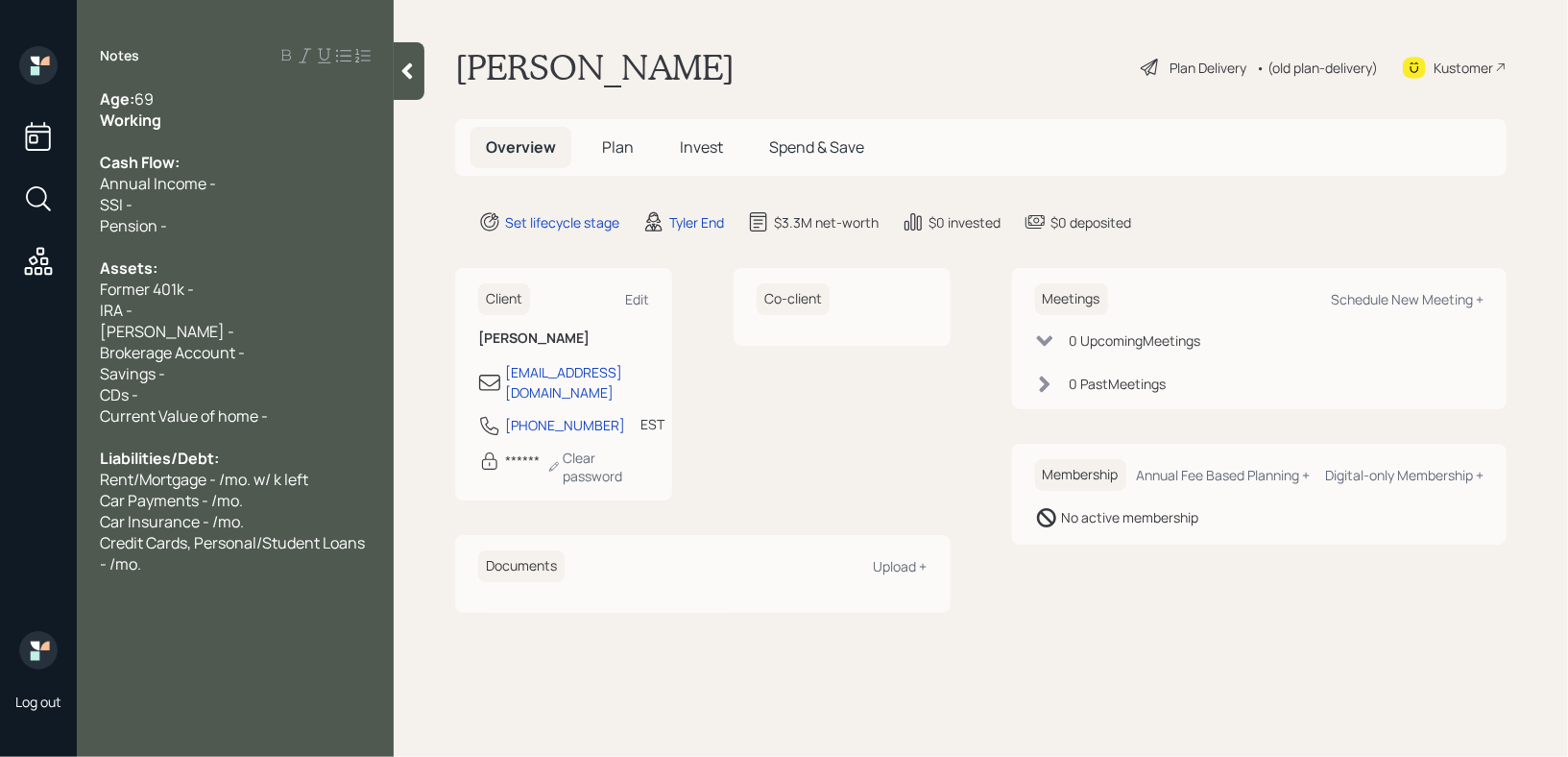 click on "Pension -" at bounding box center [235, 226] 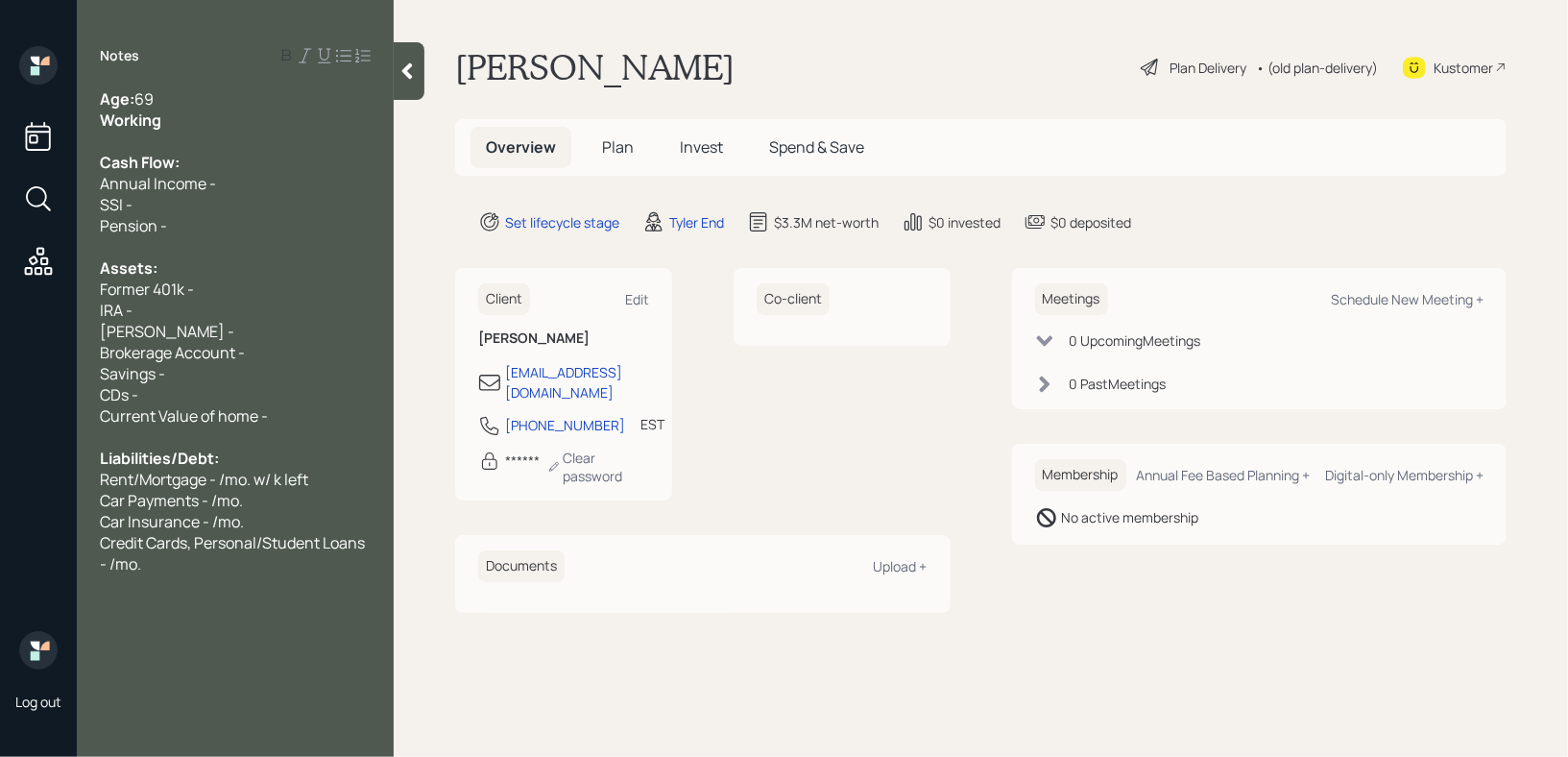 click on "Assets:" at bounding box center (235, 268) 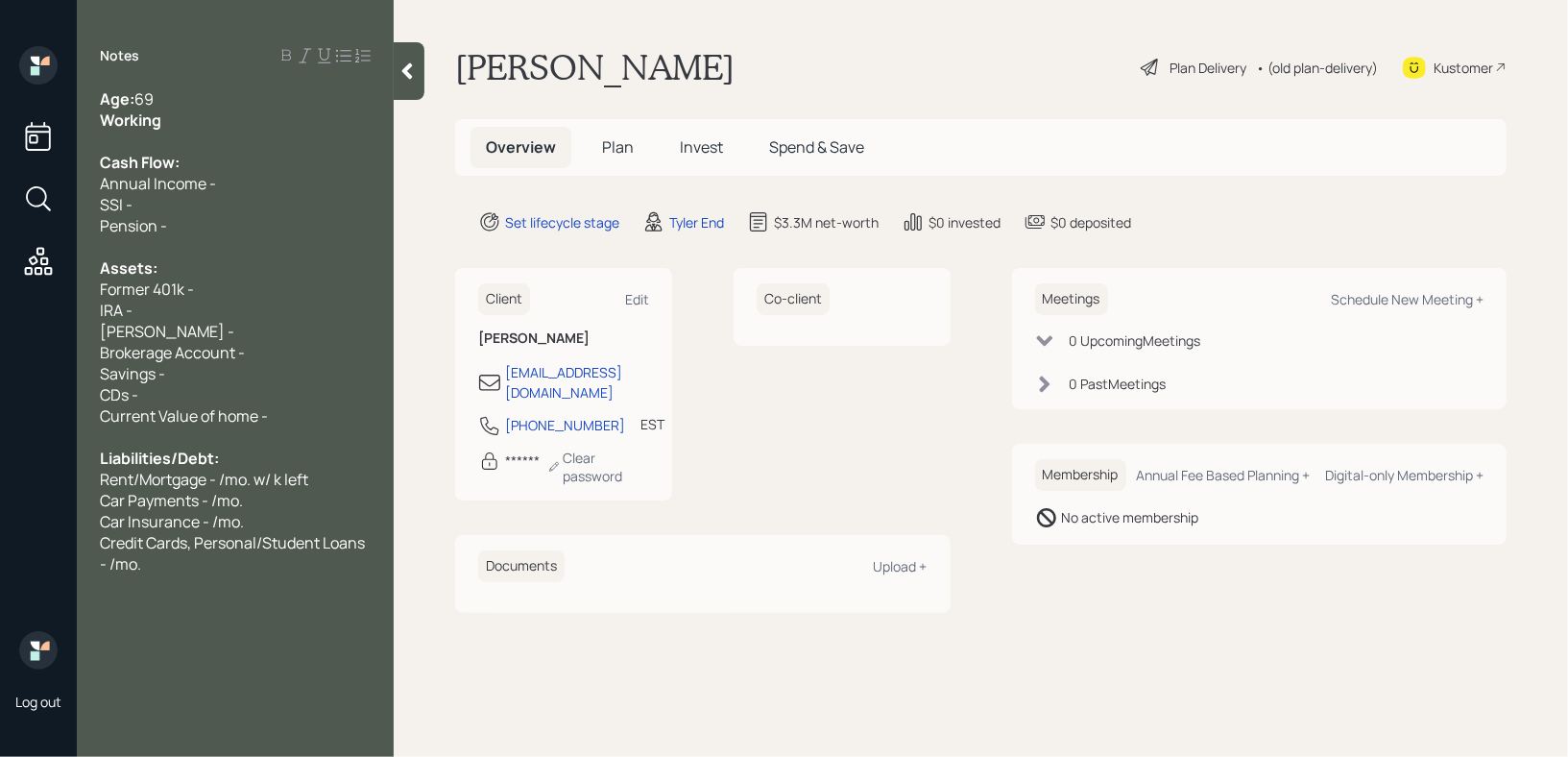 click on "Working" at bounding box center [235, 120] 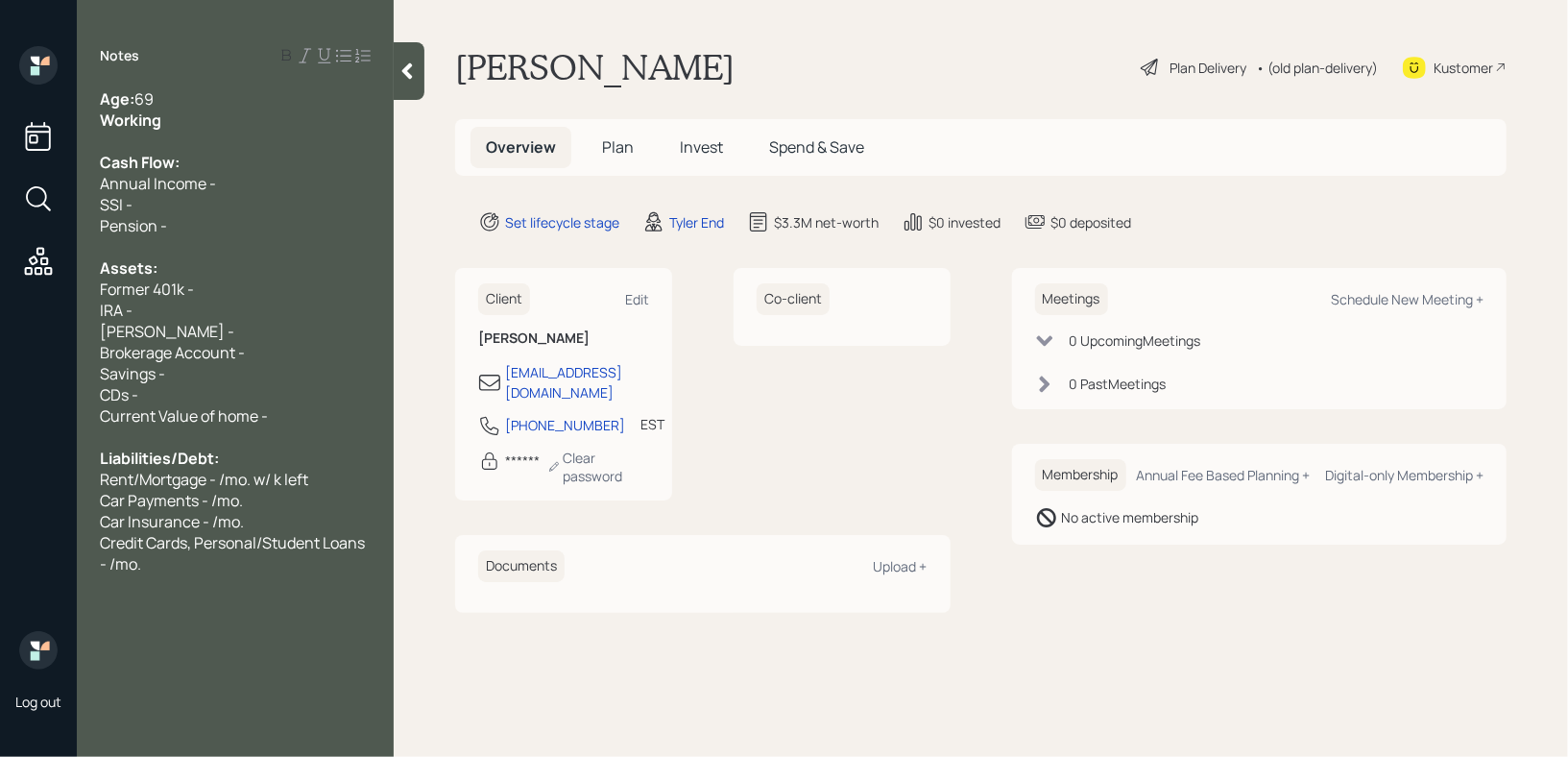 click on "Notes Age:  69 Working Cash Flow: Annual Income - SSI - Pension - Assets: Former 401k - IRA - Roth IRA - Brokerage Account - Savings - CDs - Current Value of home - Liabilities/Debt: Rent/Mortgage - /mo. w/ k left Car Payments - /mo. Car Insurance - /mo. Credit Cards, Personal/Student Loans - /mo." at bounding box center (235, 390) 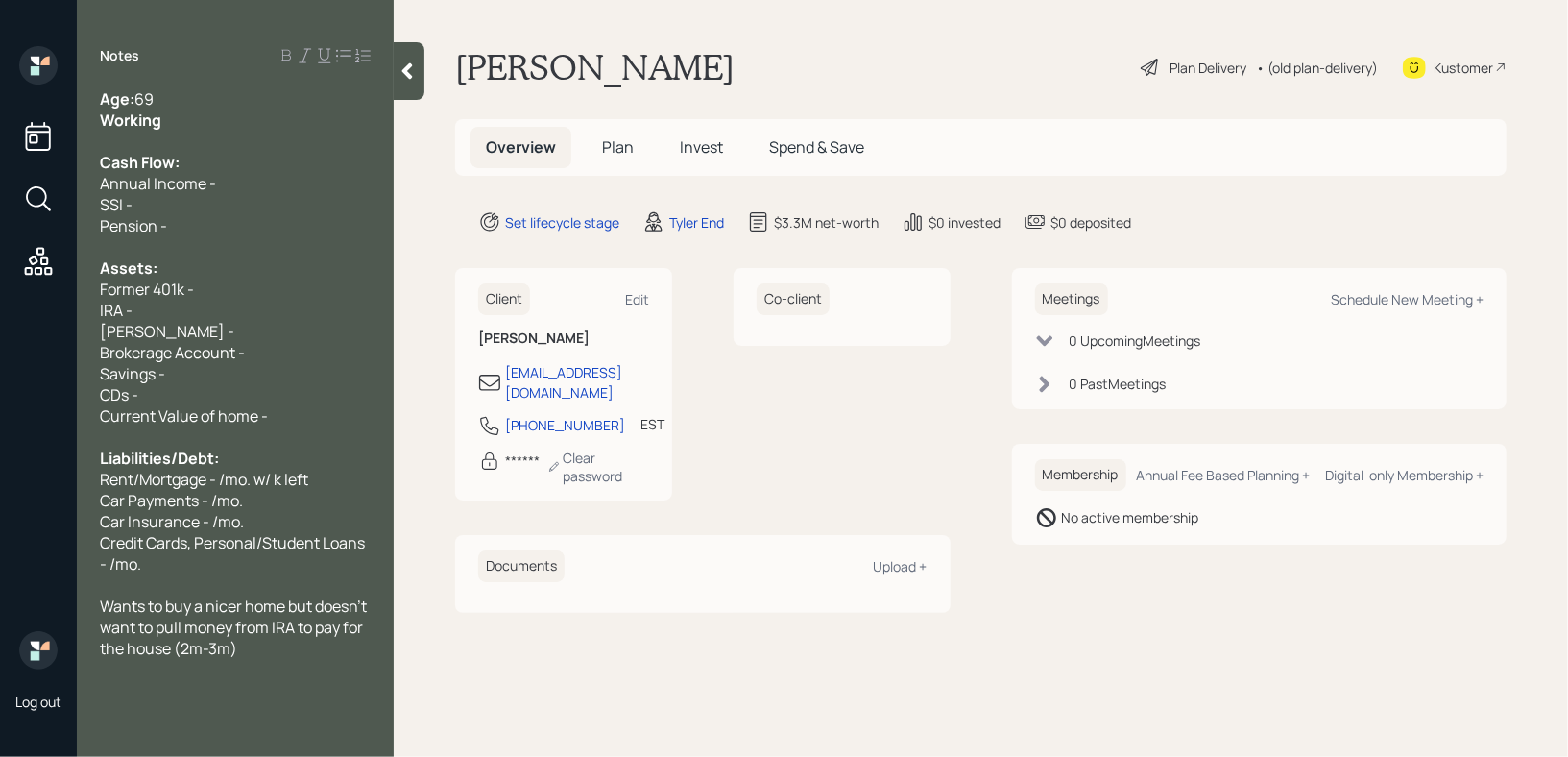 click on "Notes Age:  69 Working Cash Flow: Annual Income - SSI - Pension - Assets: Former 401k - IRA - Roth IRA - Brokerage Account - Savings - CDs - Current Value of home - Liabilities/Debt: Rent/Mortgage - /mo. w/ k left Car Payments - /mo. Car Insurance - /mo. Credit Cards, Personal/Student Loans - /mo. Wants to buy a nicer home but doesn't want to pull money from IRA to pay for the house (2m-3m)" at bounding box center [235, 390] 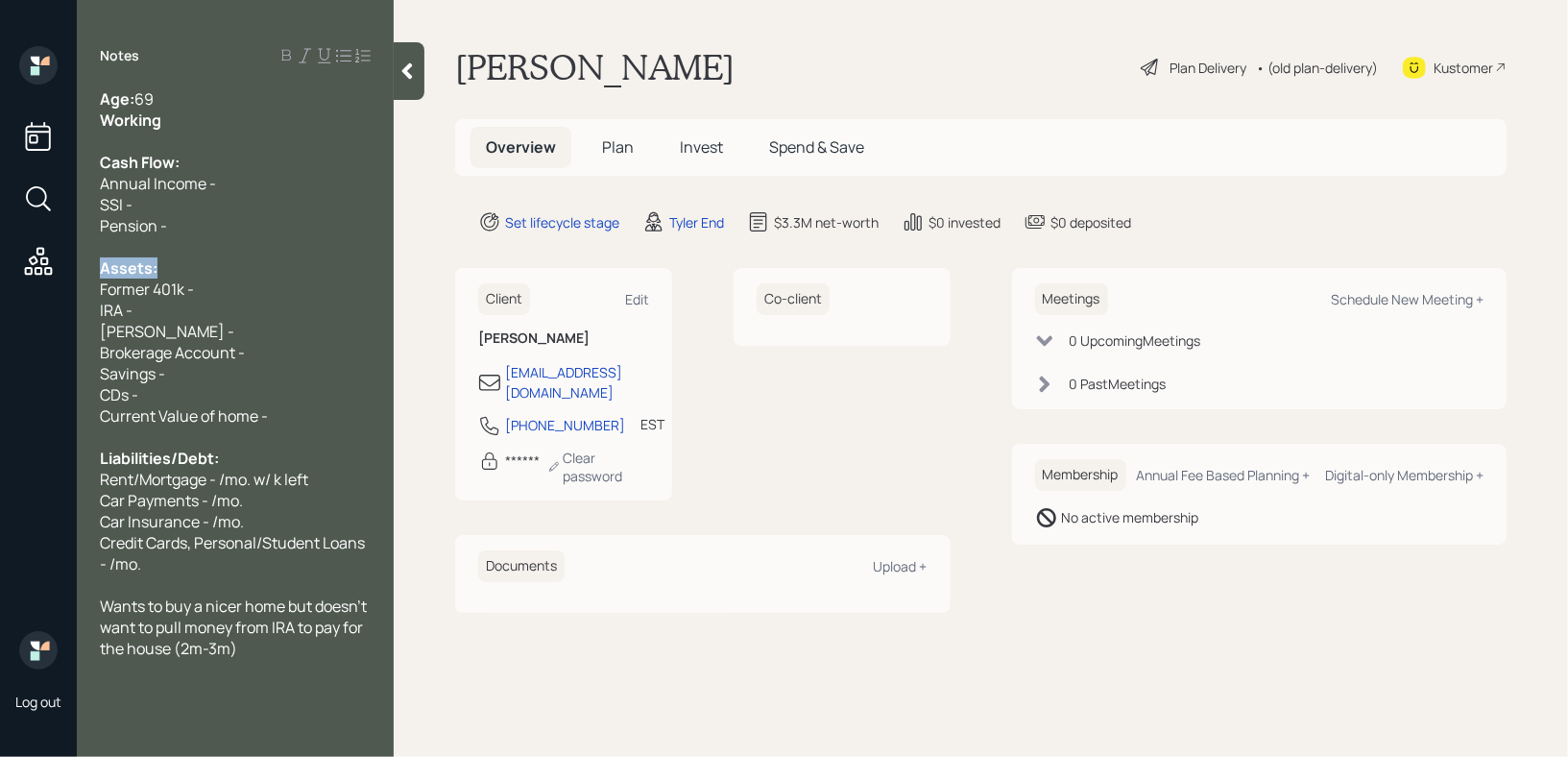 click on "Assets:" at bounding box center [235, 268] 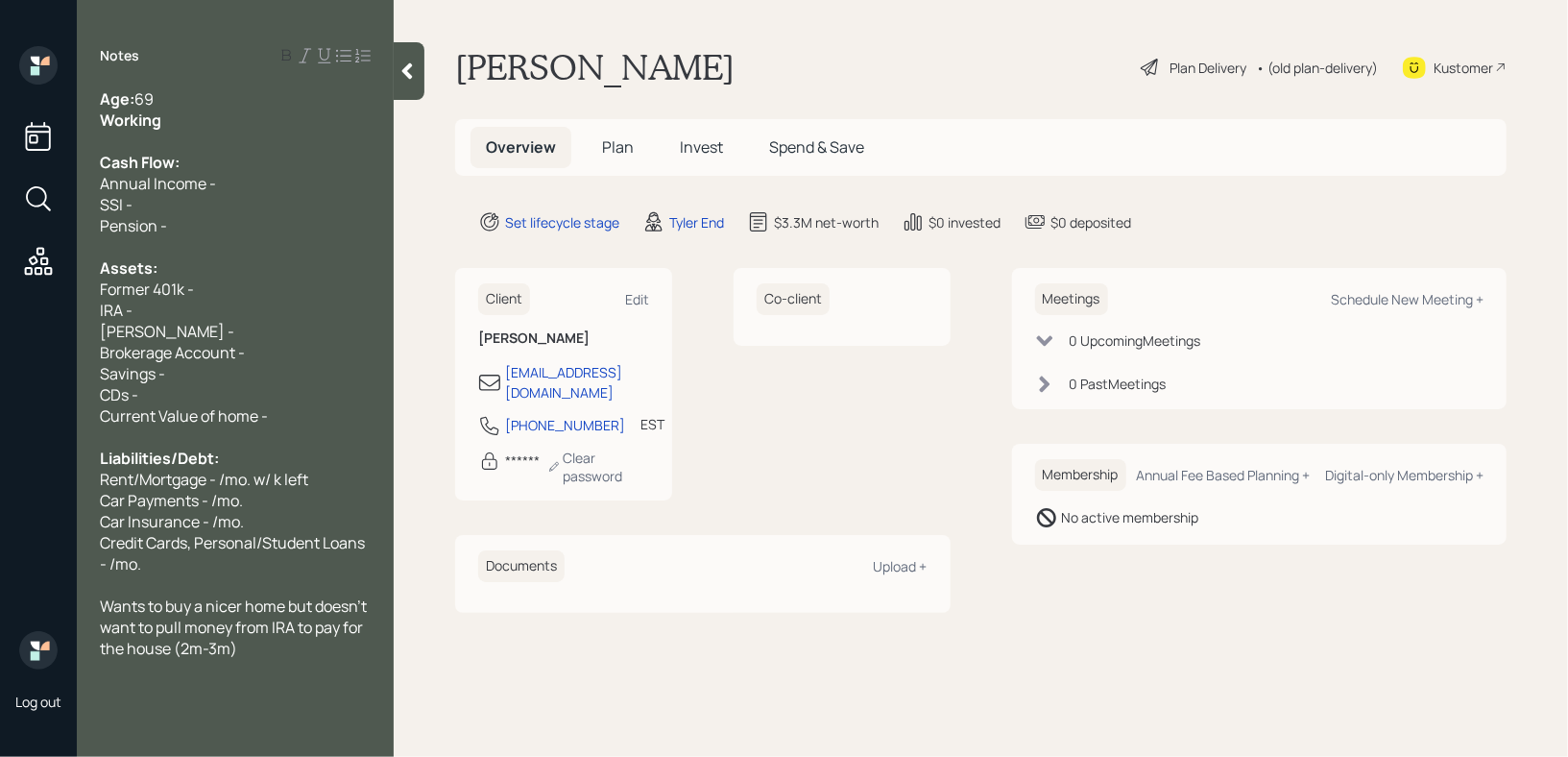 click on "Roth IRA -" at bounding box center [235, 331] 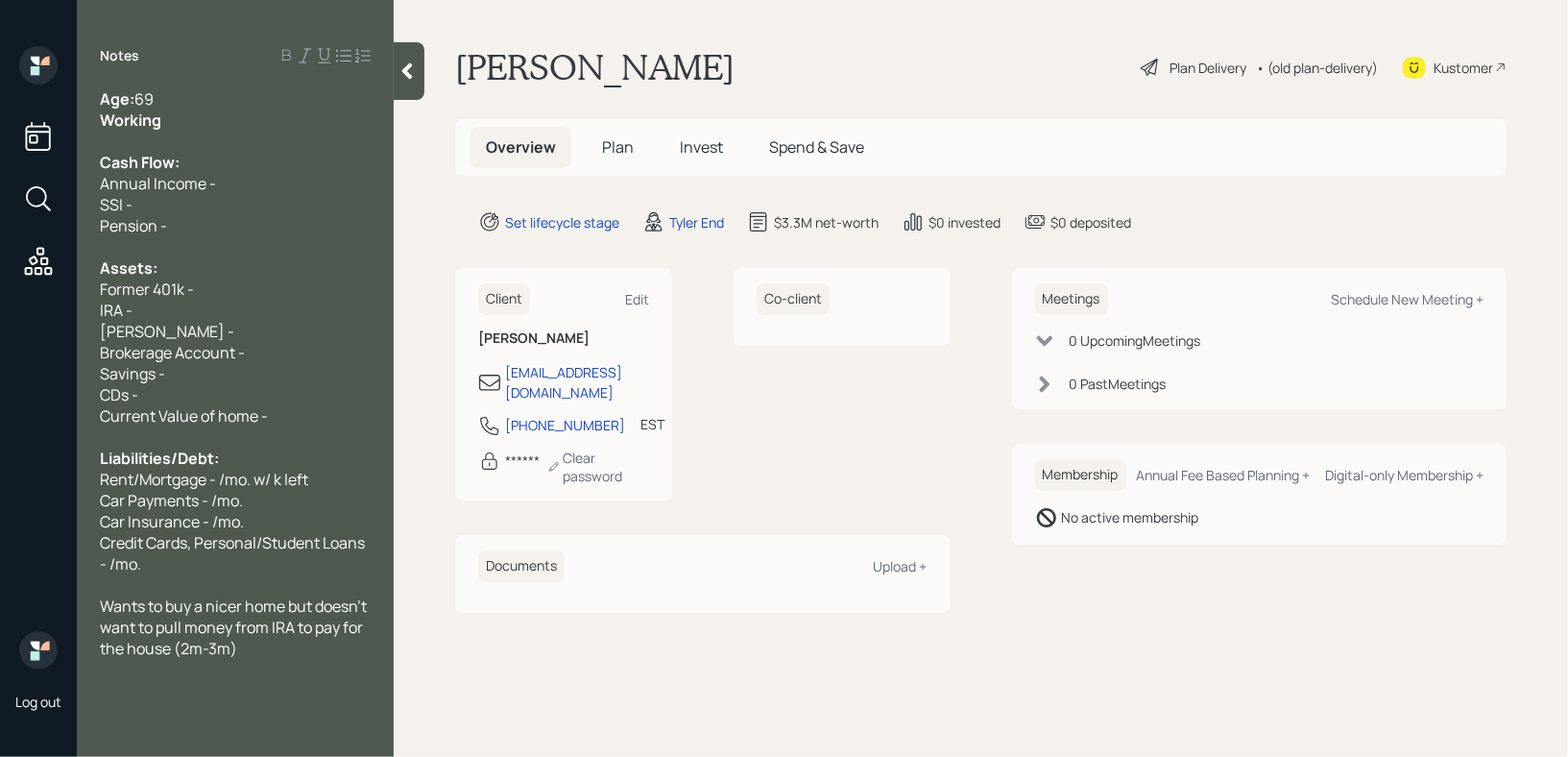 click on "Brokerage Account -" at bounding box center [172, 353] 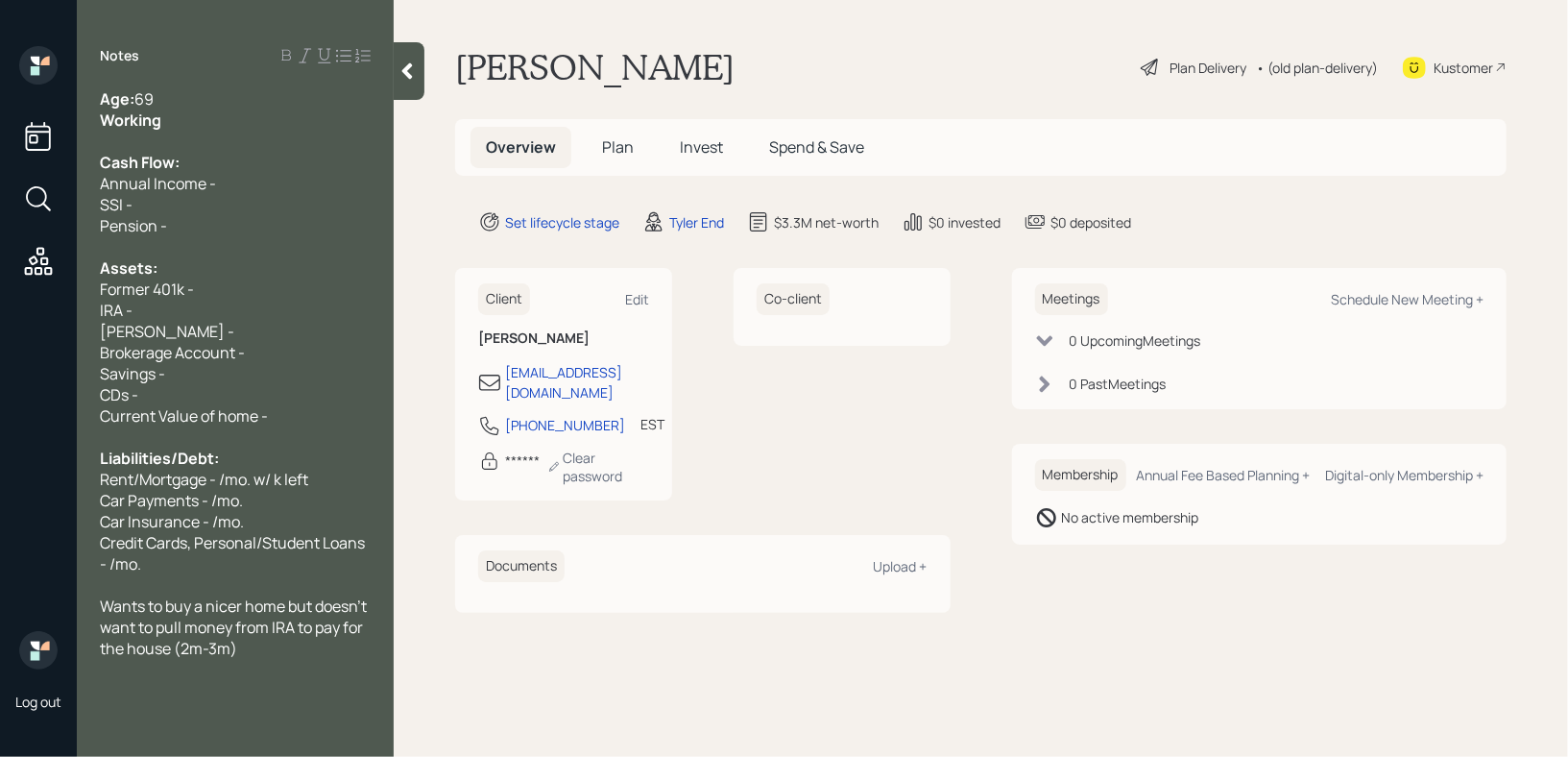 click on "Brokerage Account -" at bounding box center (235, 353) 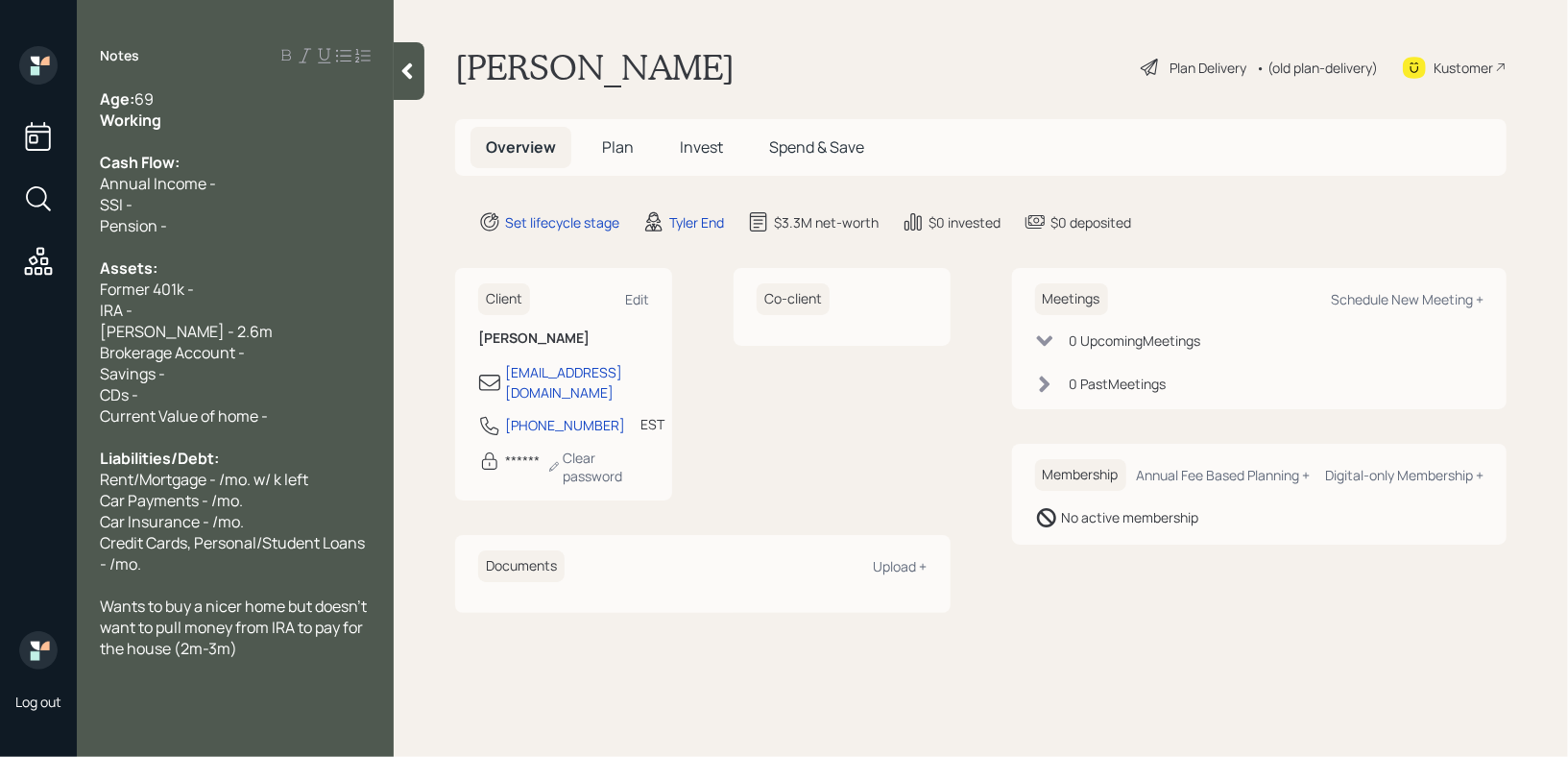 click on "IRA -" at bounding box center (235, 310) 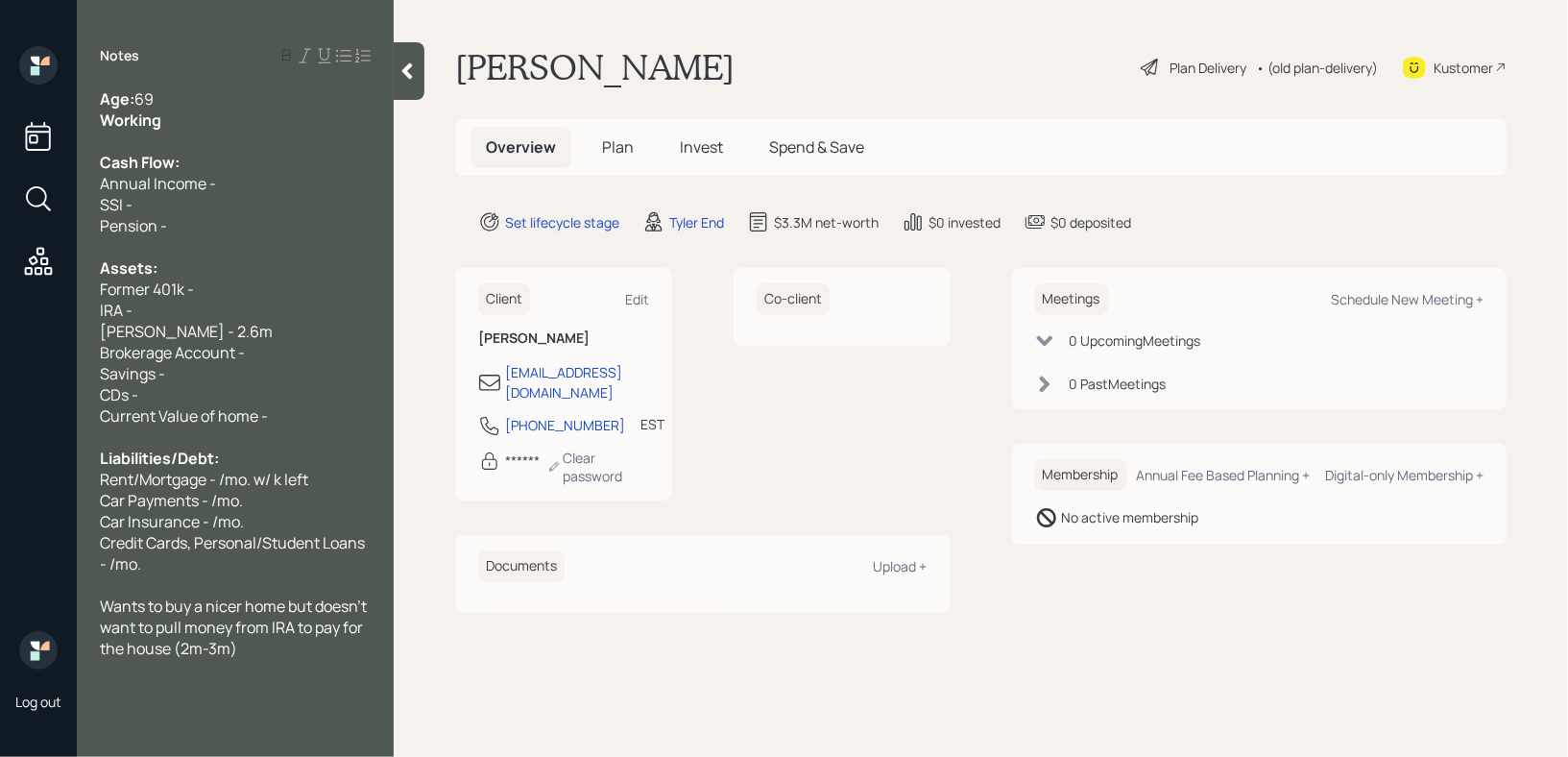 click on "IRA -" at bounding box center (235, 310) 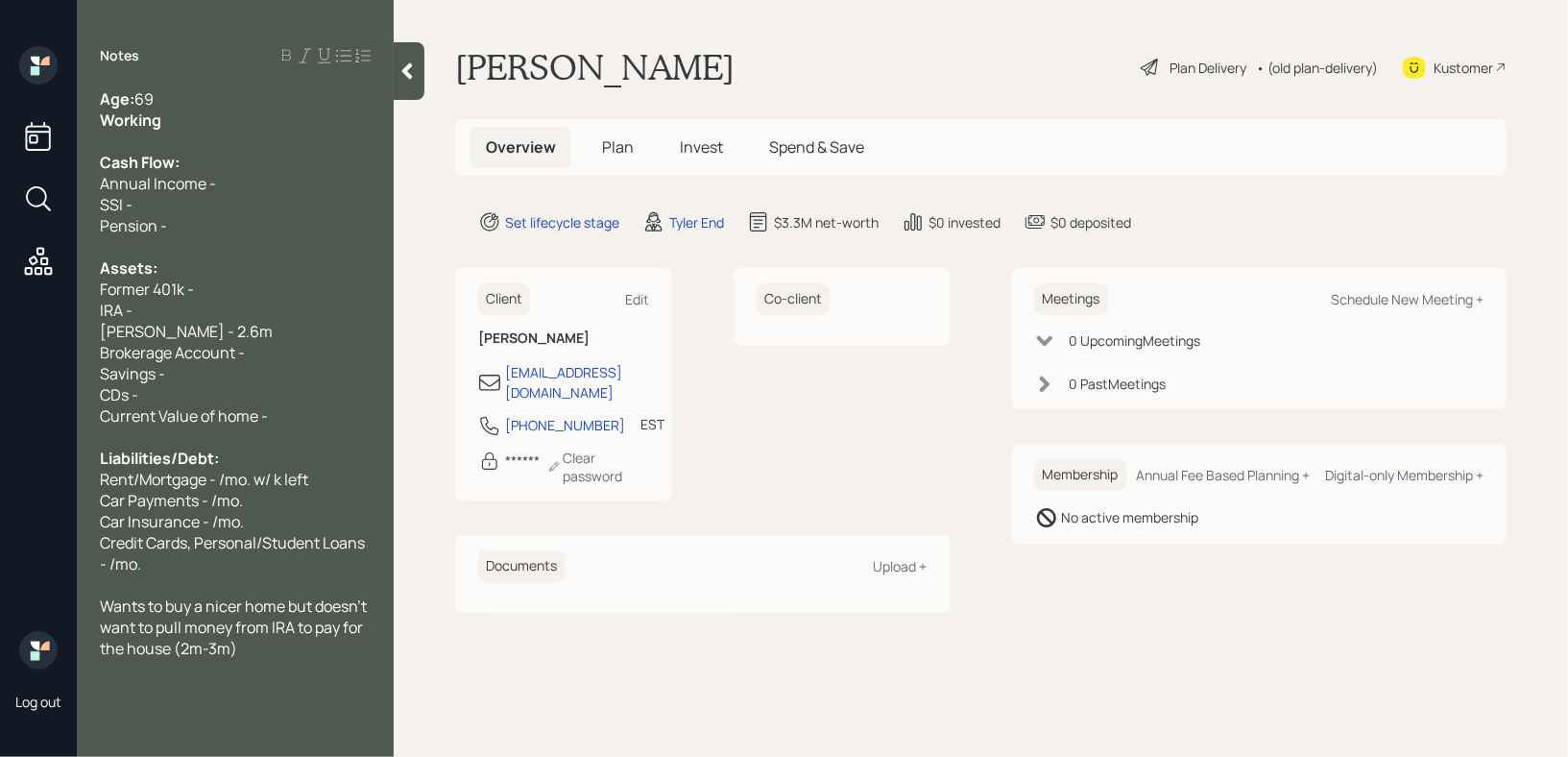 click on "Former 401k -" at bounding box center [235, 289] 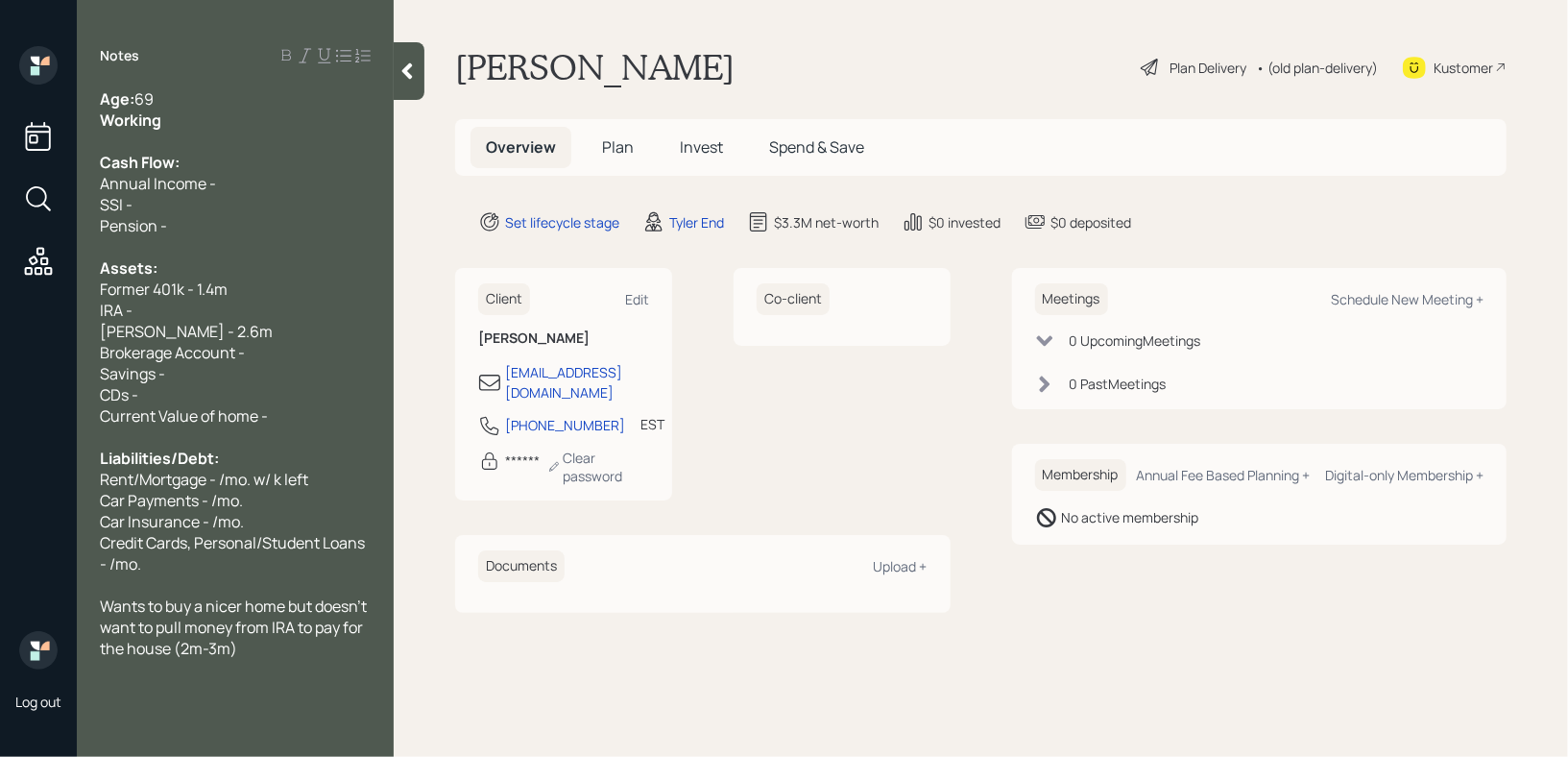 click on "IRA -" at bounding box center [235, 310] 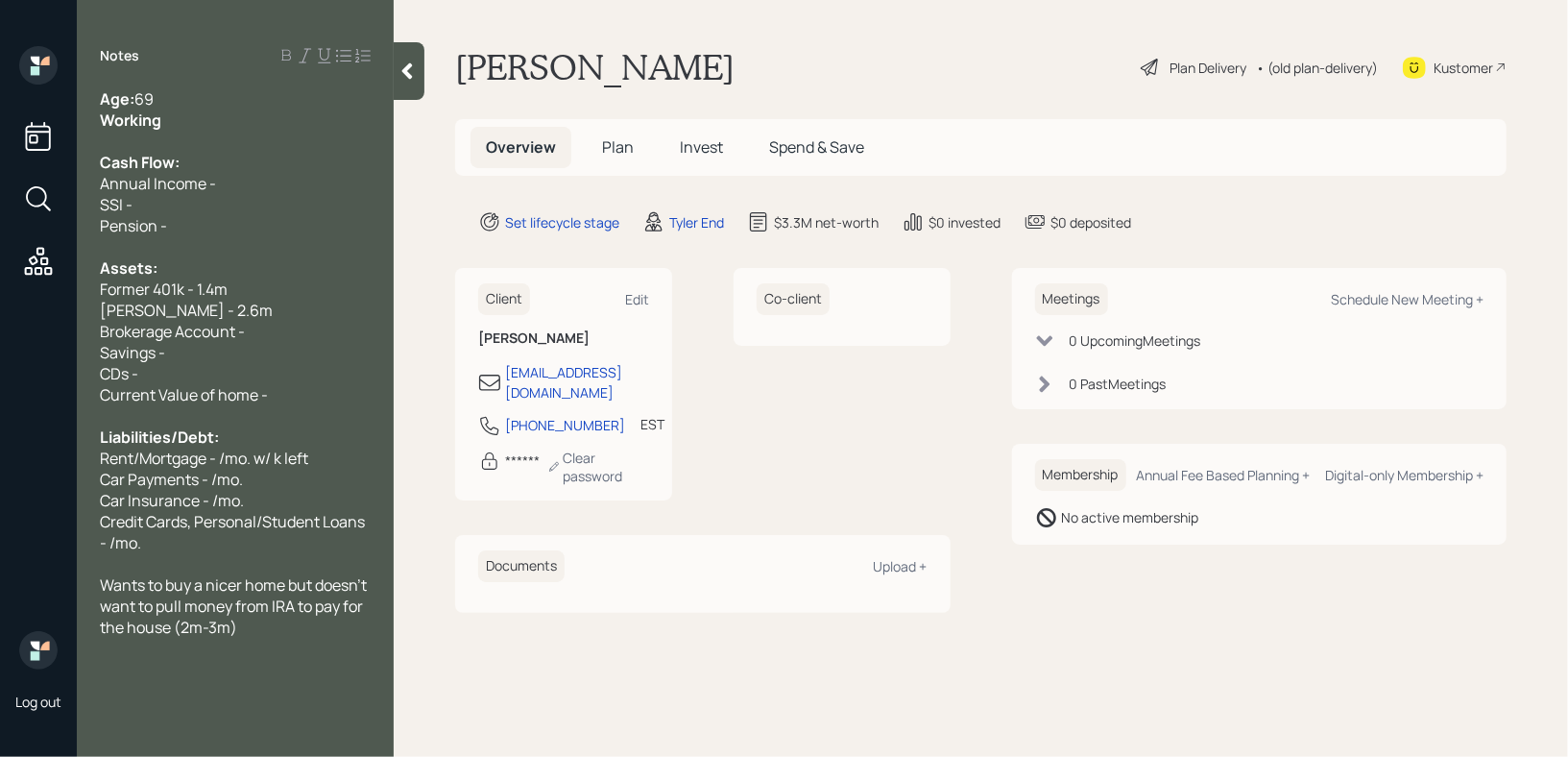 click on "Savings -" at bounding box center (133, 353) 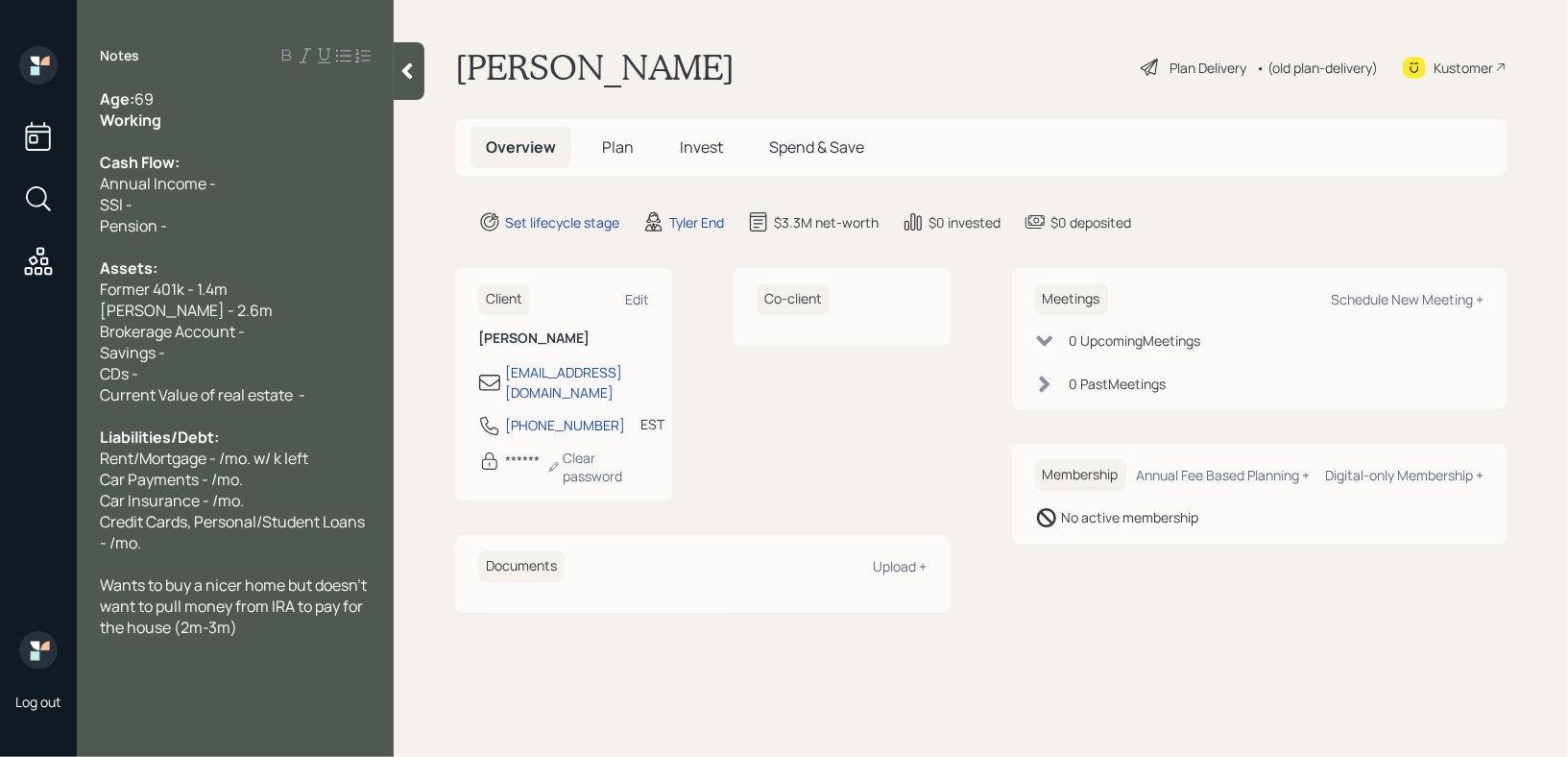 click on "Current Value of real estate  -" at bounding box center [235, 395] 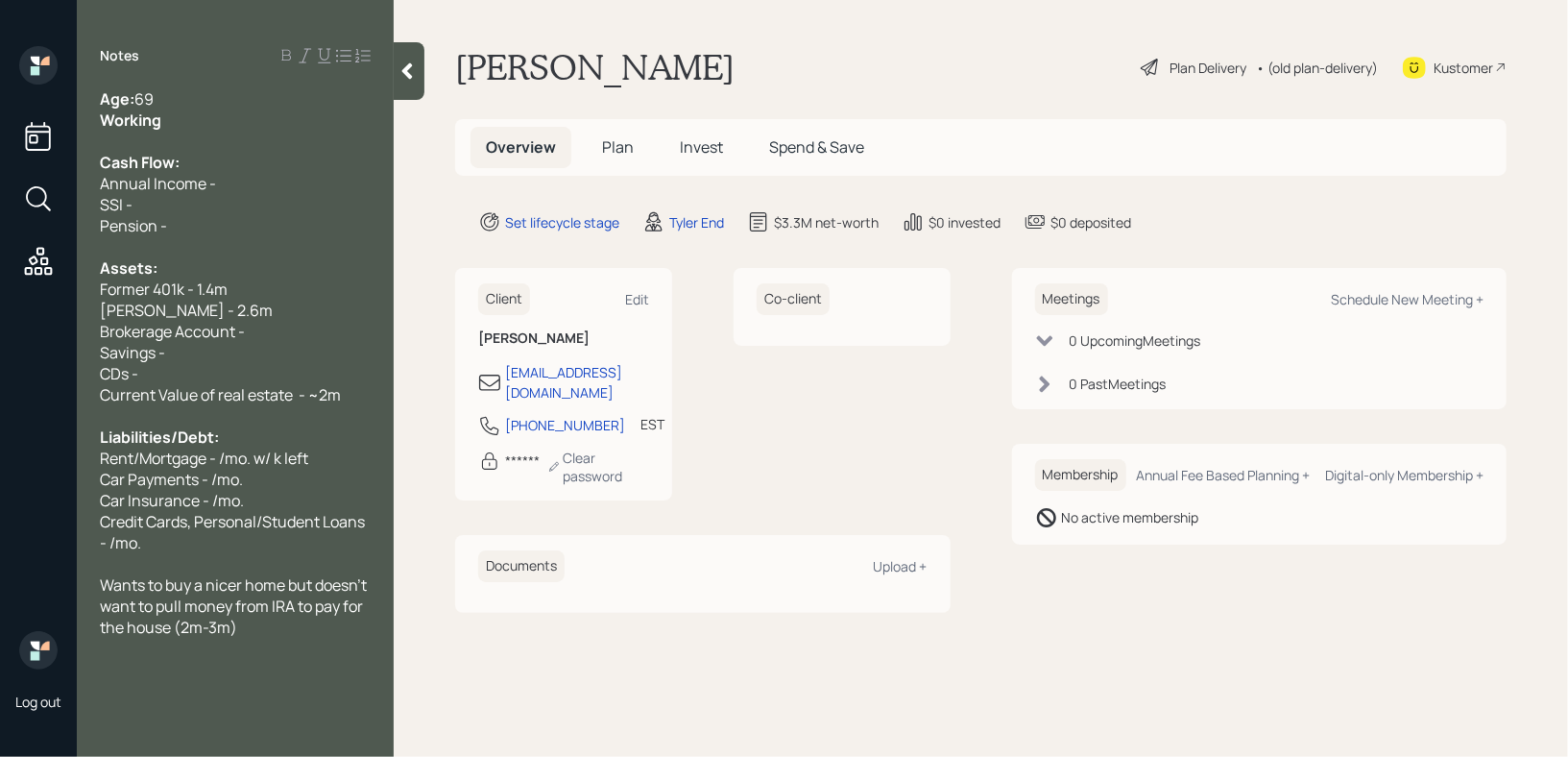 click on "Savings -" at bounding box center (235, 353) 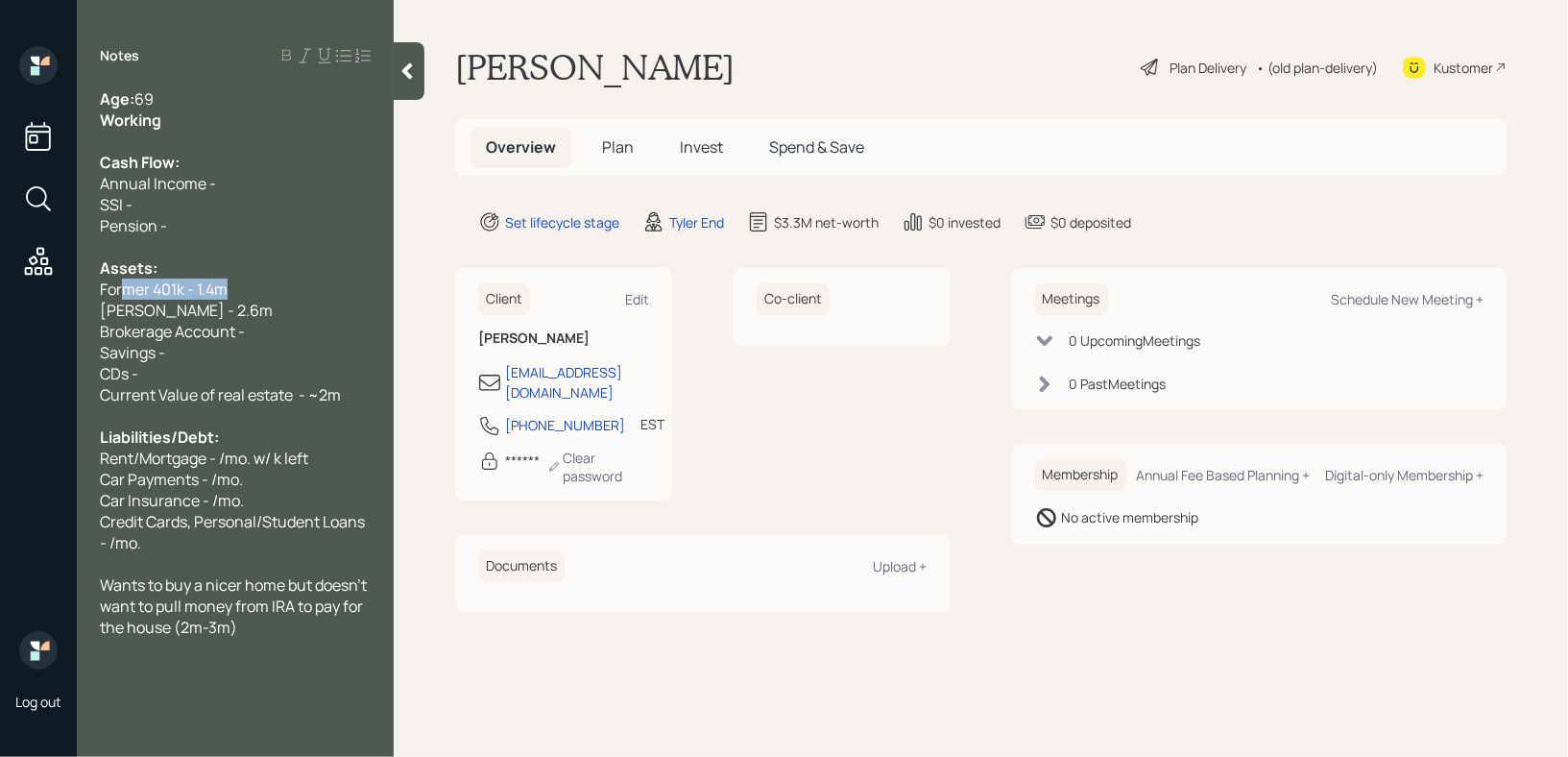 drag, startPoint x: 288, startPoint y: 297, endPoint x: 29, endPoint y: 297, distance: 259 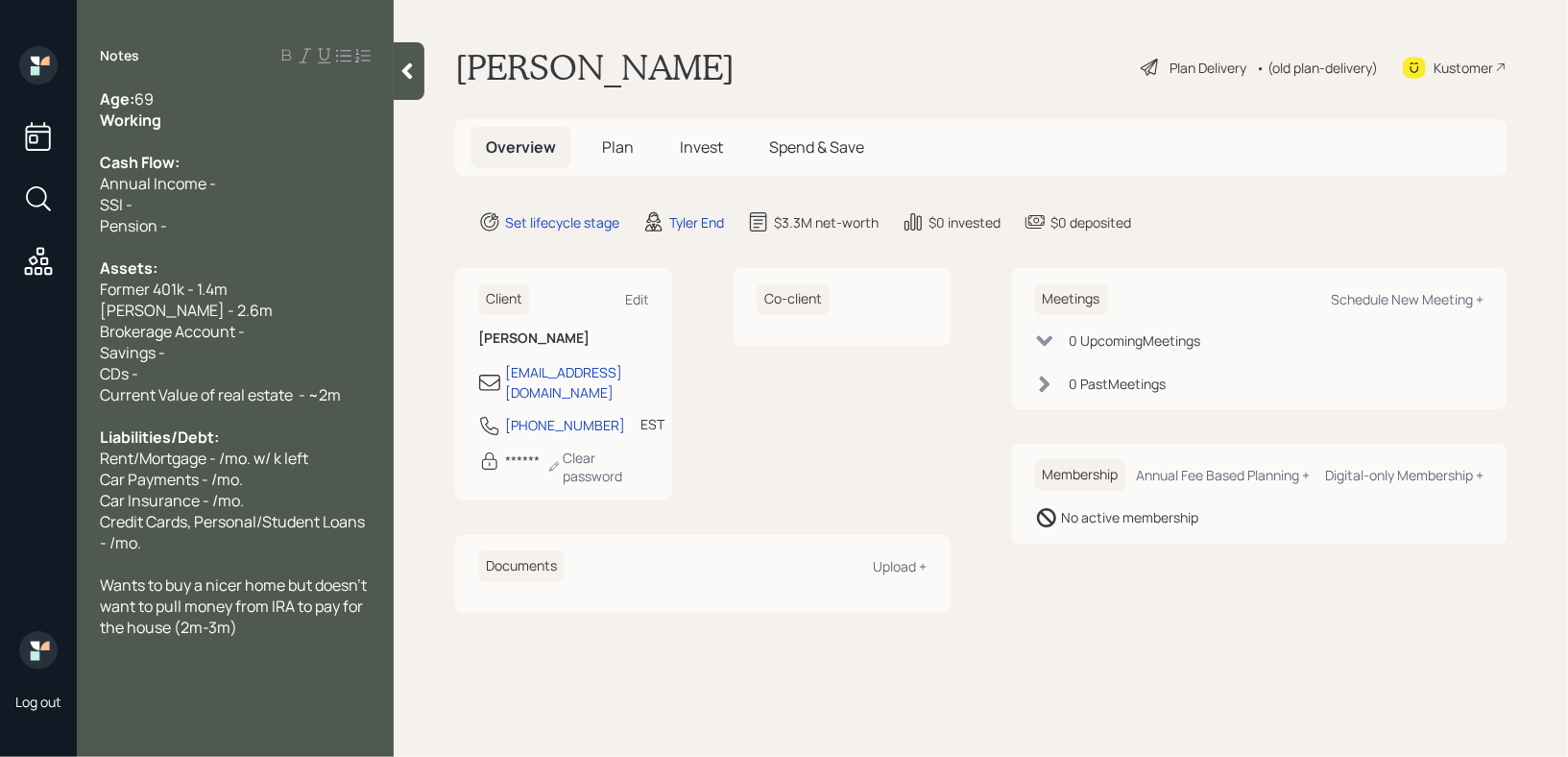 click on "Former 401k - 1.4m" at bounding box center (163, 289) 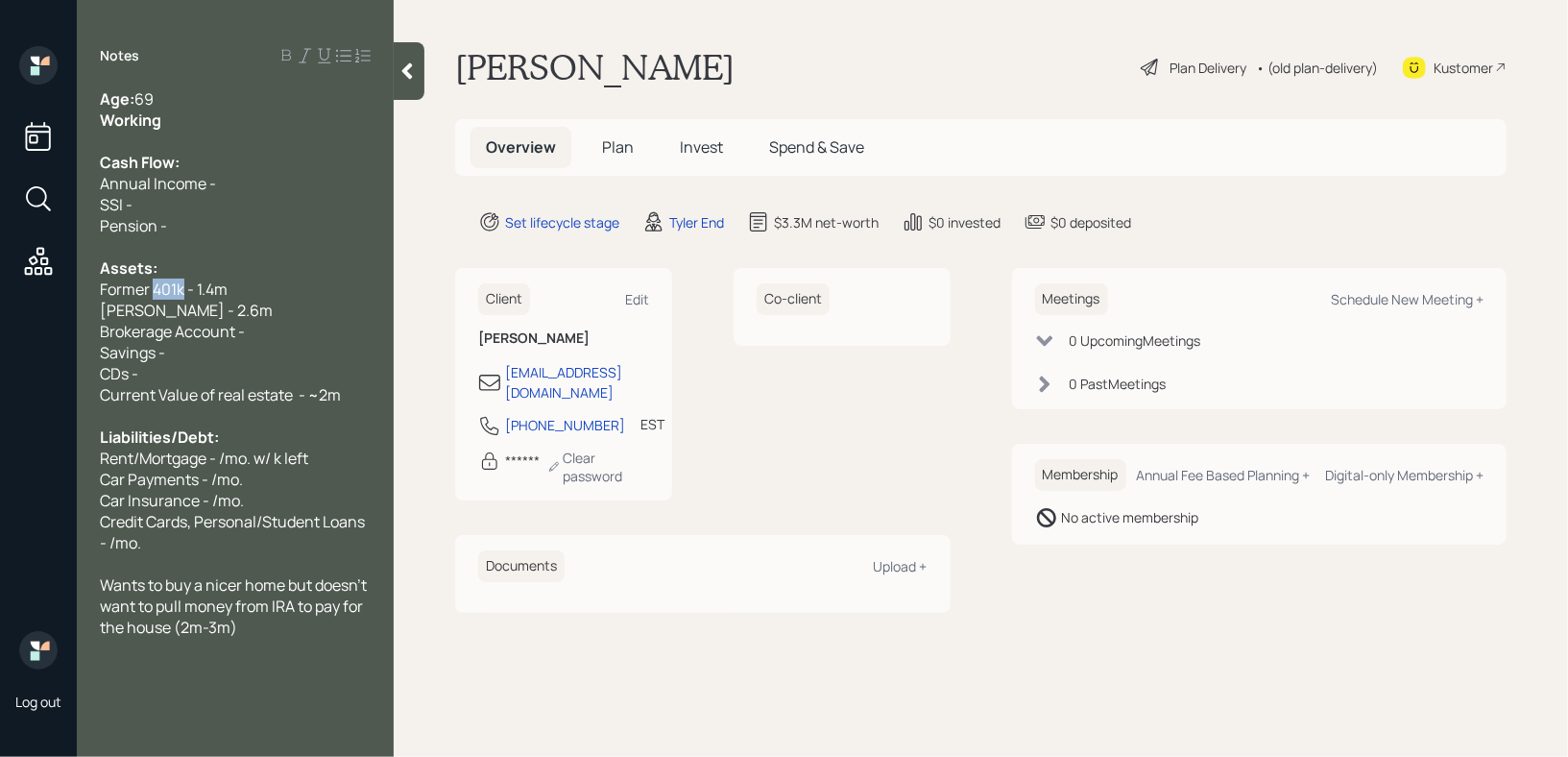 click on "Former 401k - 1.4m" at bounding box center [163, 289] 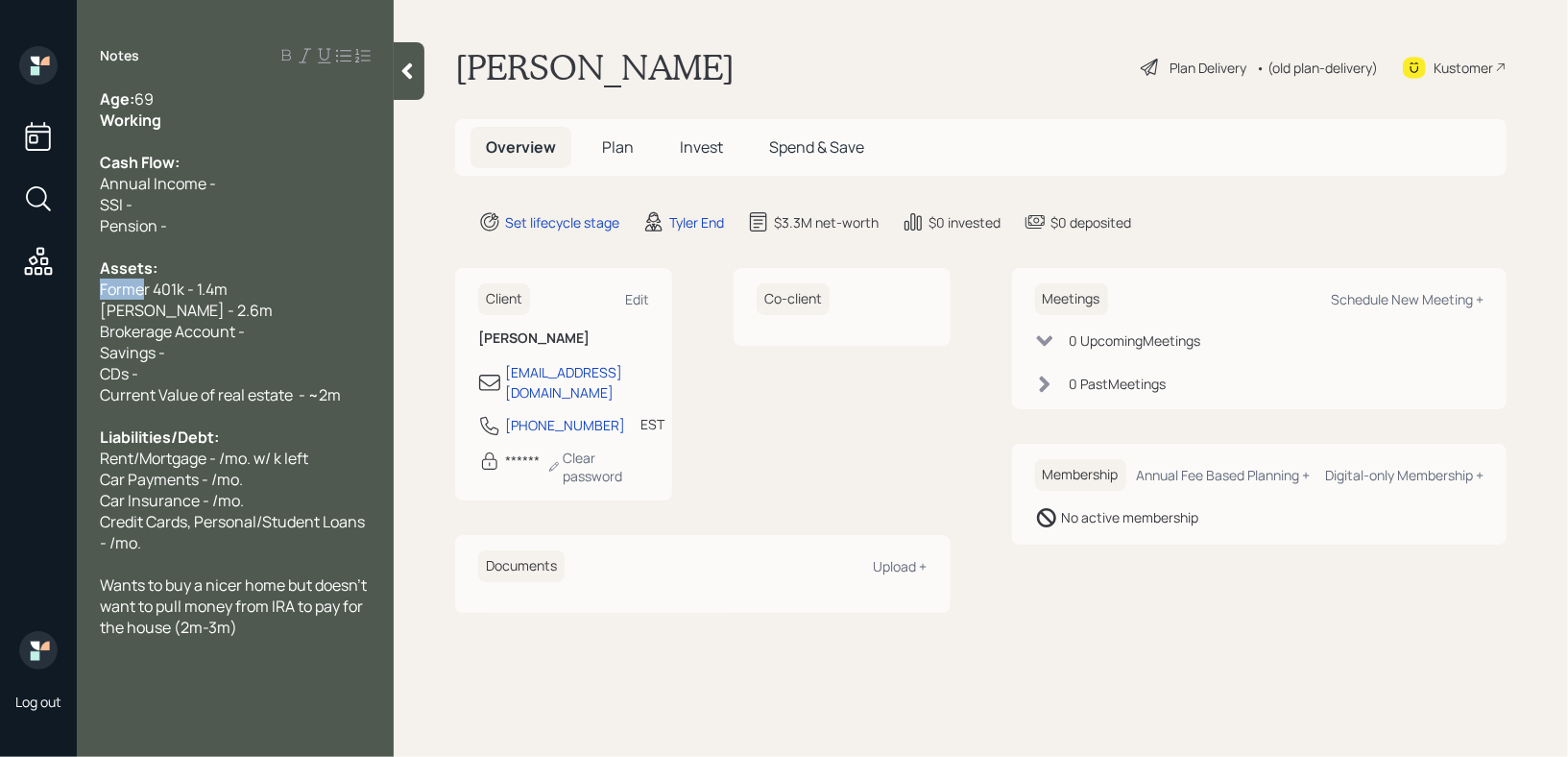 drag, startPoint x: 147, startPoint y: 298, endPoint x: 0, endPoint y: 292, distance: 147.1224 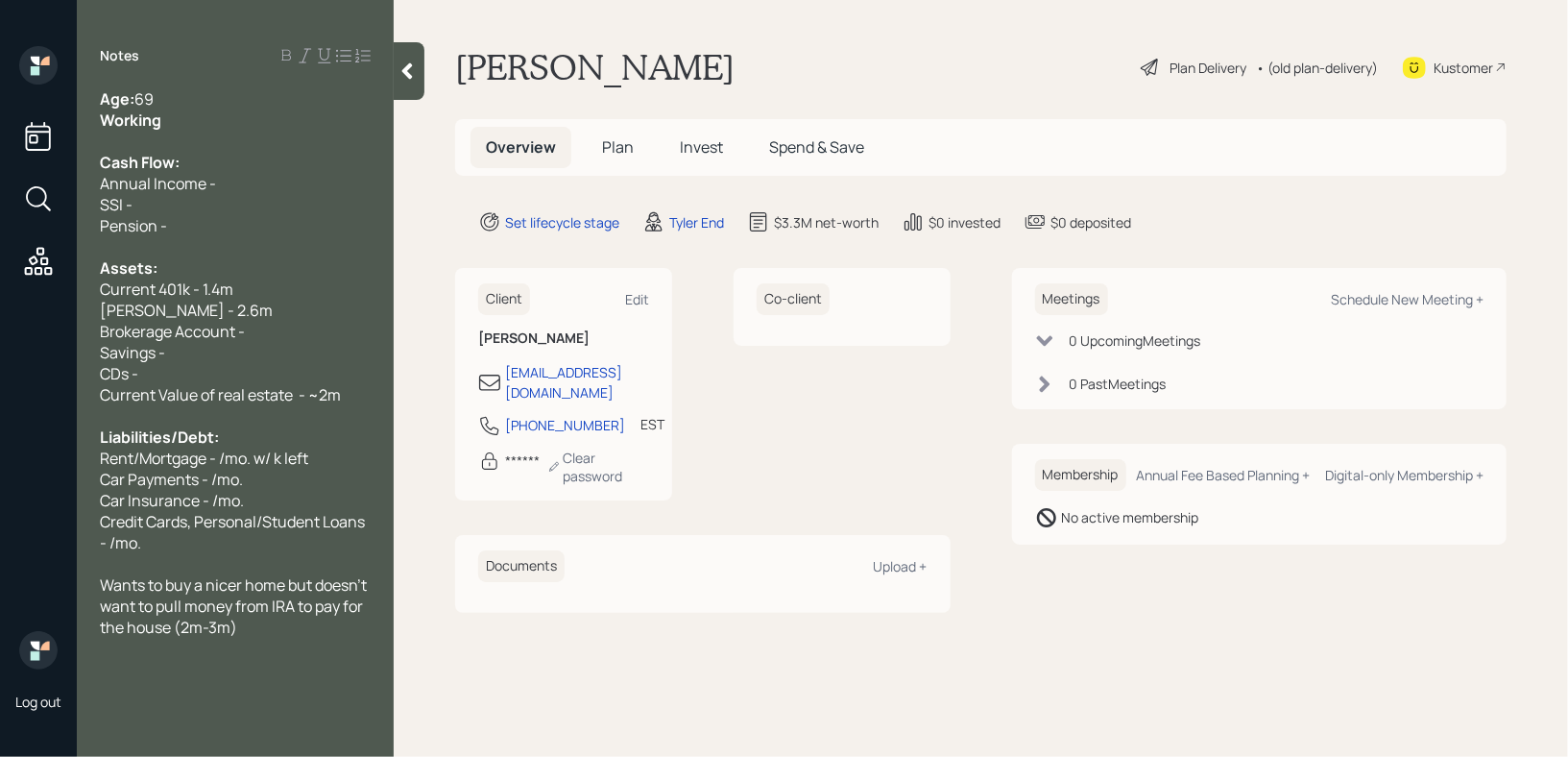 click on "Brokerage Account -" at bounding box center [172, 331] 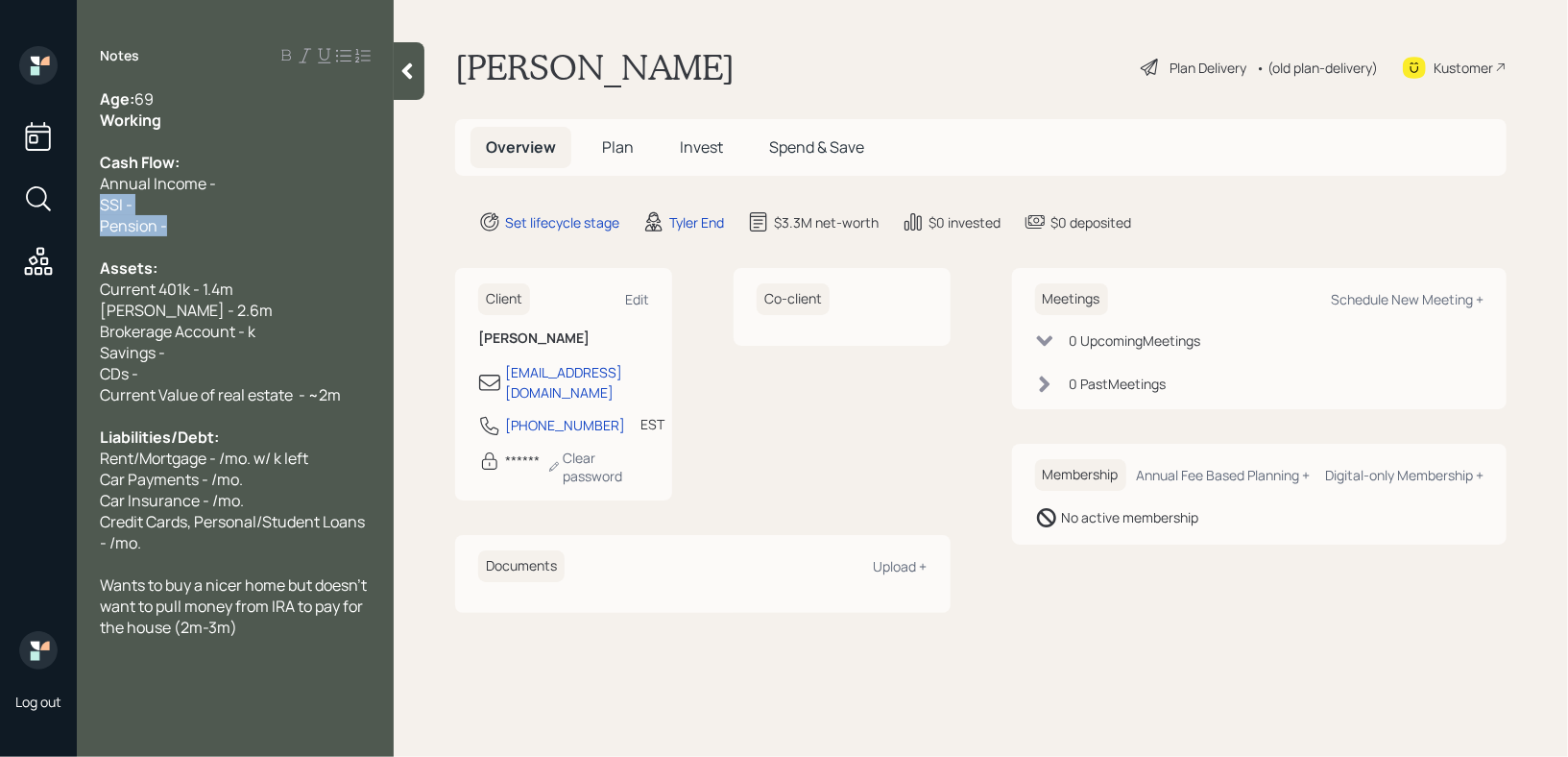 drag, startPoint x: 230, startPoint y: 233, endPoint x: 61, endPoint y: 208, distance: 170.83911 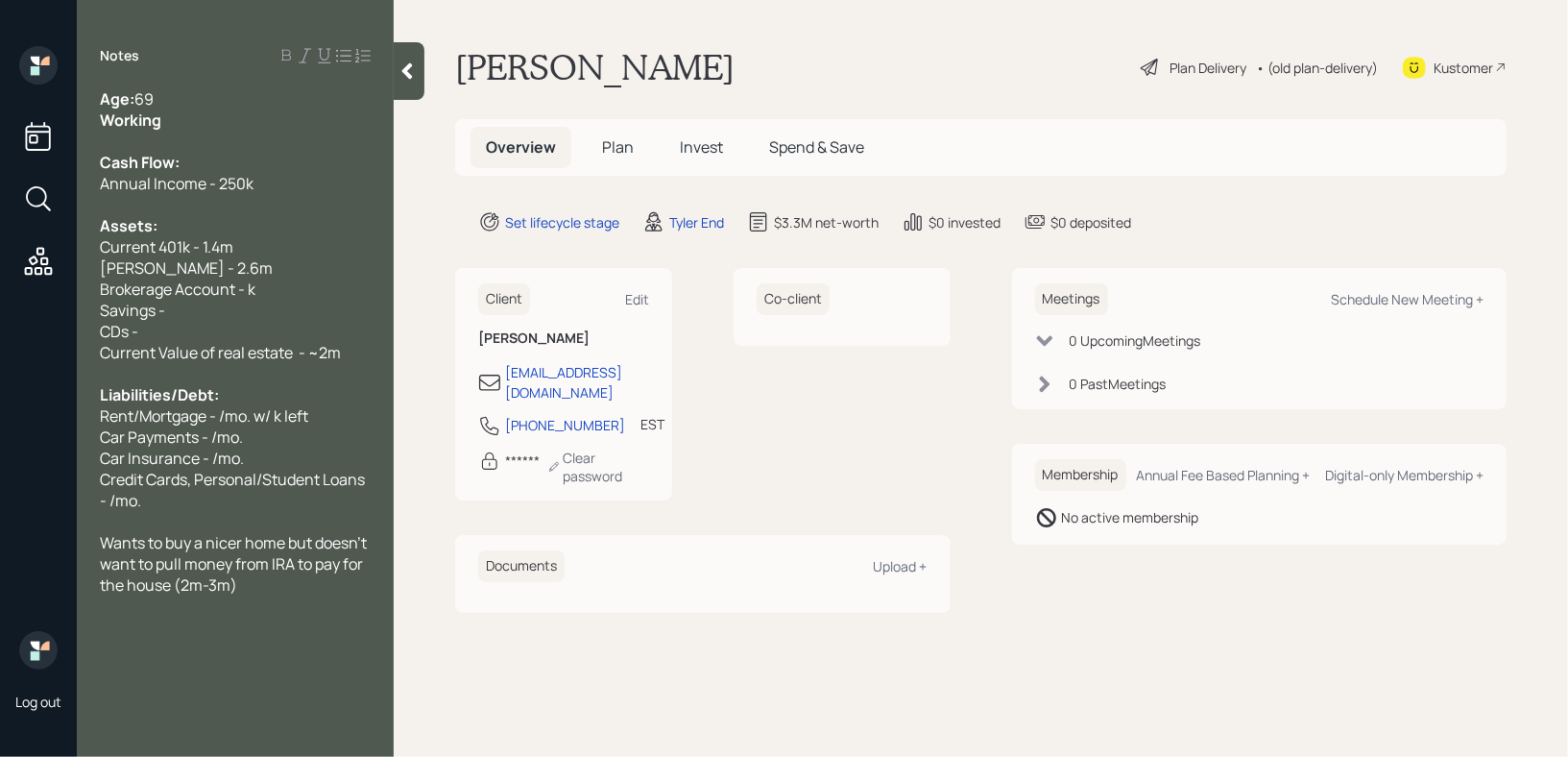 click on "Brokerage Account - k" at bounding box center (235, 289) 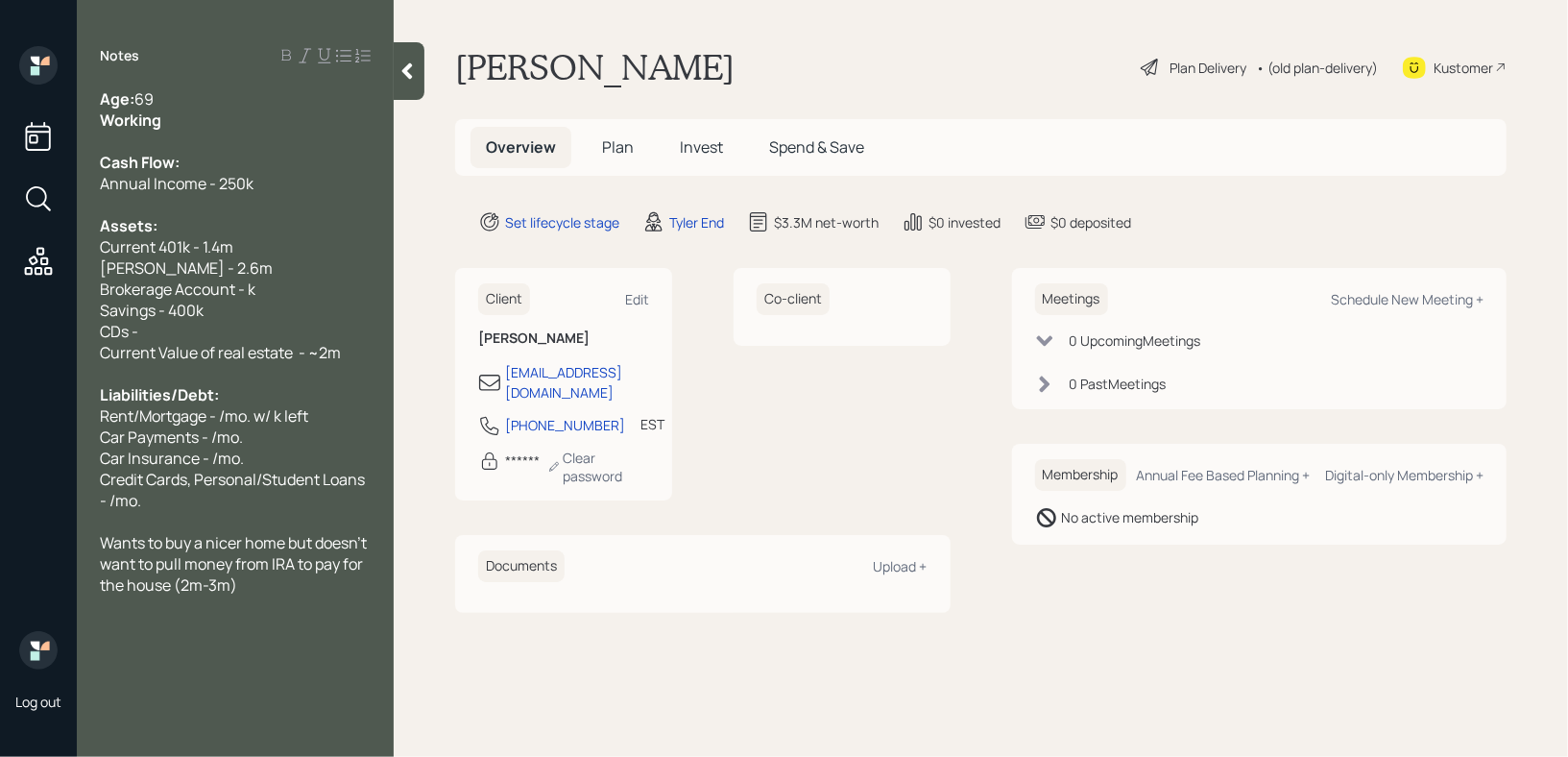 click on "Savings - 400k" at bounding box center [235, 310] 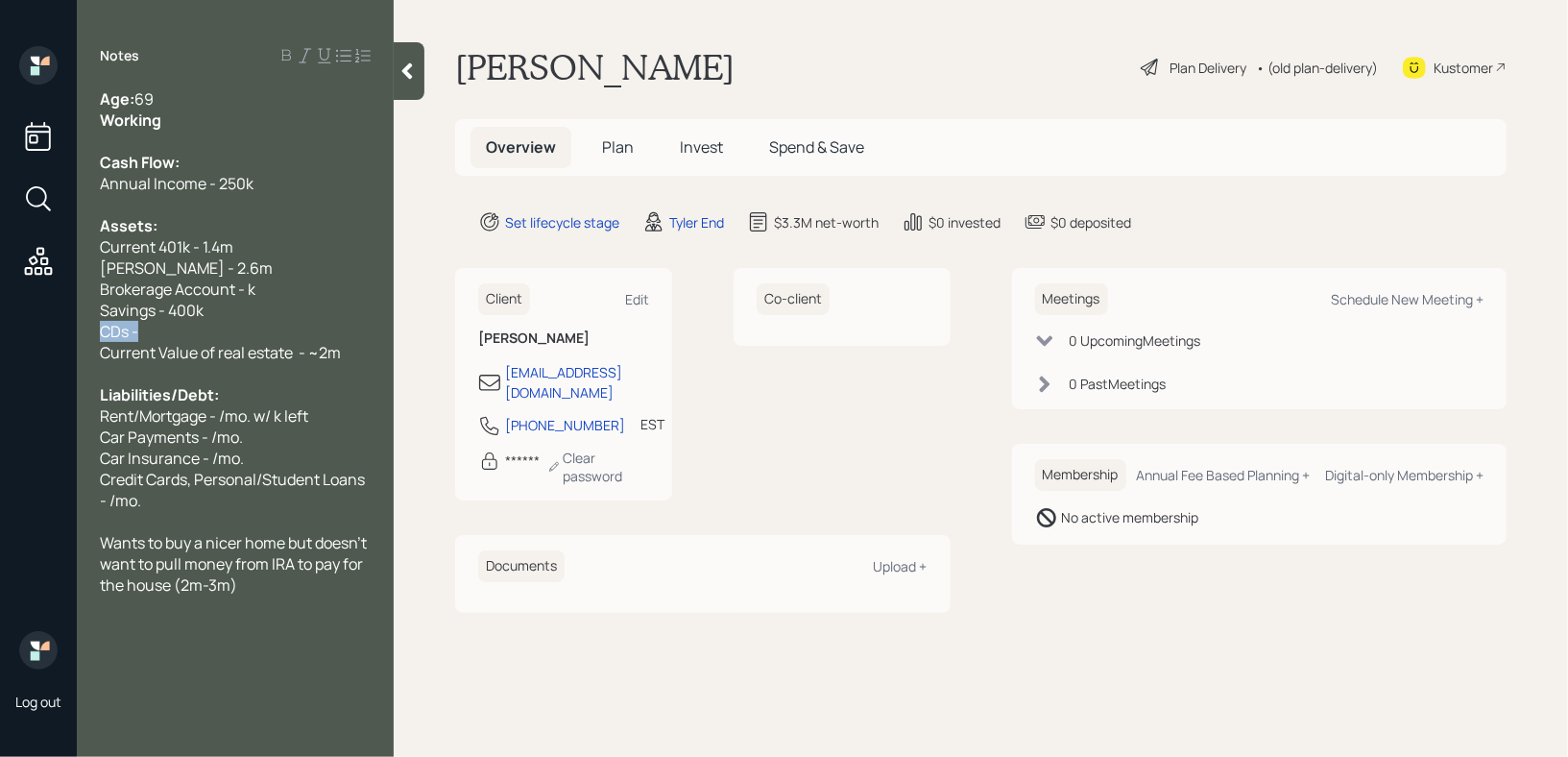 drag, startPoint x: 247, startPoint y: 340, endPoint x: 39, endPoint y: 338, distance: 208.00962 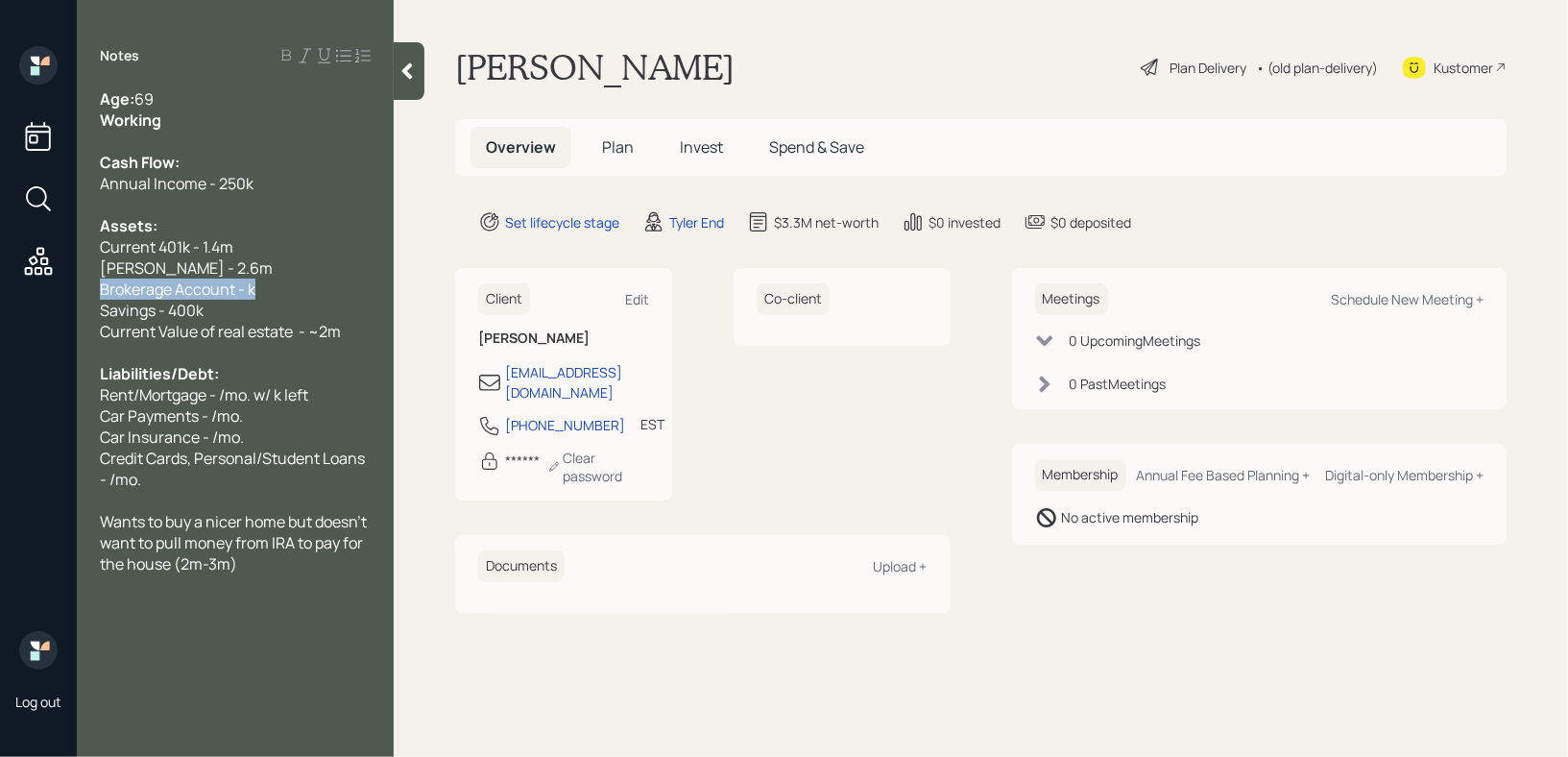 drag, startPoint x: 311, startPoint y: 291, endPoint x: 0, endPoint y: 300, distance: 311.1302 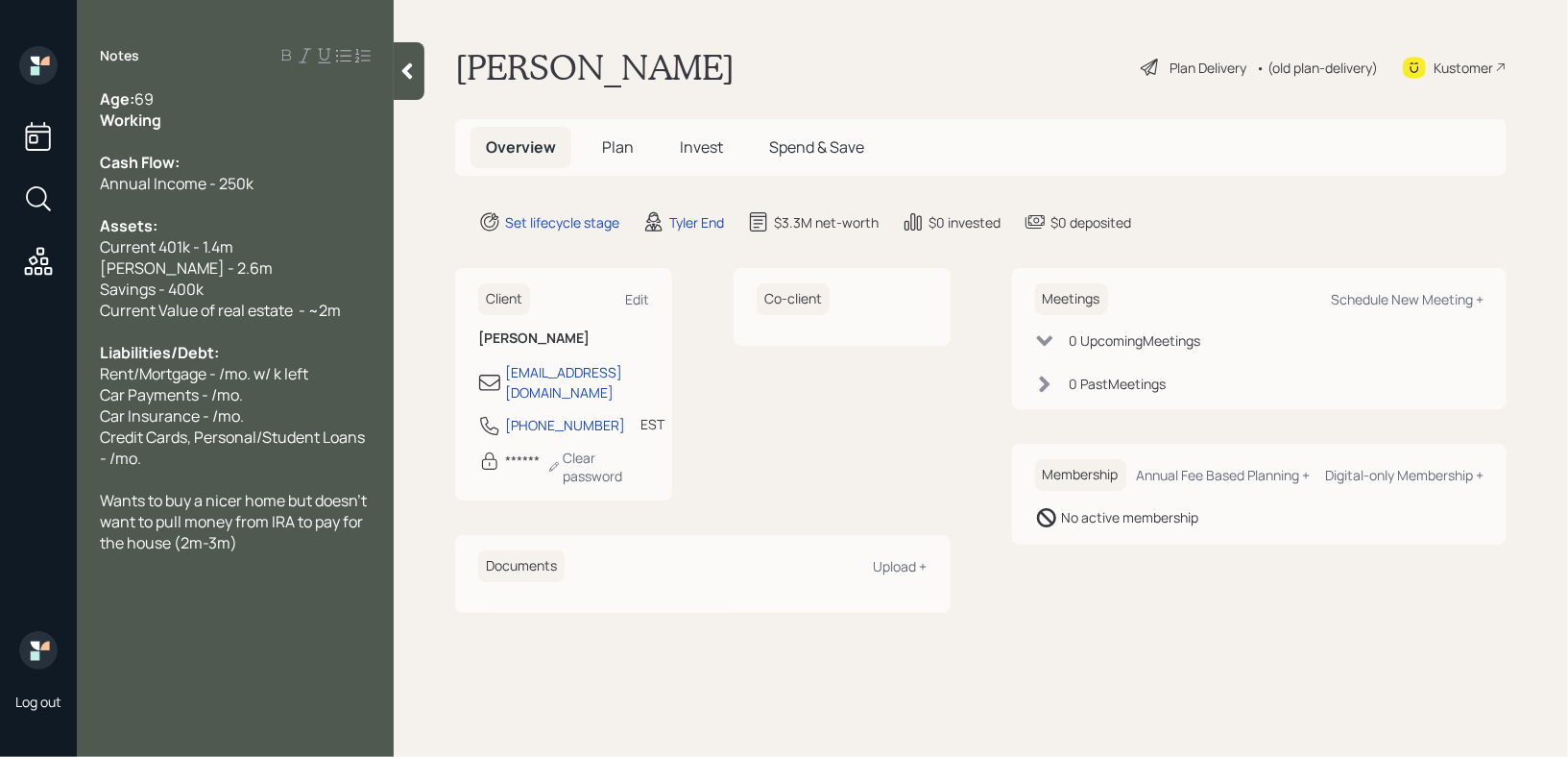 click on "Rent/Mortgage - /mo. w/ k left" at bounding box center [204, 374] 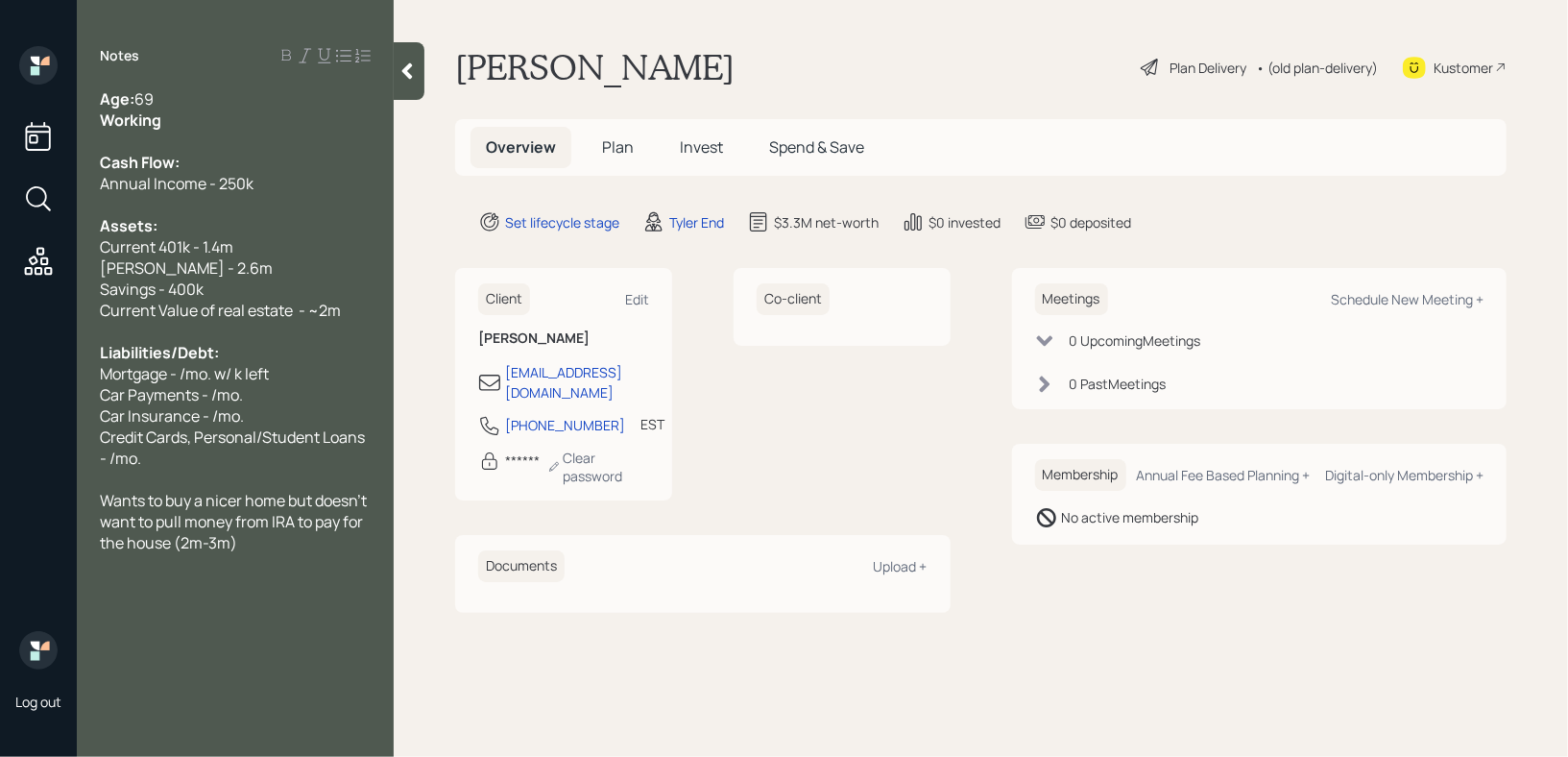 click on "Liabilities/Debt:" at bounding box center [235, 353] 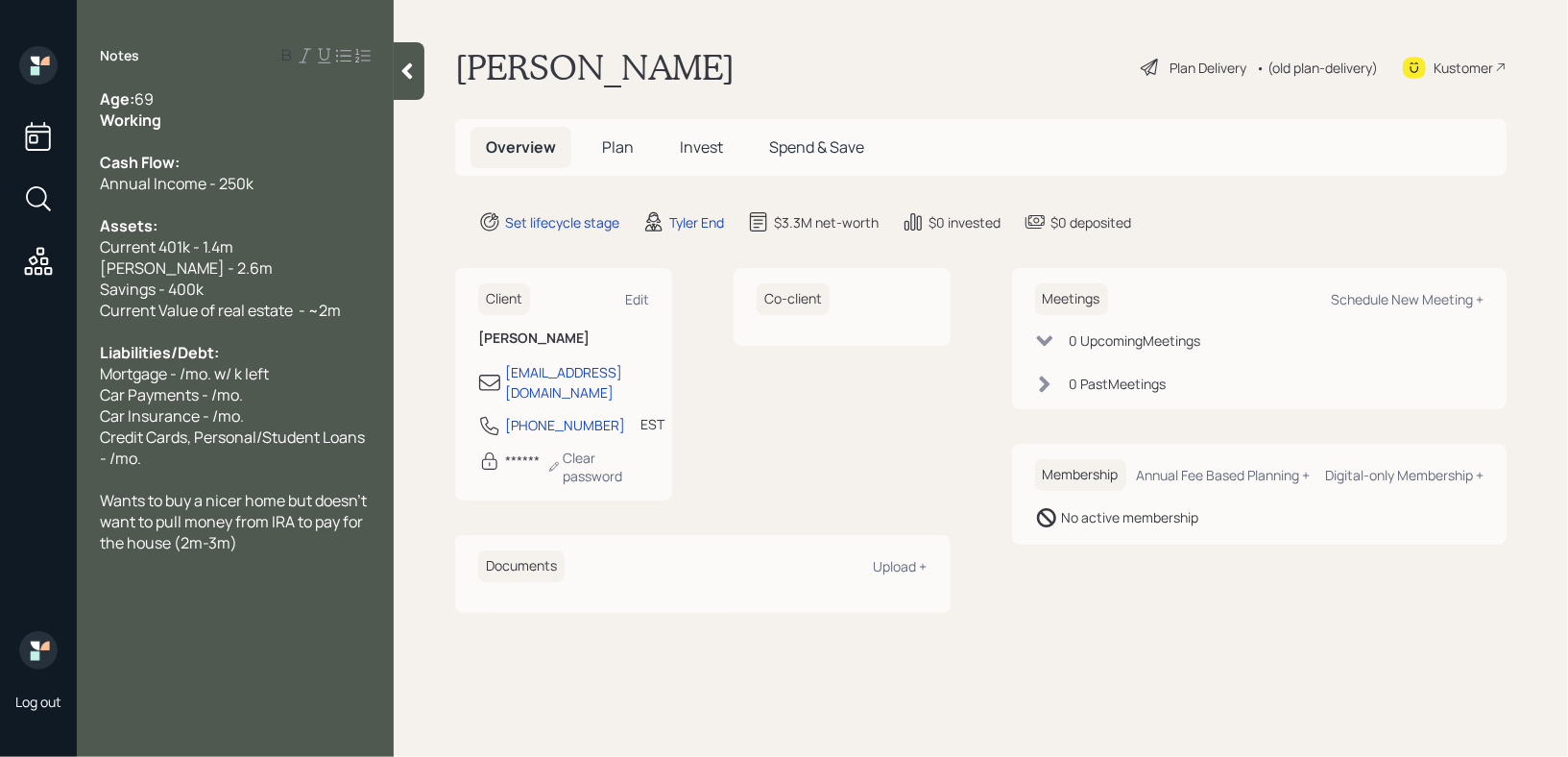 click on "Mortgage - /mo. w/ k left" at bounding box center [235, 374] 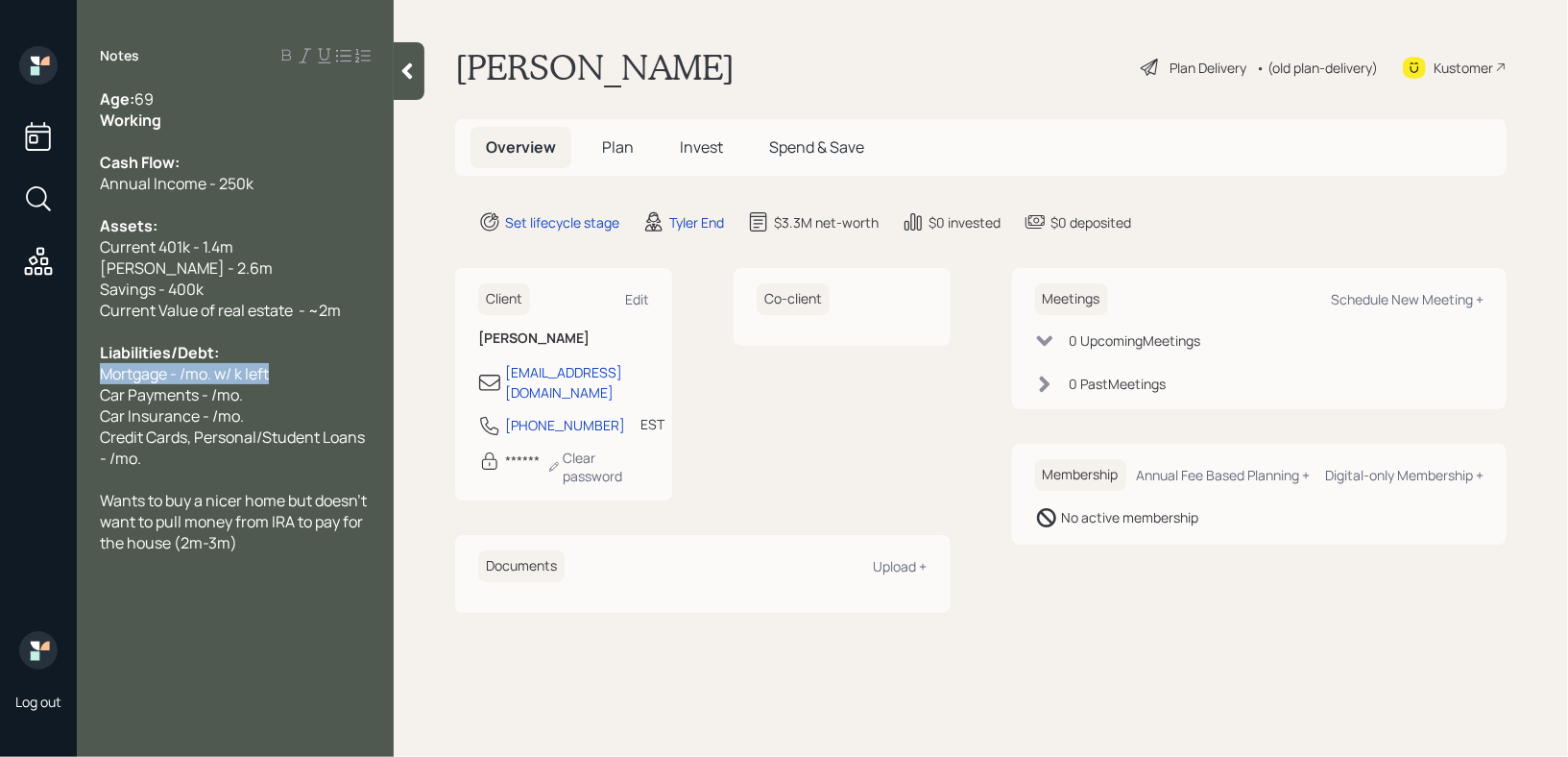 drag, startPoint x: 302, startPoint y: 383, endPoint x: 0, endPoint y: 383, distance: 302 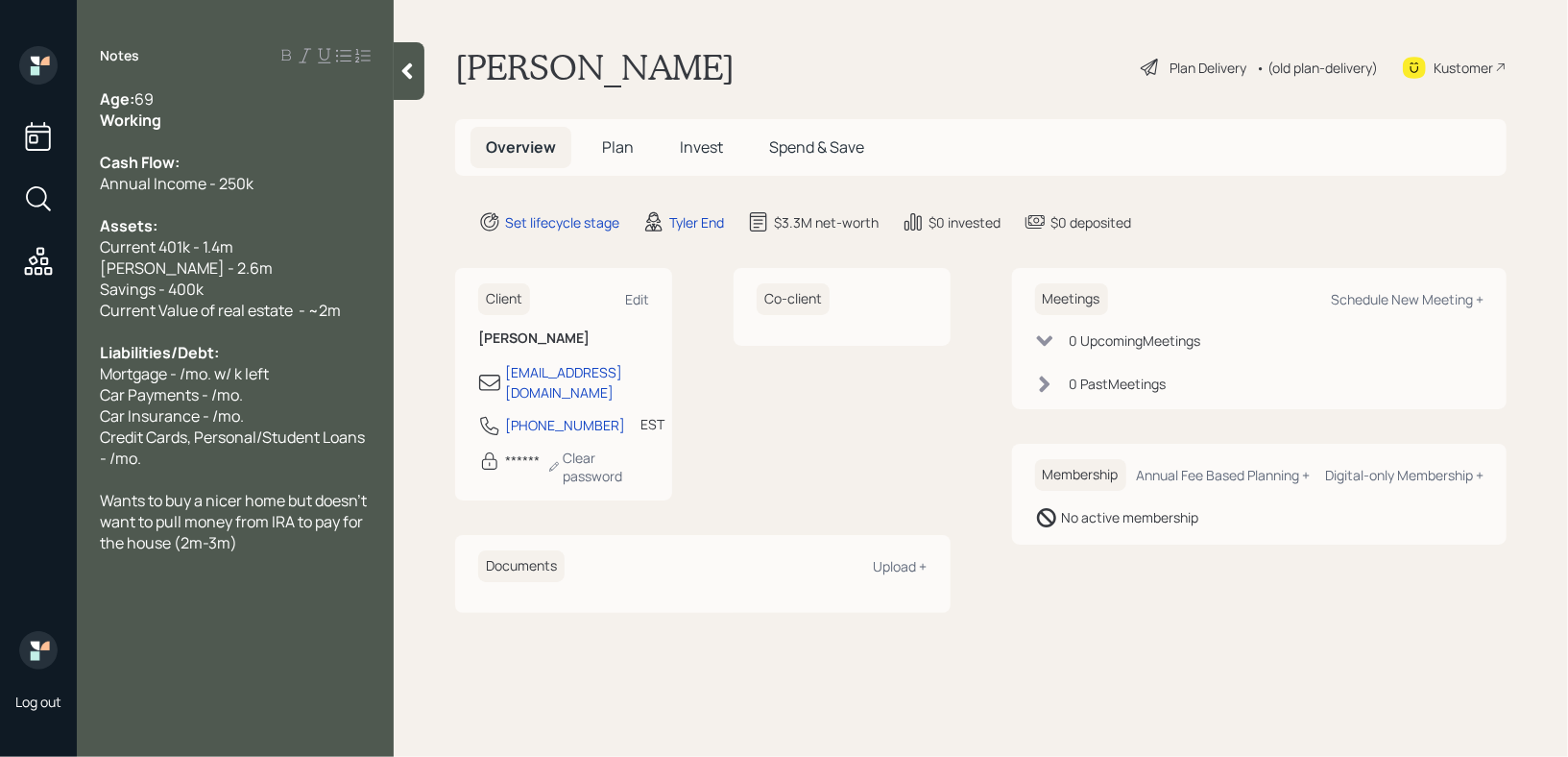 click on "Mortgage - /mo. w/ k left" at bounding box center (184, 374) 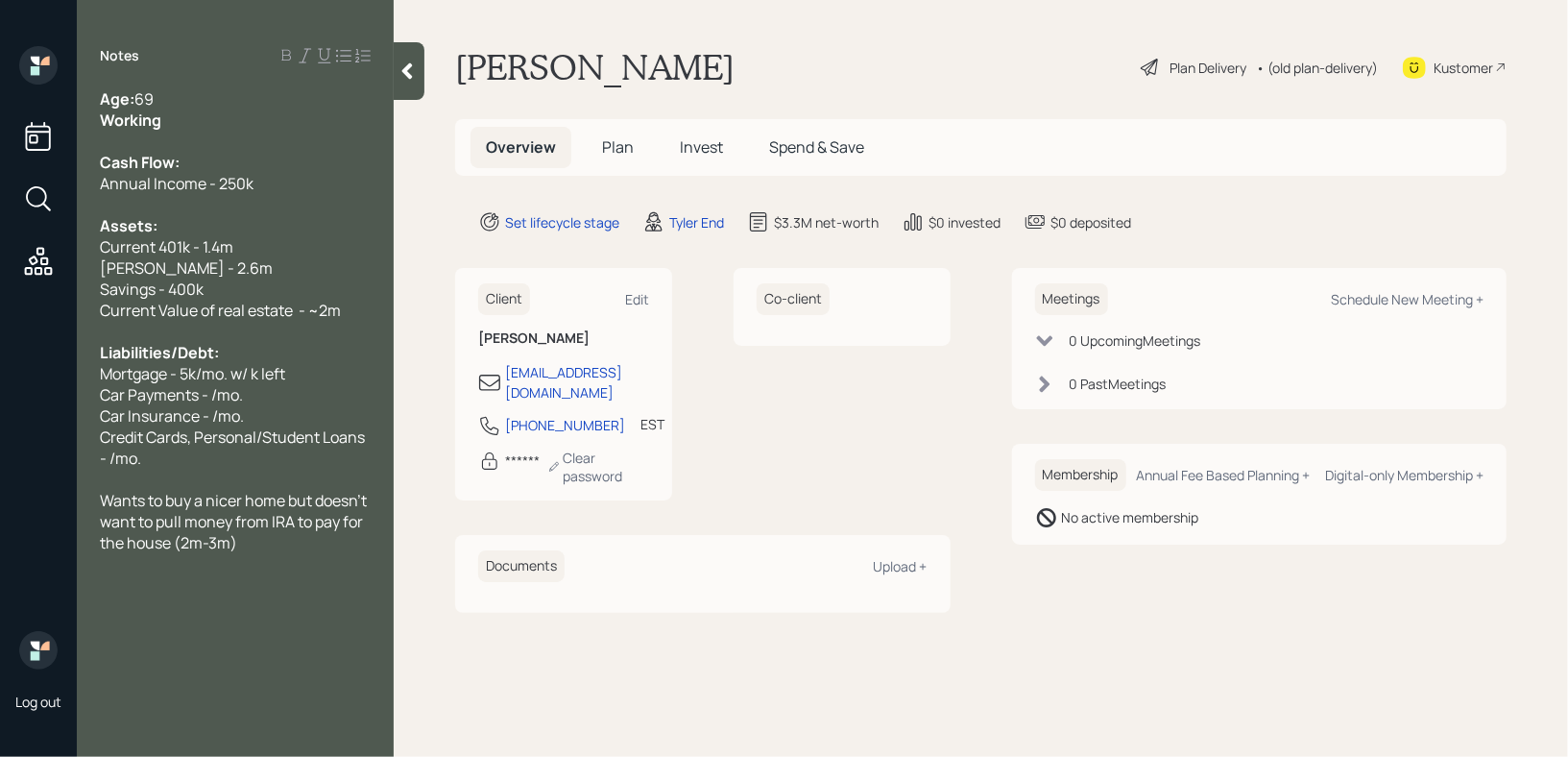 click on "Mortgage - 5k/mo. w/ k left" at bounding box center (192, 374) 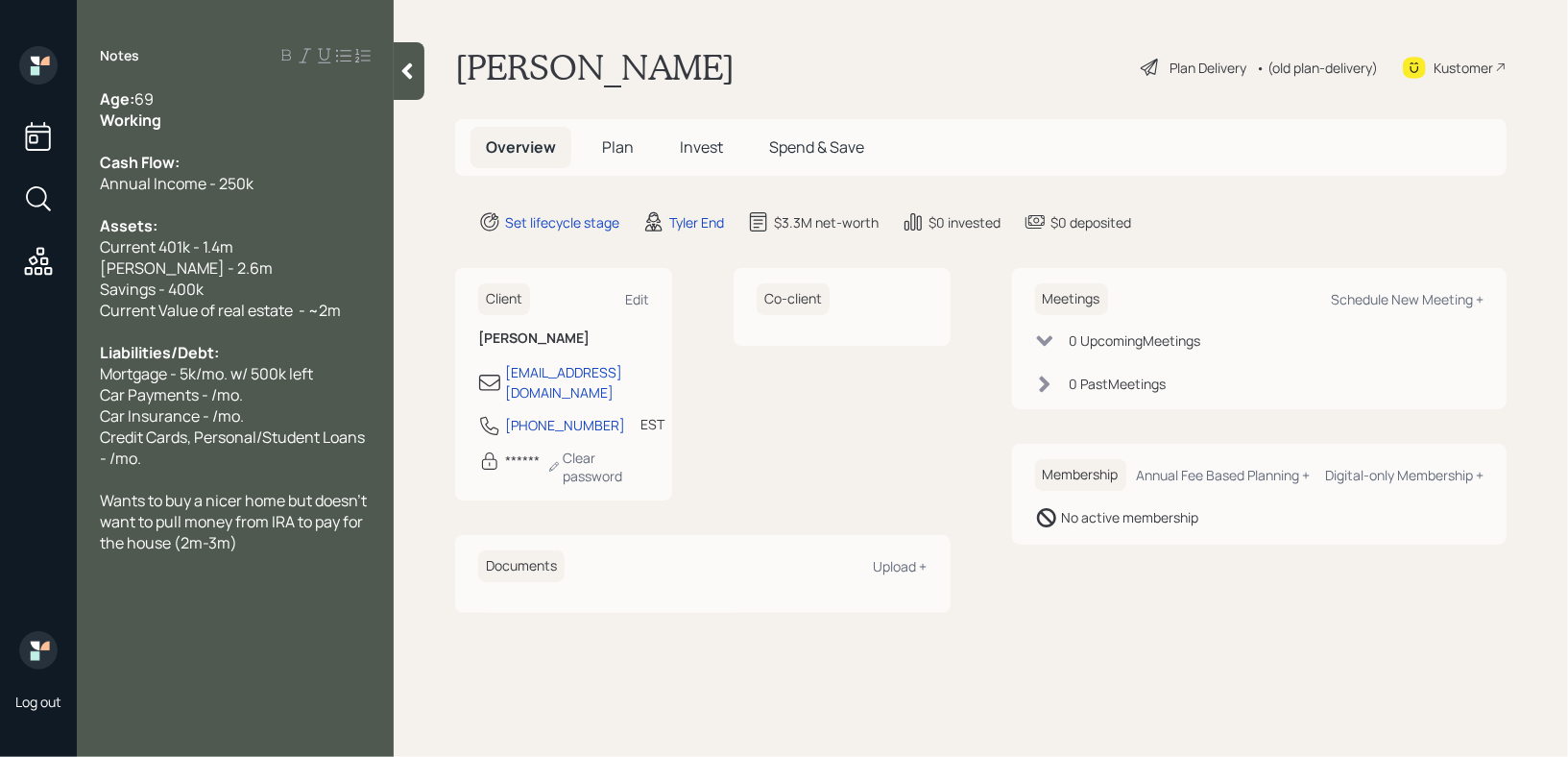 click on "Car Payments - /mo." at bounding box center [235, 395] 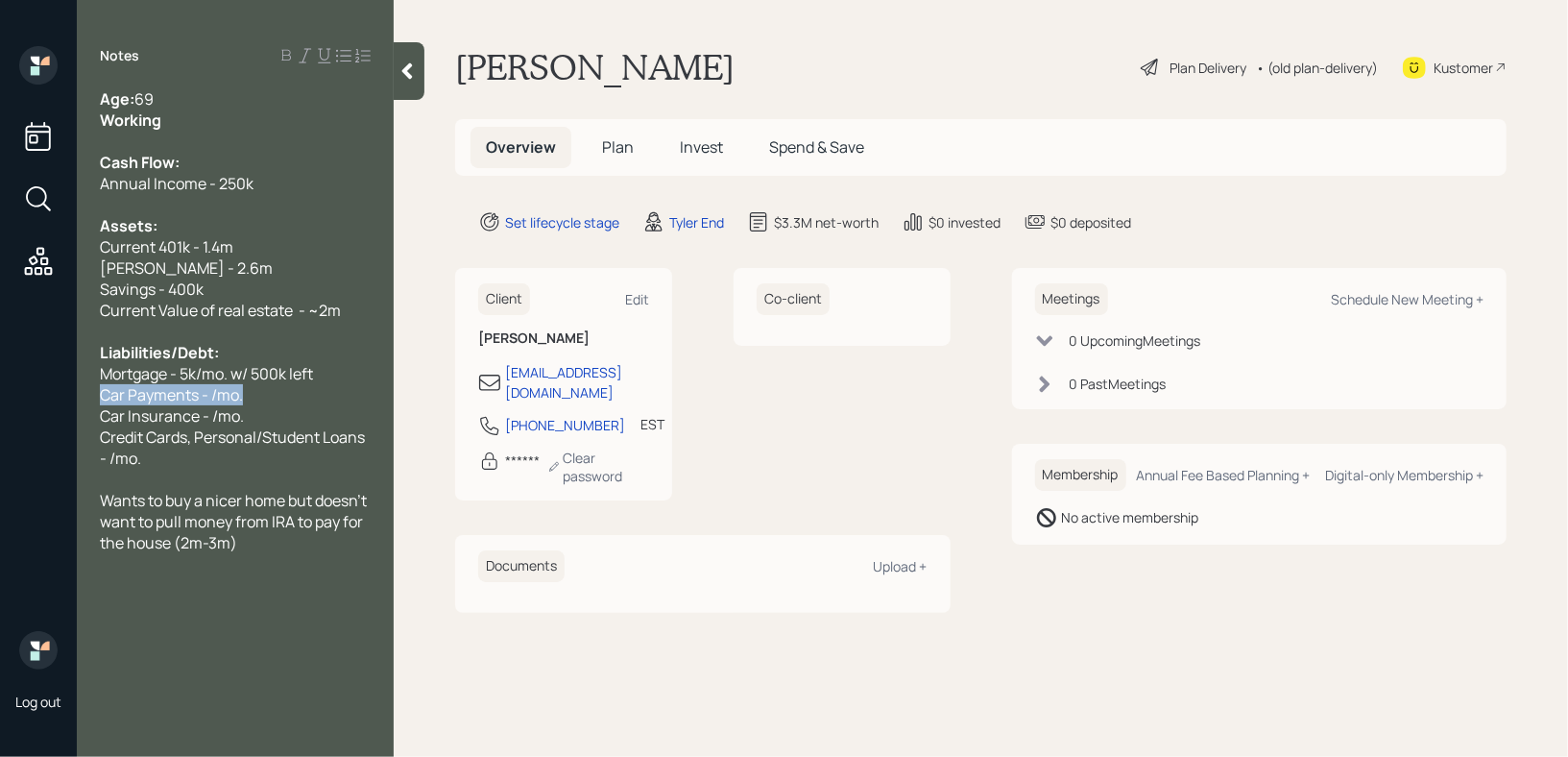 drag, startPoint x: 285, startPoint y: 393, endPoint x: 0, endPoint y: 393, distance: 285 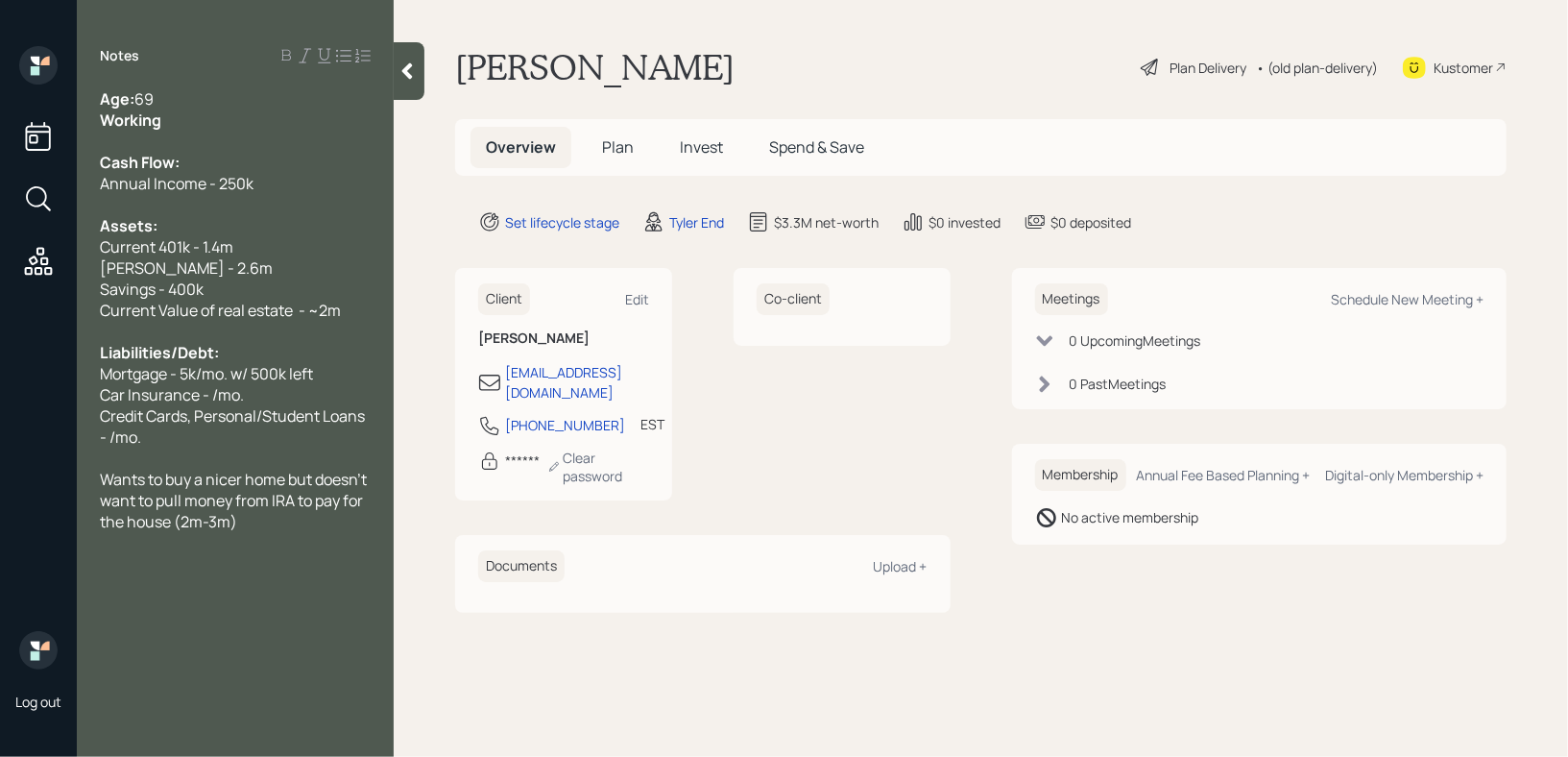 click at bounding box center (235, 458) 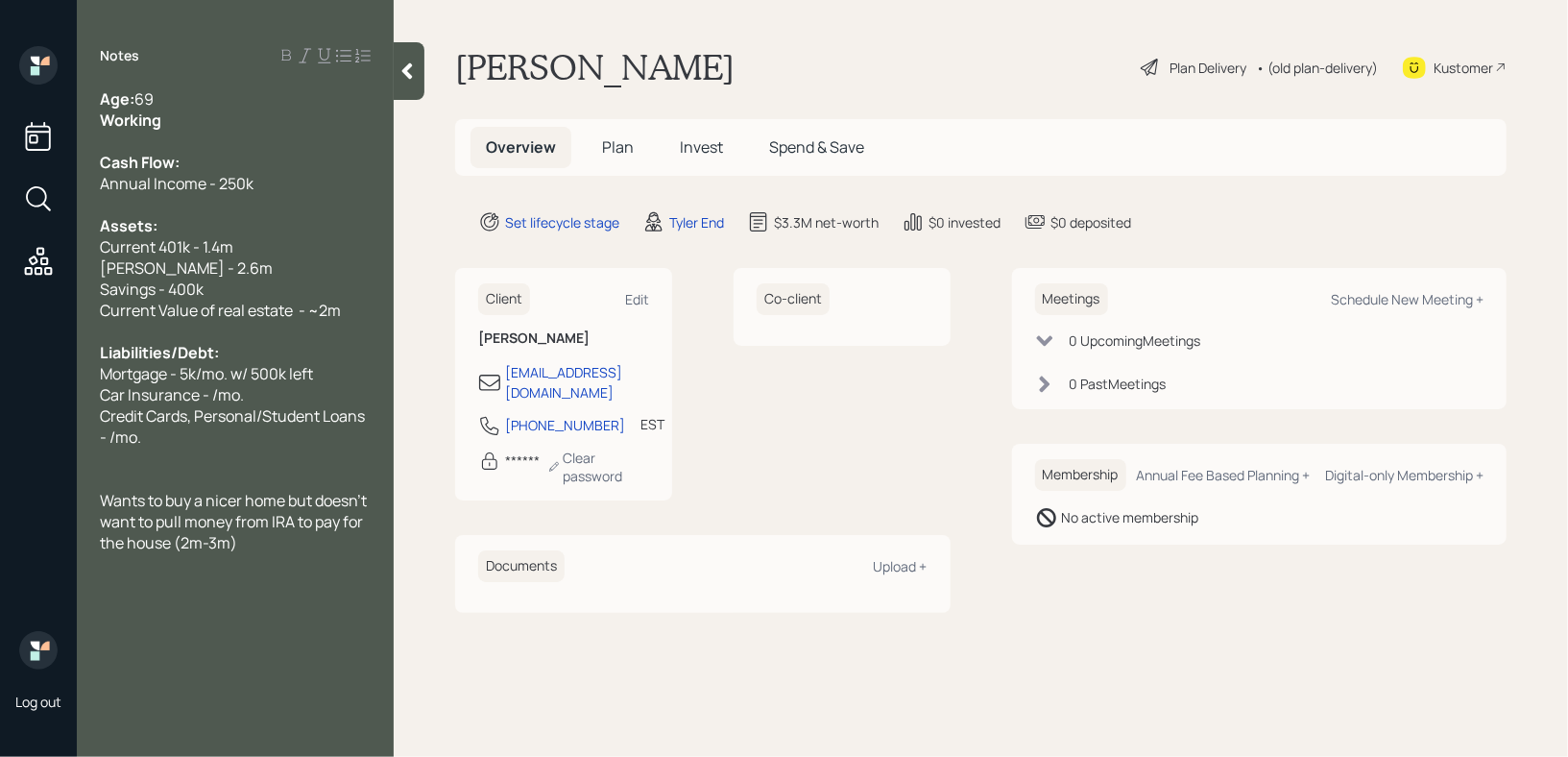 click on "Liabilities/Debt:" at bounding box center [235, 353] 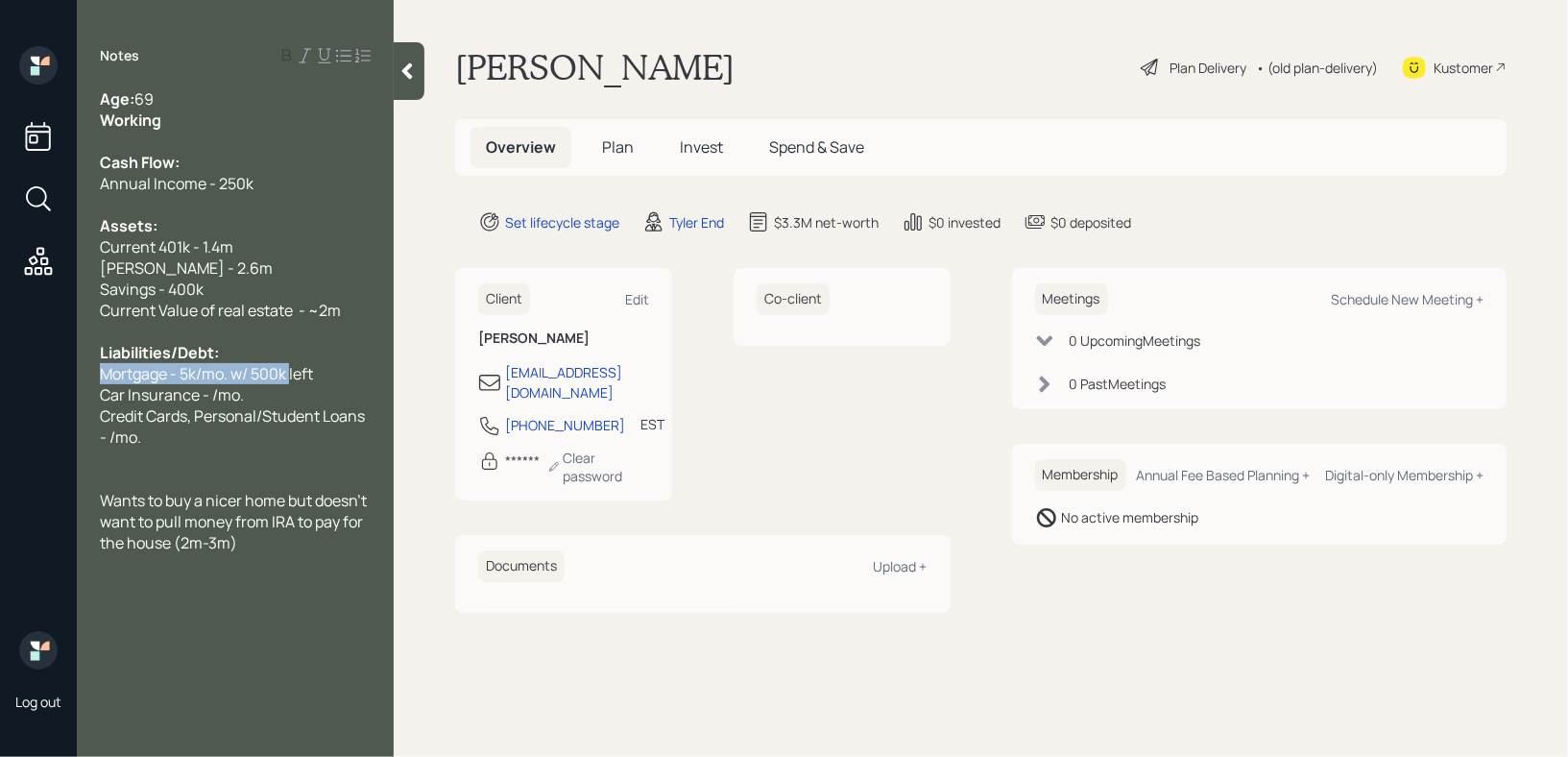 drag, startPoint x: 293, startPoint y: 378, endPoint x: 0, endPoint y: 373, distance: 293.043 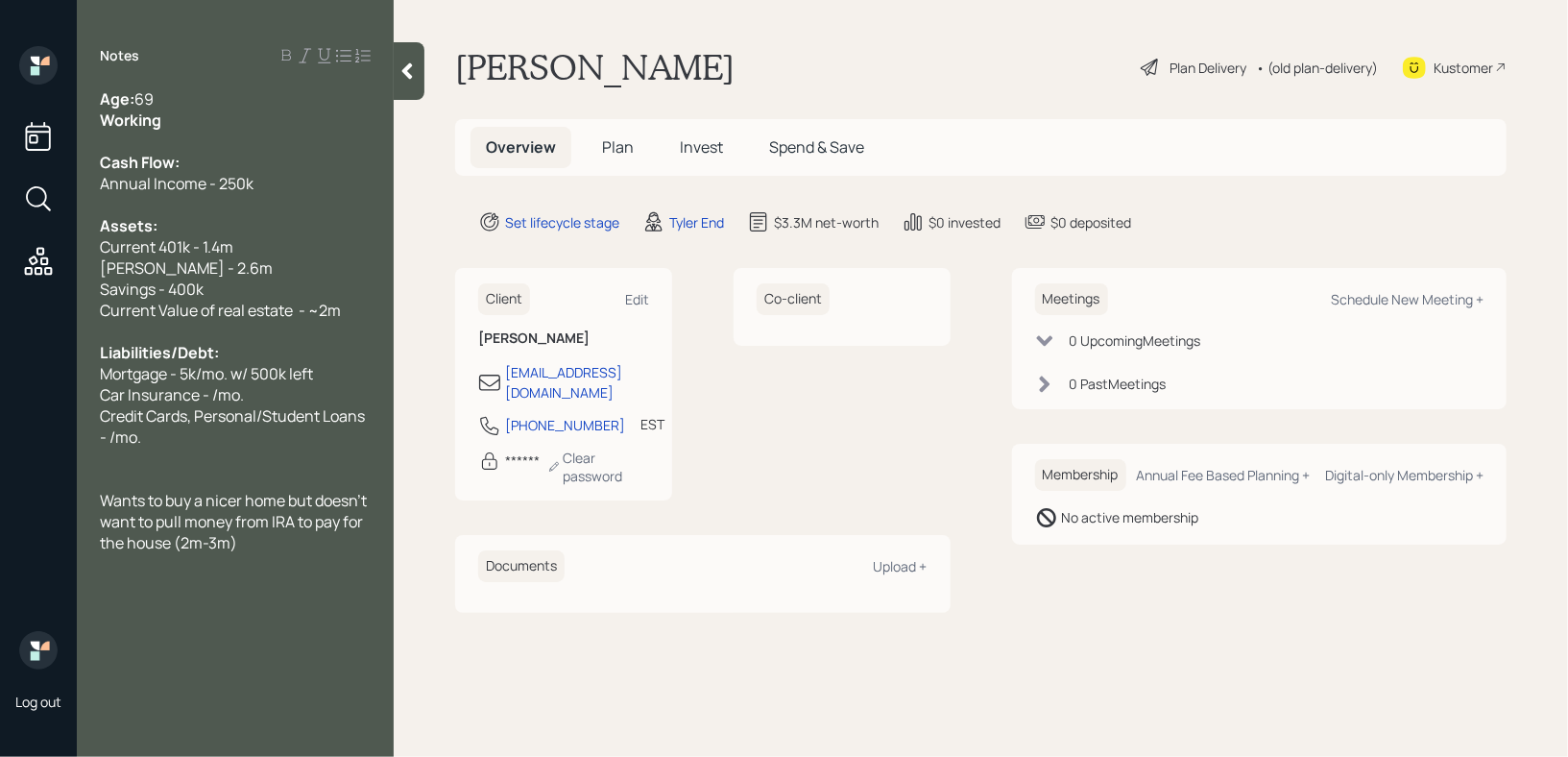 click on "Mortgage - 5k/mo. w/ 500k left" at bounding box center [206, 374] 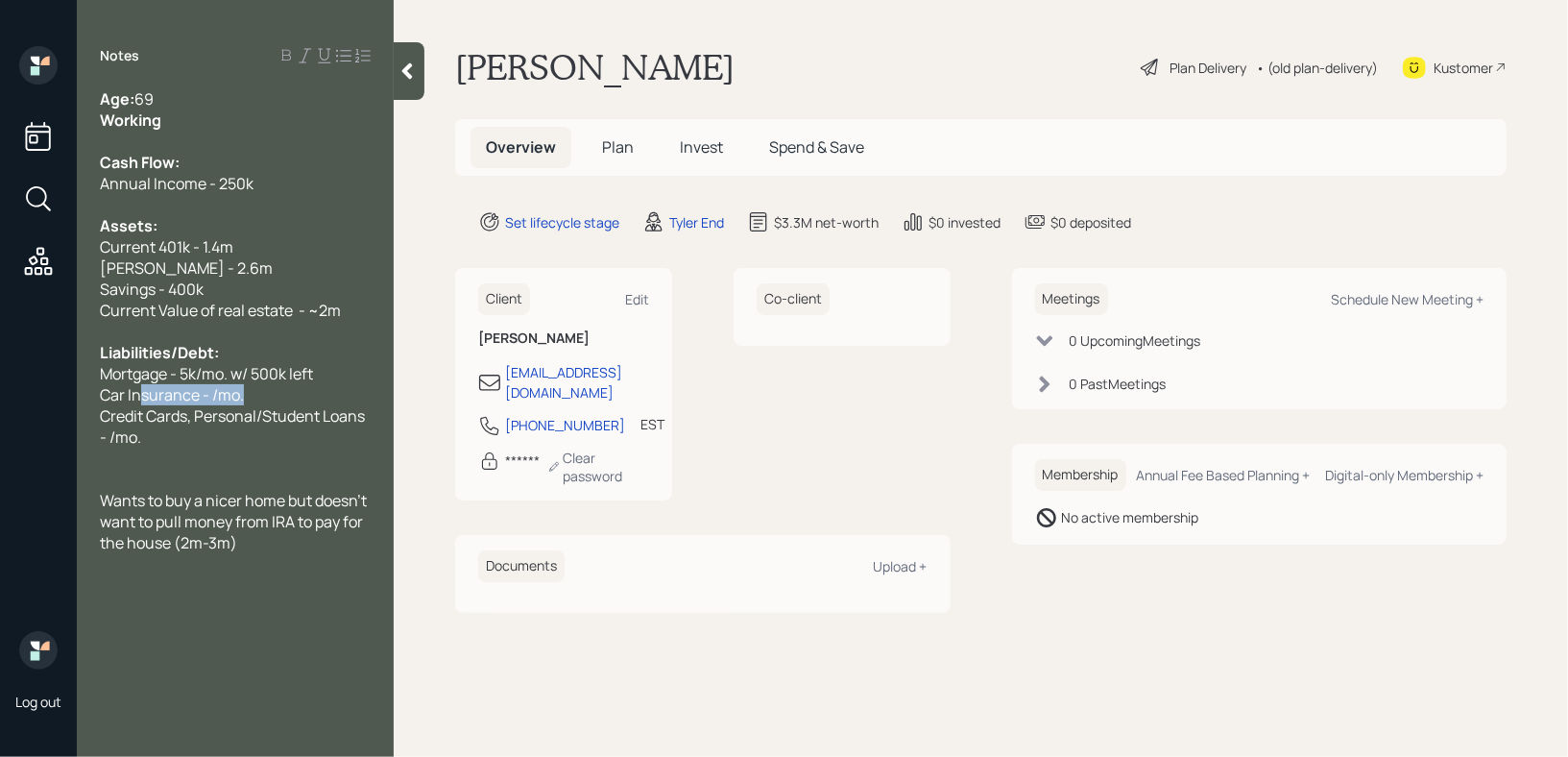 drag, startPoint x: 268, startPoint y: 394, endPoint x: 0, endPoint y: 394, distance: 268 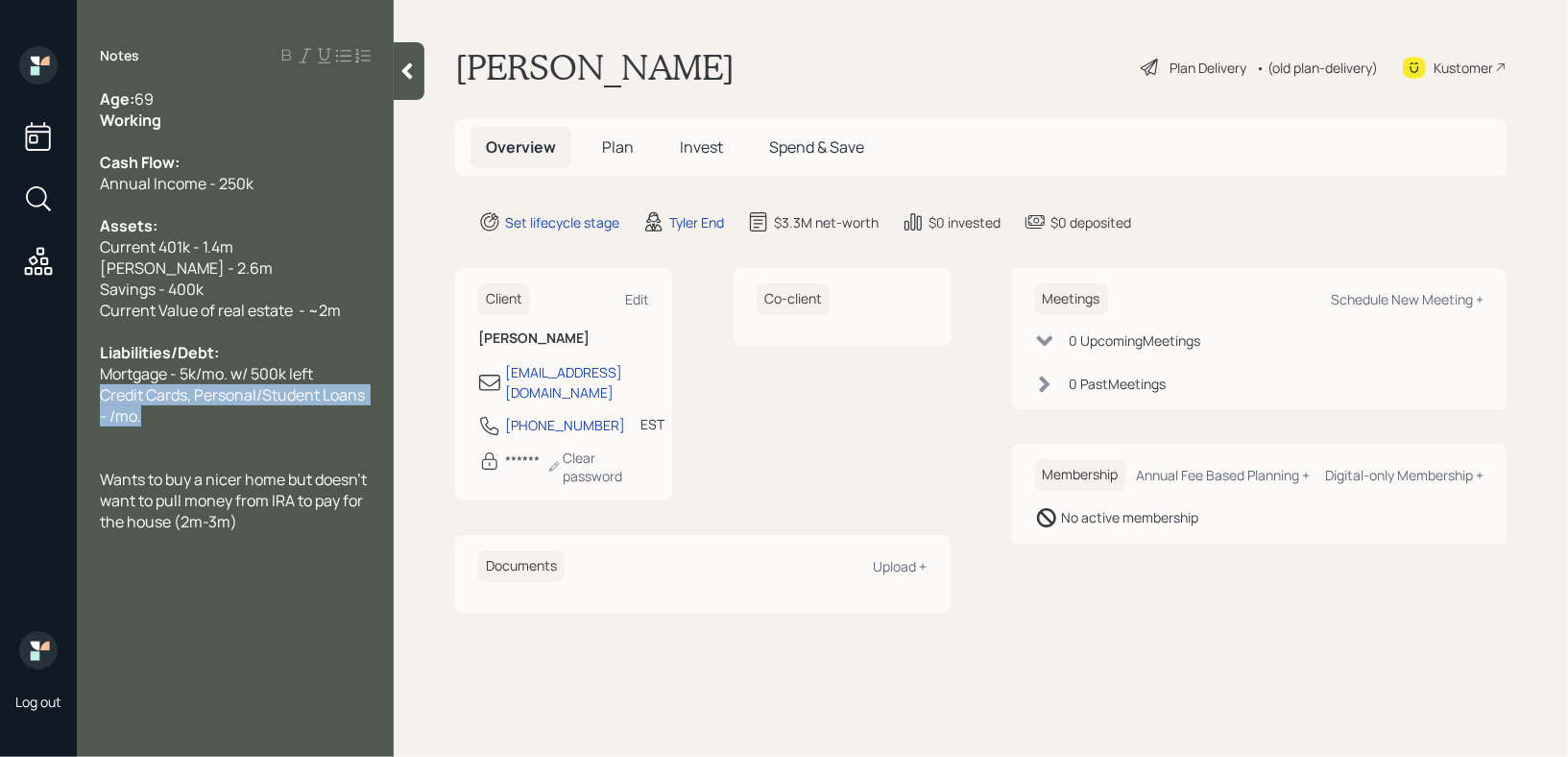 drag, startPoint x: 263, startPoint y: 427, endPoint x: 95, endPoint y: 395, distance: 171.02047 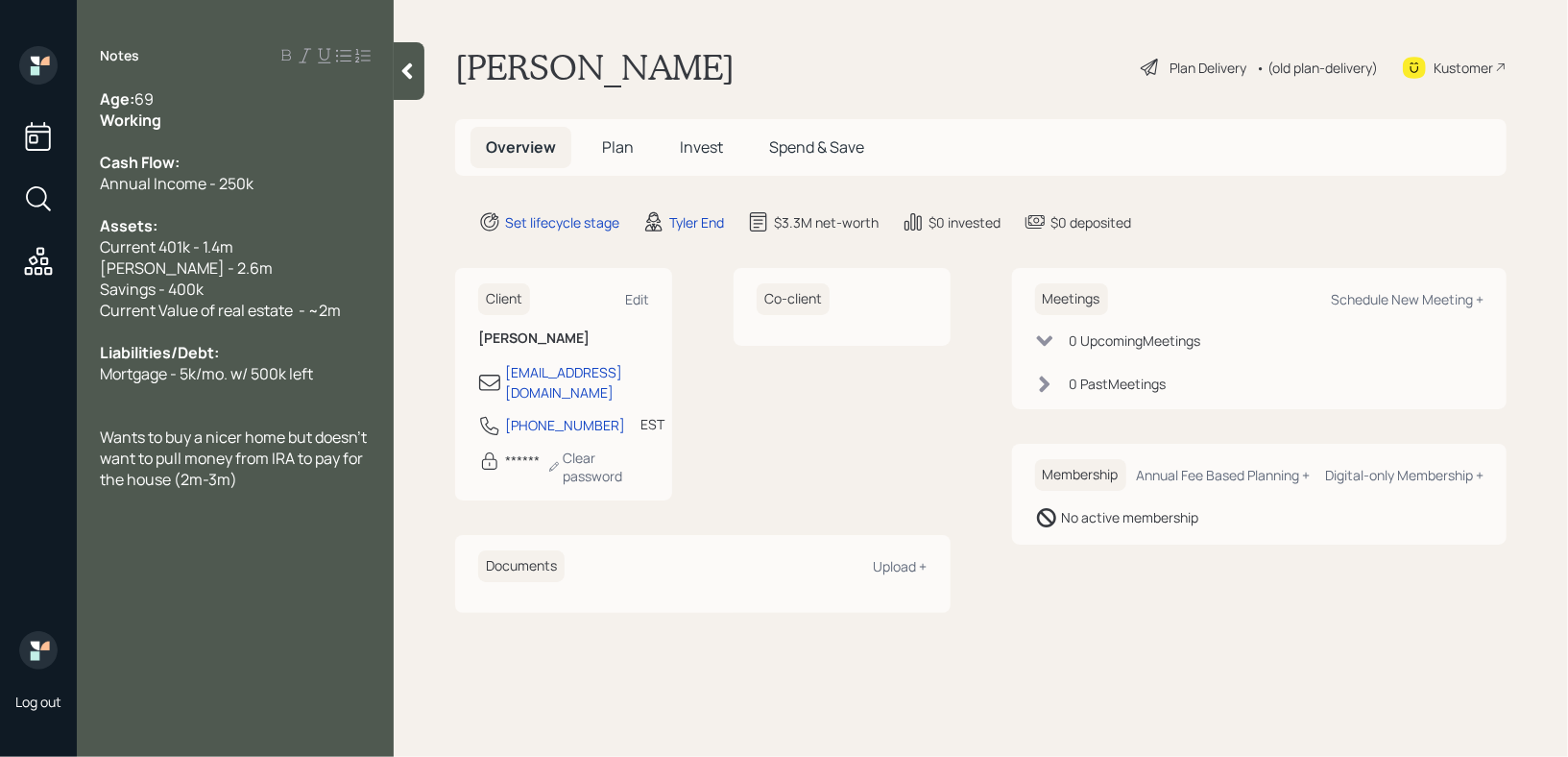 click 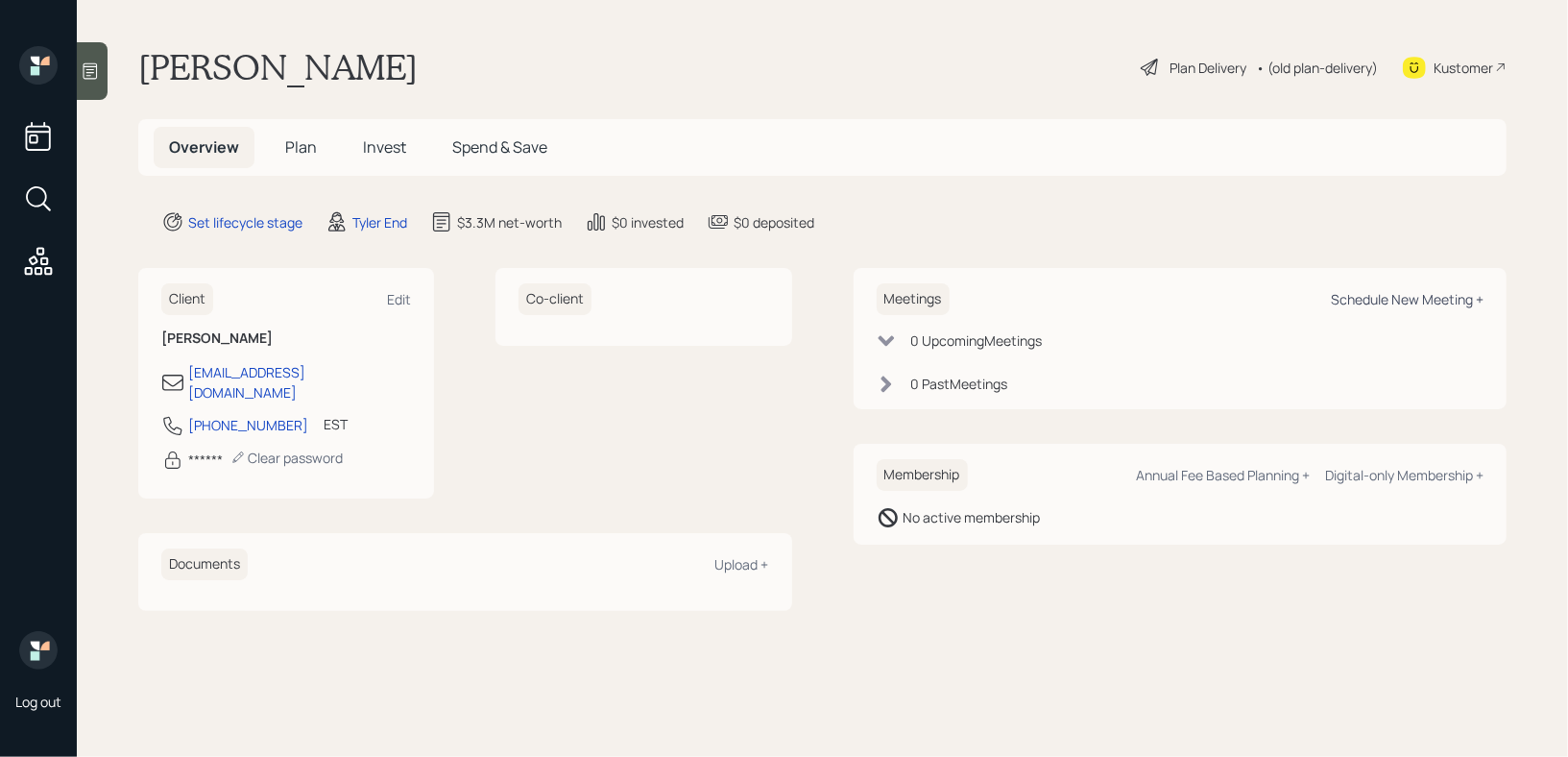 click on "Schedule New Meeting +" at bounding box center [1407, 299] 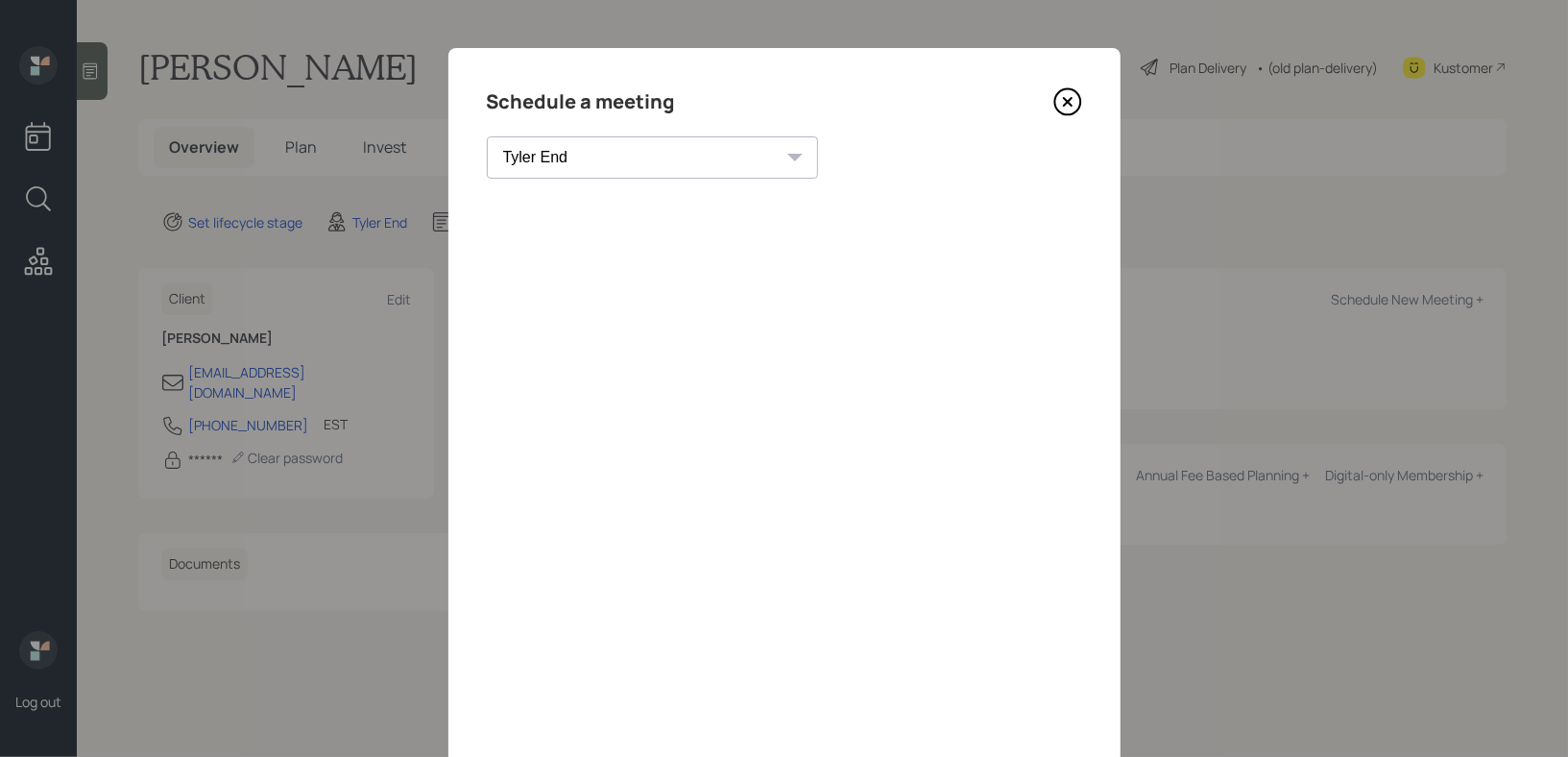 click on "Eitan Bar-David Ian Yamey Trevor Nelson Melissa Louis Christian Ruiz Gordon Hanssen Hamza Chaudhry Robby Grisanti Jonah Coleman Tyler End Michael Russo Treva Nostdahl Eric Schwartz James DiStasi Hunter Neumayer Sami Boghos Harrison Schaefer Round Robin" at bounding box center [652, 158] 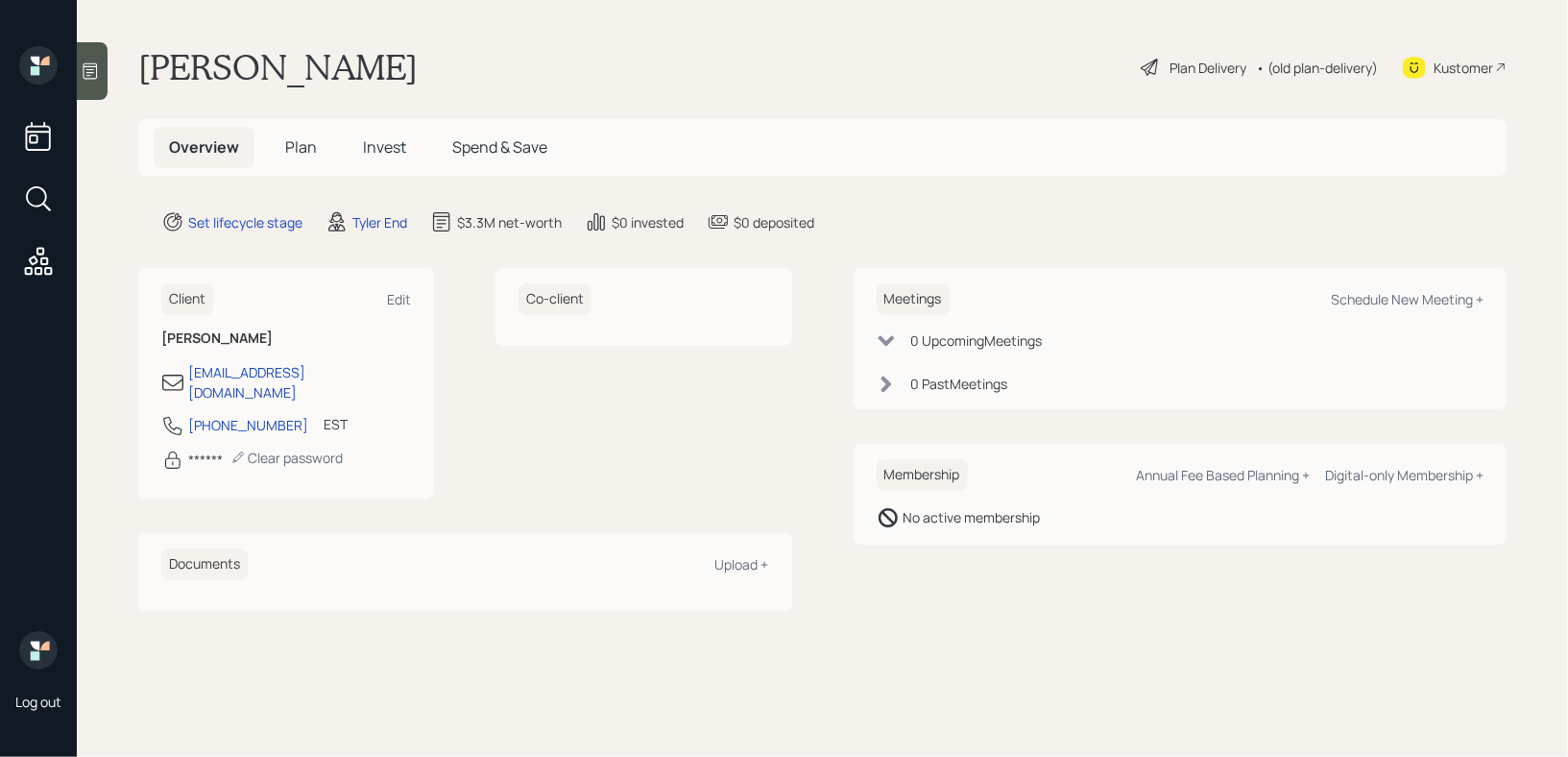 click at bounding box center (92, 71) 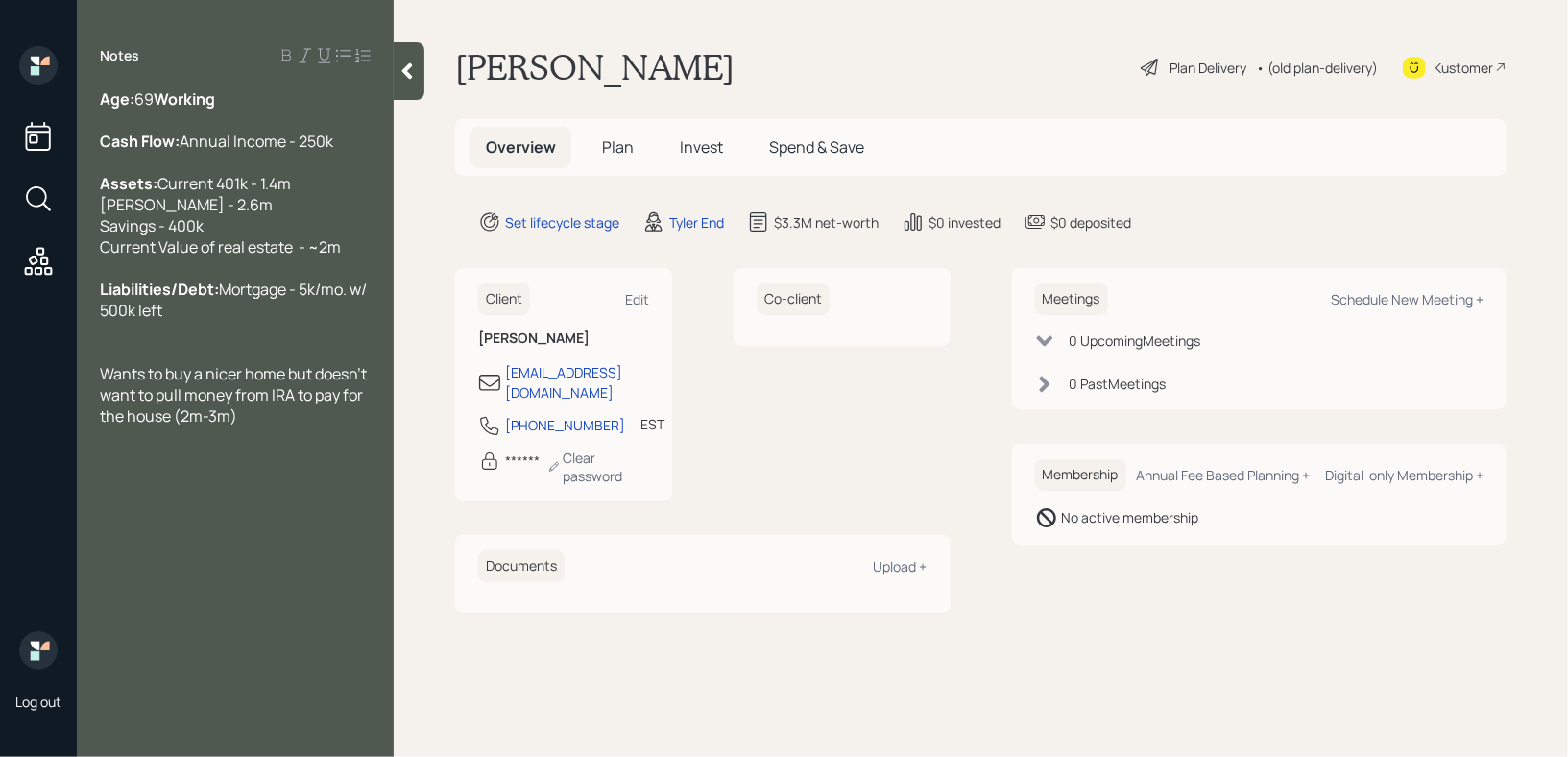 type 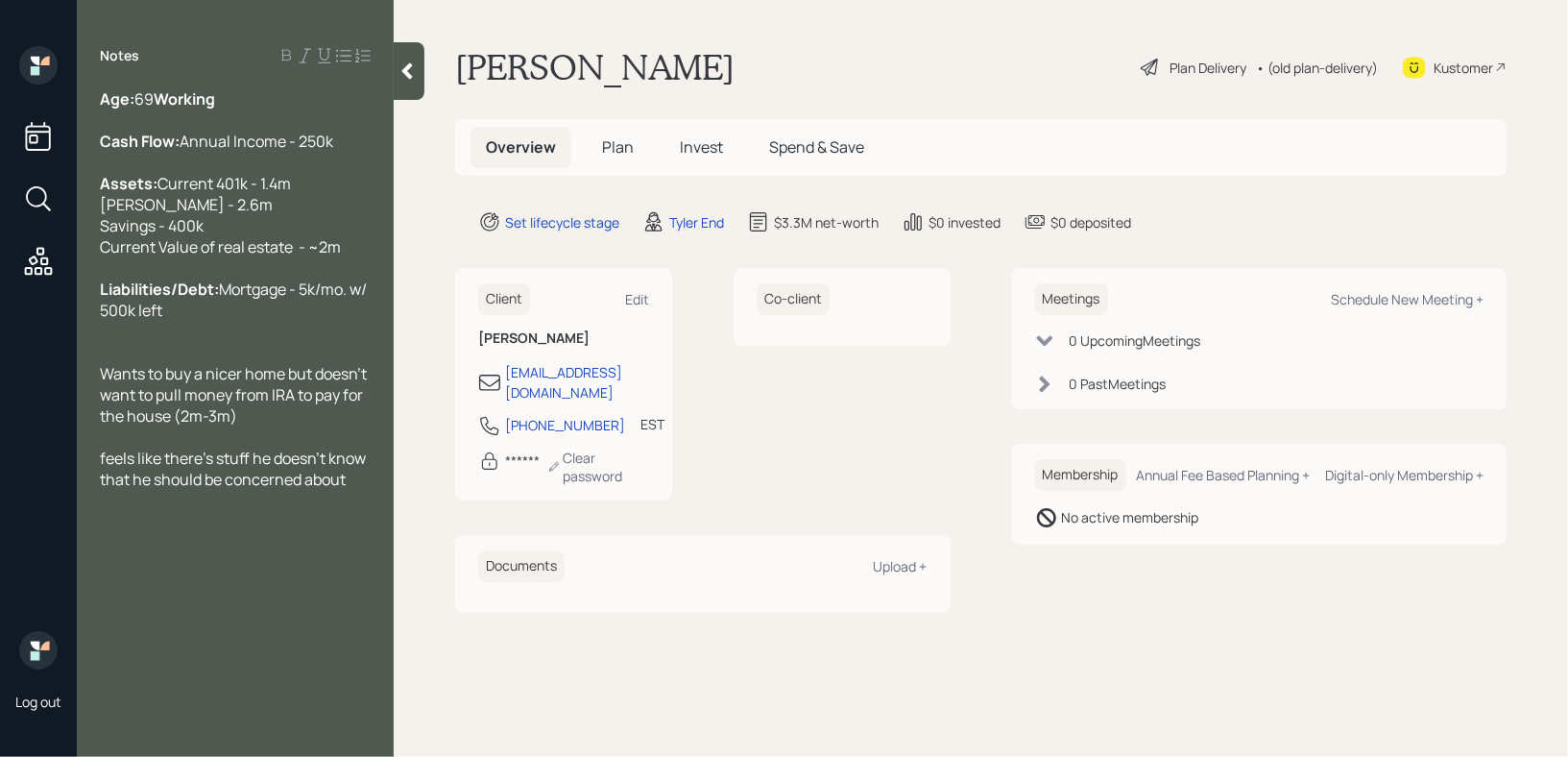 click on "Liabilities/Debt:
Mortgage - 5k/mo. w/ 500k left" at bounding box center [235, 300] 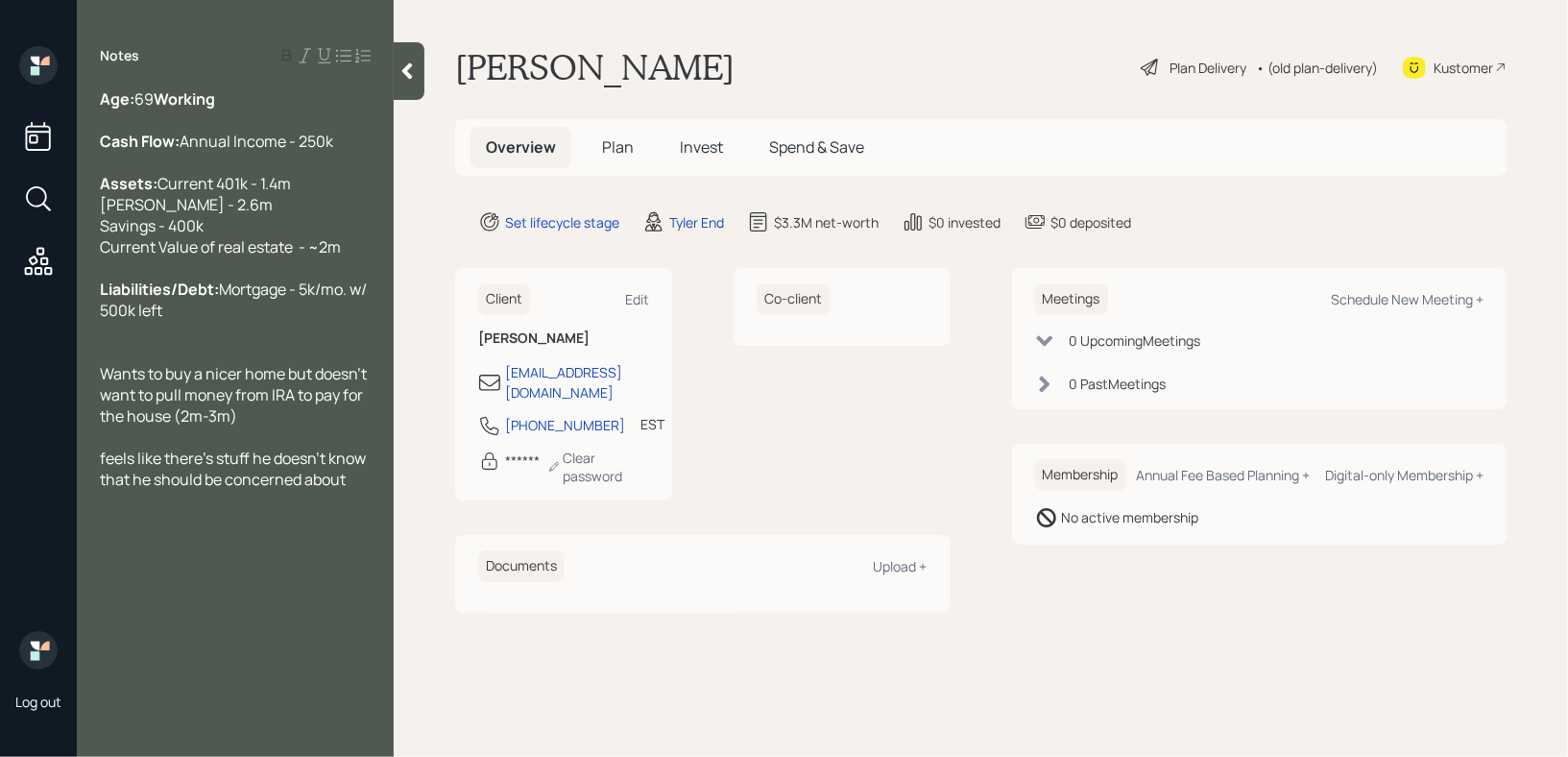 click on "Wants to buy a nicer home but doesn't want to pull money from IRA to pay for the house (2m-3m)" at bounding box center [235, 395] 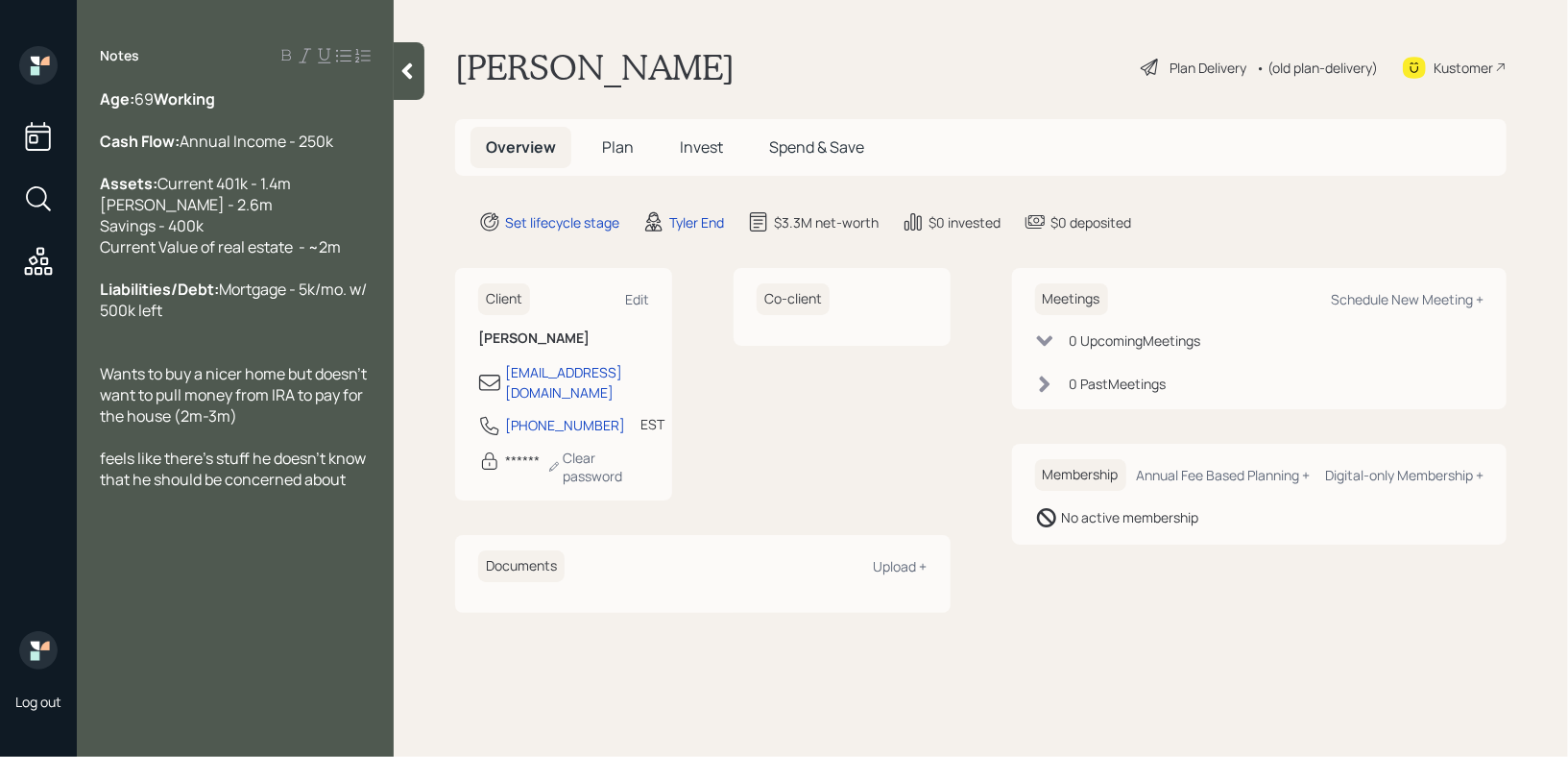 click at bounding box center [409, 71] 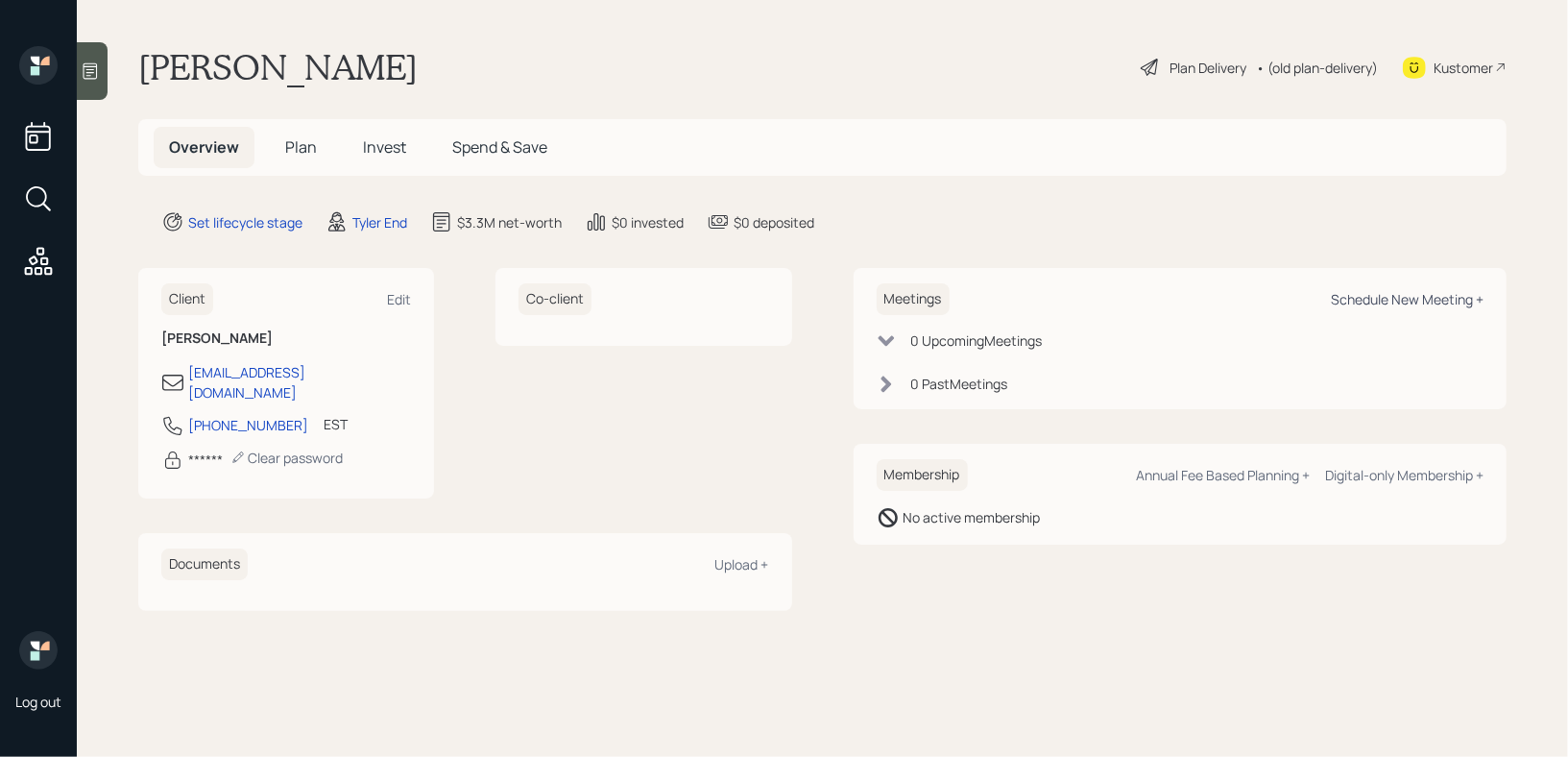 click on "Schedule New Meeting +" at bounding box center (1407, 299) 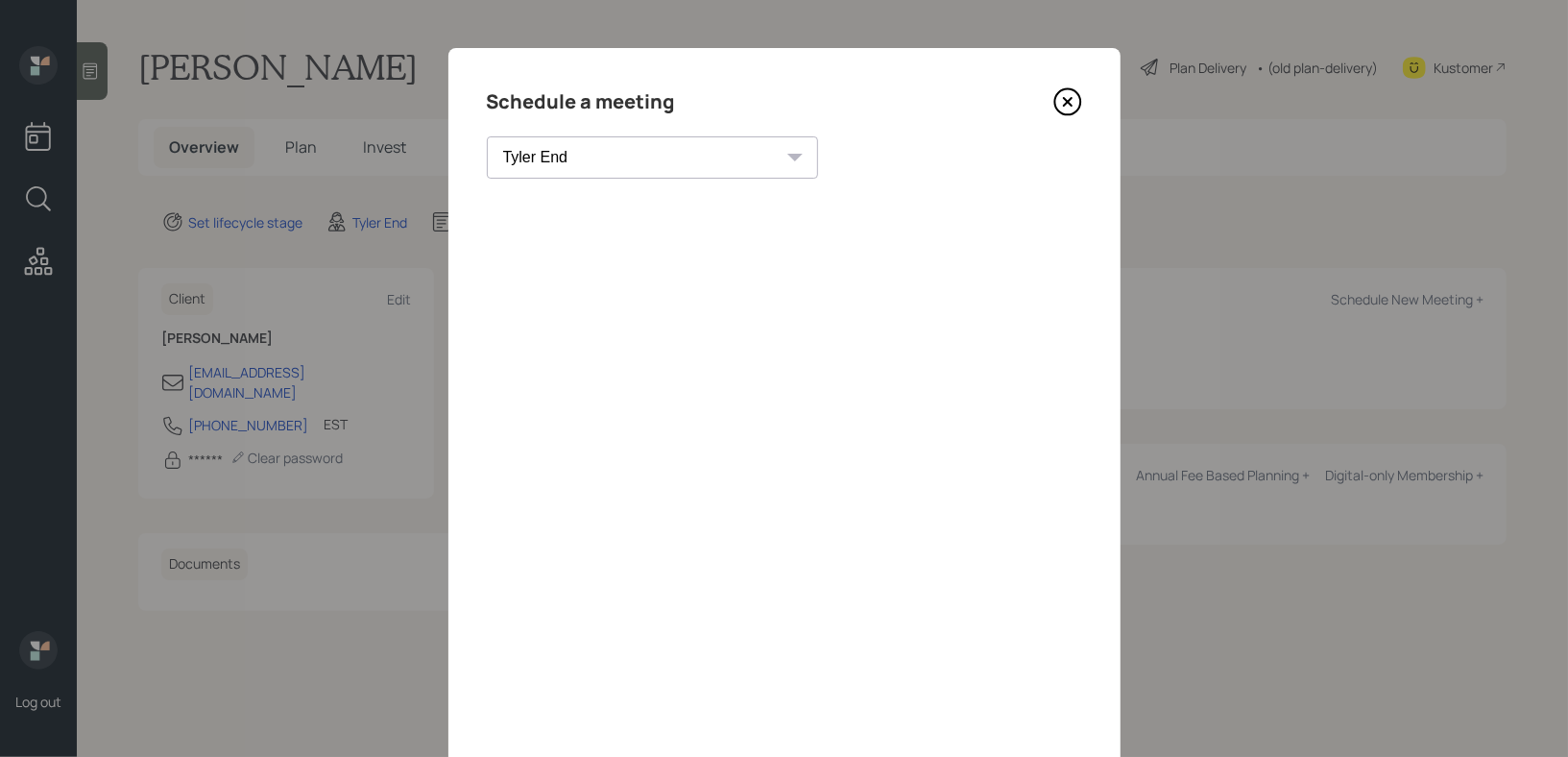 click on "Eitan Bar-David Ian Yamey Trevor Nelson Melissa Louis Christian Ruiz Gordon Hanssen Hamza Chaudhry Robby Grisanti Jonah Coleman Tyler End Michael Russo Treva Nostdahl Eric Schwartz James DiStasi Hunter Neumayer Sami Boghos Harrison Schaefer Round Robin" at bounding box center [652, 158] 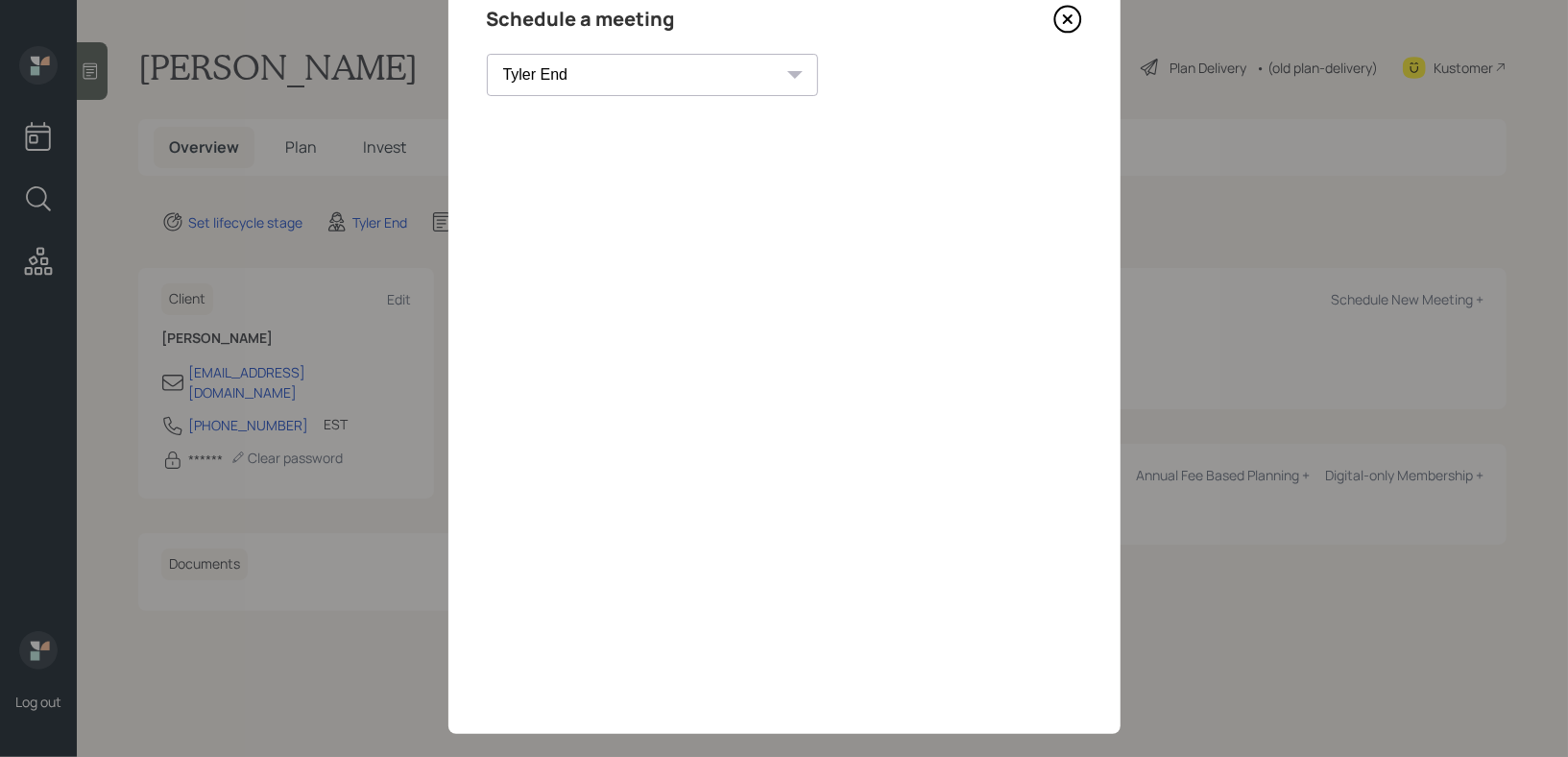 scroll, scrollTop: 0, scrollLeft: 0, axis: both 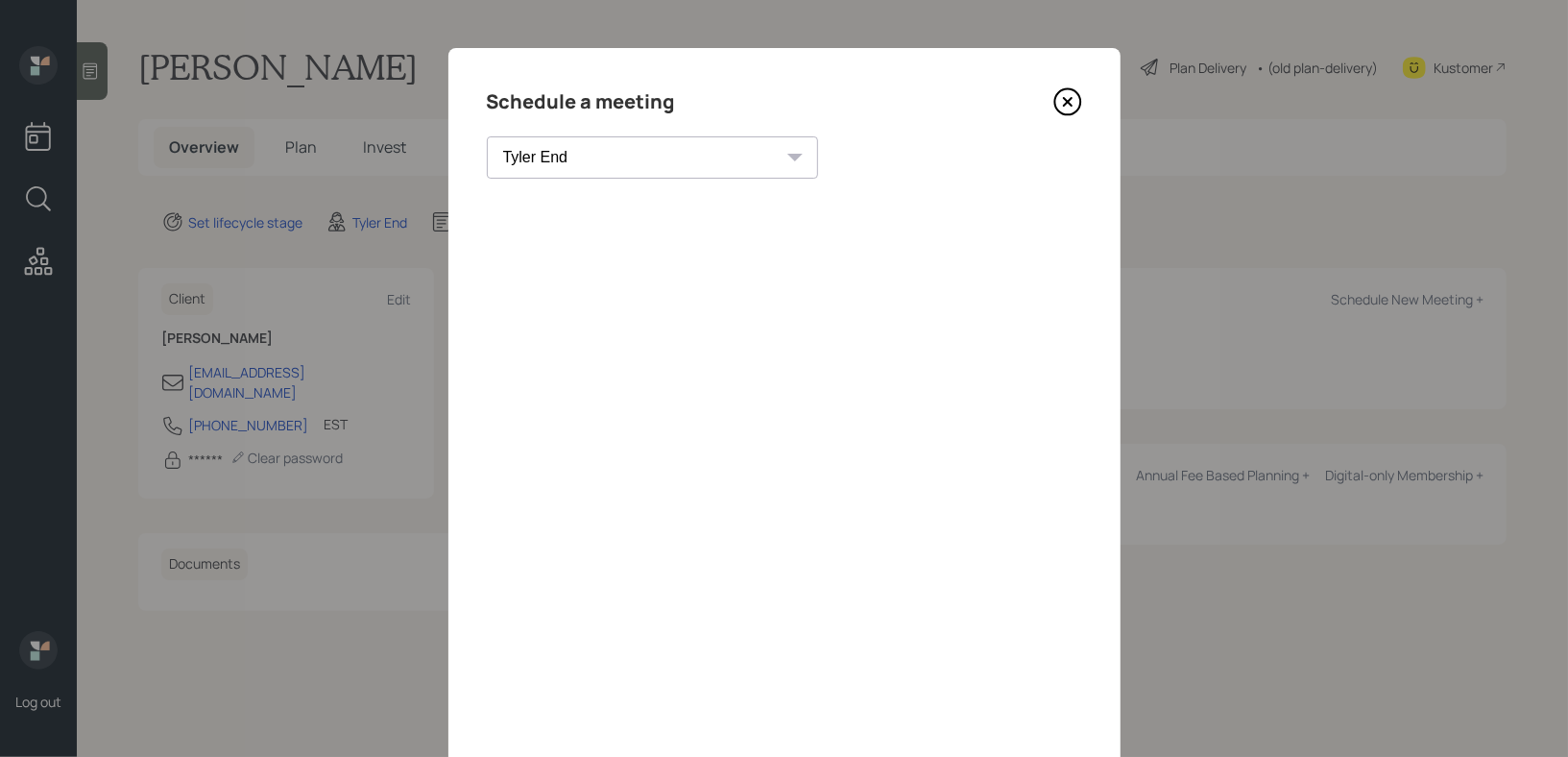 click 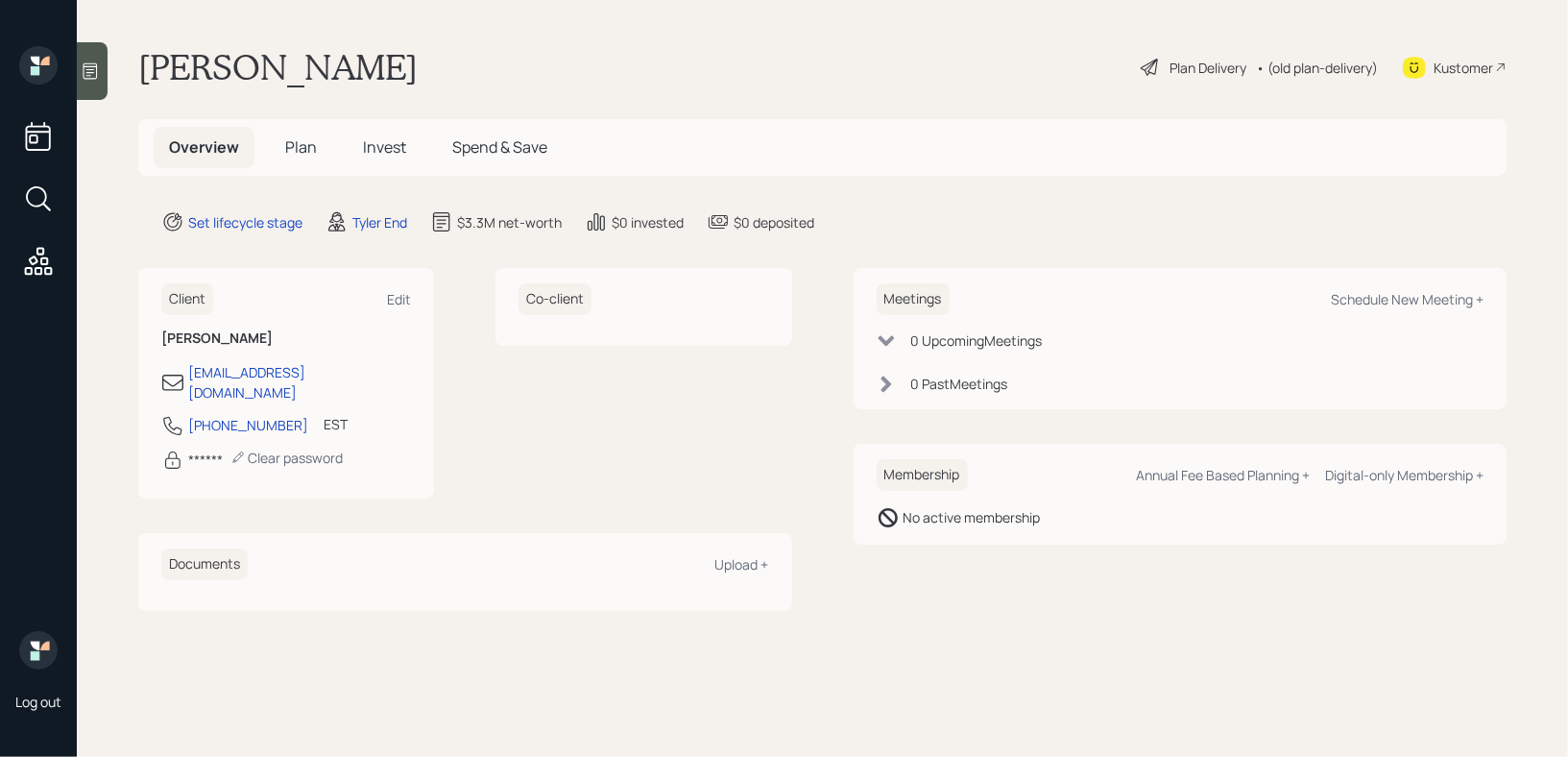 click on "Kustomer" at bounding box center (1463, 67) 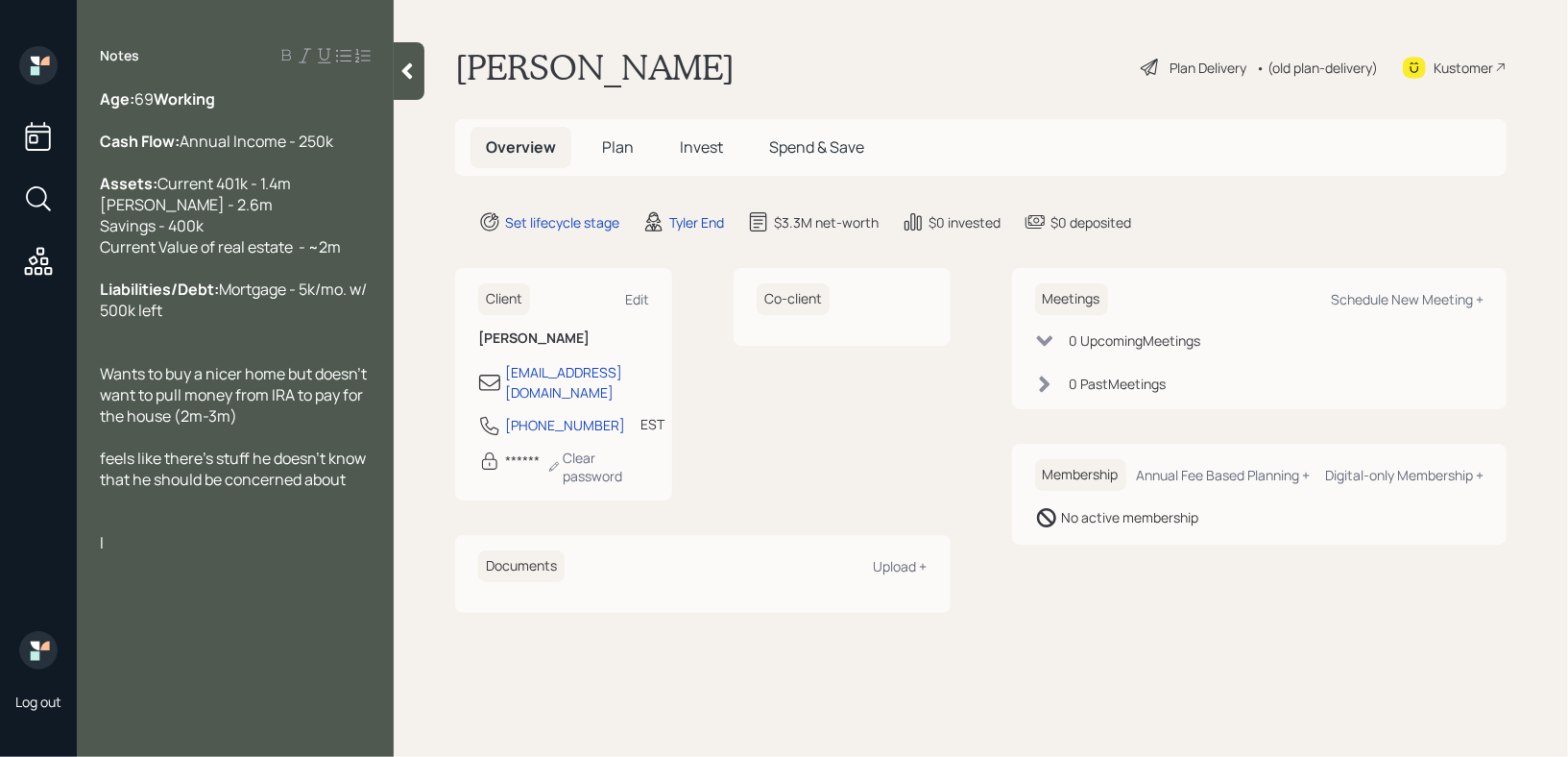 type 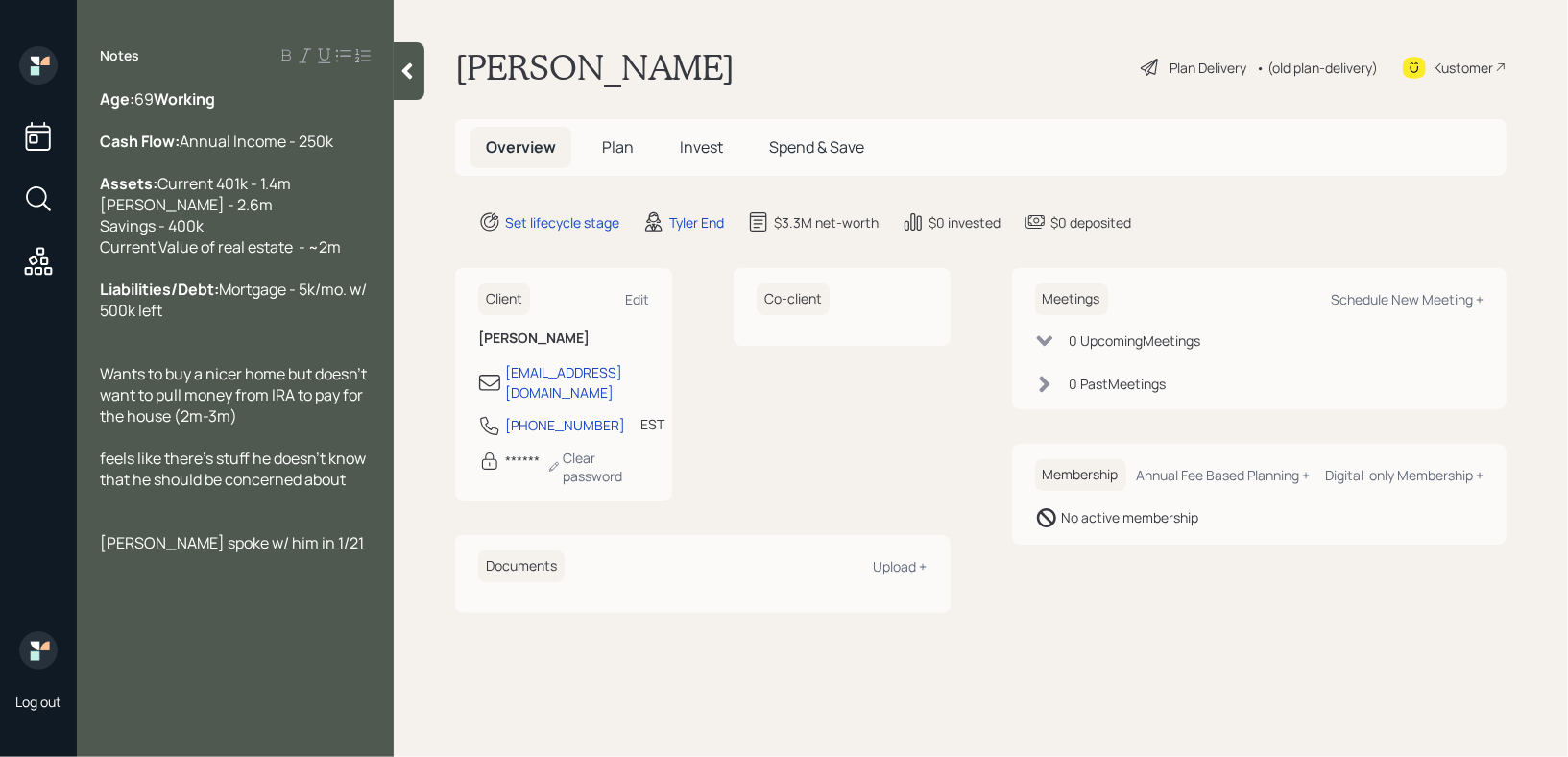 click at bounding box center (235, 522) 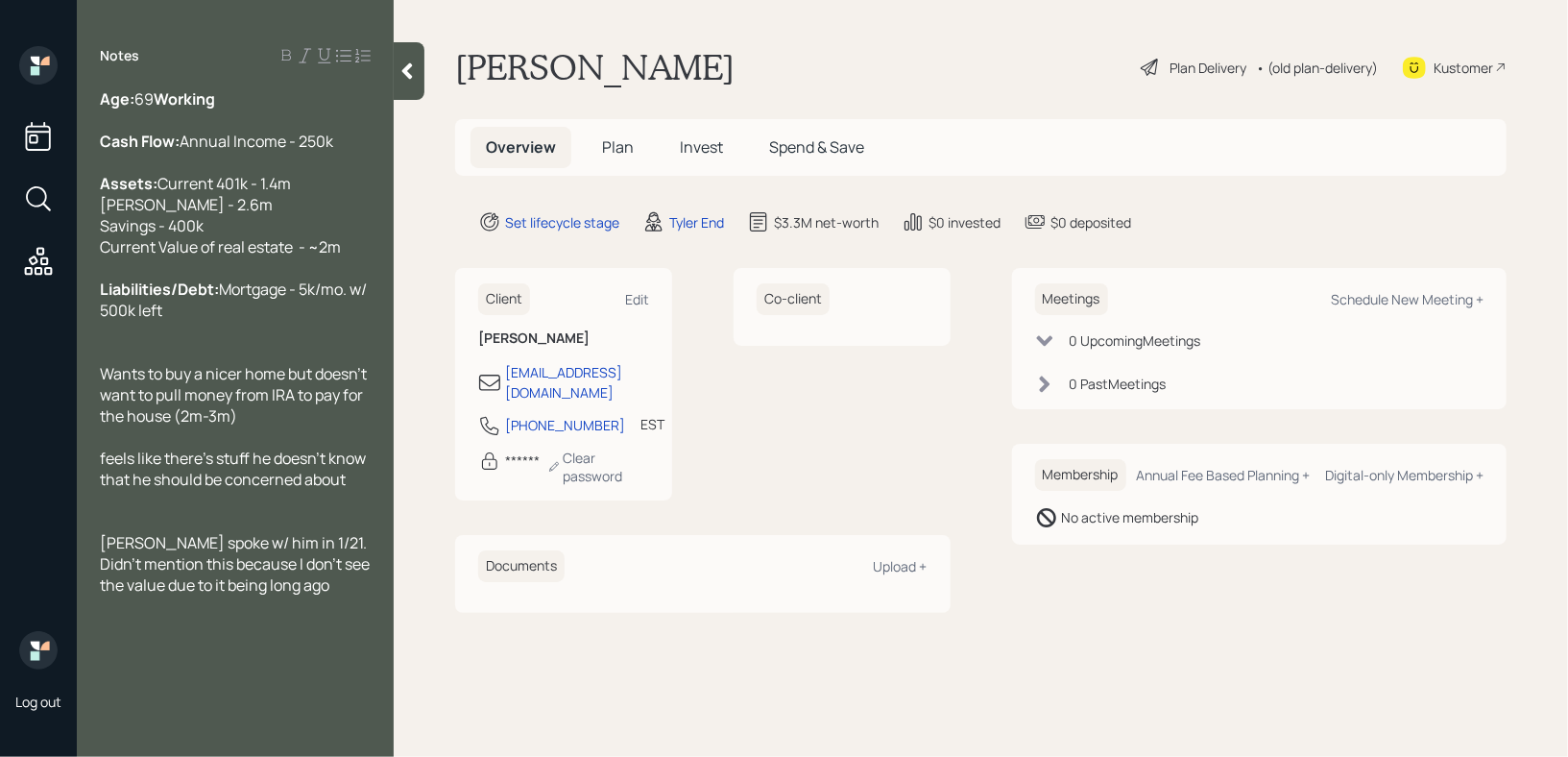 click on "feels like there's stuff he doesn't know that he should be concerned about" at bounding box center (234, 469) 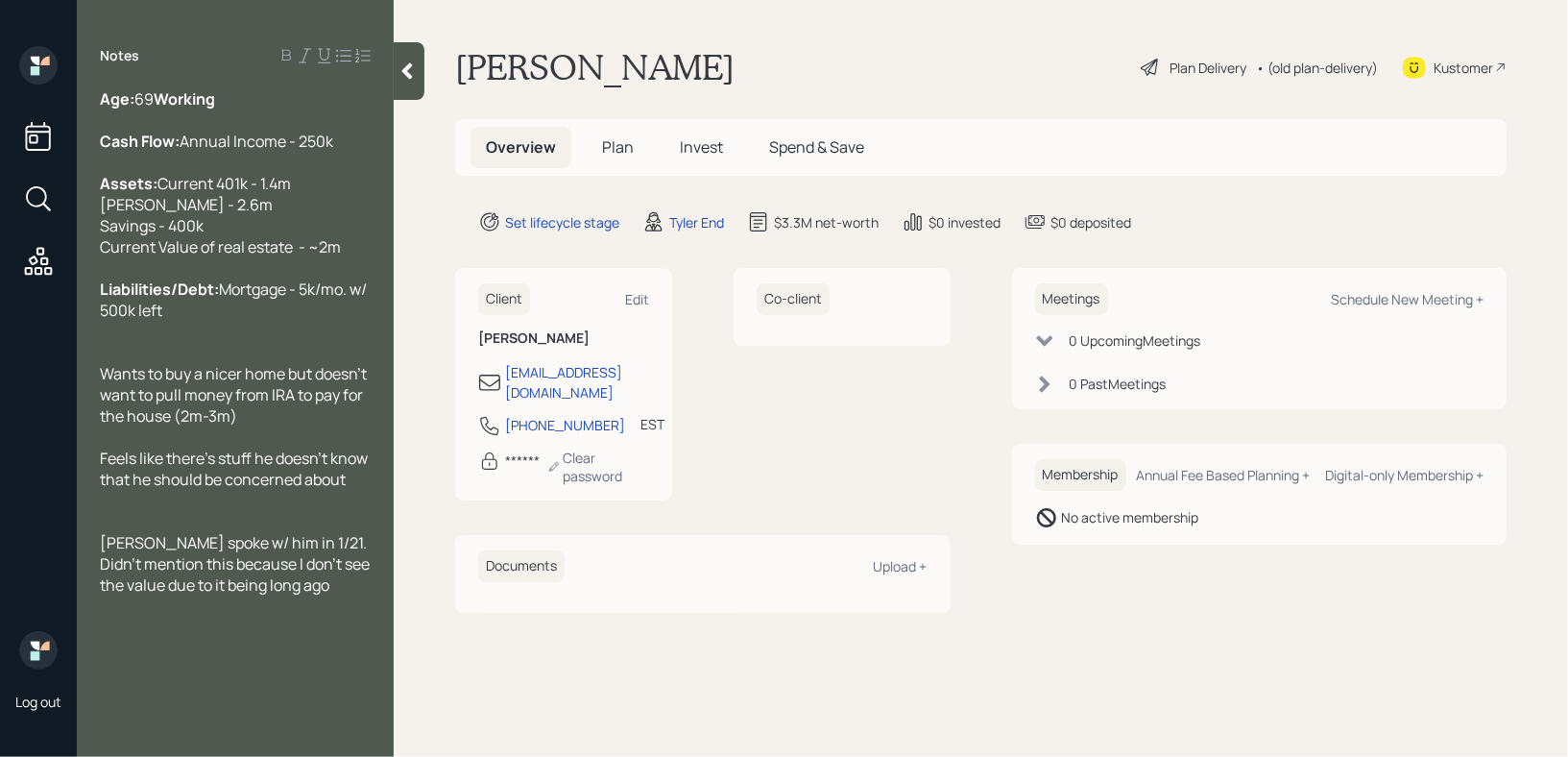 click on "Wants to buy a nicer home but doesn't want to pull money from IRA to pay for the house (2m-3m)" at bounding box center (235, 395) 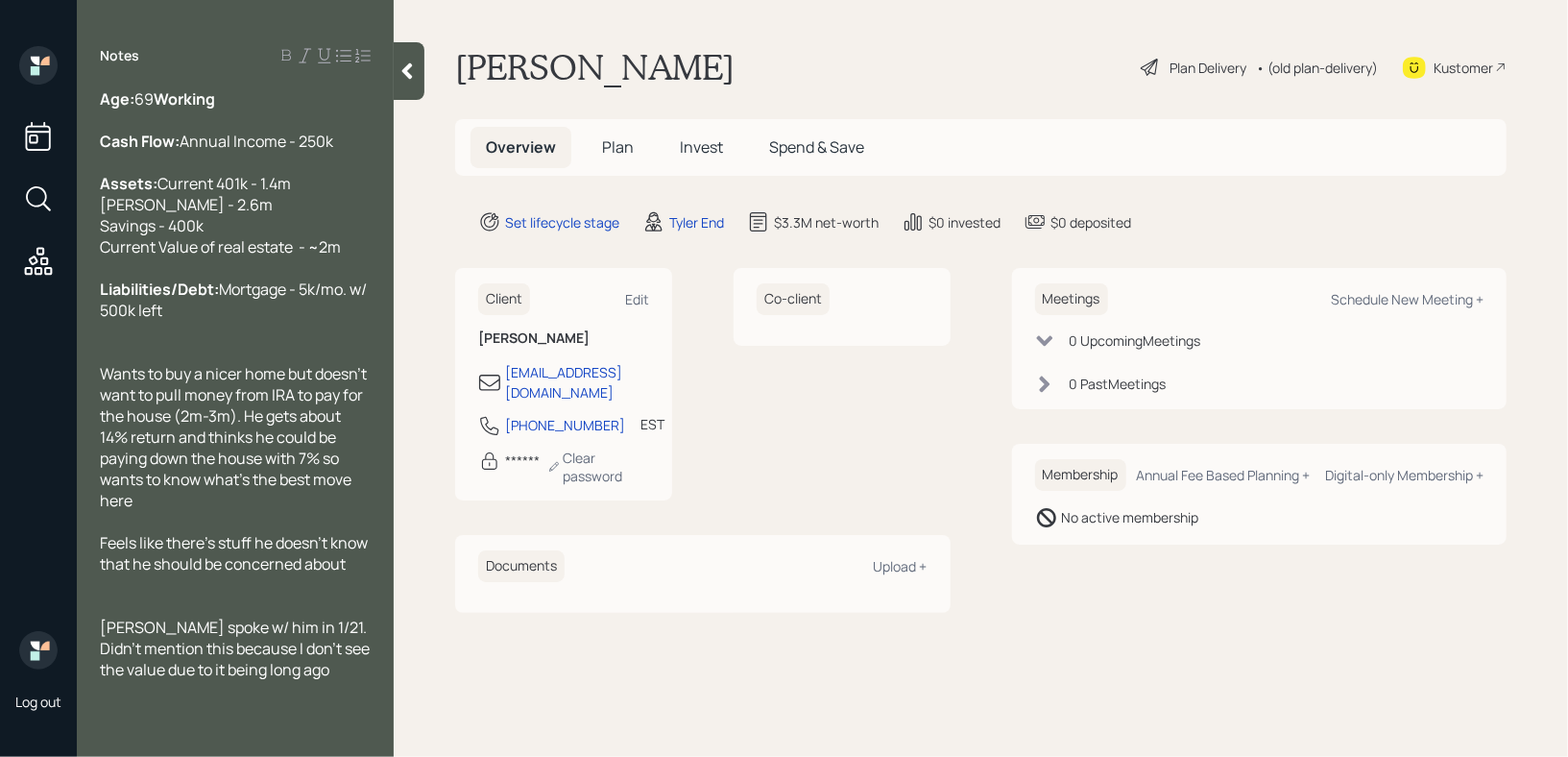 click at bounding box center (409, 71) 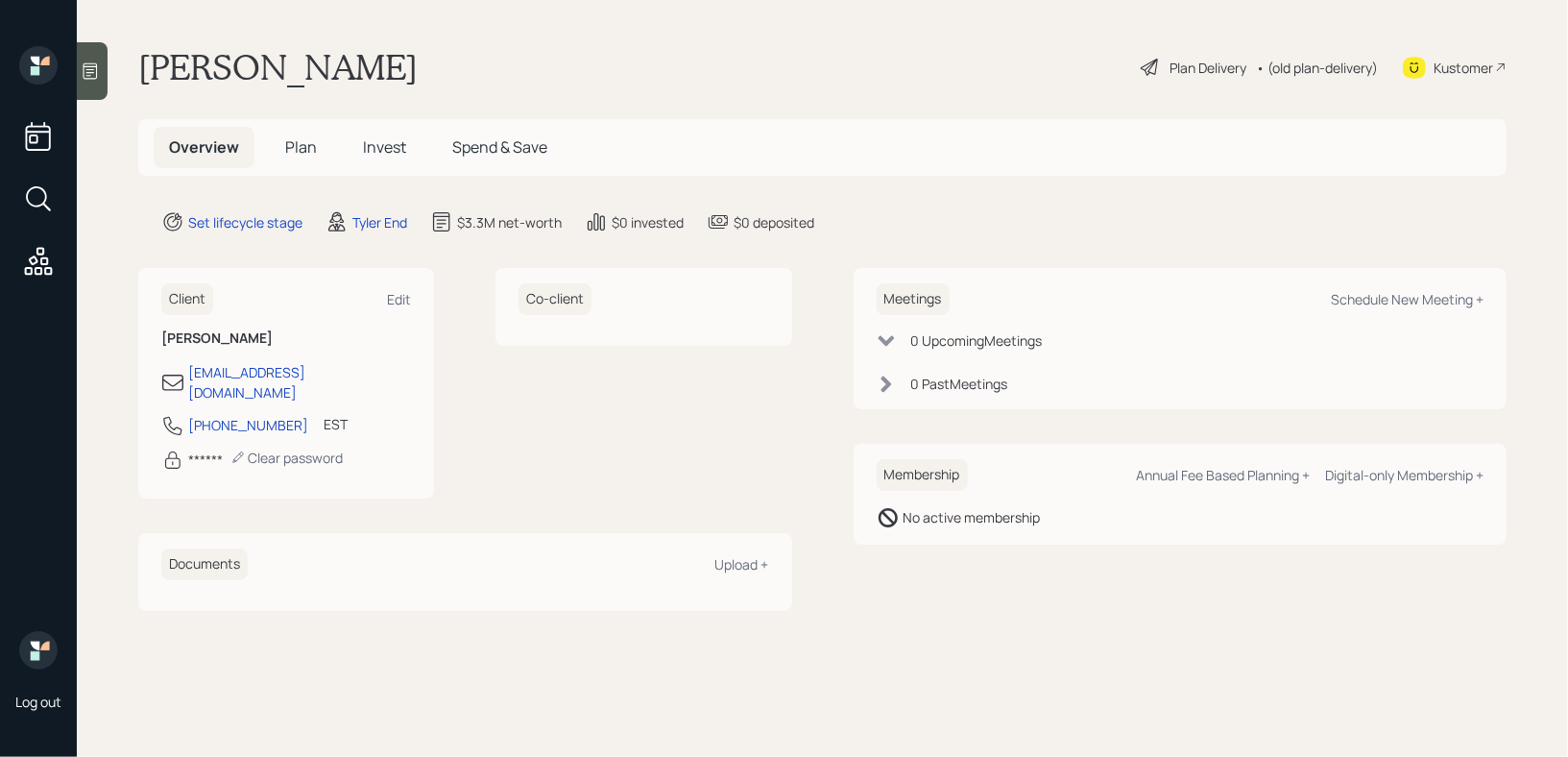 click 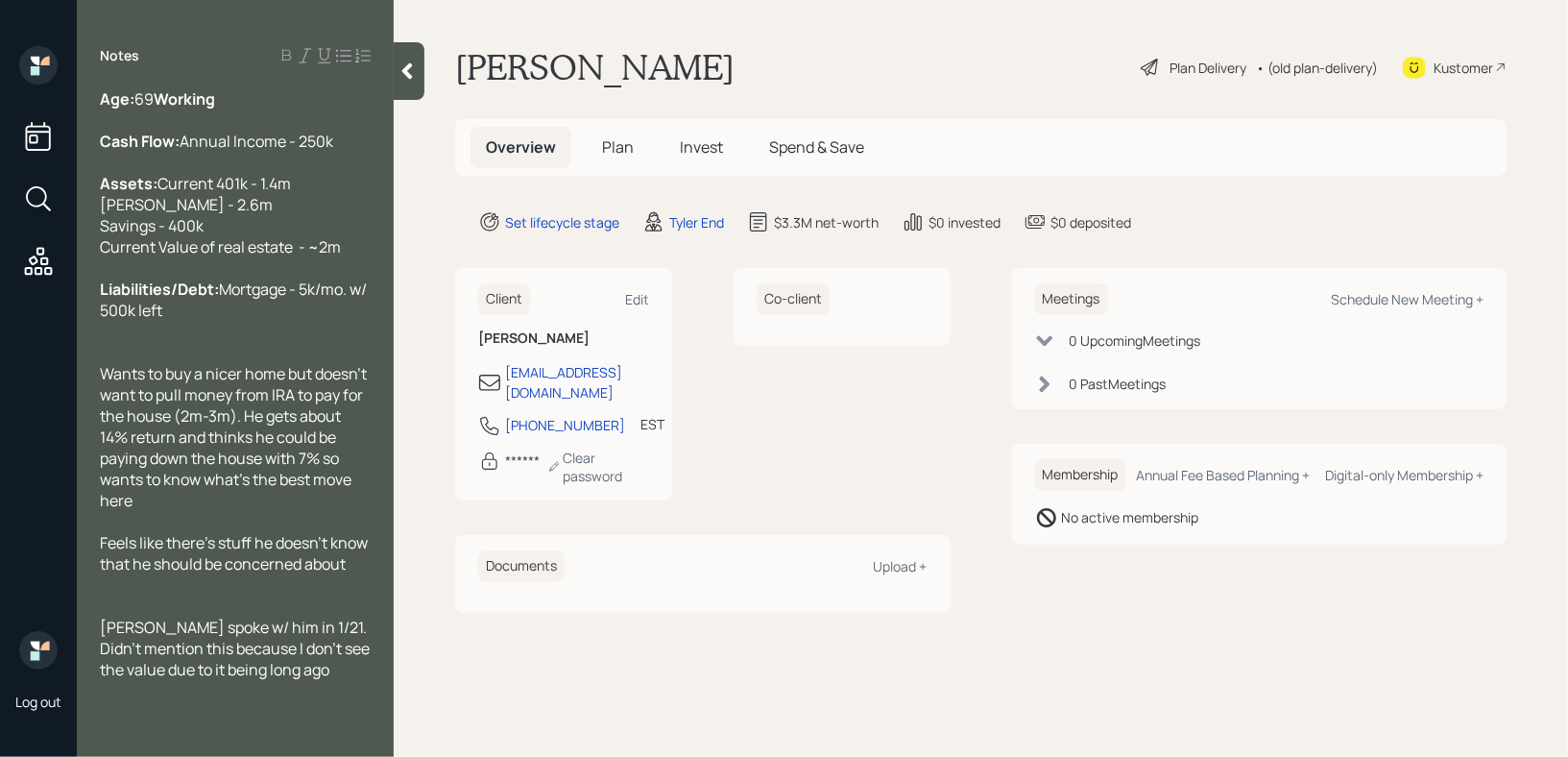 scroll, scrollTop: 15, scrollLeft: 0, axis: vertical 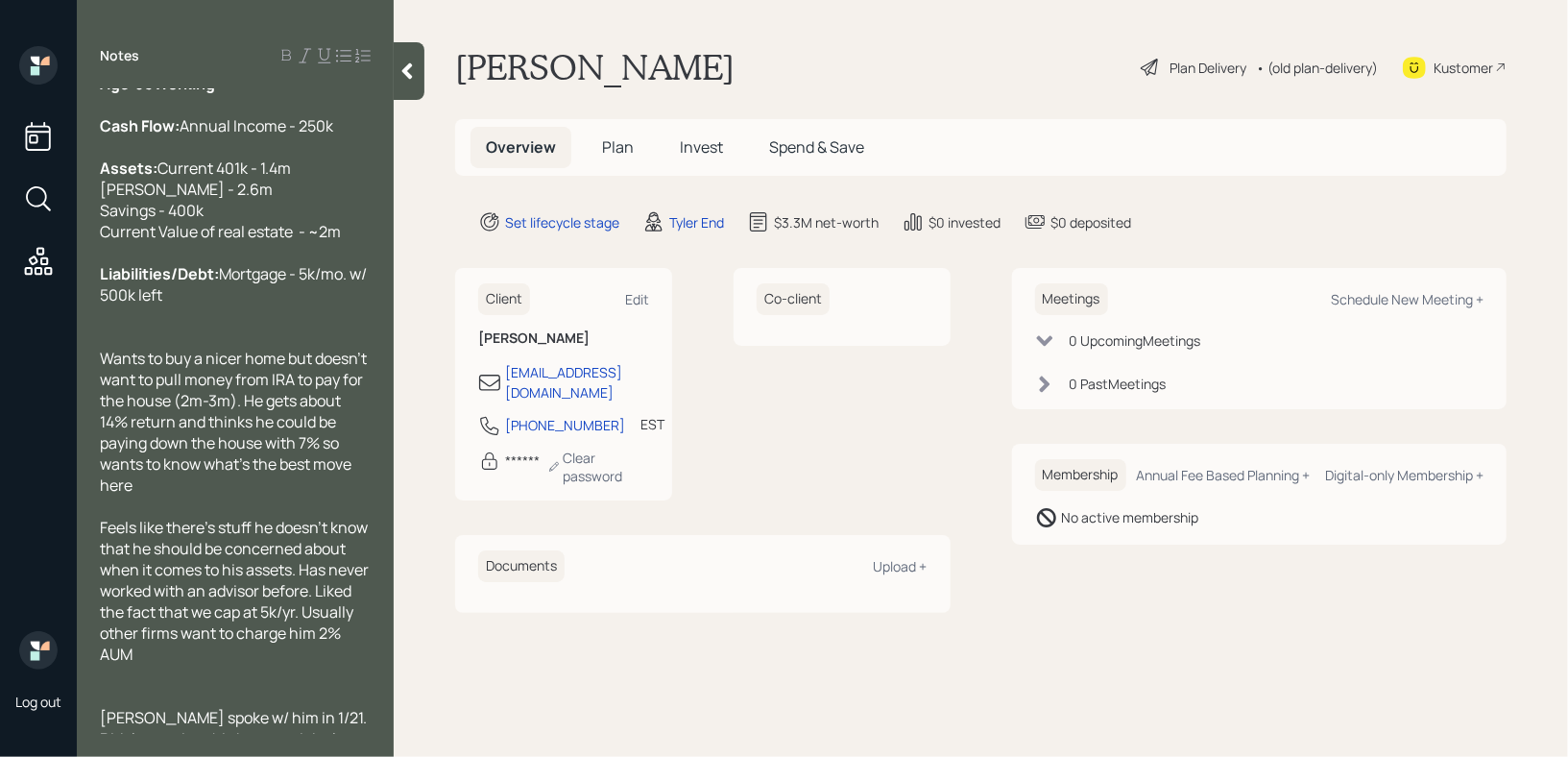 click on "Age:  69
Working Cash Flow:
Annual Income - 250k Assets:
Current 401k - 1.4m
Roth IRA - 2.6m
Savings - 400k
Current Value of real estate  - ~2m Liabilities/Debt:
Mortgage - 5k/mo. w/ 500k left Wants to buy a nicer home but doesn't want to pull money from IRA to pay for the house (2m-3m). He gets about 14% return and thinks he could be paying down the house with 7% so wants to know what's the best move here Feels like there's stuff he doesn't know that he should be concerned about when it comes to his assets. Has never worked with an advisor before. Liked the fact that we cap at 5k/yr. Usually other firms want to charge him 2% AUM Tyler spoke w/ him in 1/21. Didn't mention this because I don't see the value due to it being long ago" at bounding box center (235, 411) 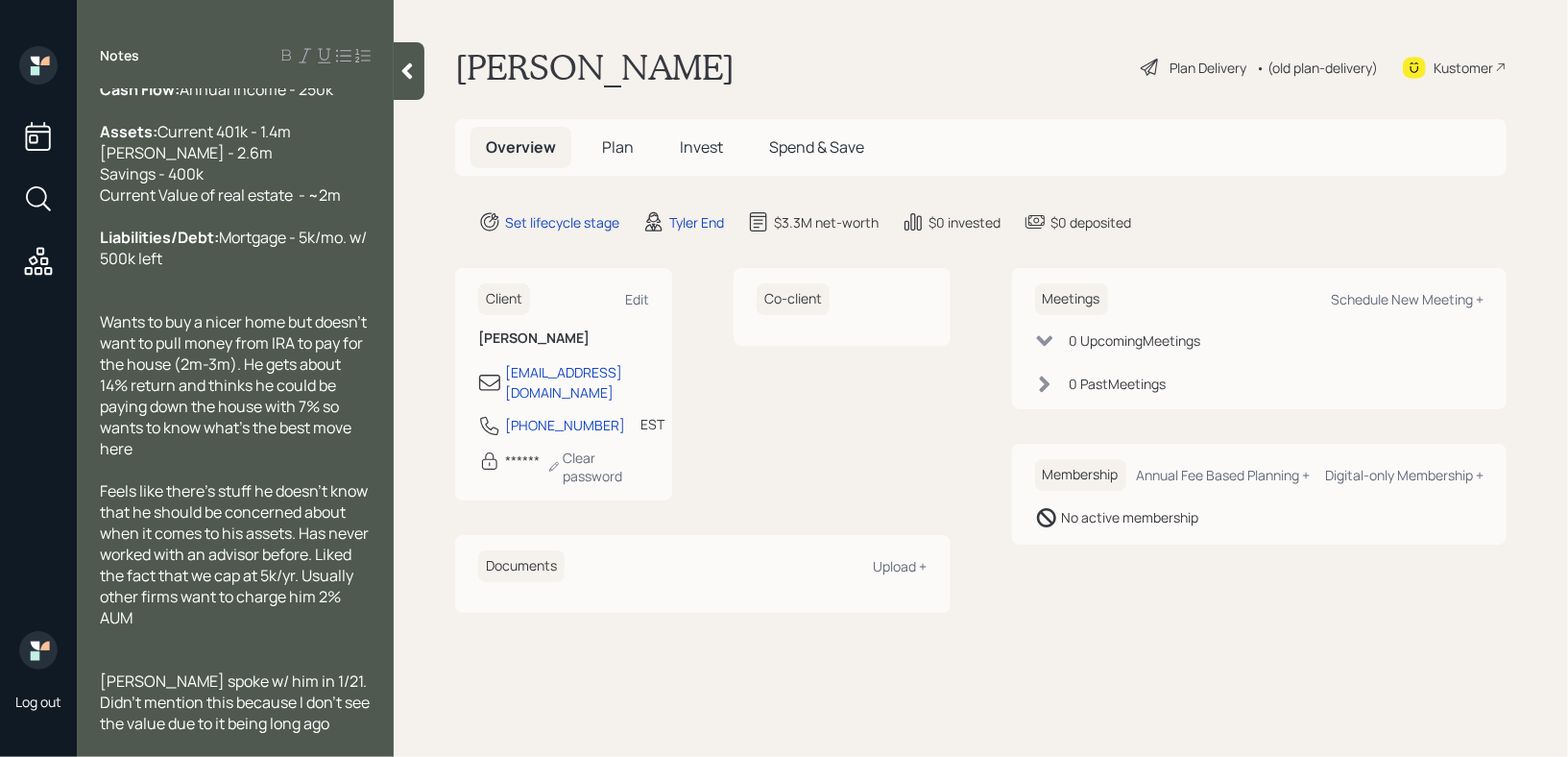 scroll, scrollTop: 122, scrollLeft: 0, axis: vertical 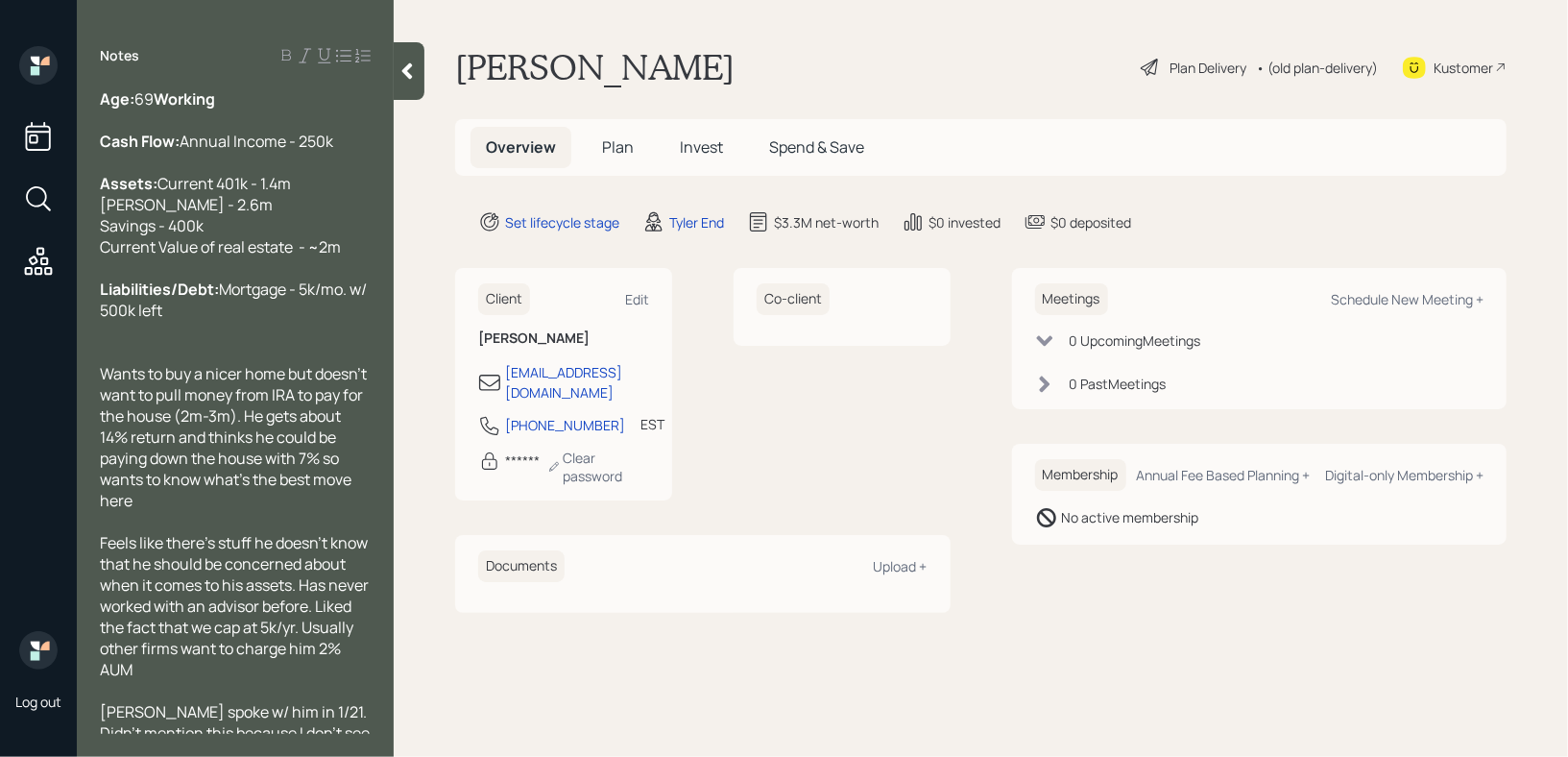 click at bounding box center (235, 353) 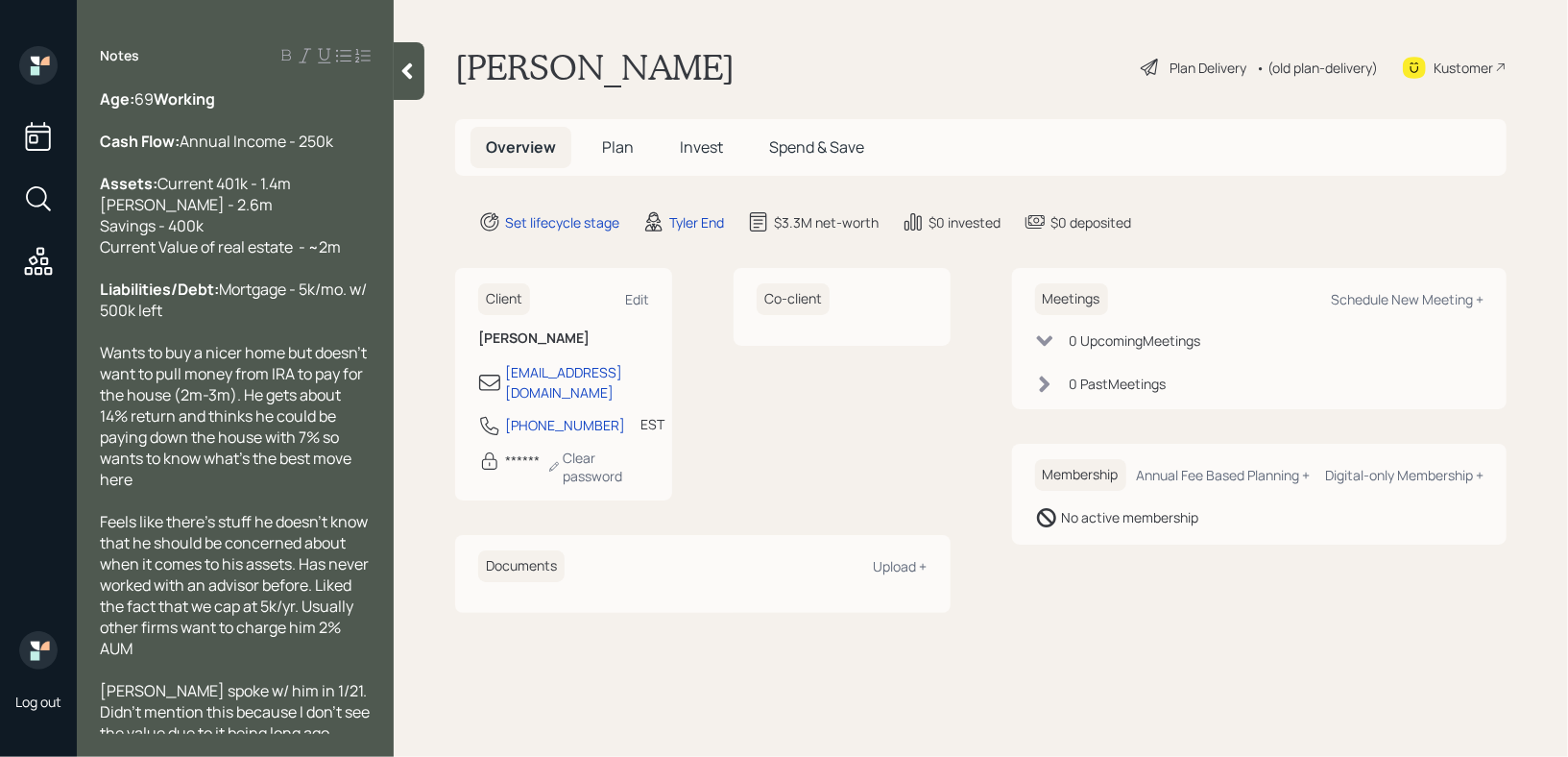 click 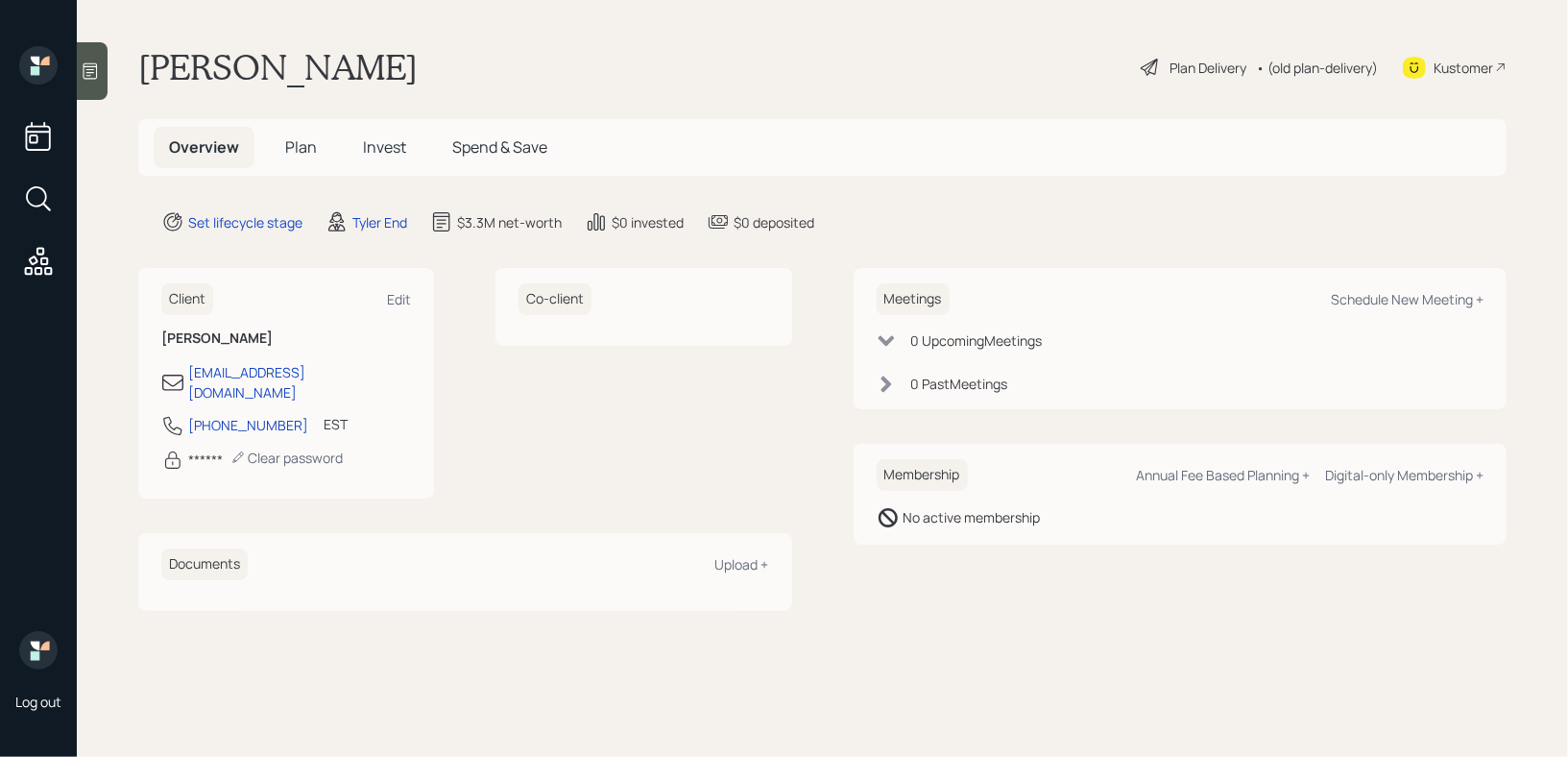 click at bounding box center [92, 71] 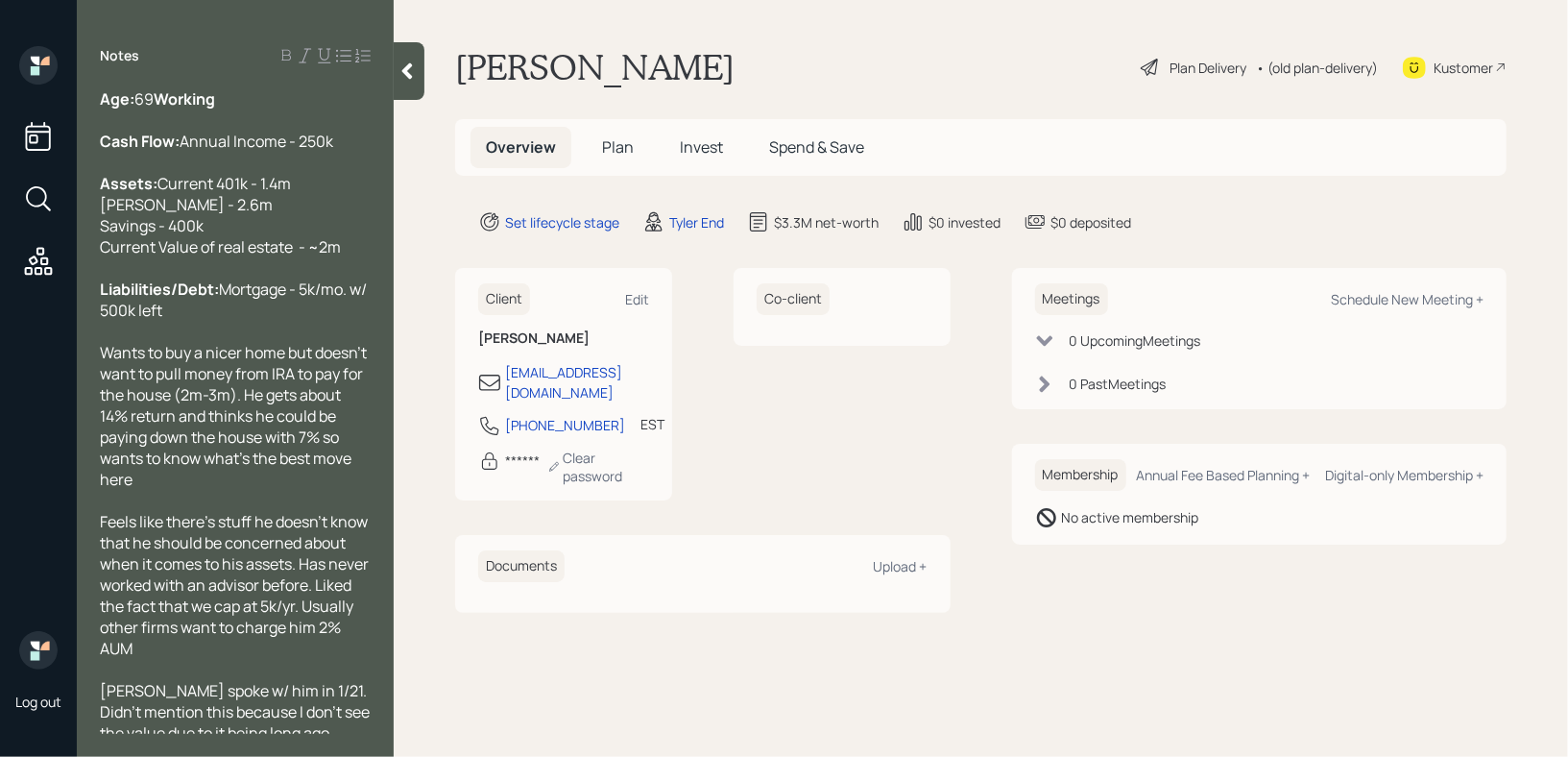 scroll, scrollTop: 80, scrollLeft: 0, axis: vertical 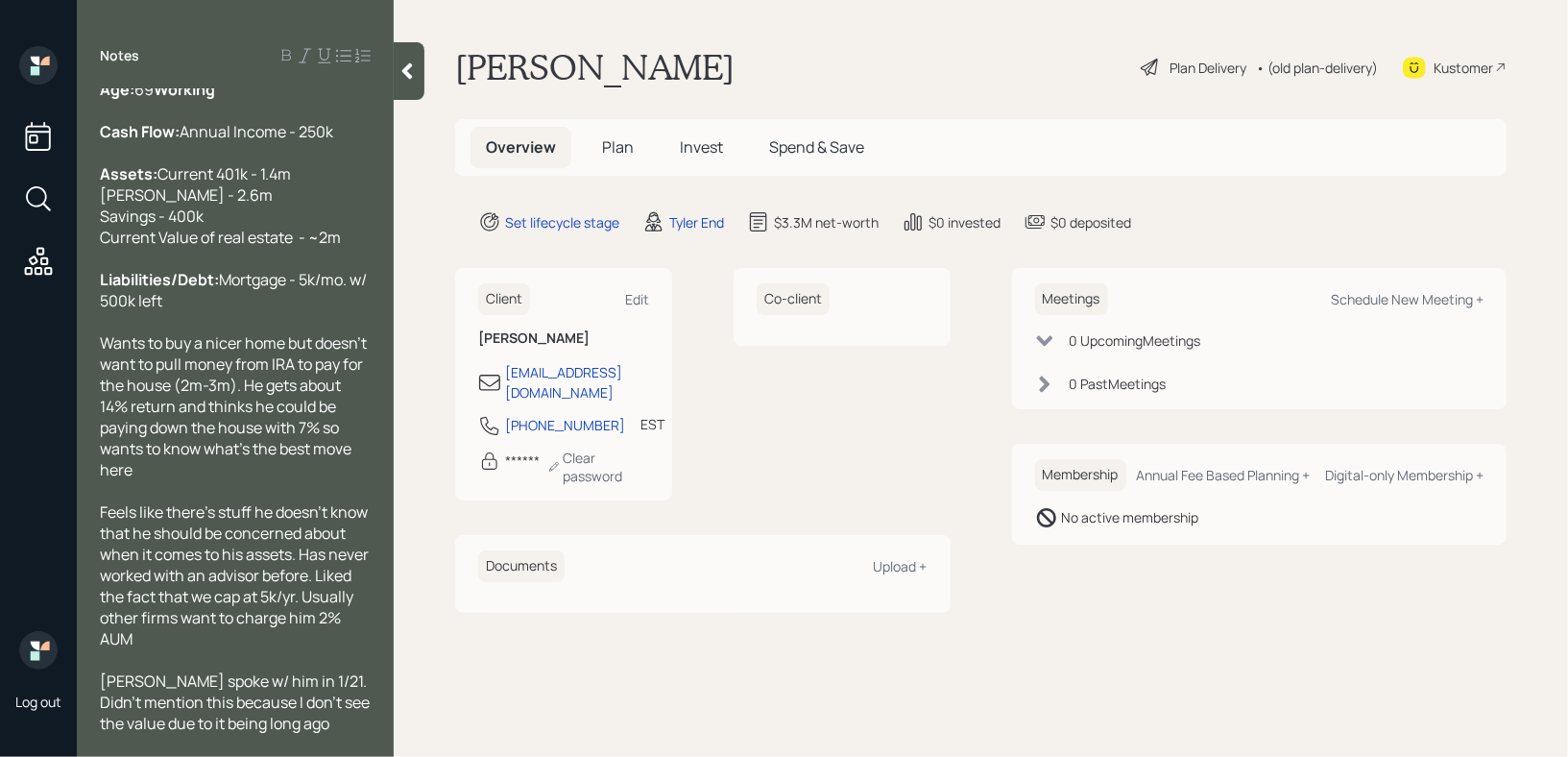 click at bounding box center (409, 71) 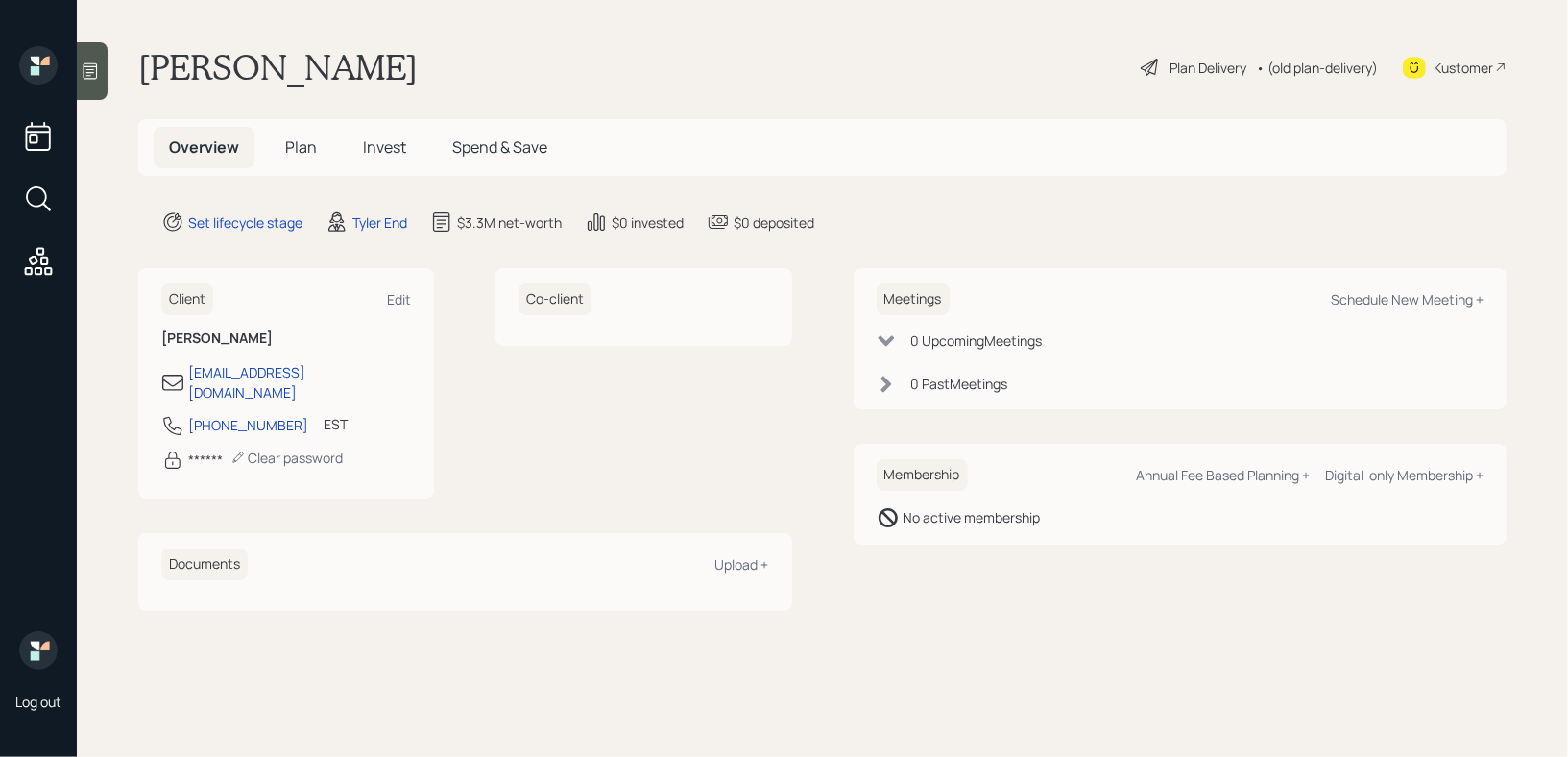 click on "Raymond Laughlin Plan Delivery • (old plan-delivery) Kustomer" at bounding box center (822, 67) 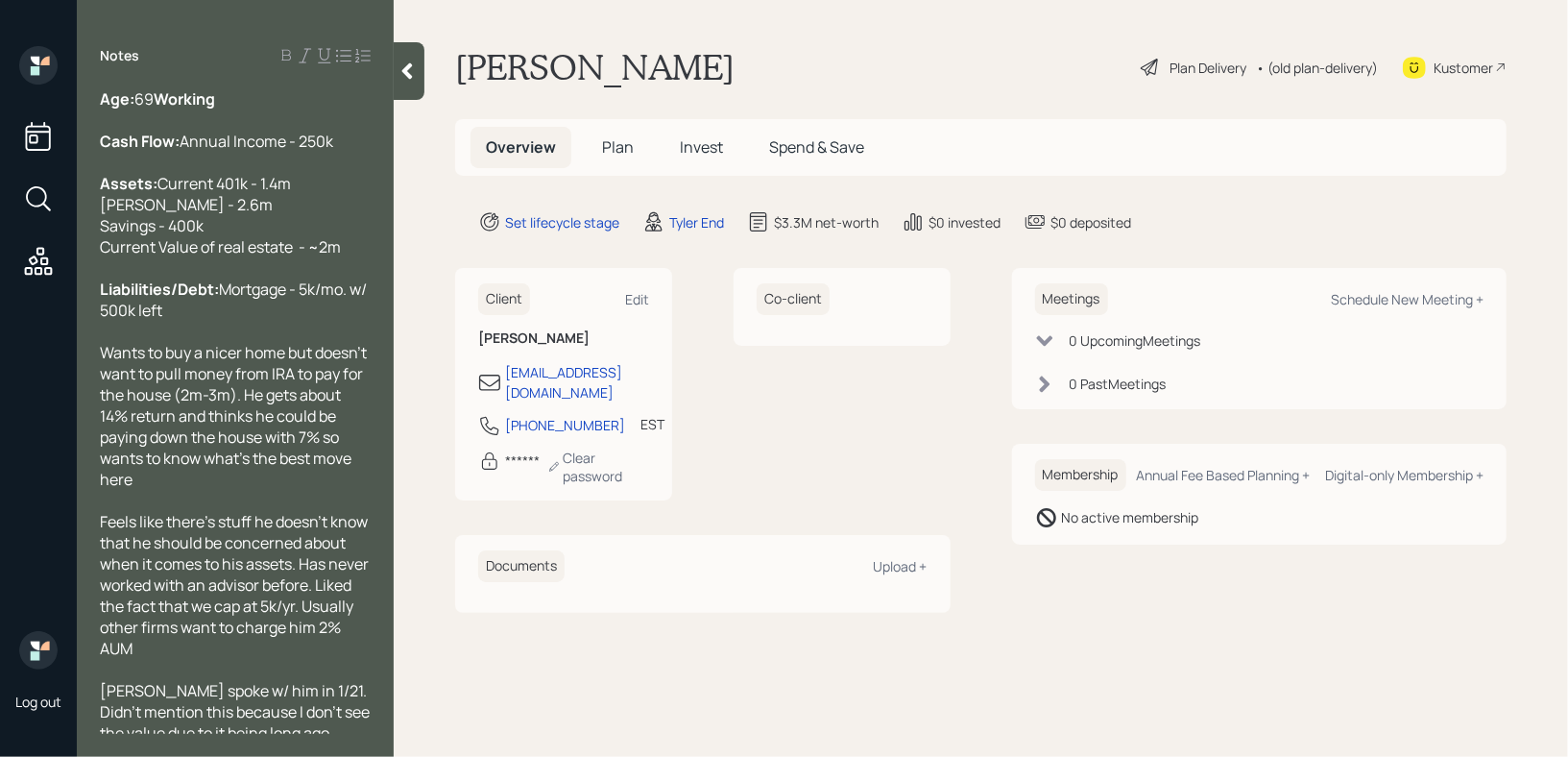 scroll, scrollTop: 80, scrollLeft: 0, axis: vertical 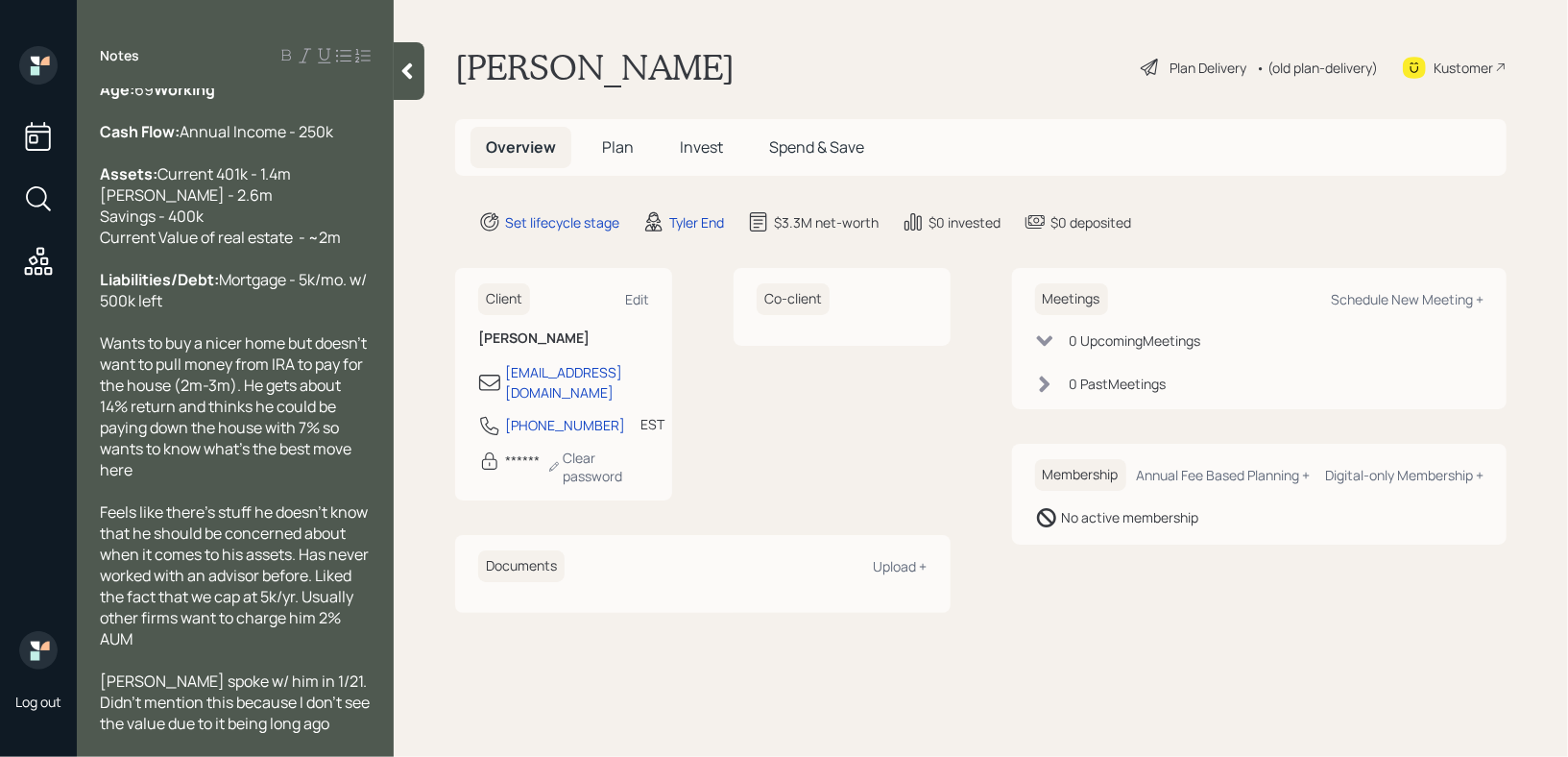 click on "Liabilities/Debt:
Mortgage - 5k/mo. w/ 500k left" at bounding box center [235, 290] 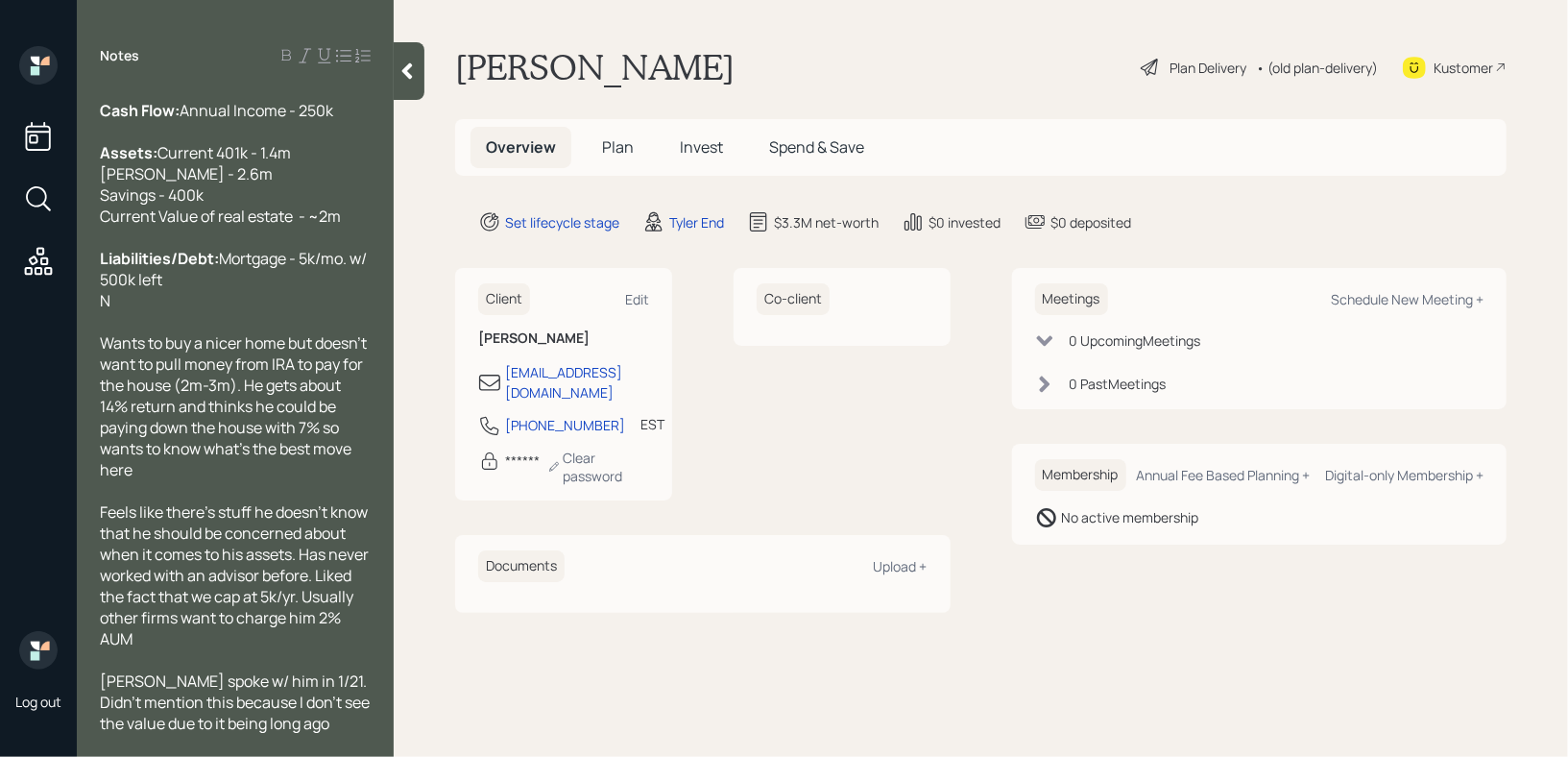 type 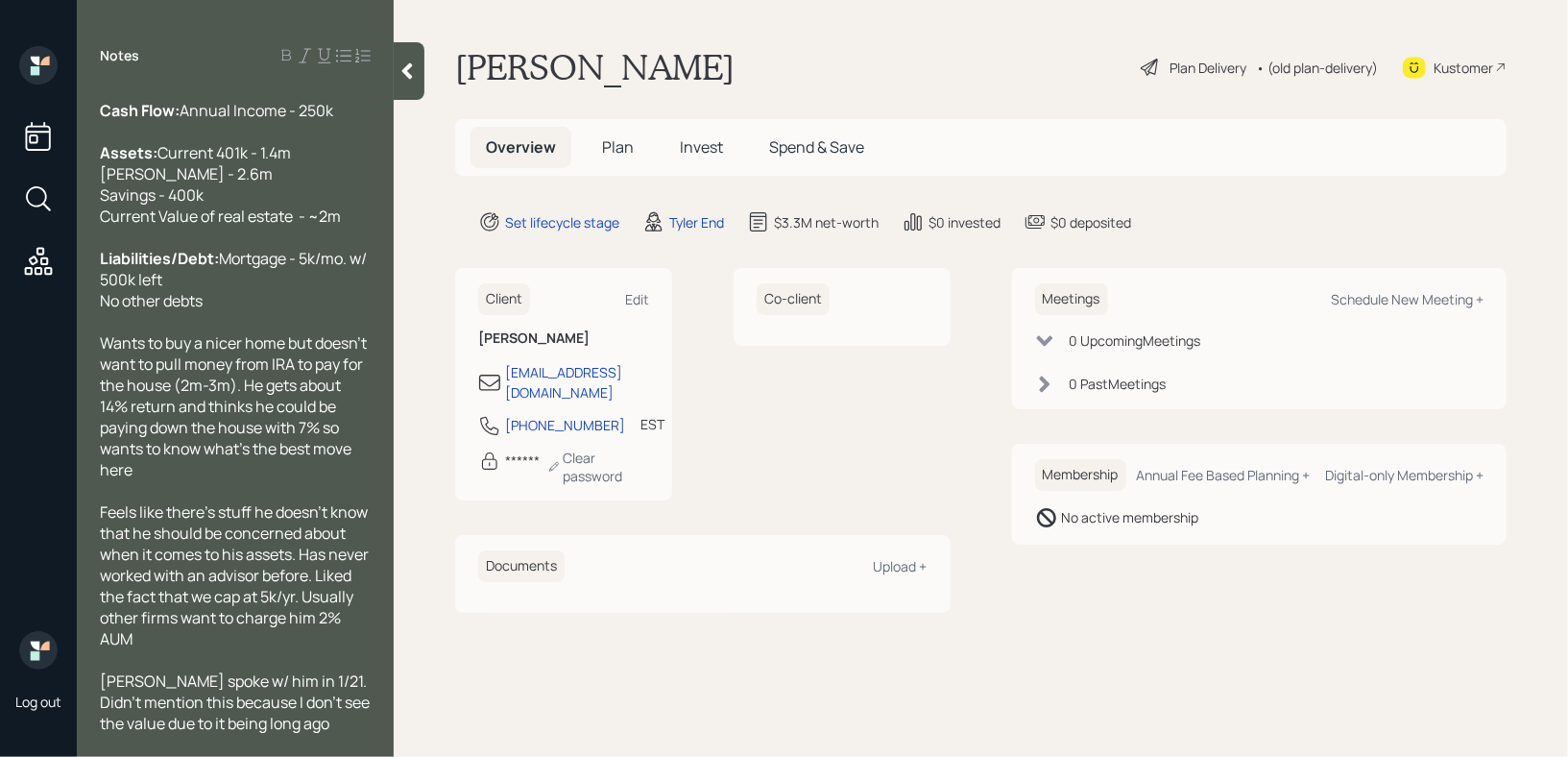 click on "Liabilities/Debt:
Mortgage - 5k/mo. w/ 500k left" at bounding box center [235, 269] 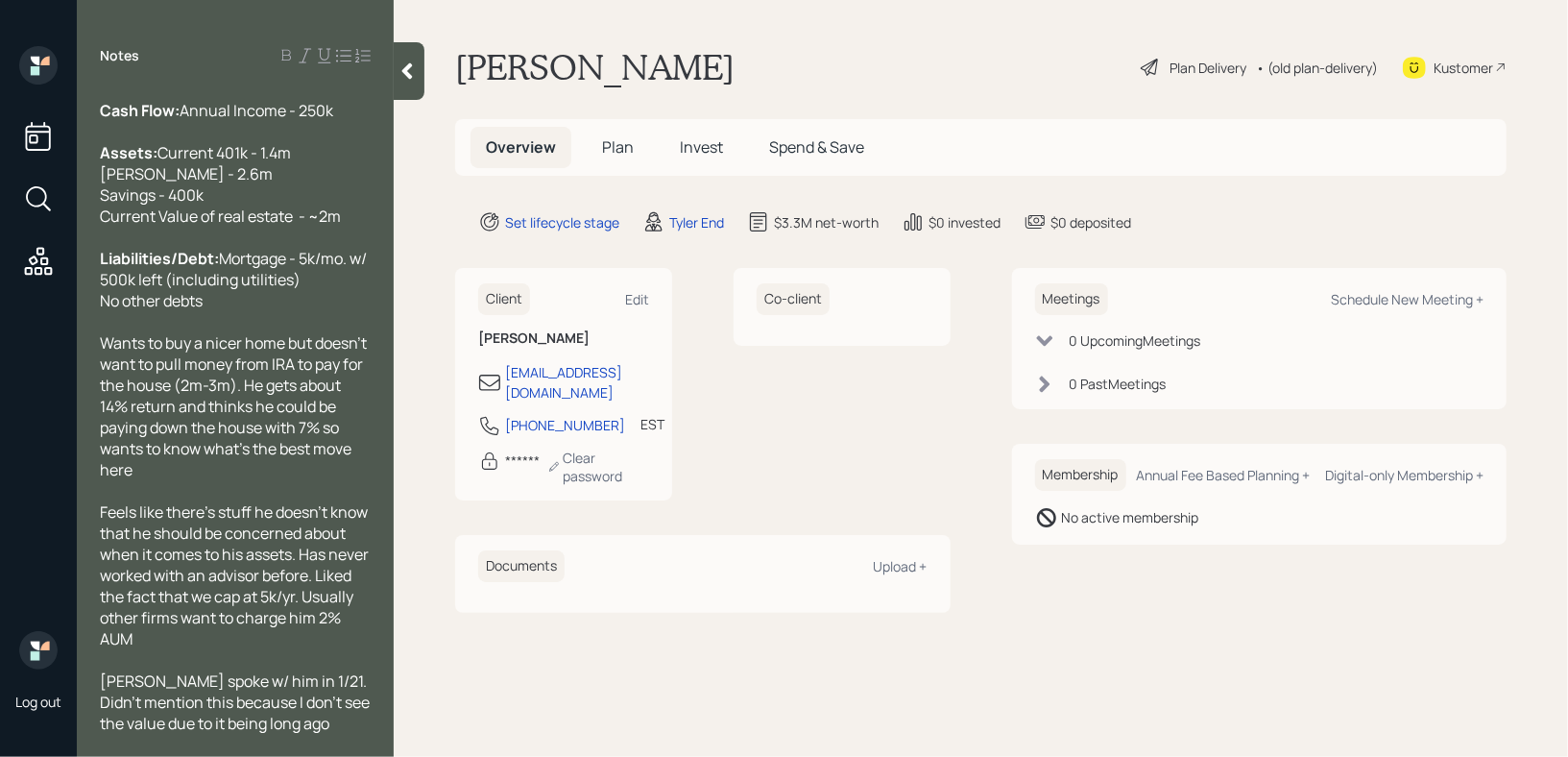 click on "No other debts" at bounding box center (235, 301) 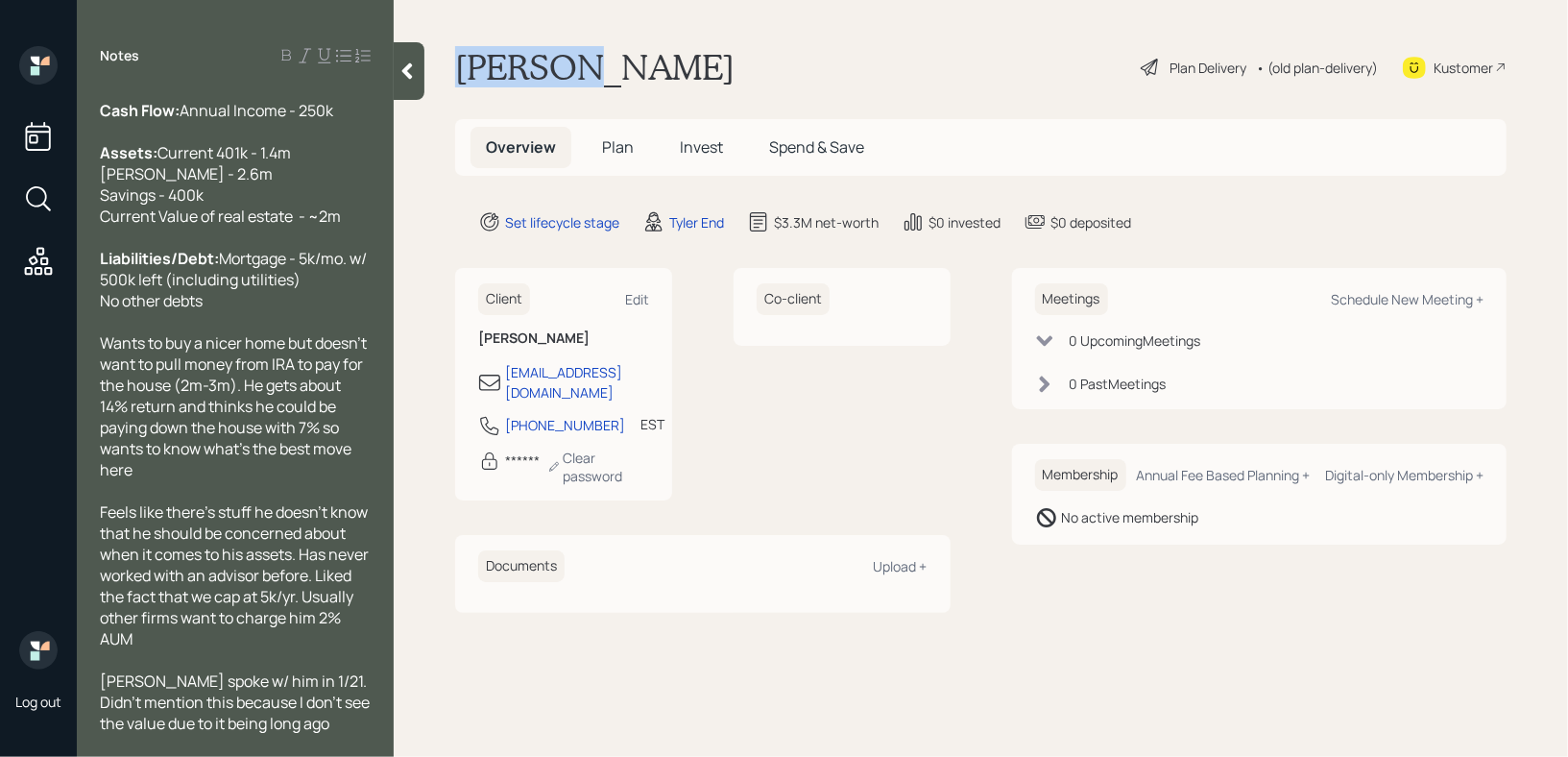 click on "Raymond Laughlin Plan Delivery • (old plan-delivery) Kustomer Overview Plan Invest Spend & Save Set lifecycle stage Tyler End $3.3M net-worth $0 invested $0 deposited Client Edit Raymond Laughlin raylaughlin1@gmail.com 508-509-2652 EST Currently 6:42 PM ****** Clear password Co-client Documents Upload + Meetings Schedule New Meeting + 0   Upcoming  Meeting s 0   Past  Meeting s Membership Annual Fee Based Planning + Digital-only Membership + No active membership" at bounding box center [980, 378] 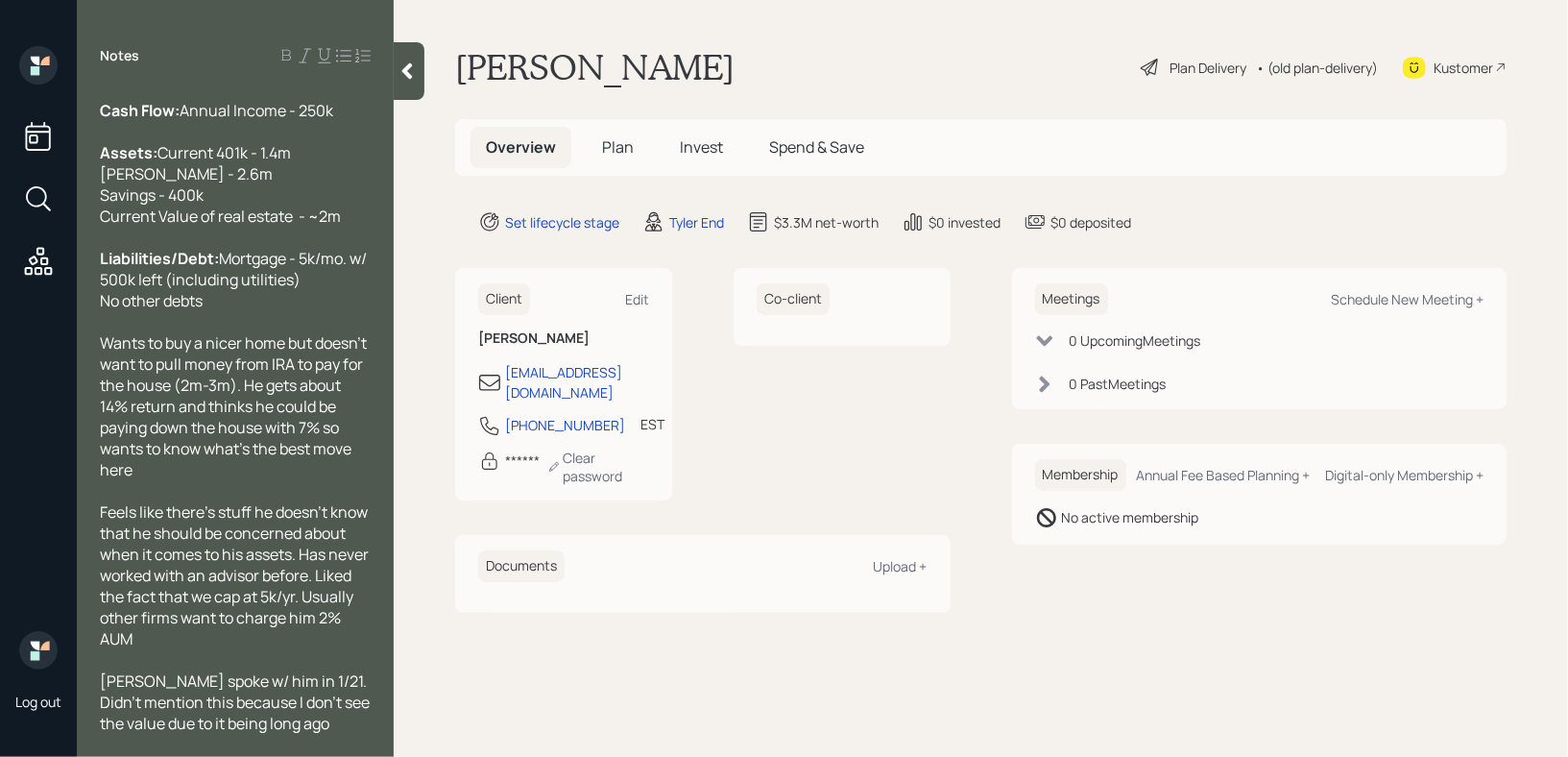 click on "Raymond Laughlin Plan Delivery • (old plan-delivery) Kustomer Overview Plan Invest Spend & Save Set lifecycle stage Tyler End $3.3M net-worth $0 invested $0 deposited Client Edit Raymond Laughlin raylaughlin1@gmail.com 508-509-2652 EST Currently 6:42 PM ****** Clear password Co-client Documents Upload + Meetings Schedule New Meeting + 0   Upcoming  Meeting s 0   Past  Meeting s Membership Annual Fee Based Planning + Digital-only Membership + No active membership" at bounding box center [980, 378] 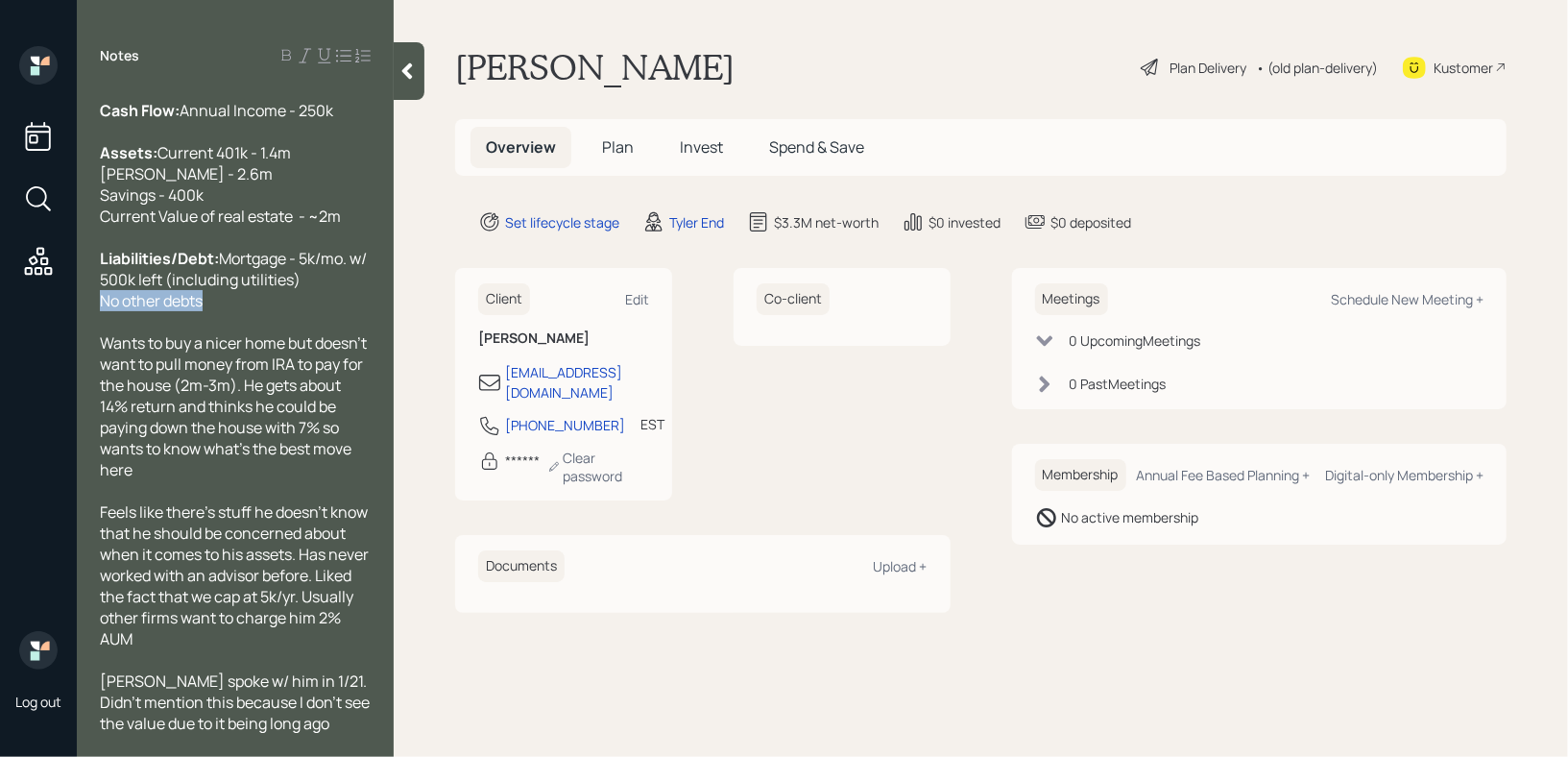 drag, startPoint x: 247, startPoint y: 334, endPoint x: 0, endPoint y: 334, distance: 247 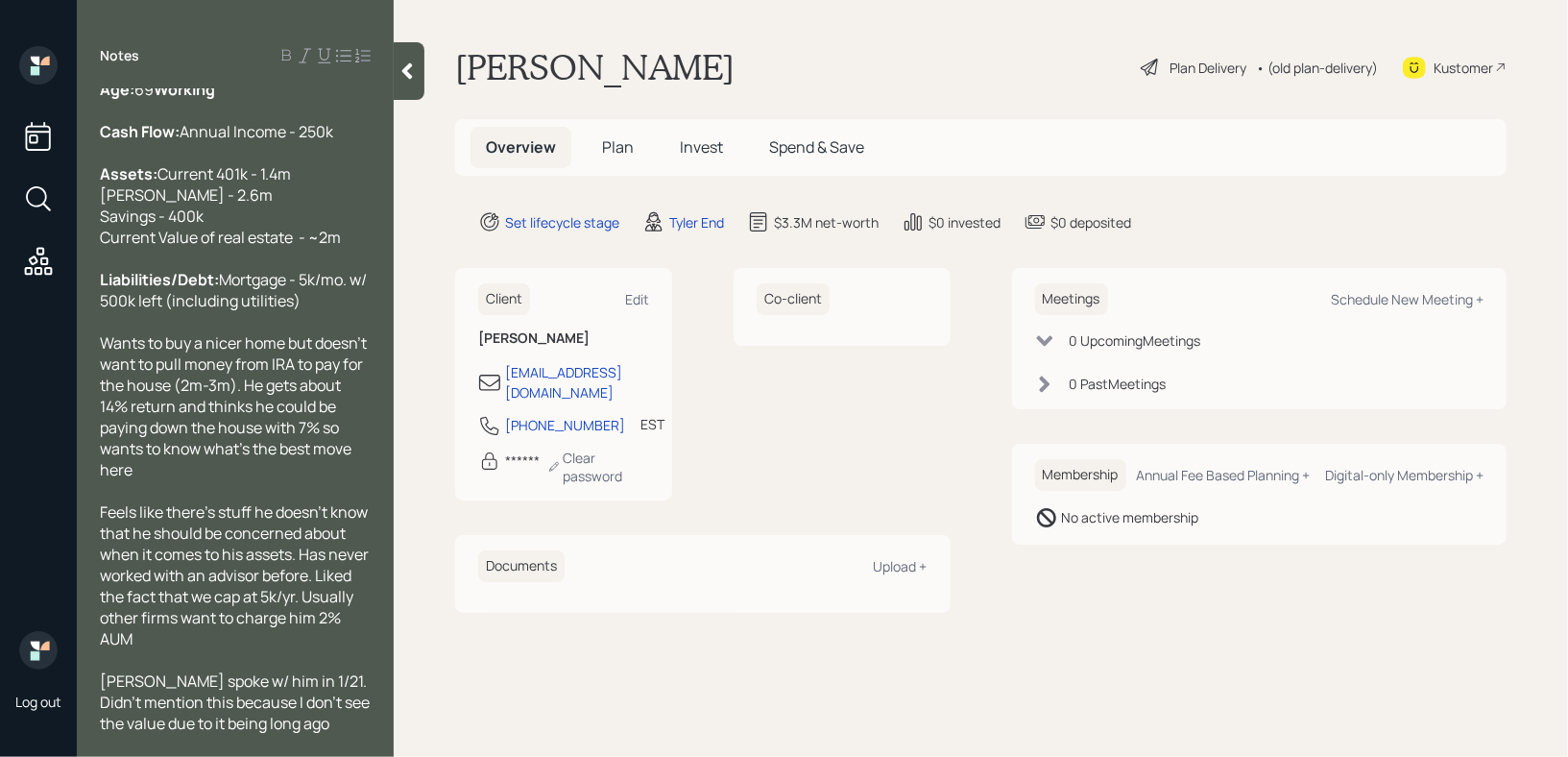 click at bounding box center (409, 71) 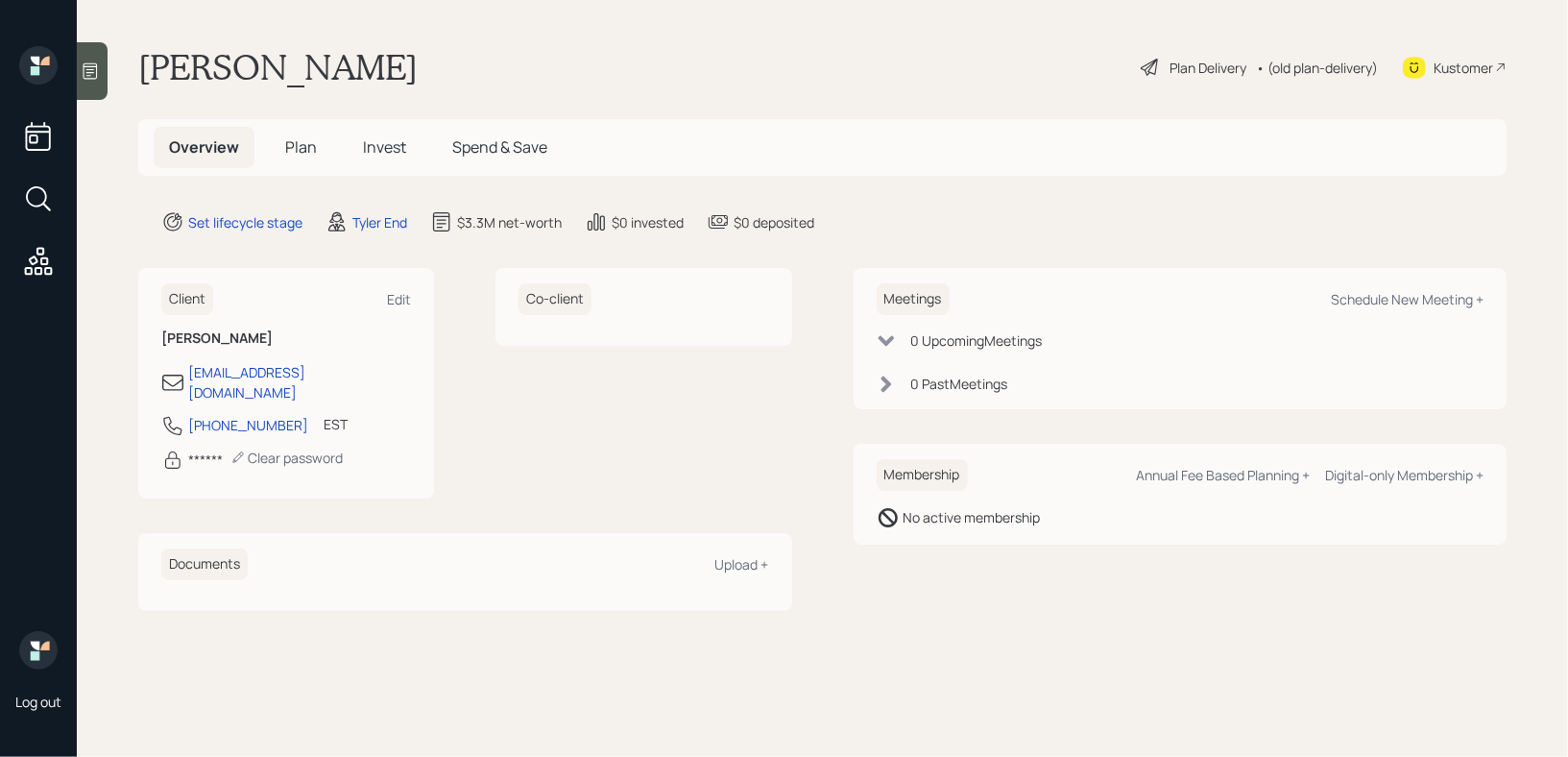 click on "Raymond Laughlin Plan Delivery • (old plan-delivery) Kustomer" at bounding box center (822, 67) 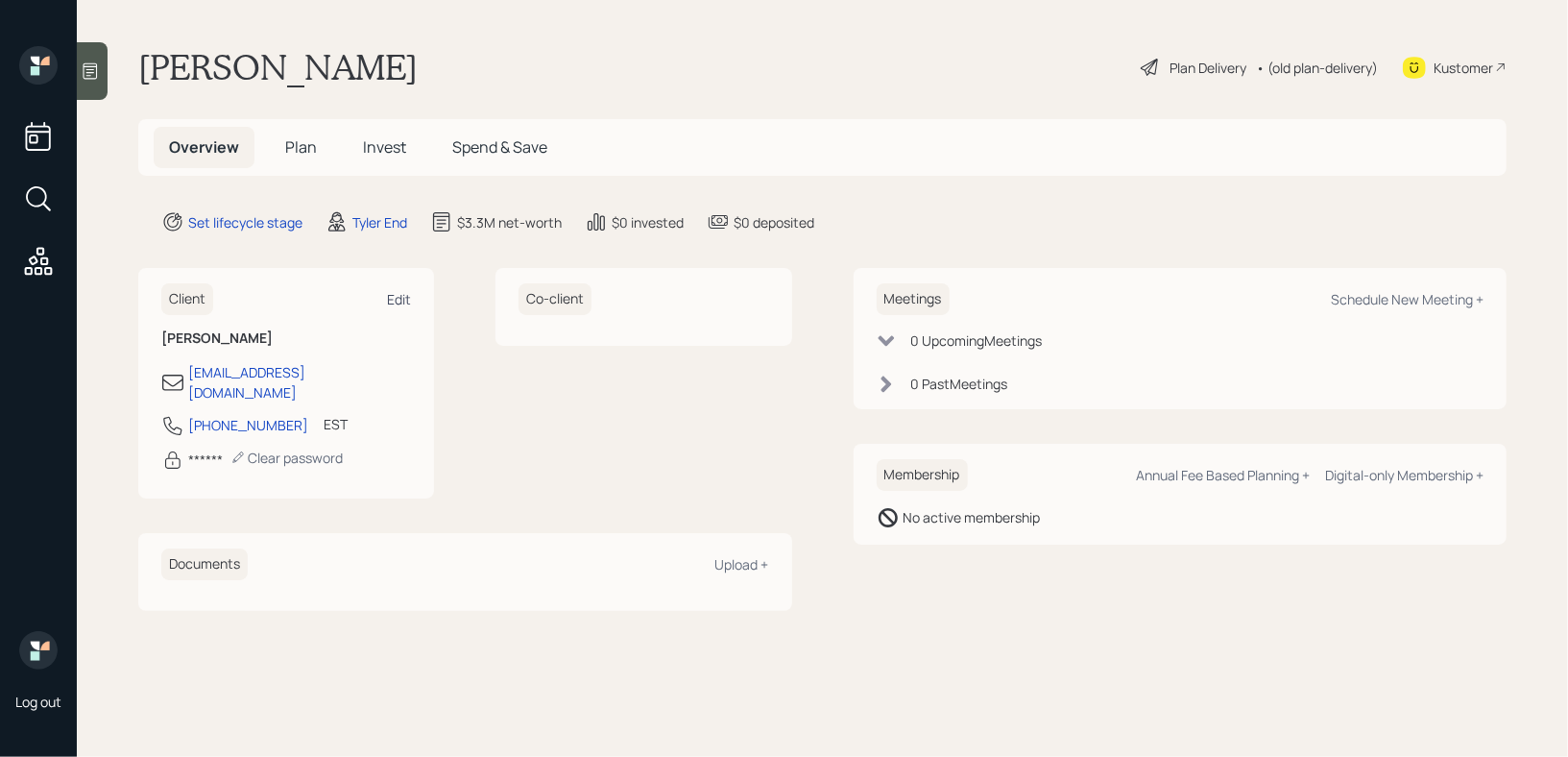 click on "Edit" at bounding box center (398, 299) 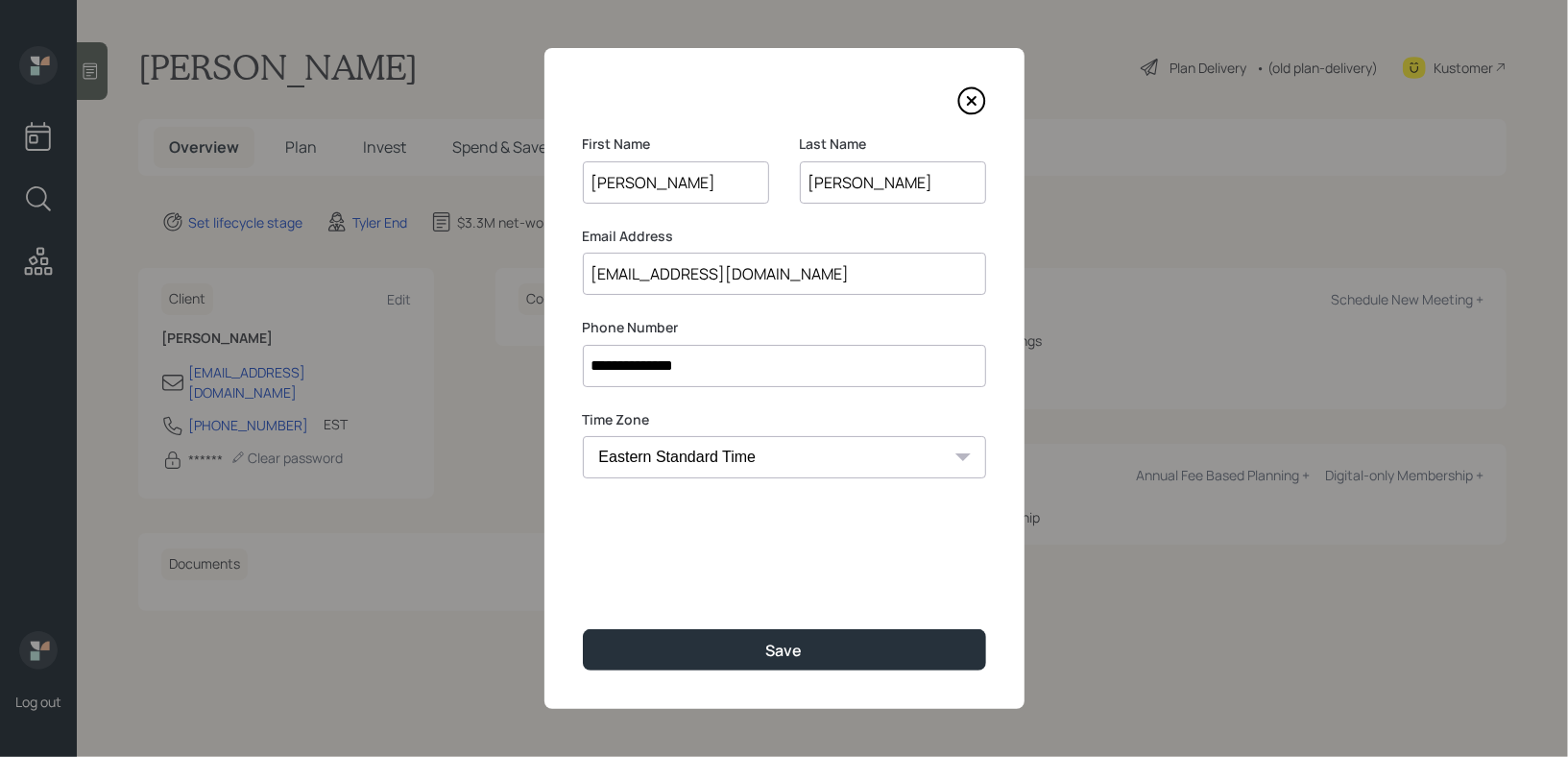 click on "Laughlin" at bounding box center [893, 183] 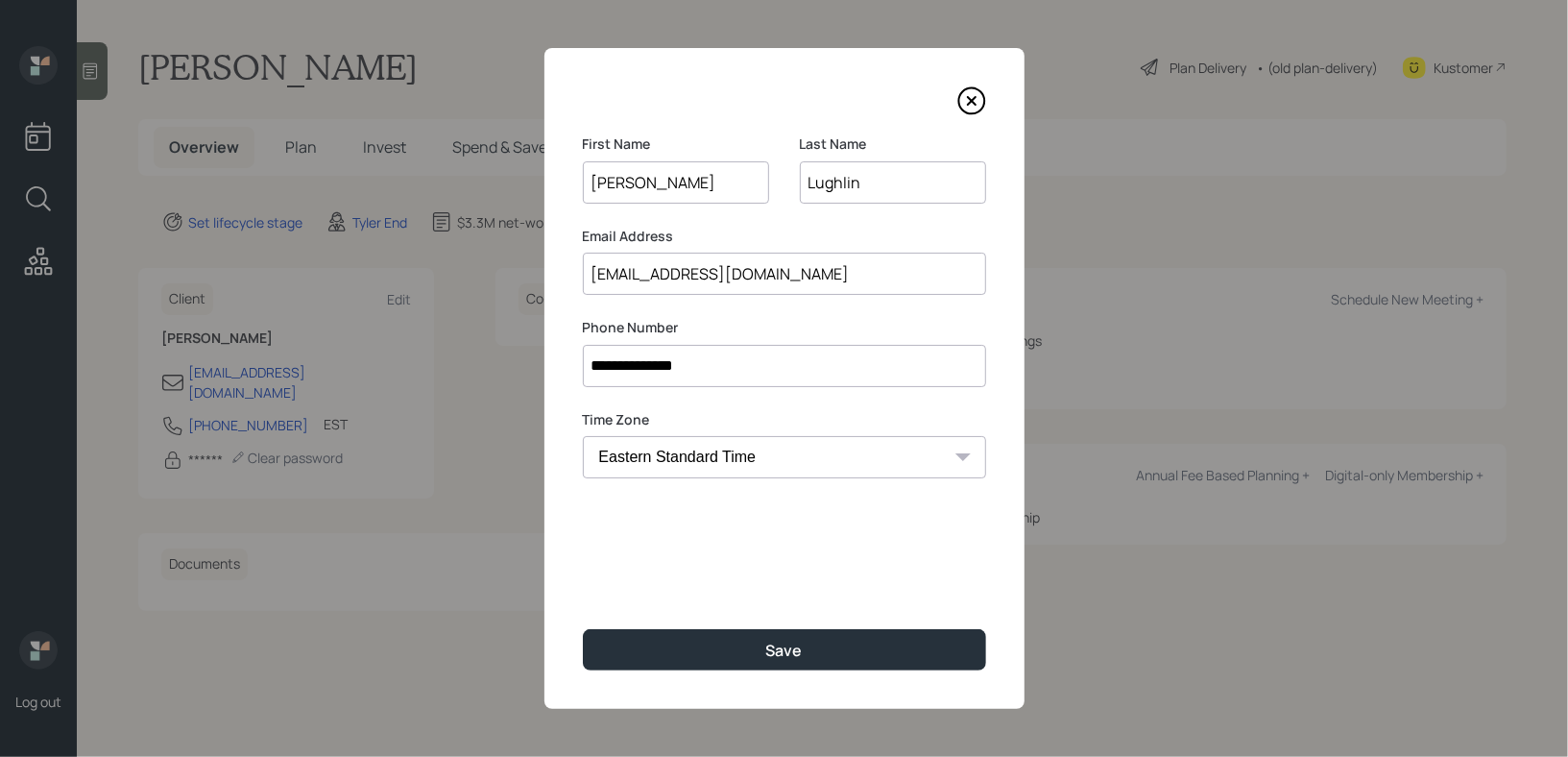 type on "Loughlin" 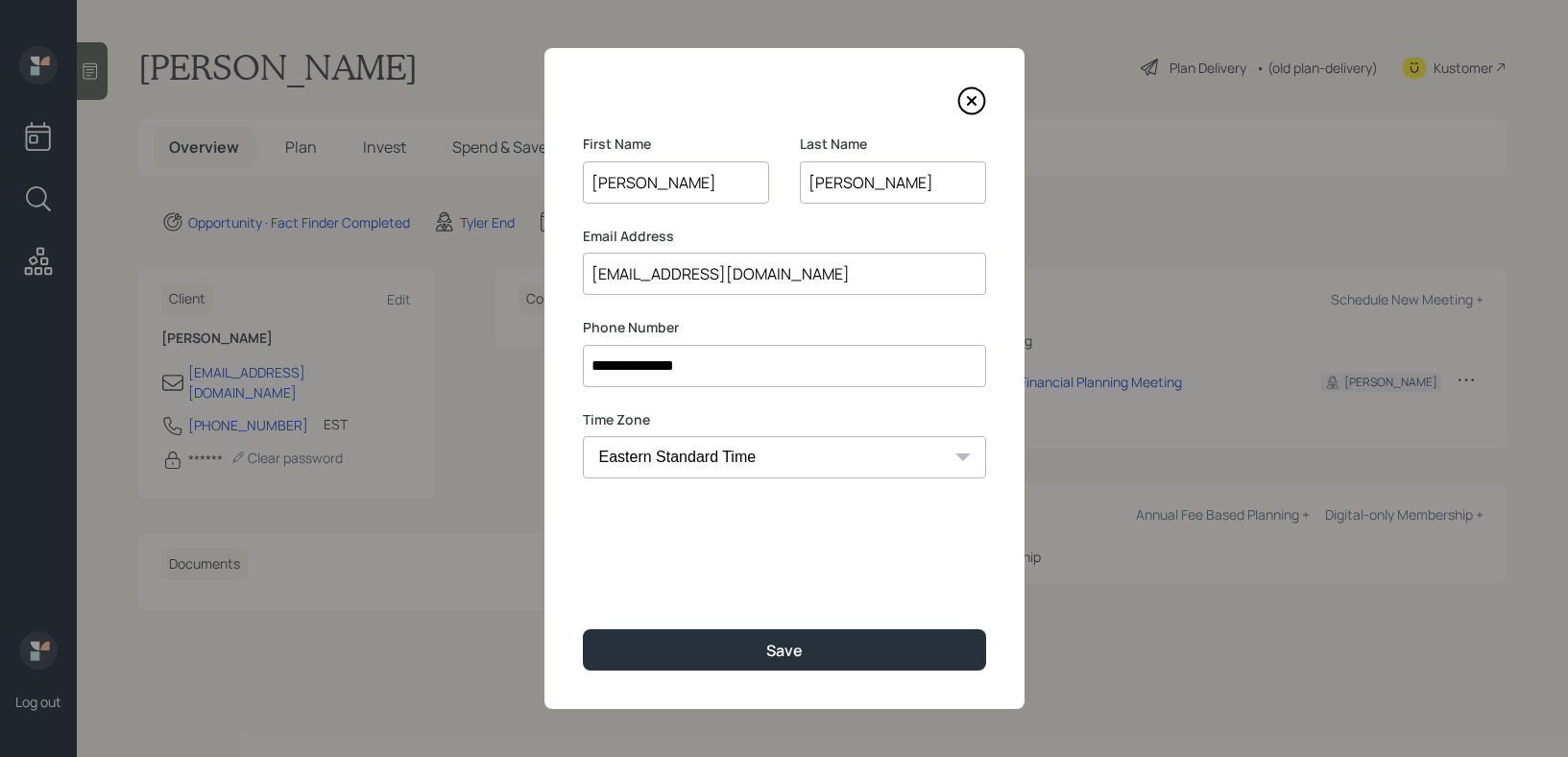 scroll, scrollTop: 0, scrollLeft: 0, axis: both 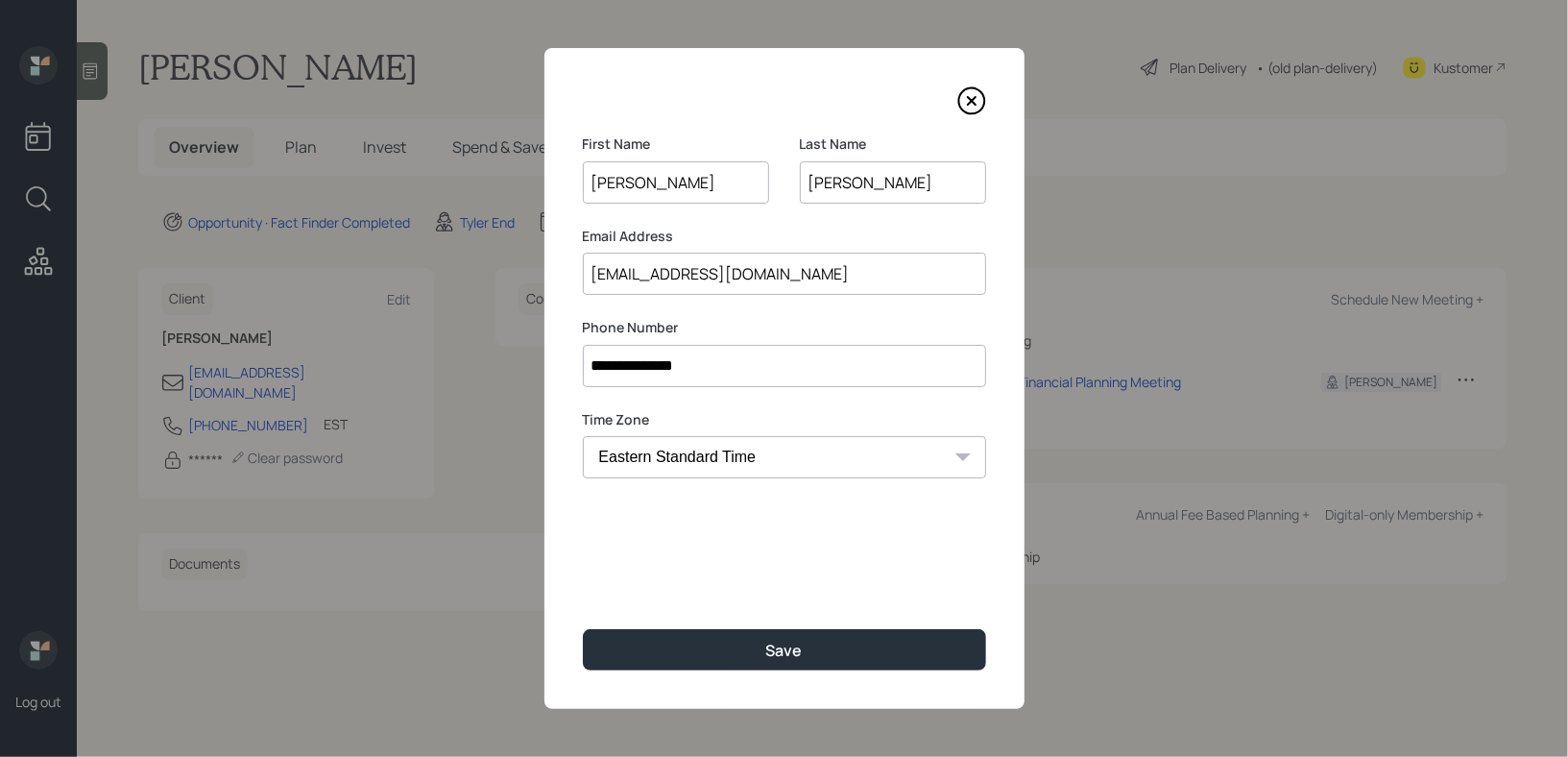 click on "Laughlin" at bounding box center [893, 183] 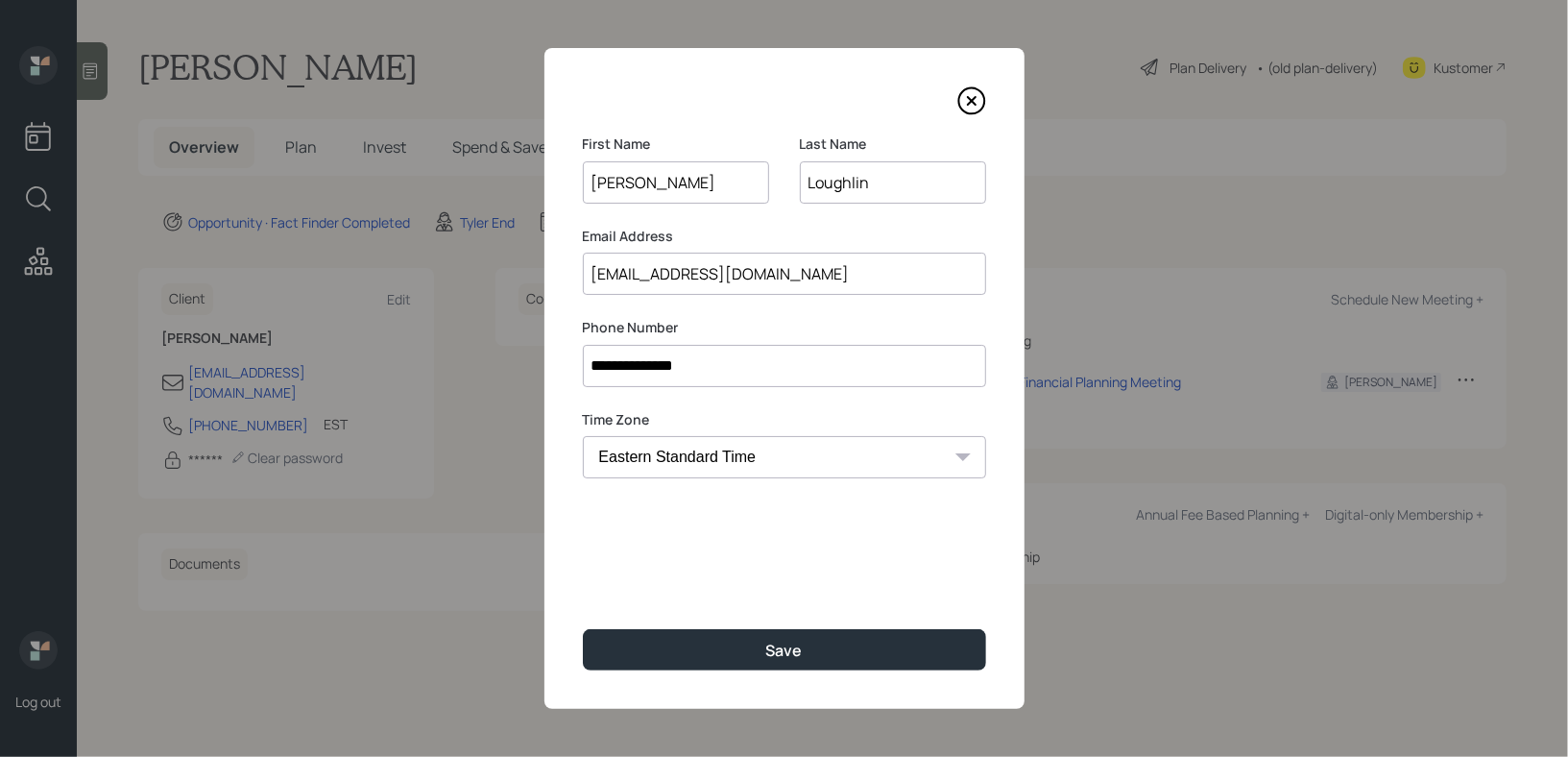 type on "Loughlin" 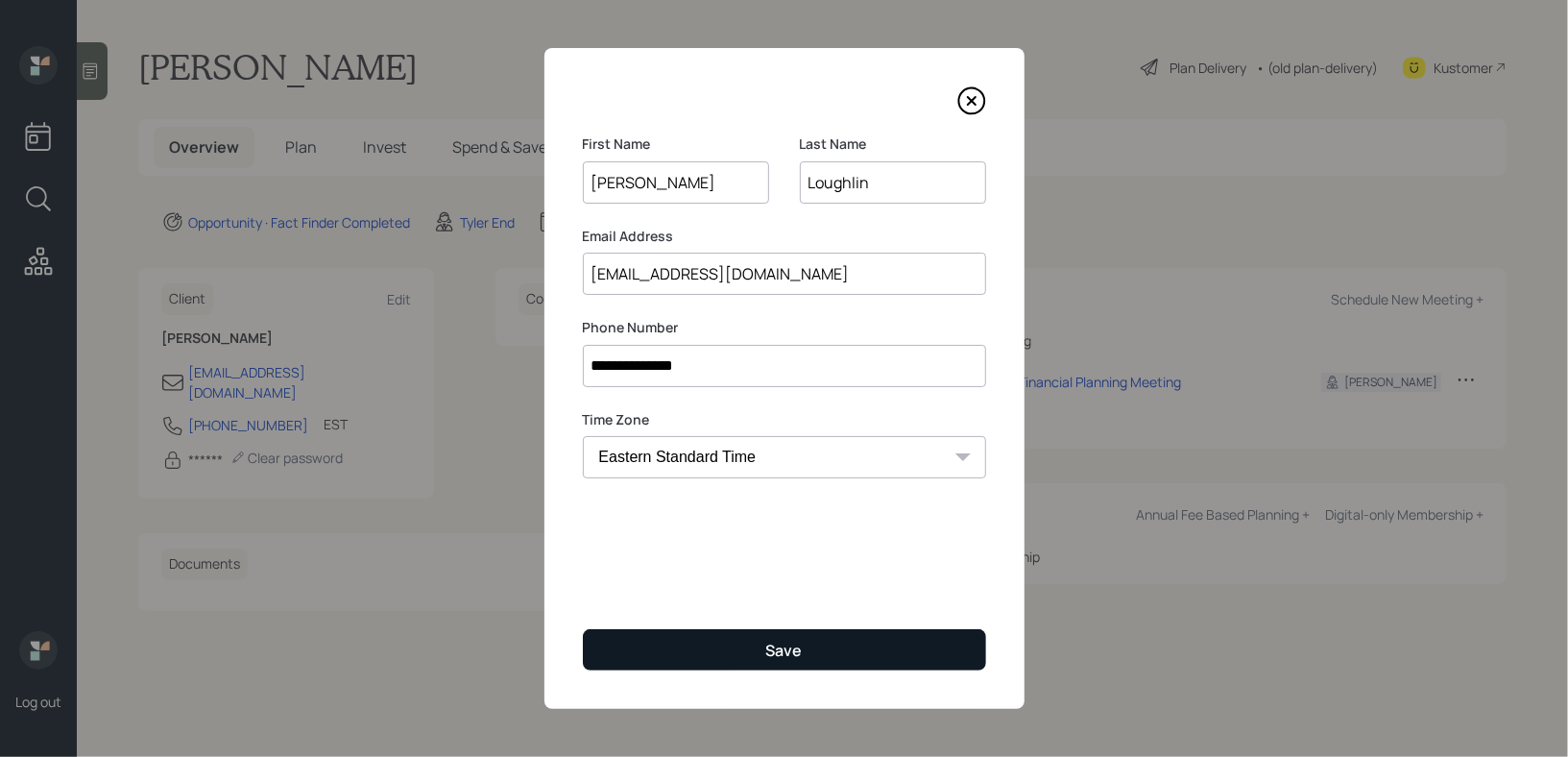type on "[EMAIL_ADDRESS][DOMAIN_NAME]" 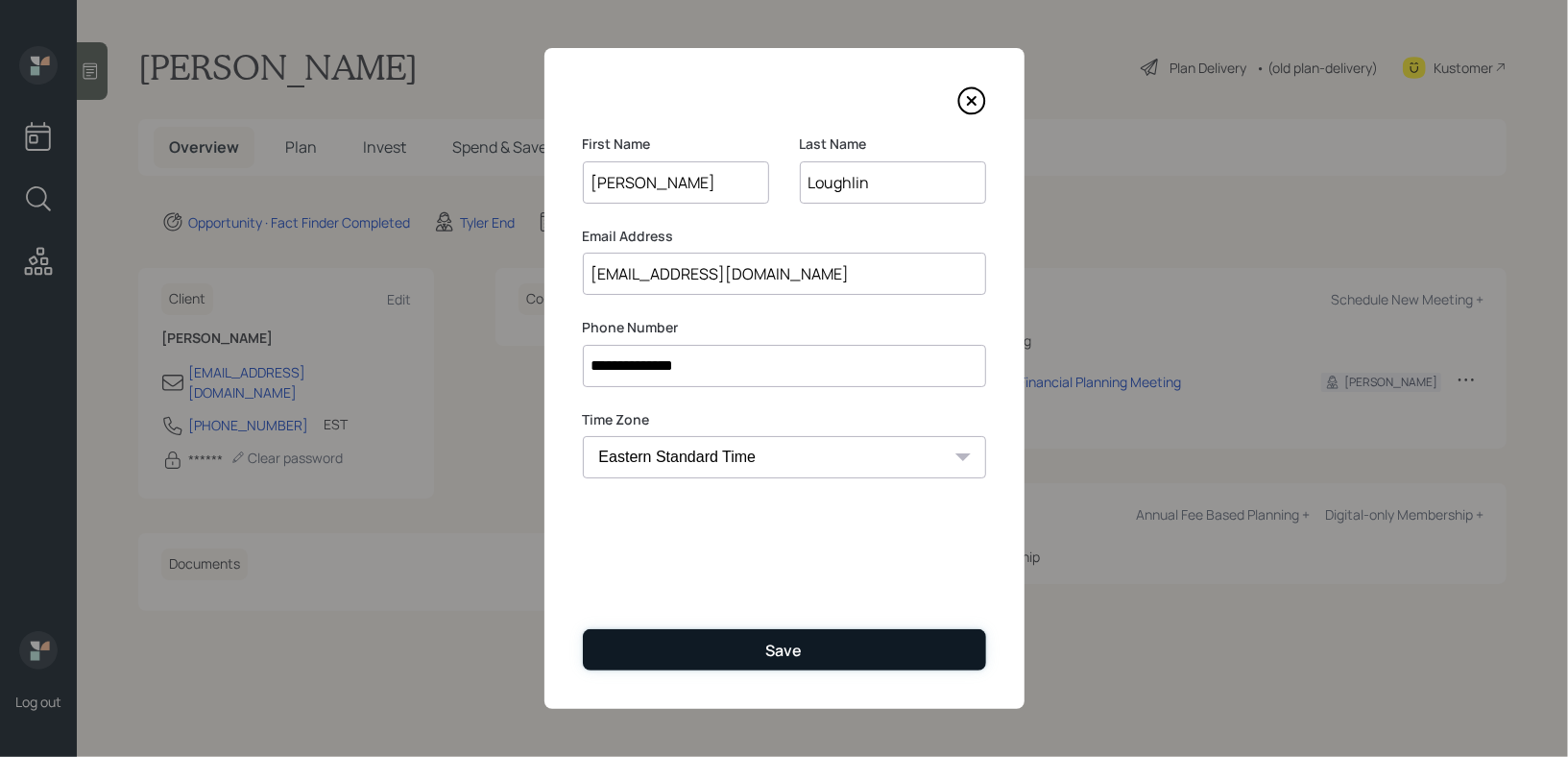 click on "Save" at bounding box center (784, 649) 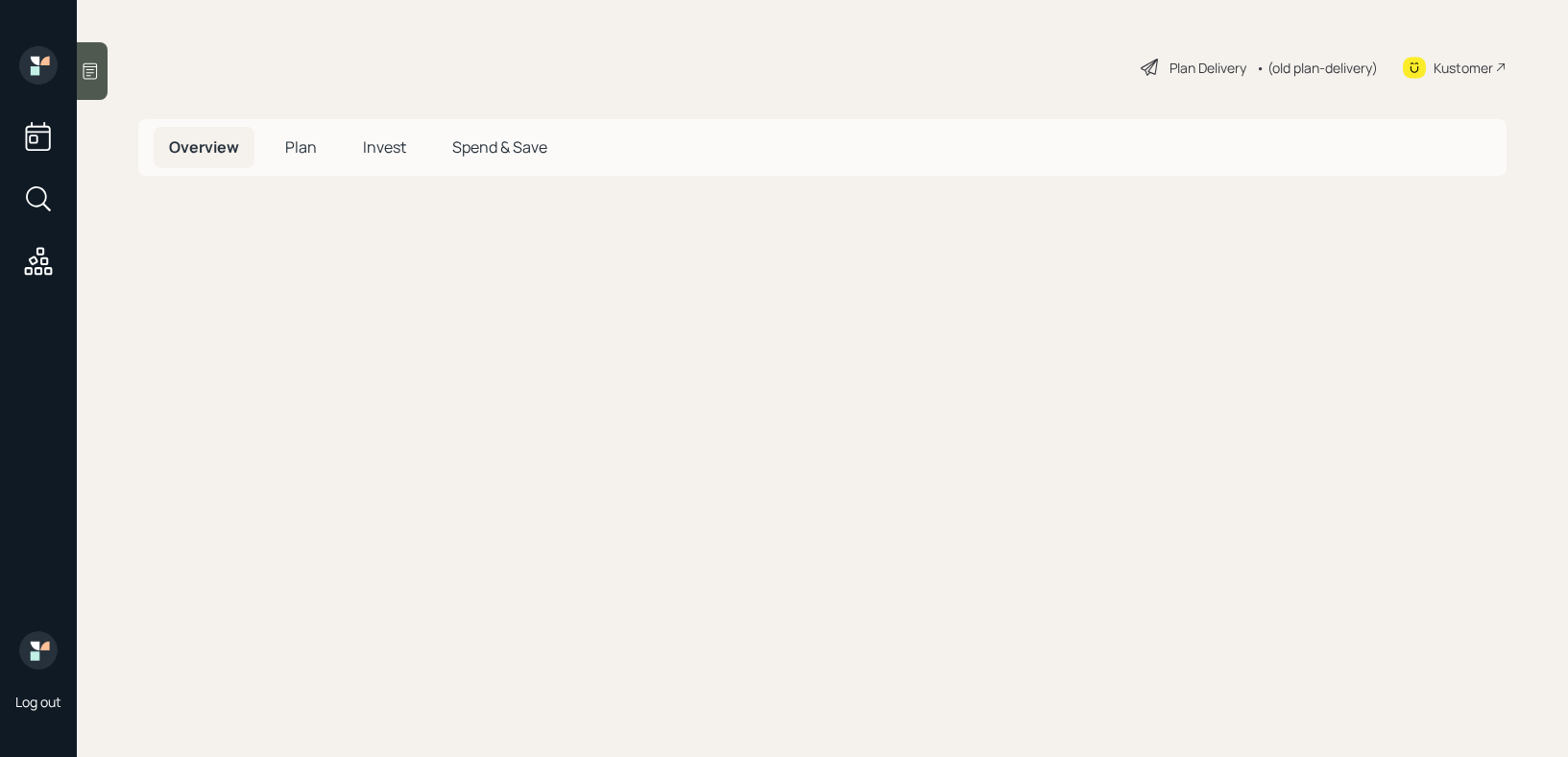 scroll, scrollTop: 0, scrollLeft: 0, axis: both 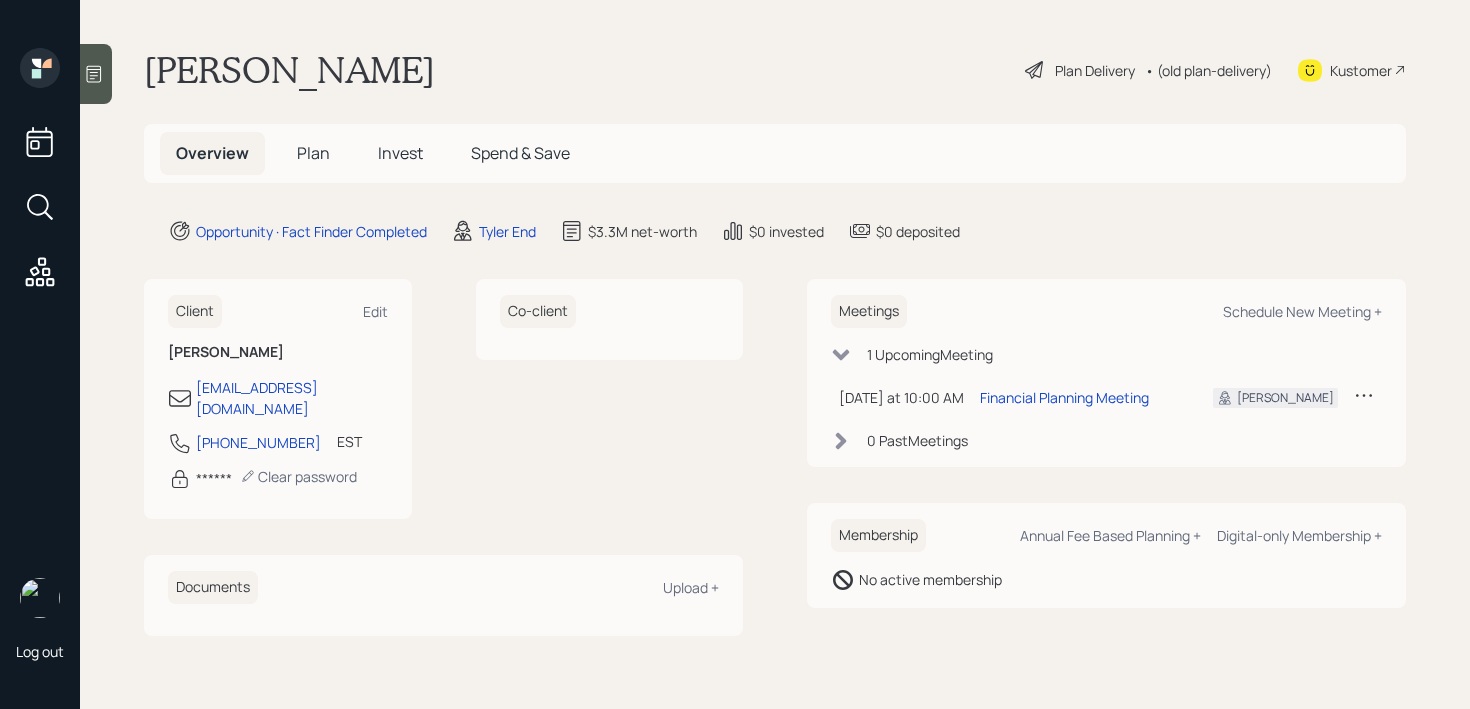 click 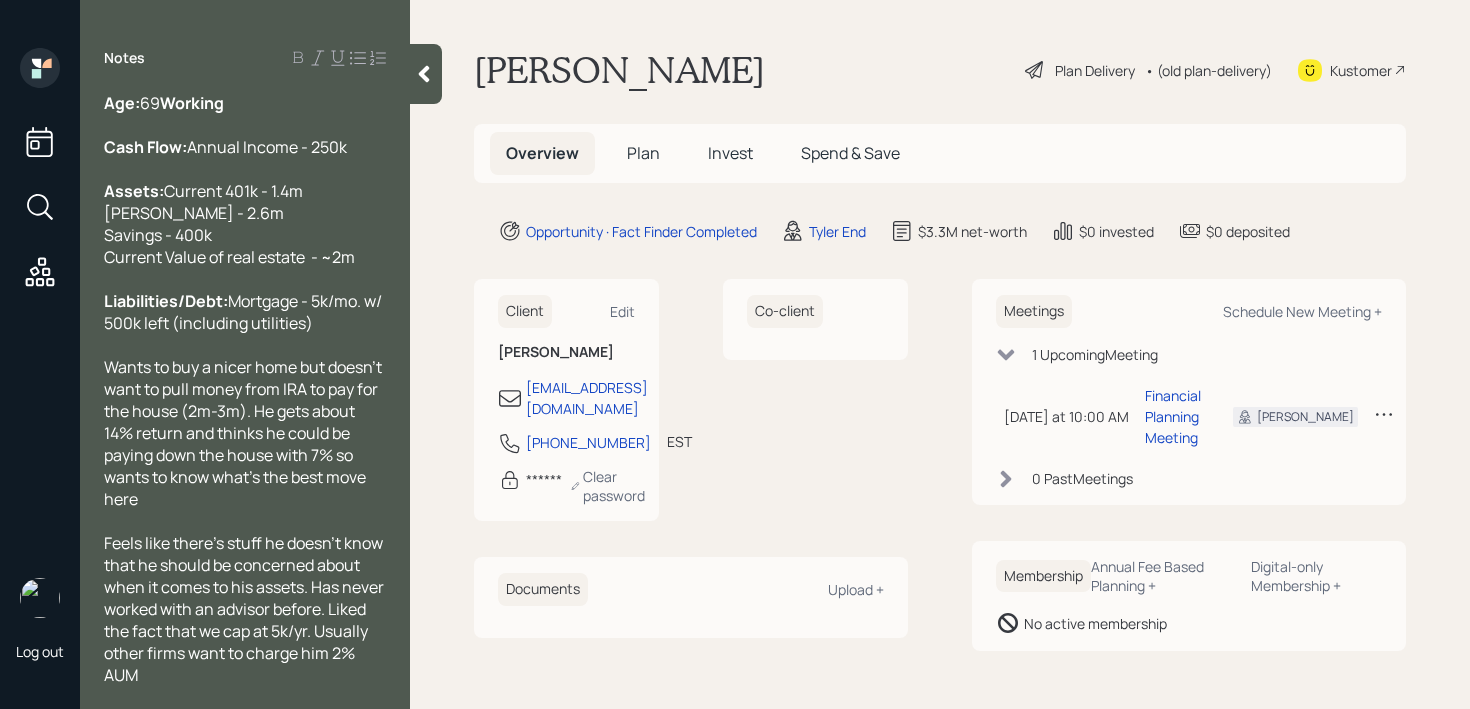scroll, scrollTop: 176, scrollLeft: 0, axis: vertical 